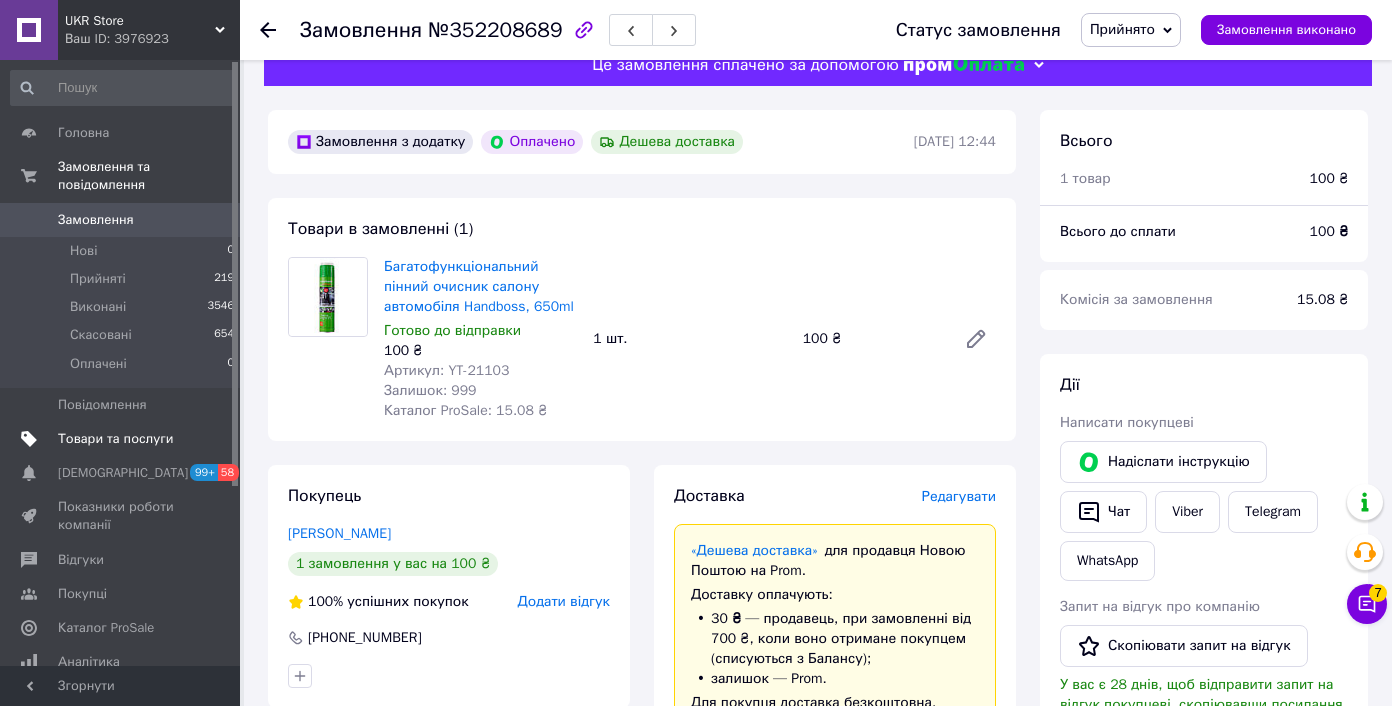 scroll, scrollTop: 0, scrollLeft: 0, axis: both 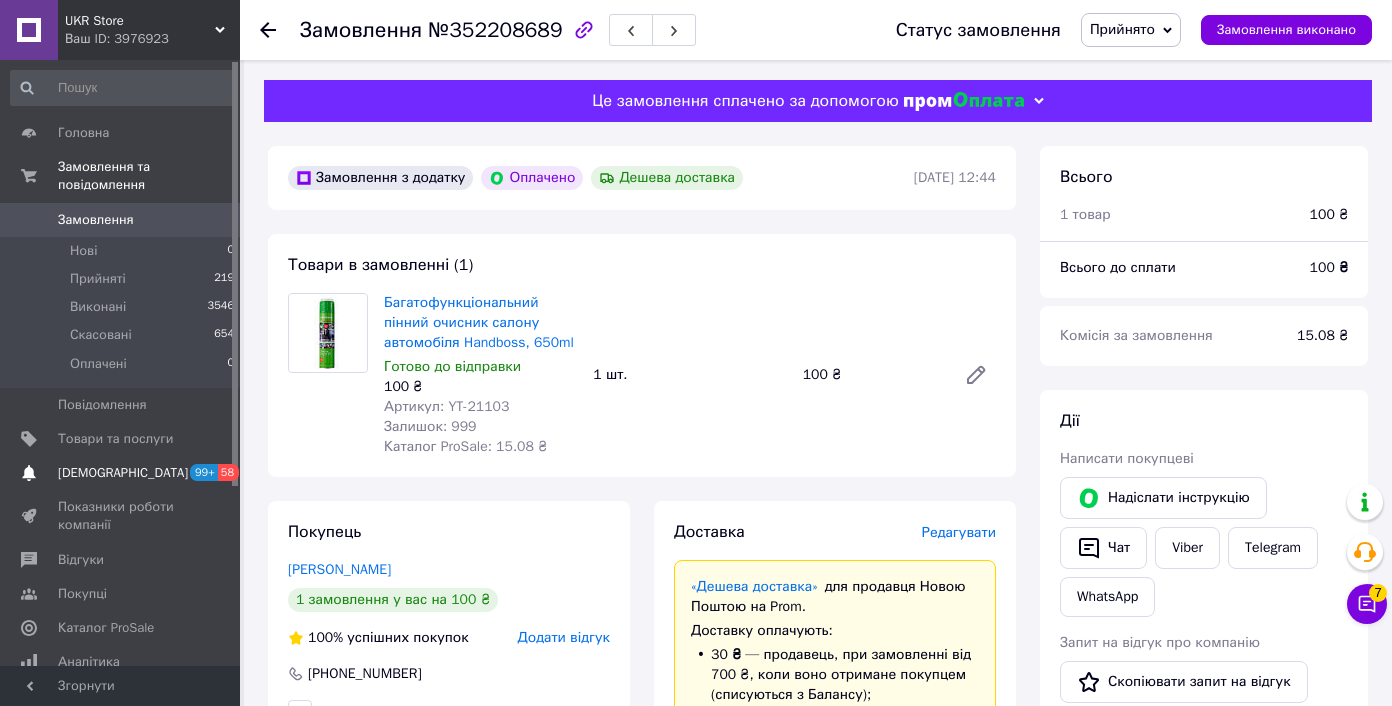 click on "Сповіщення 99+ 58" at bounding box center [123, 473] 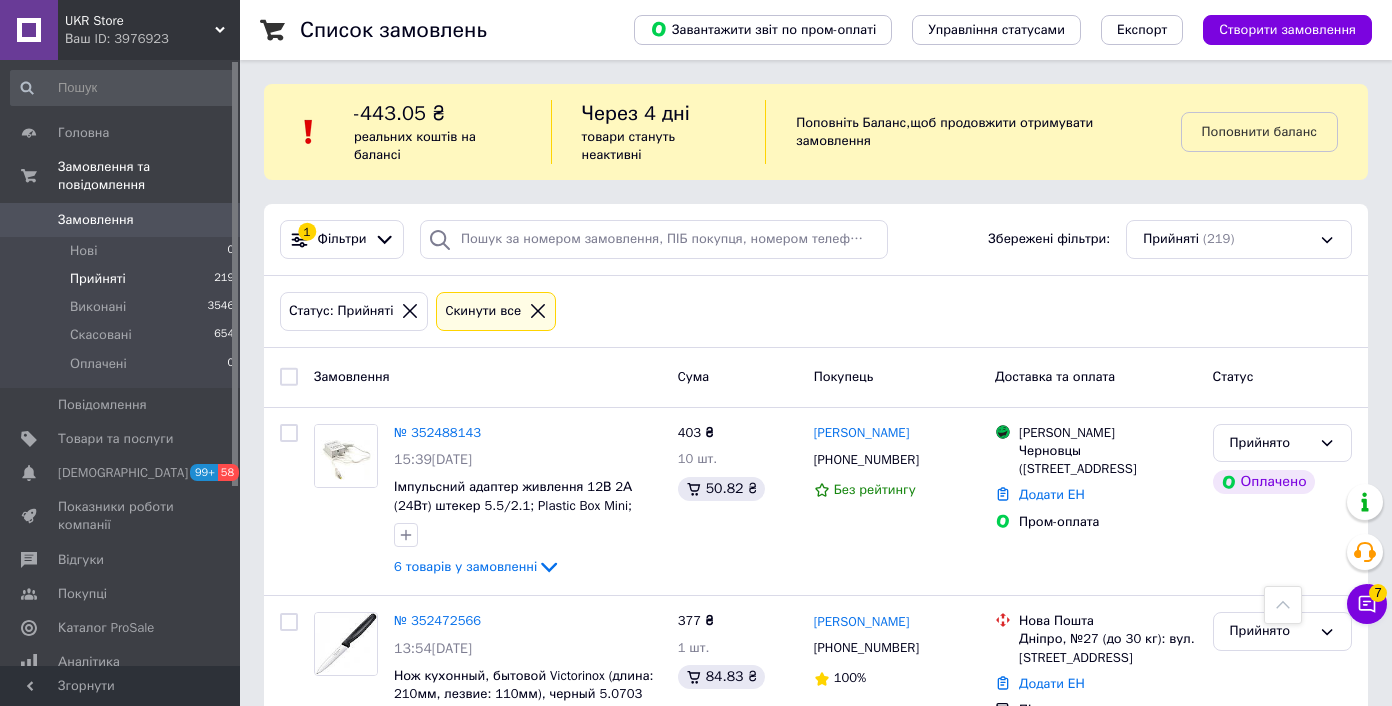 scroll, scrollTop: 9961, scrollLeft: 0, axis: vertical 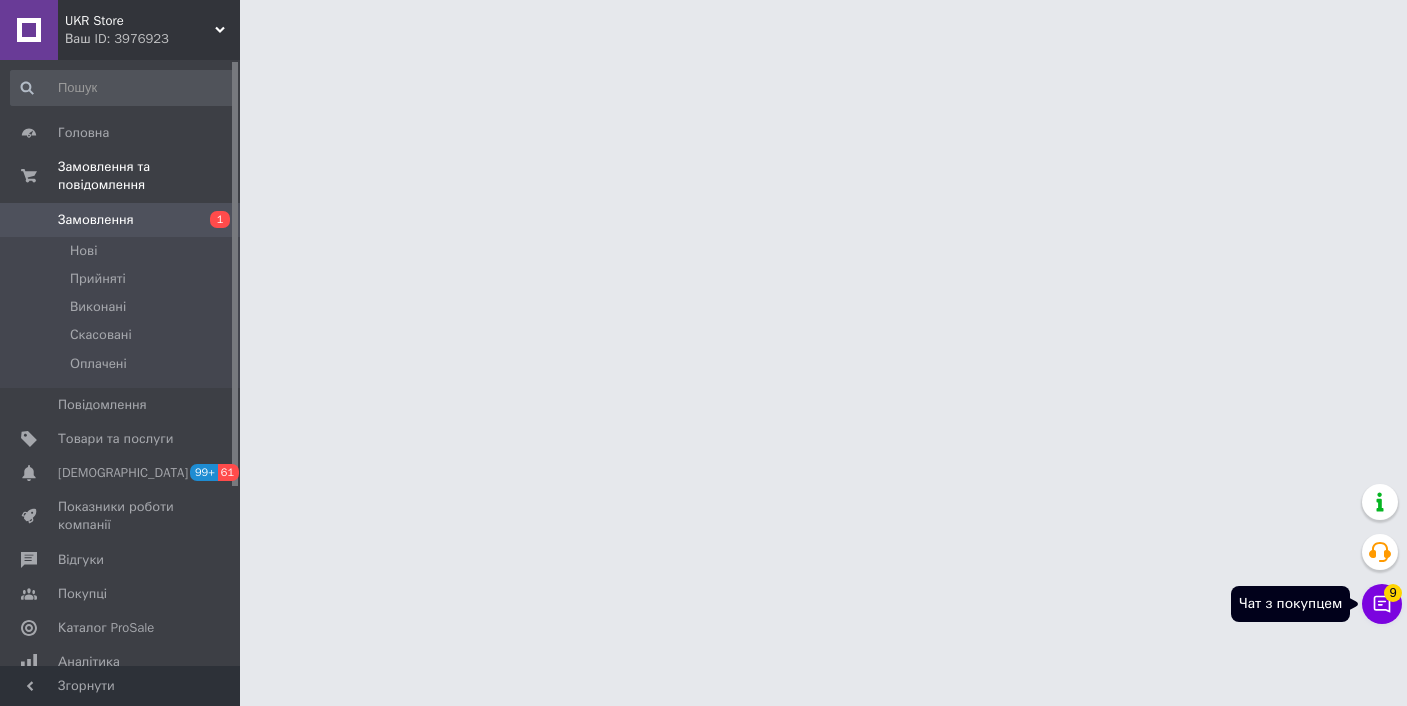 click 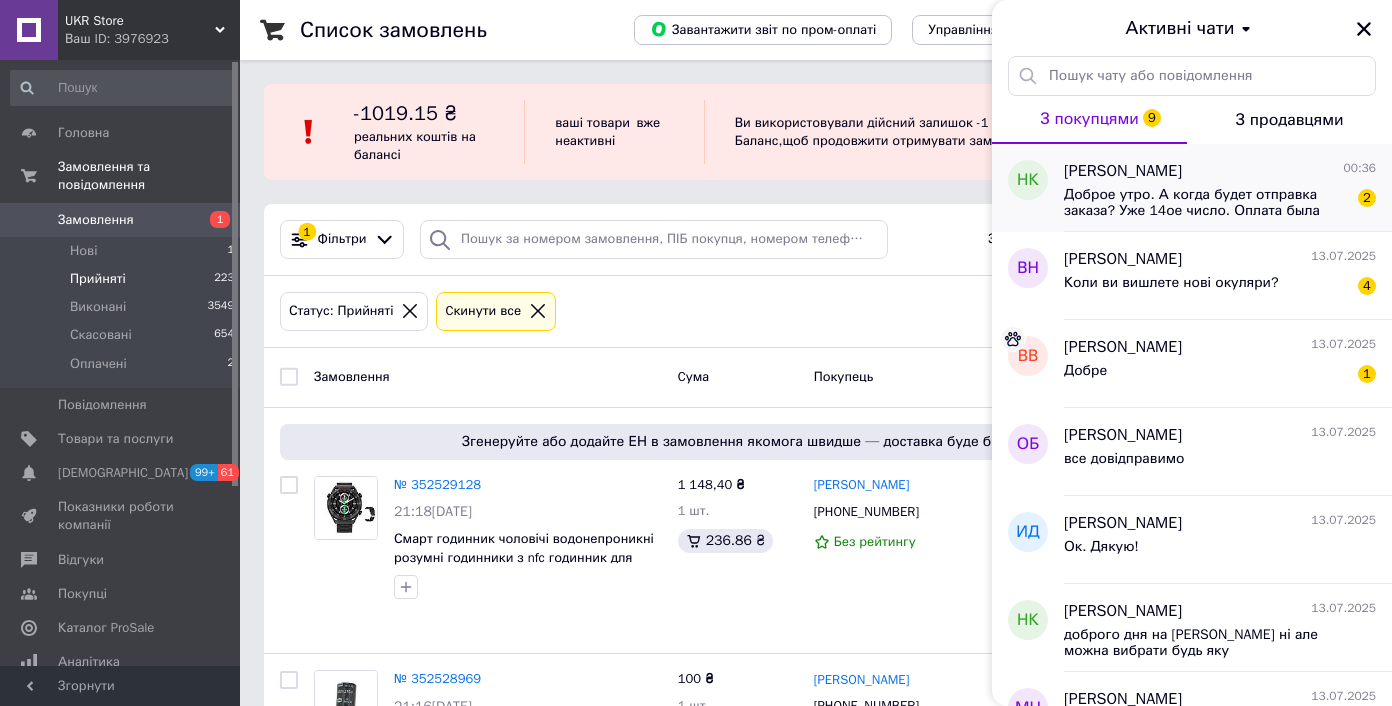 click on "Доброе утро. А когда будет отправка заказа? Уже 14ое число. Оплата была ещё 8го" at bounding box center [1206, 203] 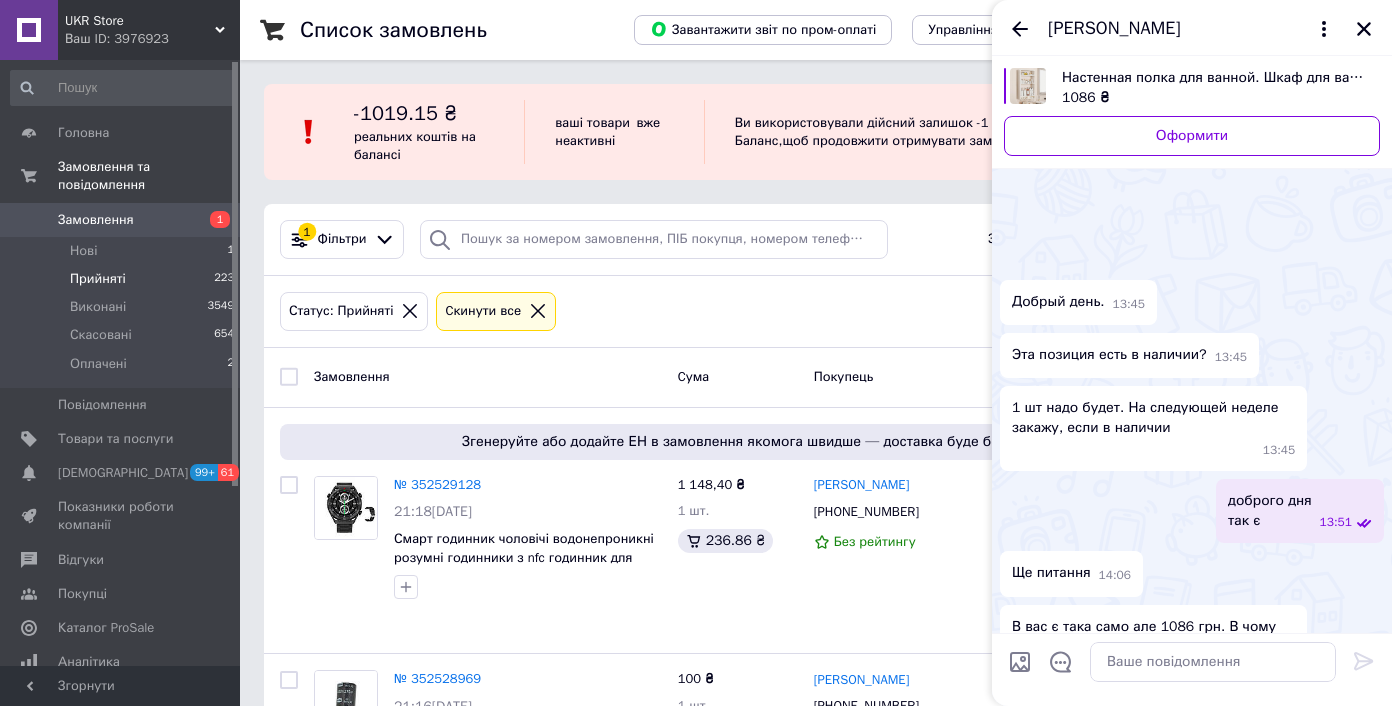 scroll, scrollTop: 1308, scrollLeft: 0, axis: vertical 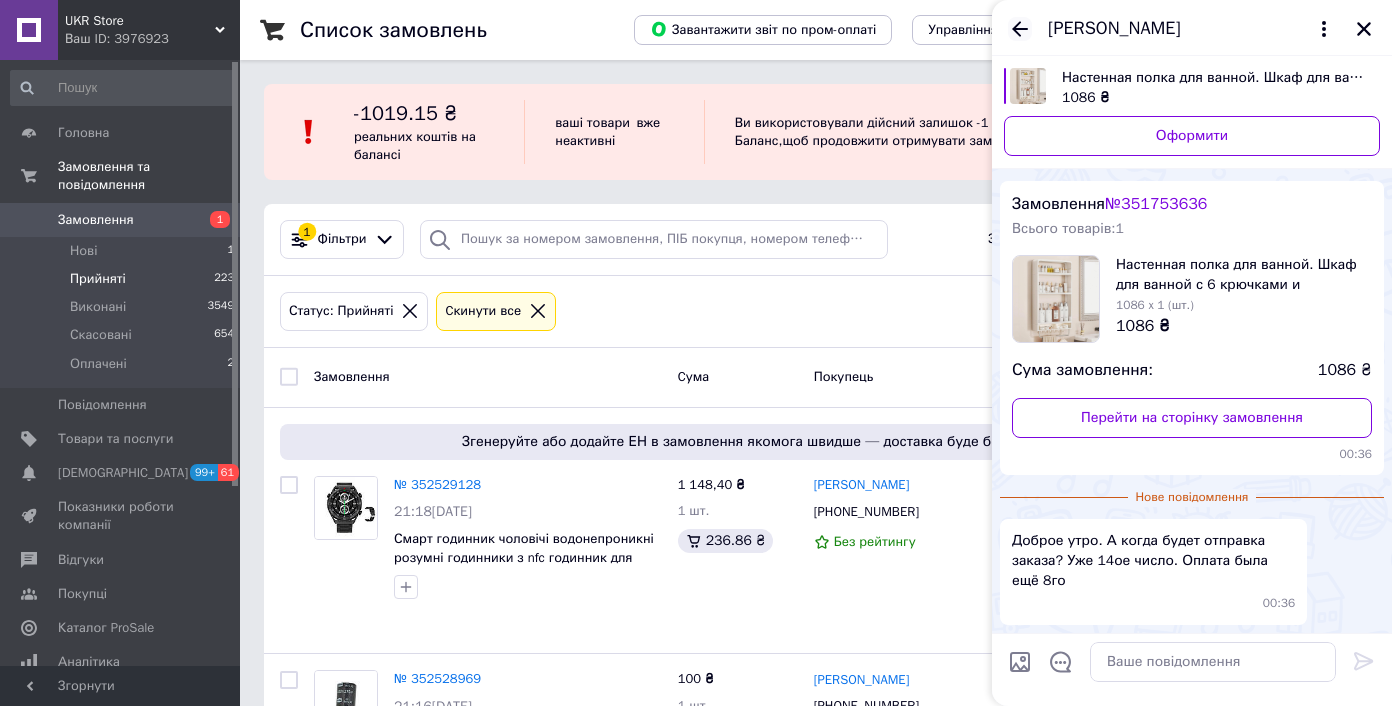 click 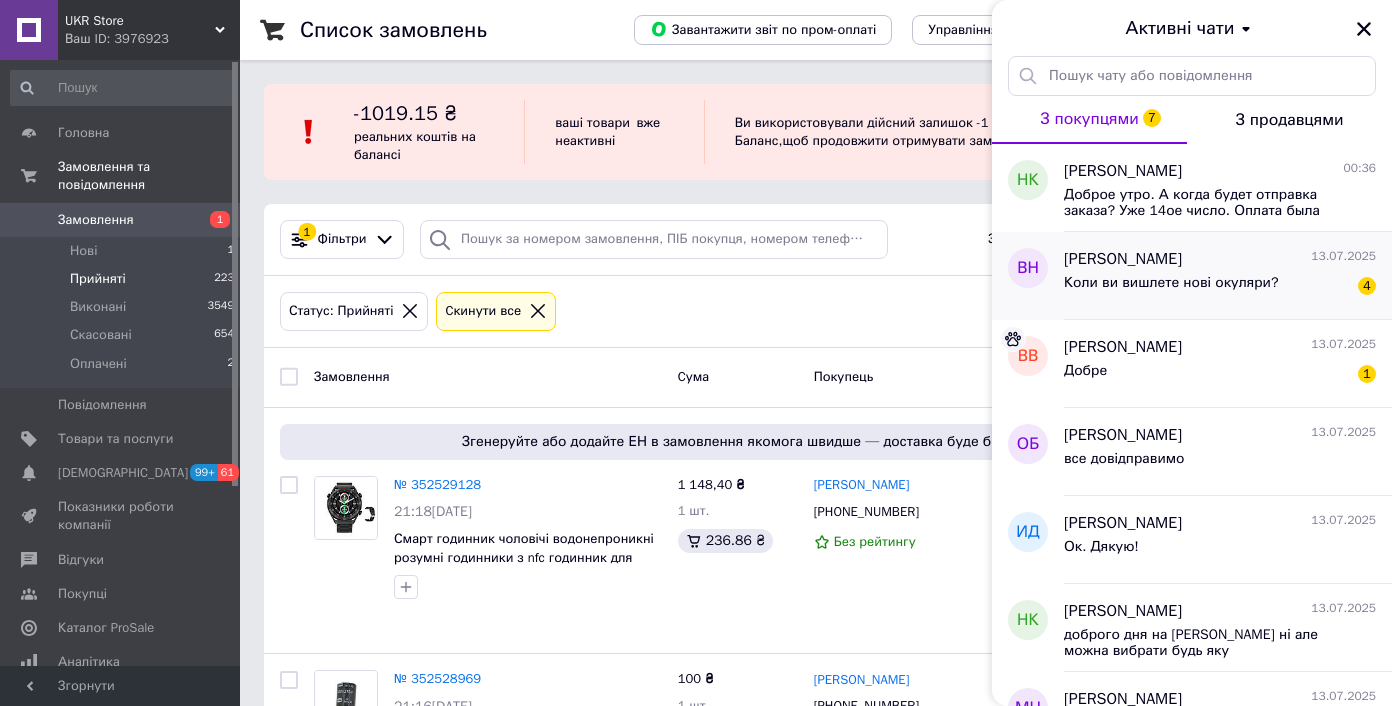 click on "Коли ви вишлете нові окуляри? 4" at bounding box center [1220, 287] 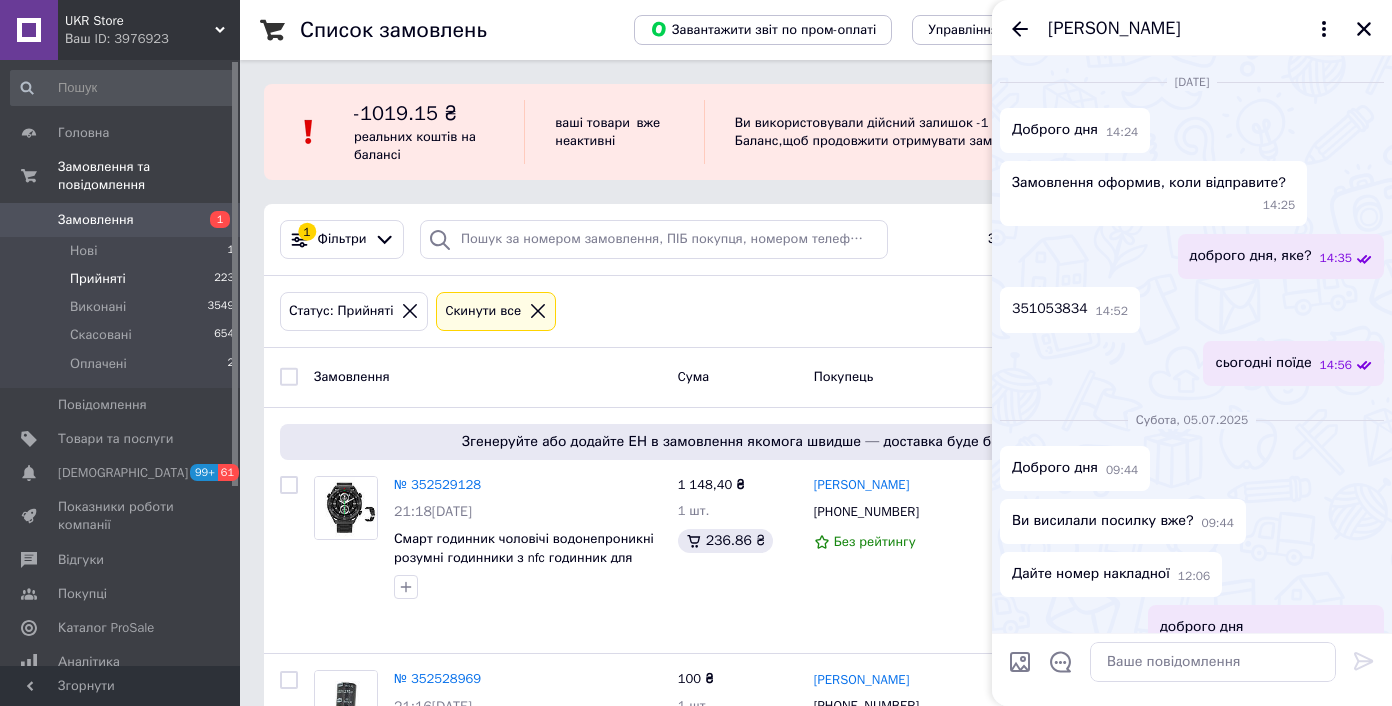 scroll, scrollTop: 1960, scrollLeft: 0, axis: vertical 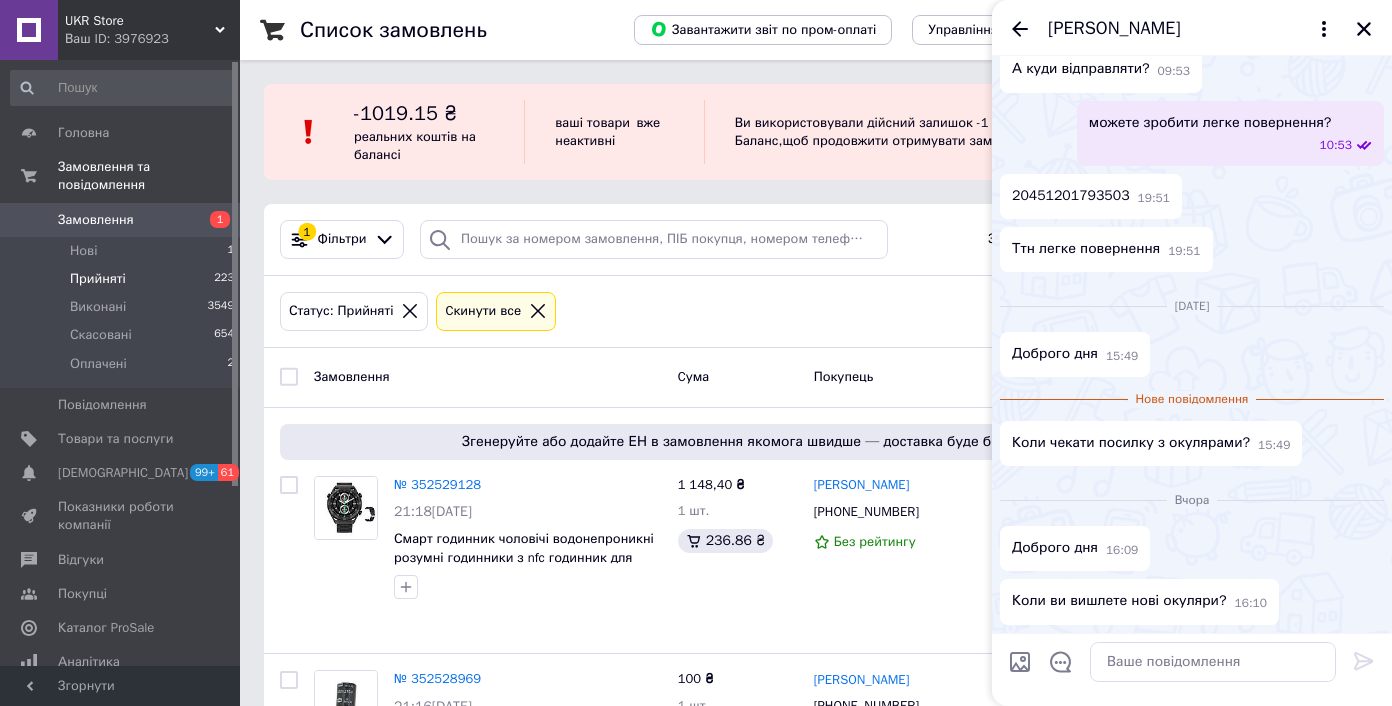 drag, startPoint x: 1017, startPoint y: 27, endPoint x: 1042, endPoint y: 47, distance: 32.01562 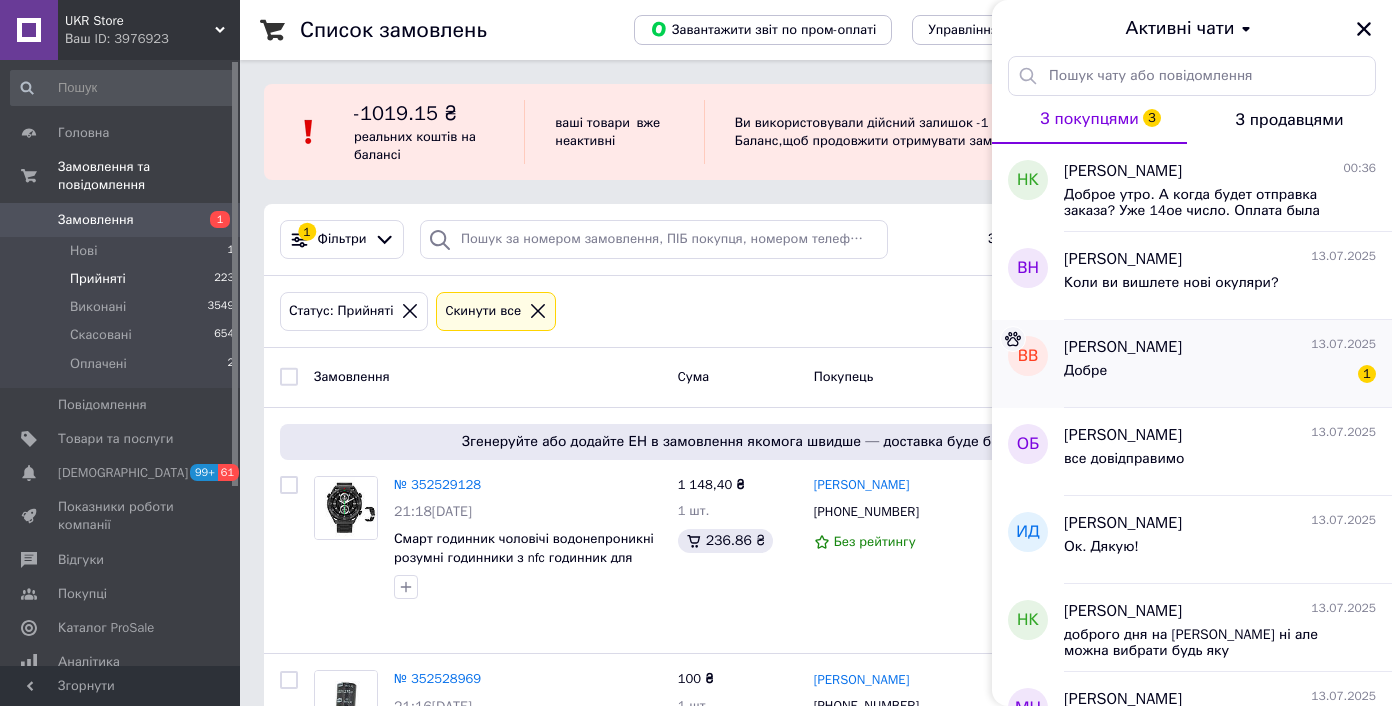 click on "Добре 1" at bounding box center [1220, 375] 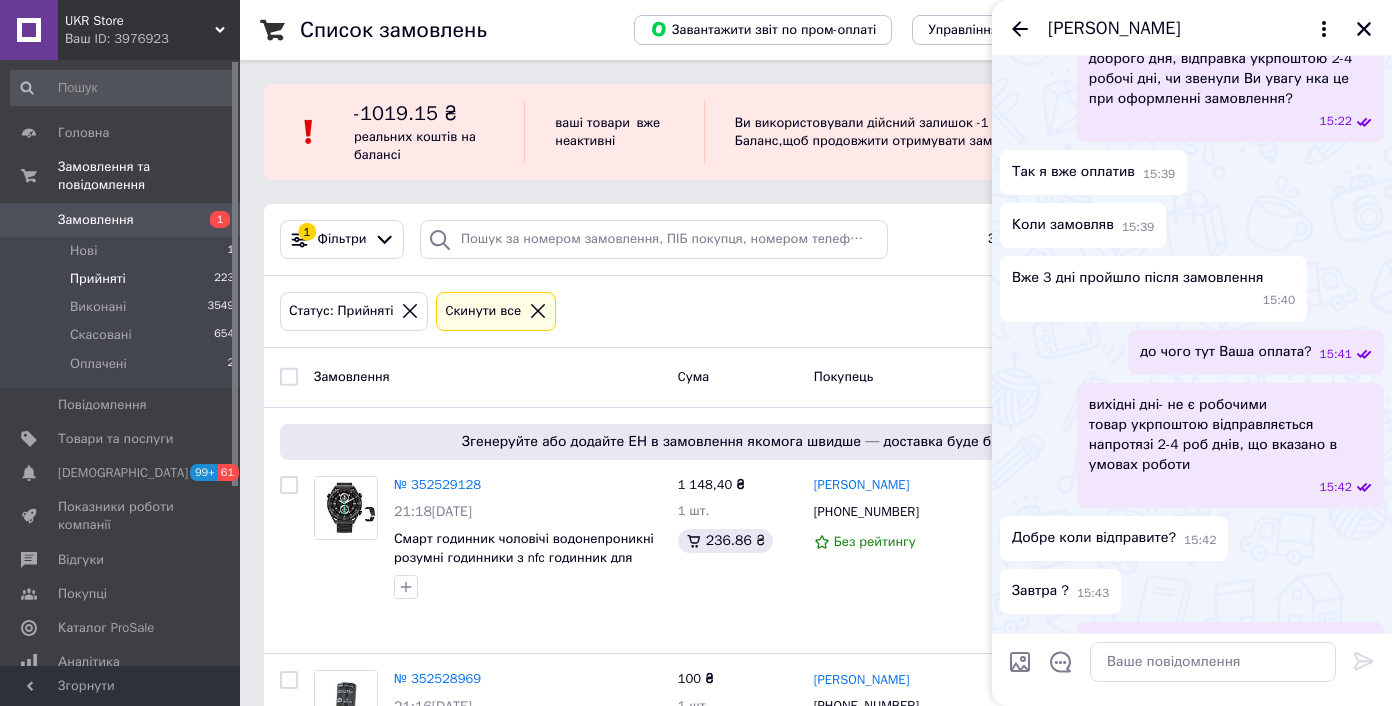 scroll, scrollTop: 0, scrollLeft: 0, axis: both 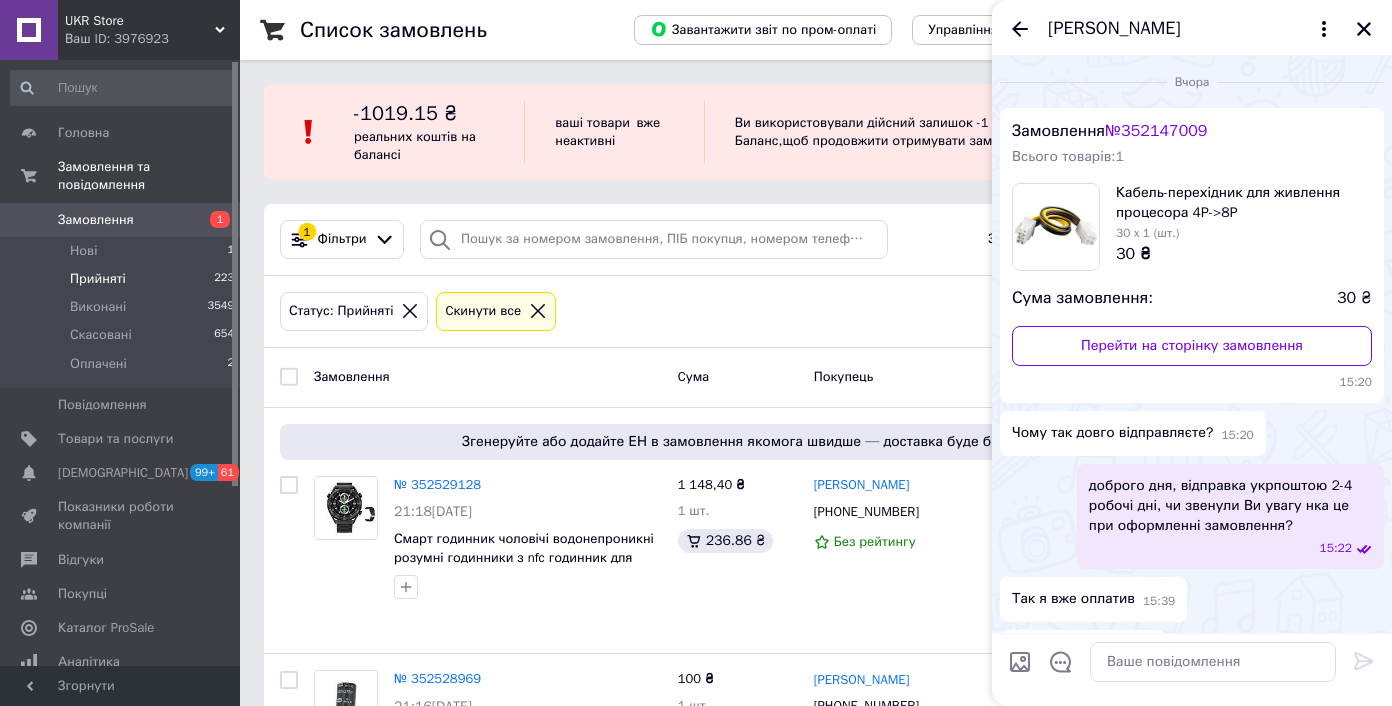 click 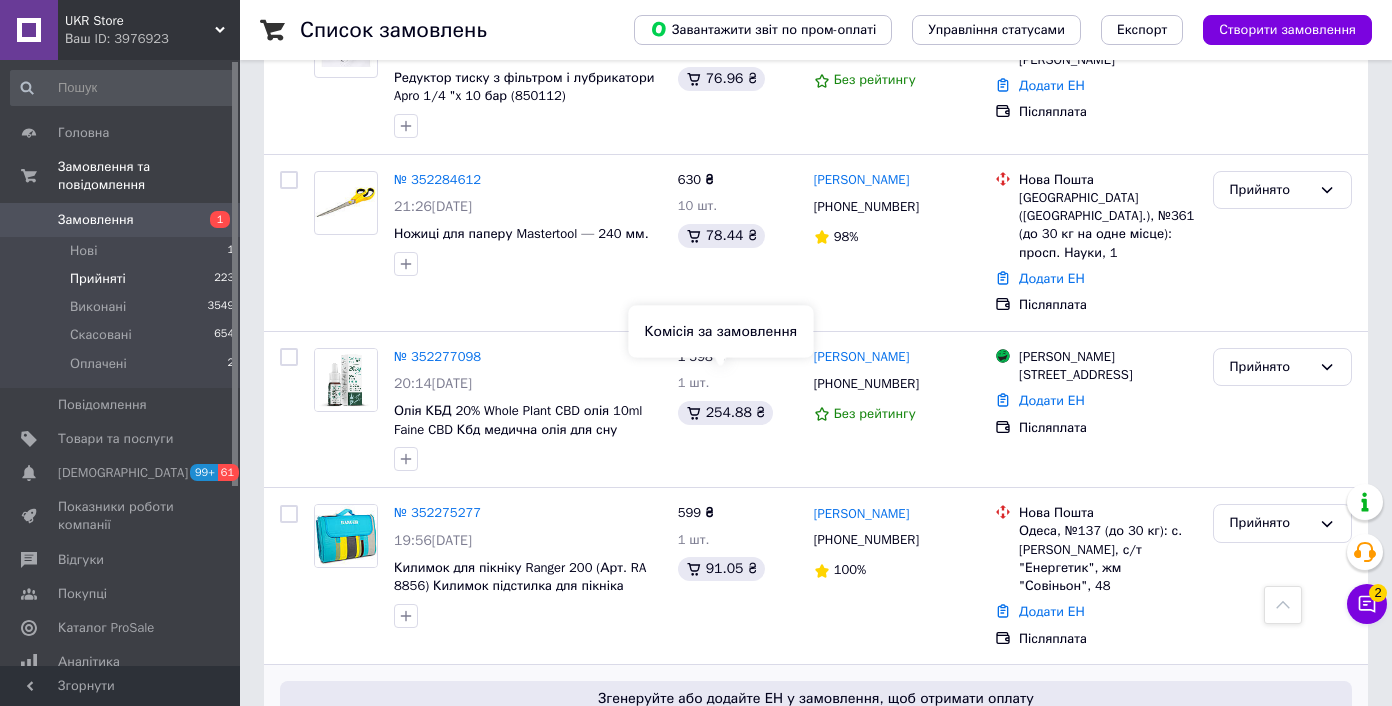 scroll, scrollTop: 8933, scrollLeft: 0, axis: vertical 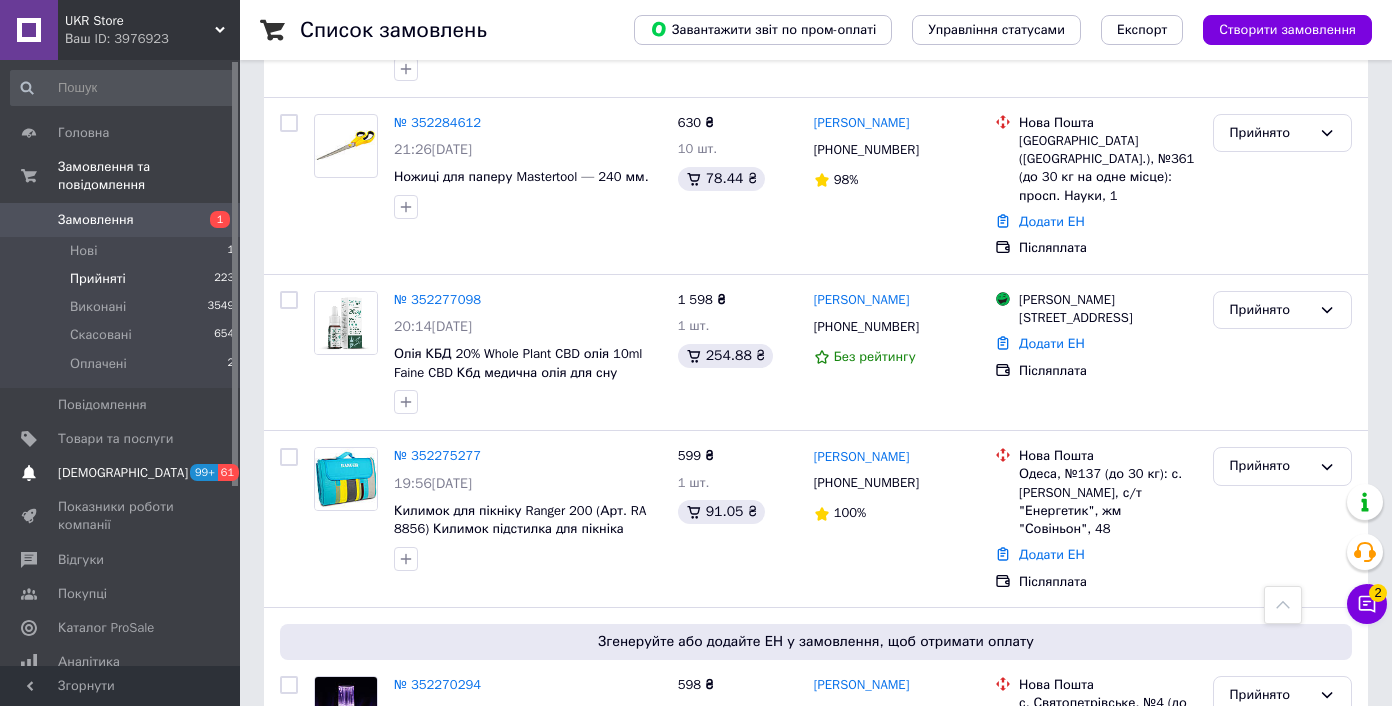 click on "99+" at bounding box center (204, 472) 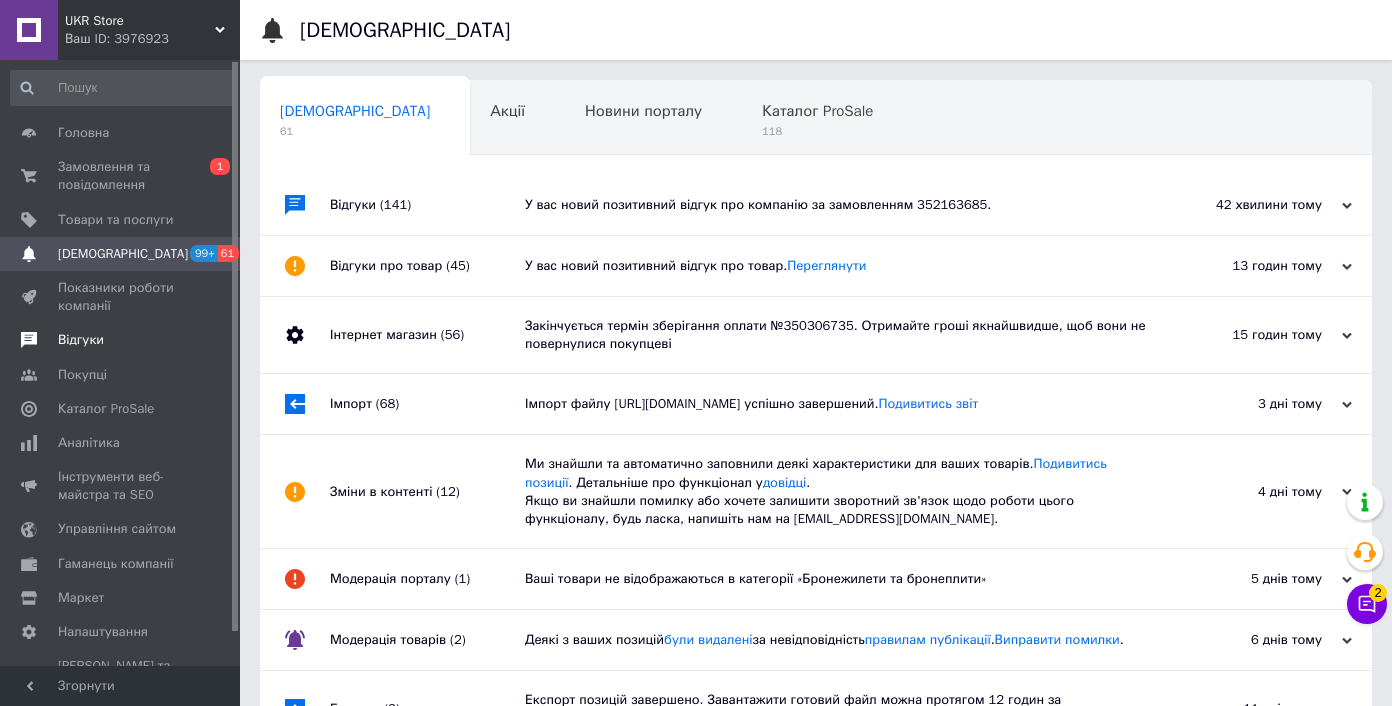 click on "Відгуки" at bounding box center [123, 340] 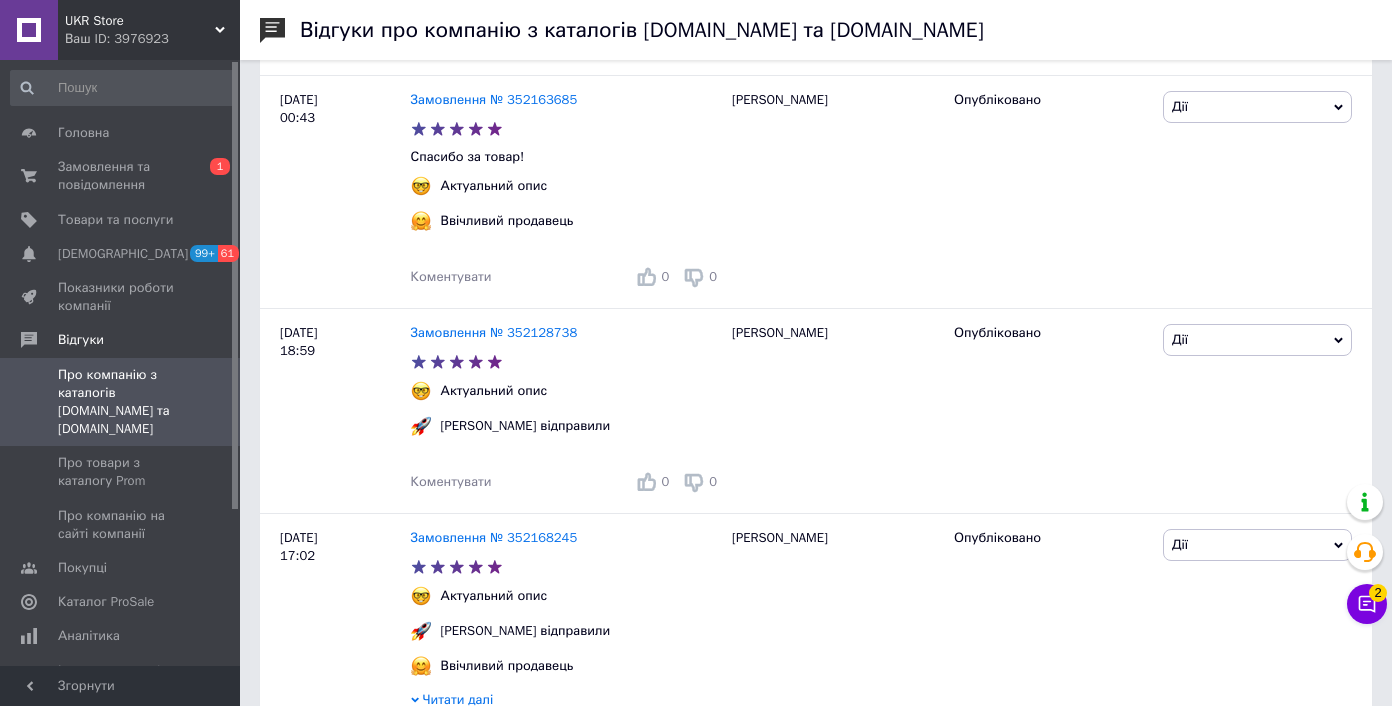 scroll, scrollTop: 0, scrollLeft: 0, axis: both 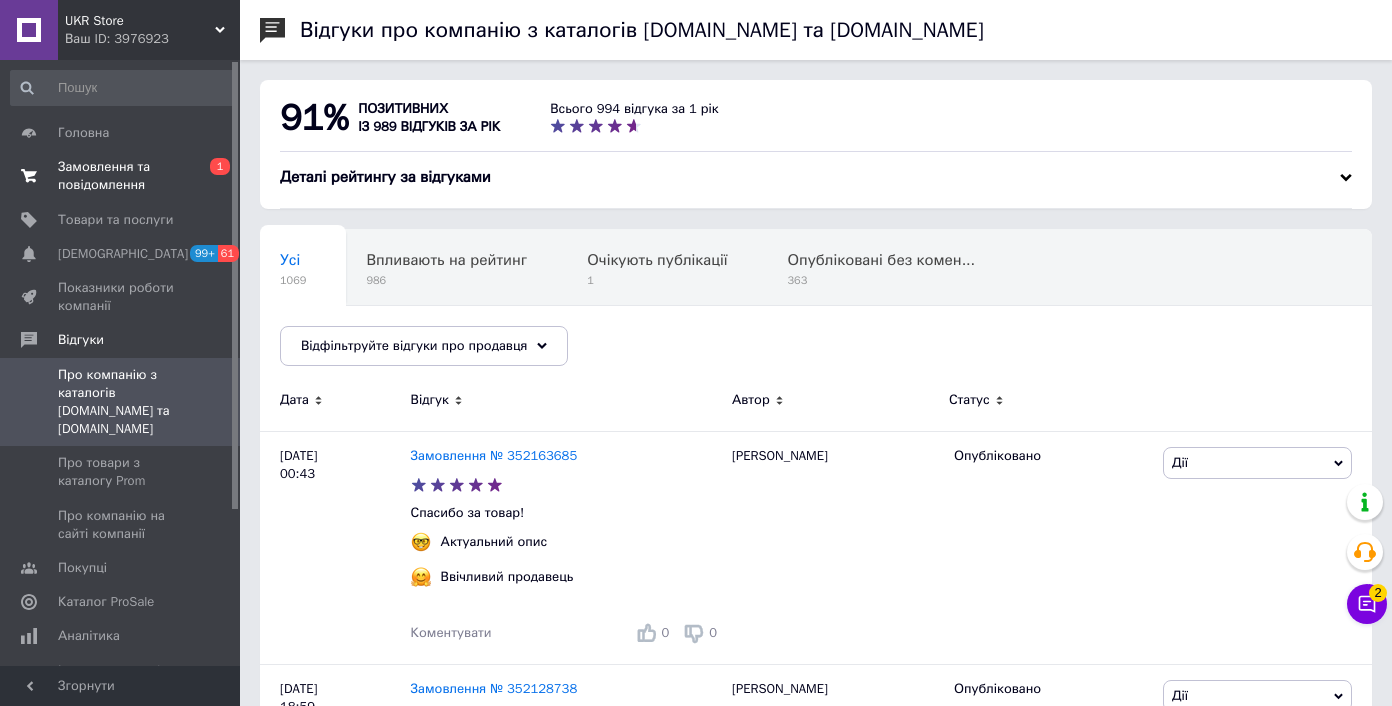 click on "Замовлення та повідомлення" at bounding box center [121, 176] 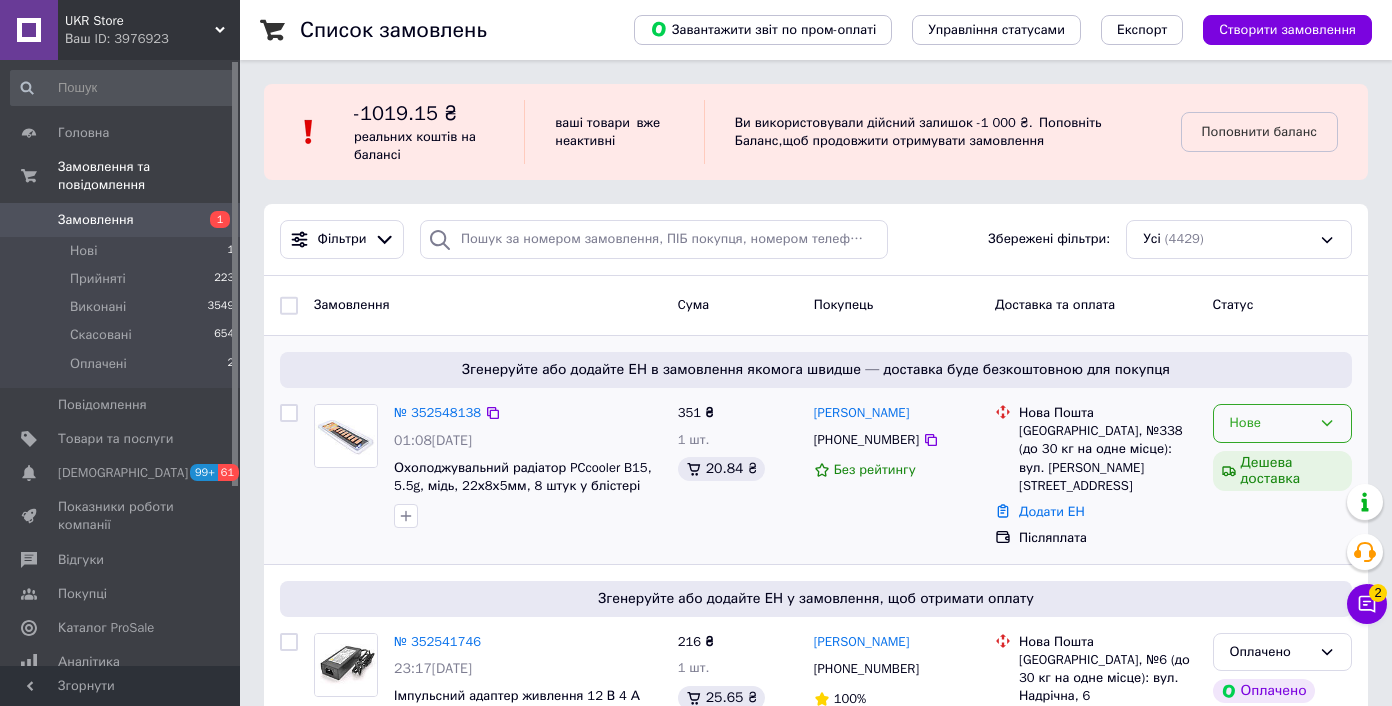 click on "Нове" at bounding box center (1270, 423) 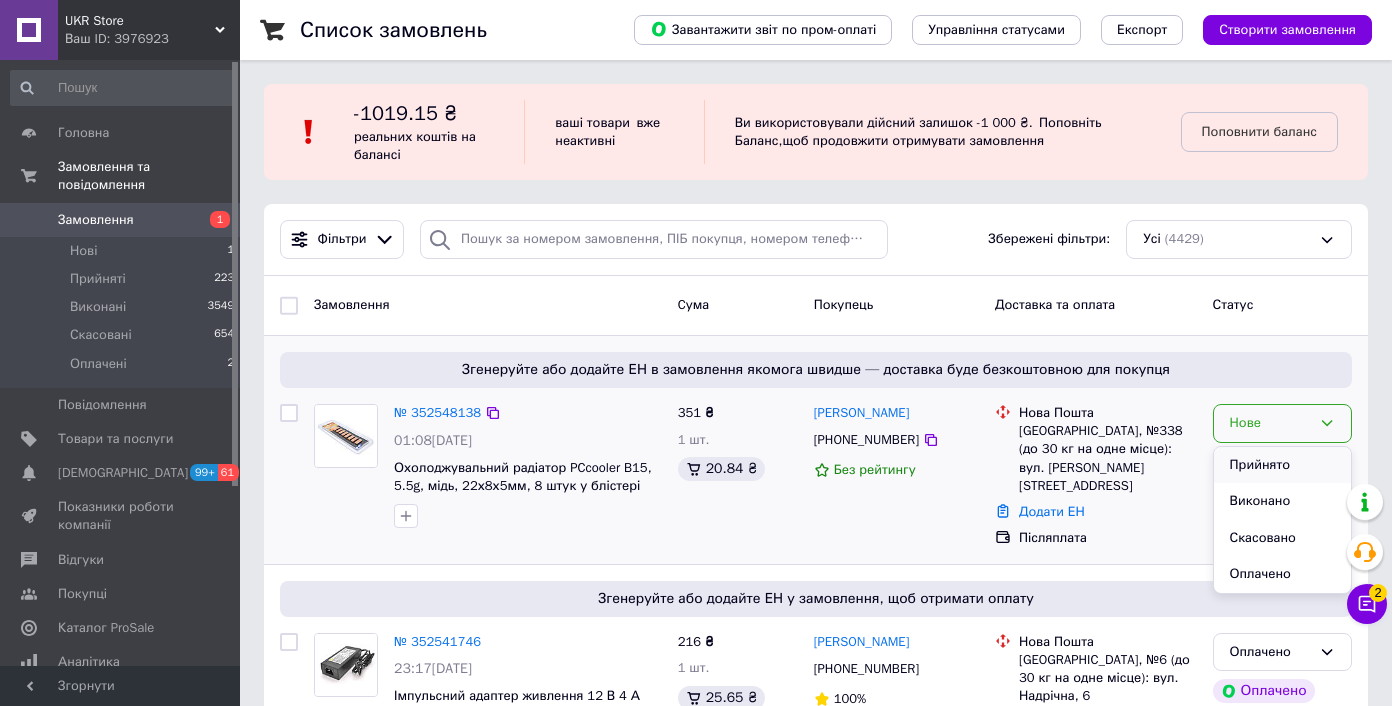 click on "Прийнято" at bounding box center (1282, 465) 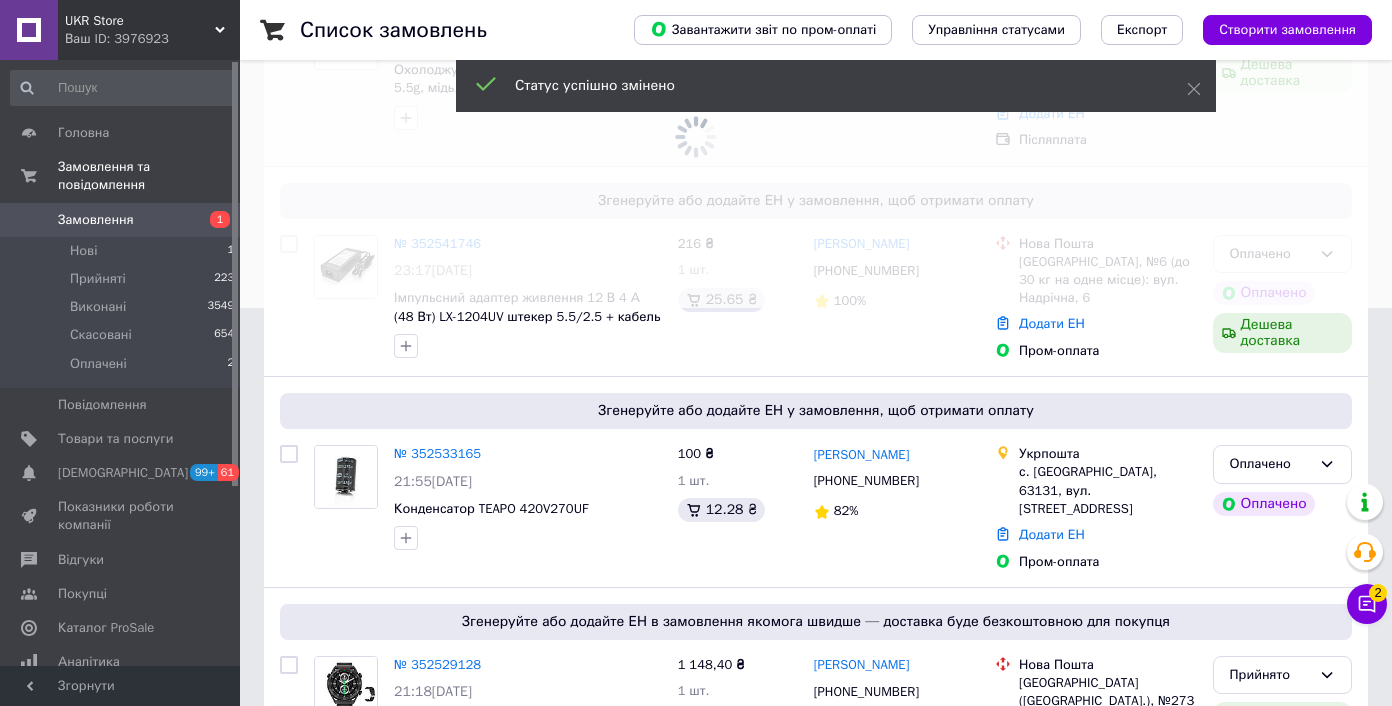 scroll, scrollTop: 402, scrollLeft: 0, axis: vertical 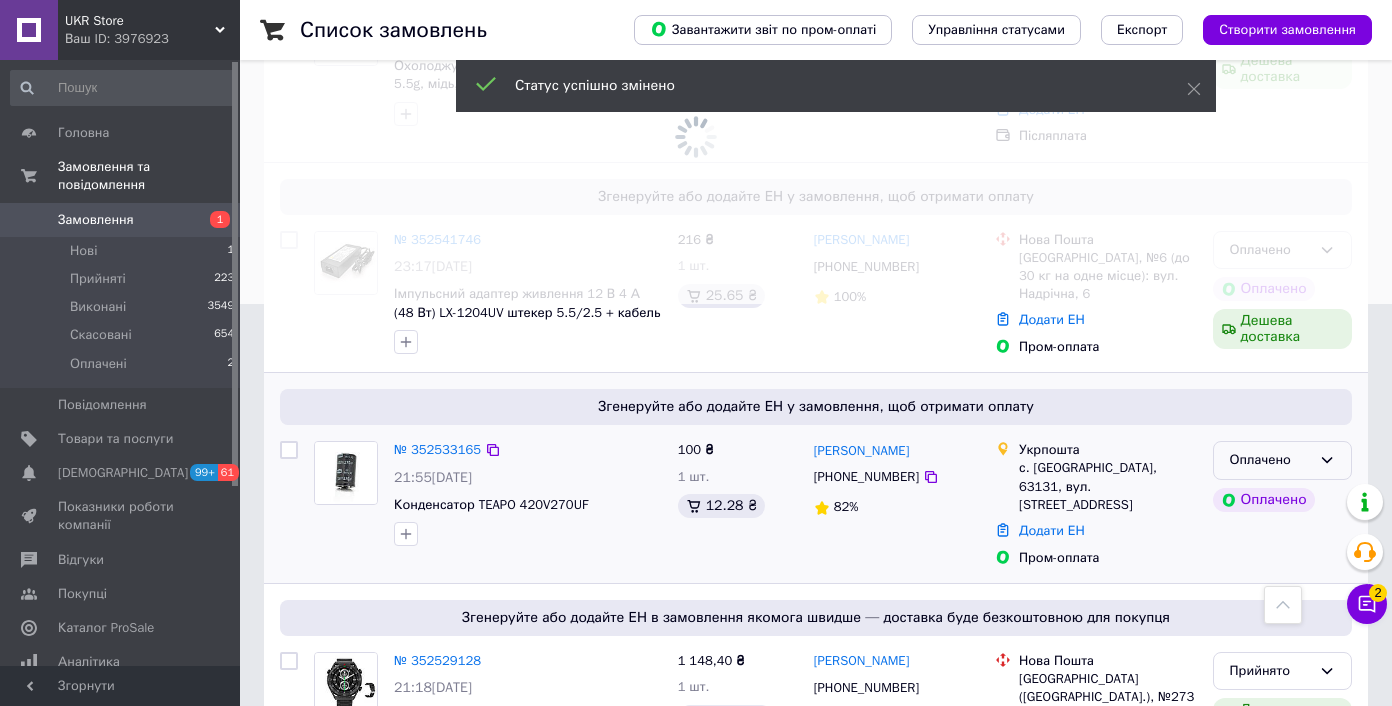 click on "Оплачено" at bounding box center (1270, 460) 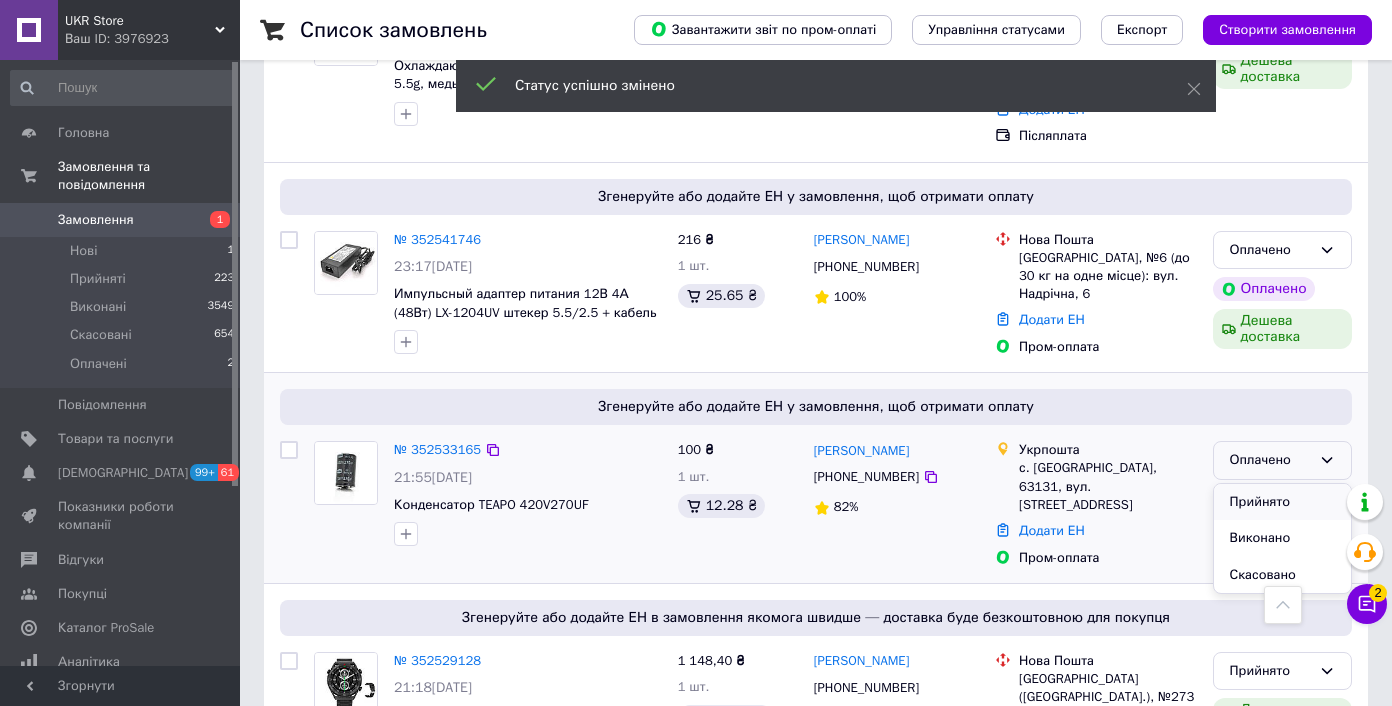 click on "Прийнято" at bounding box center [1282, 502] 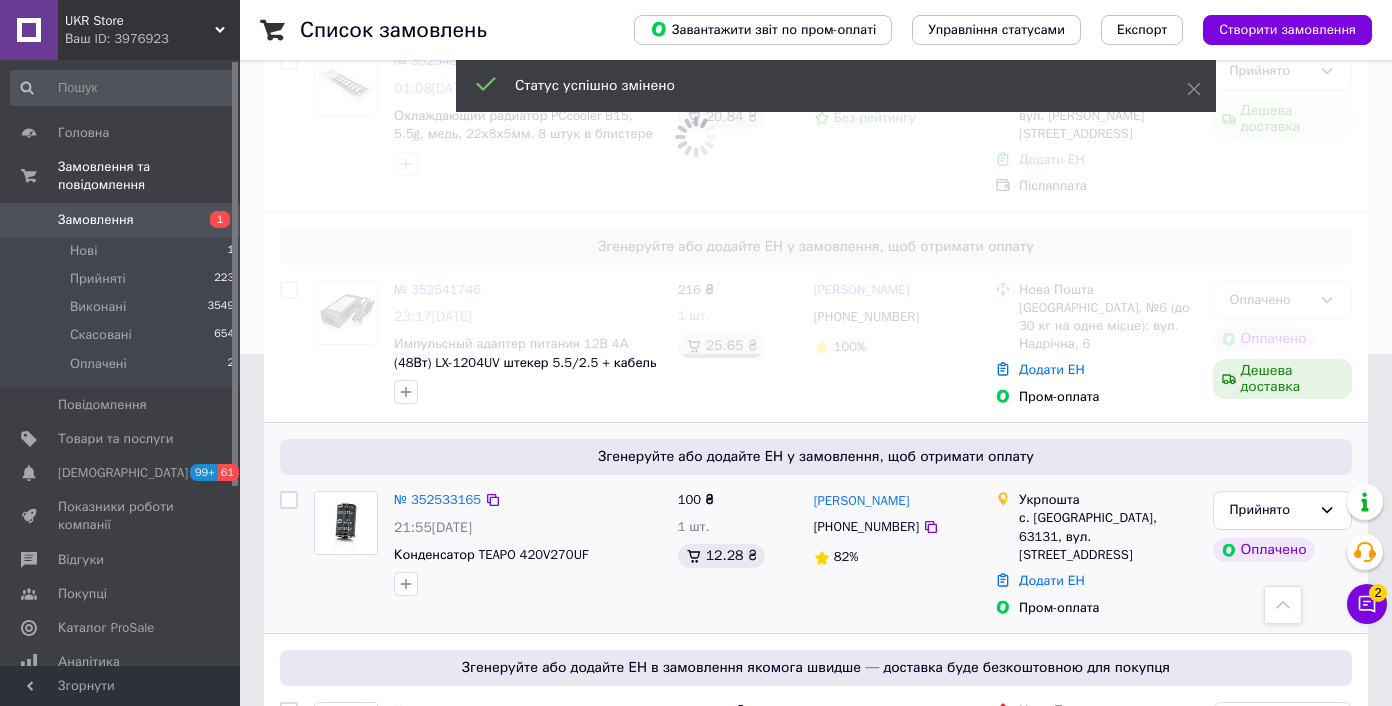 scroll, scrollTop: 255, scrollLeft: 0, axis: vertical 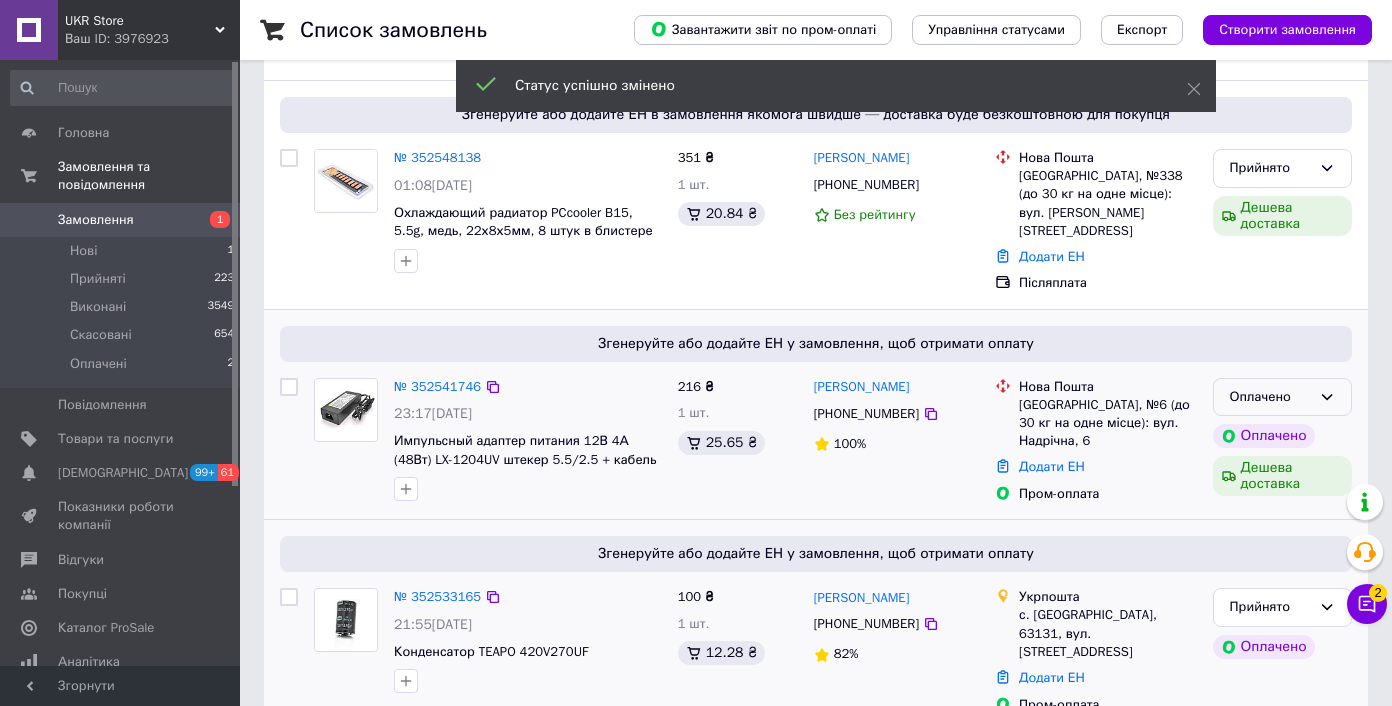 click 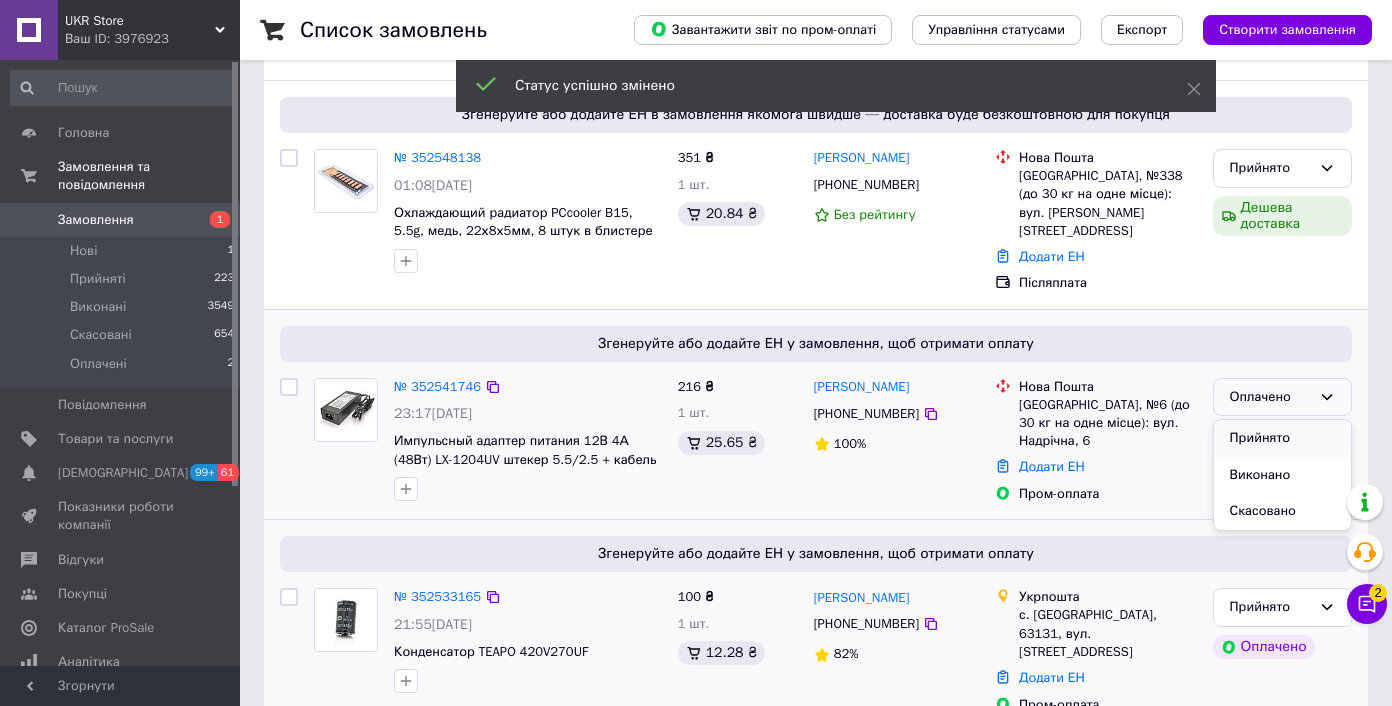 click on "Прийнято" at bounding box center (1282, 438) 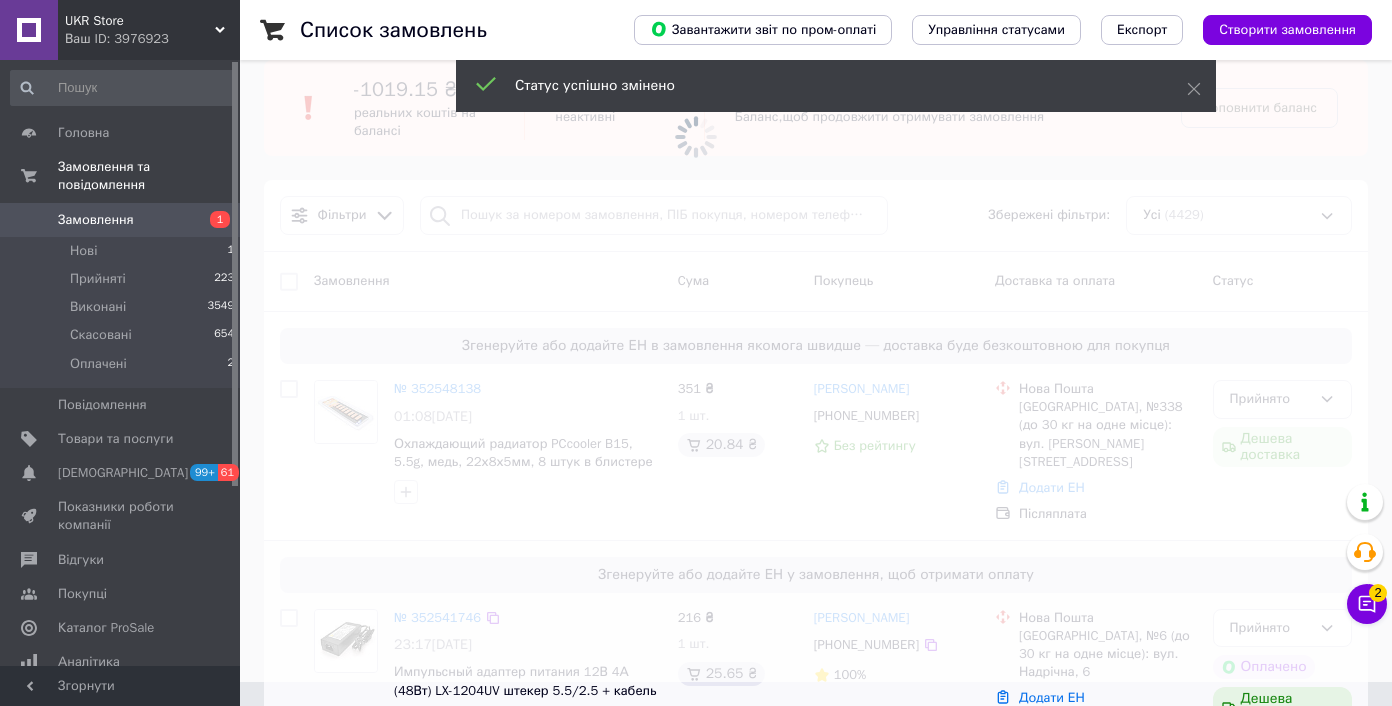 scroll, scrollTop: 0, scrollLeft: 0, axis: both 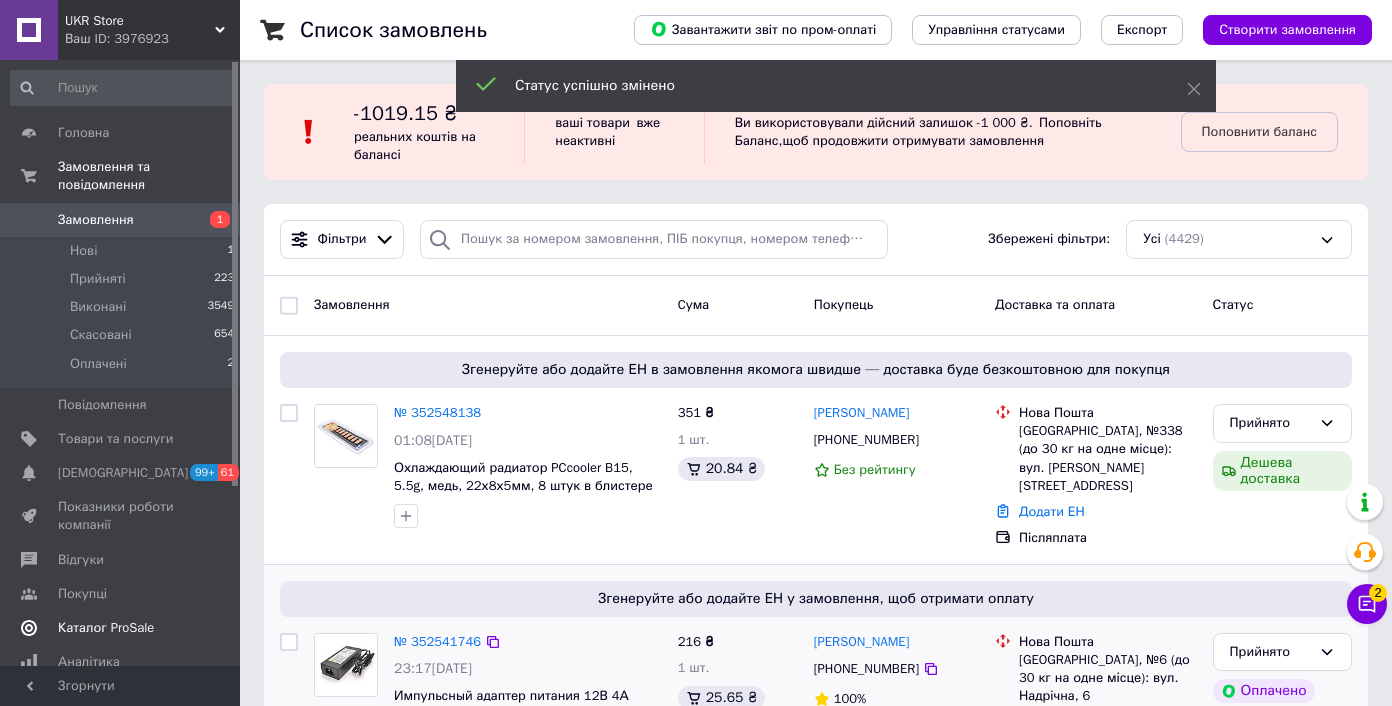 click on "Каталог ProSale" at bounding box center (106, 628) 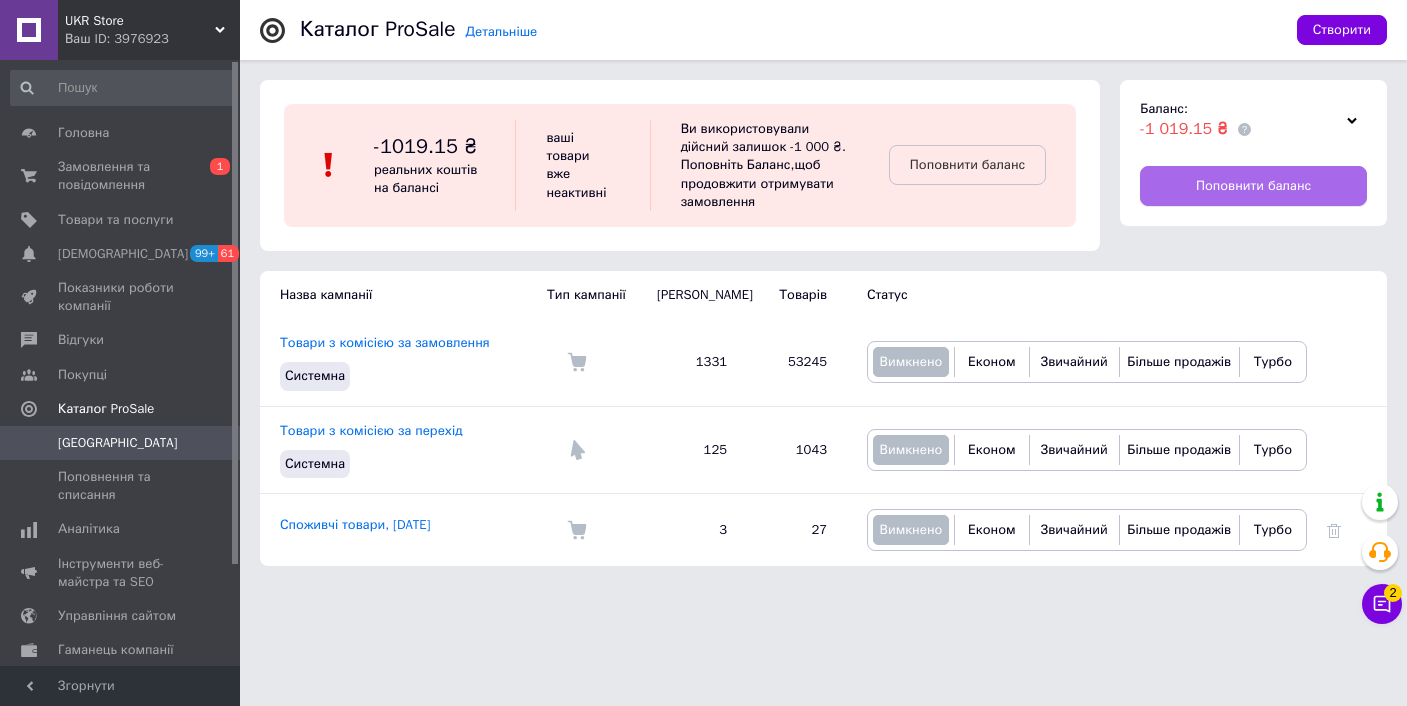 click on "Поповнити баланс" at bounding box center [1253, 186] 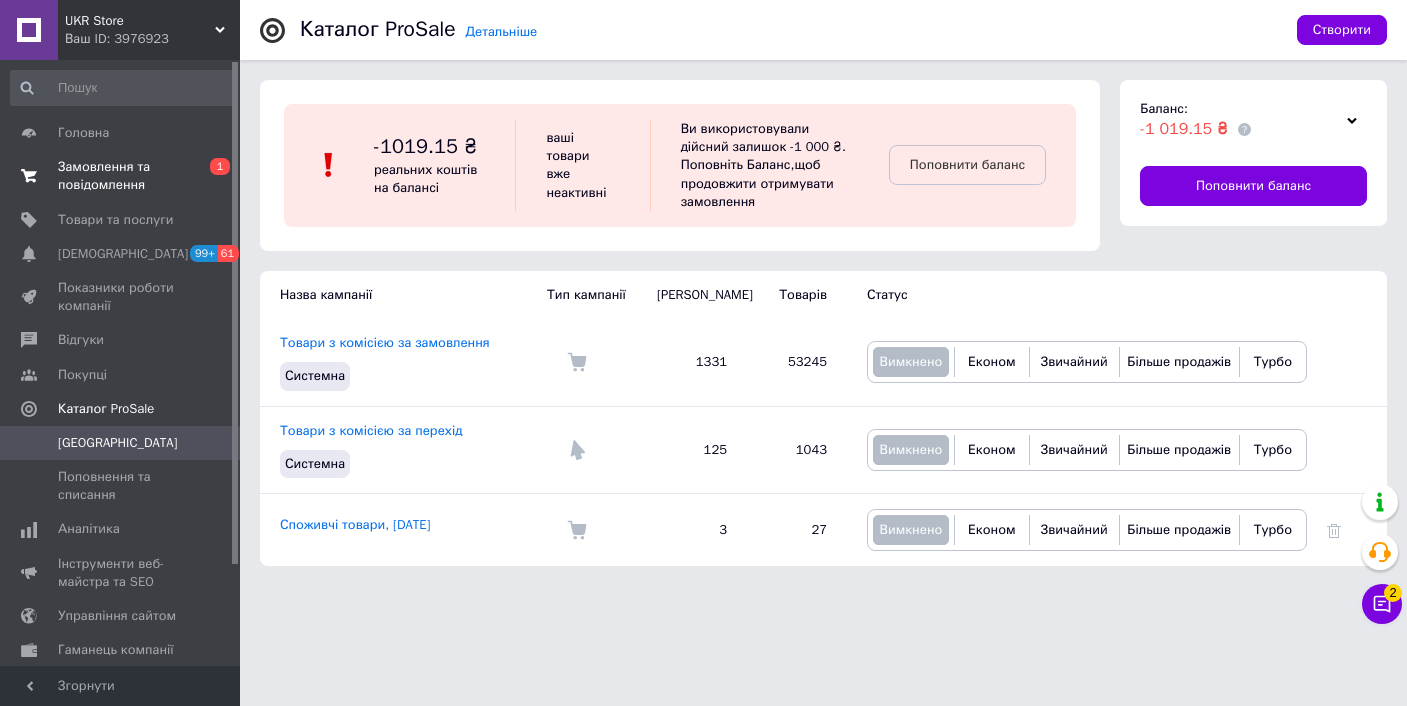 click on "Замовлення та повідомлення 0 1" at bounding box center [123, 176] 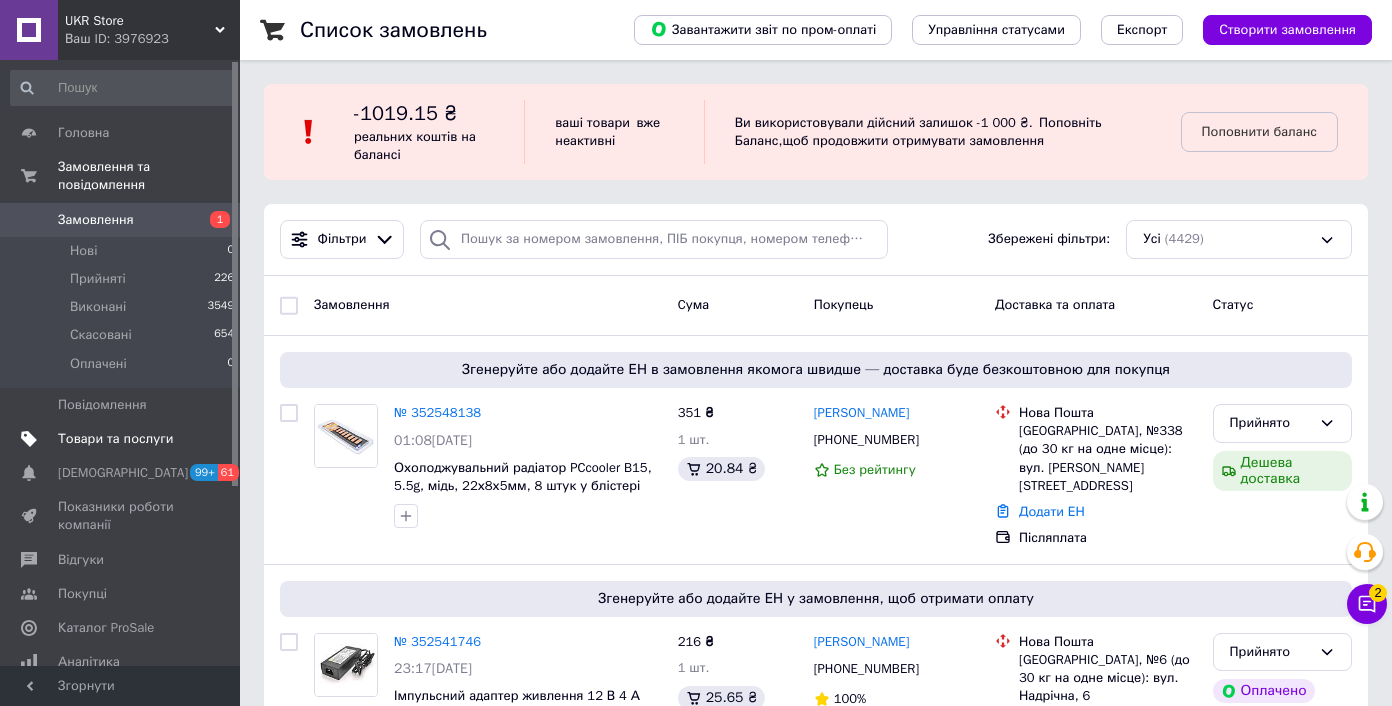 scroll, scrollTop: 255, scrollLeft: 0, axis: vertical 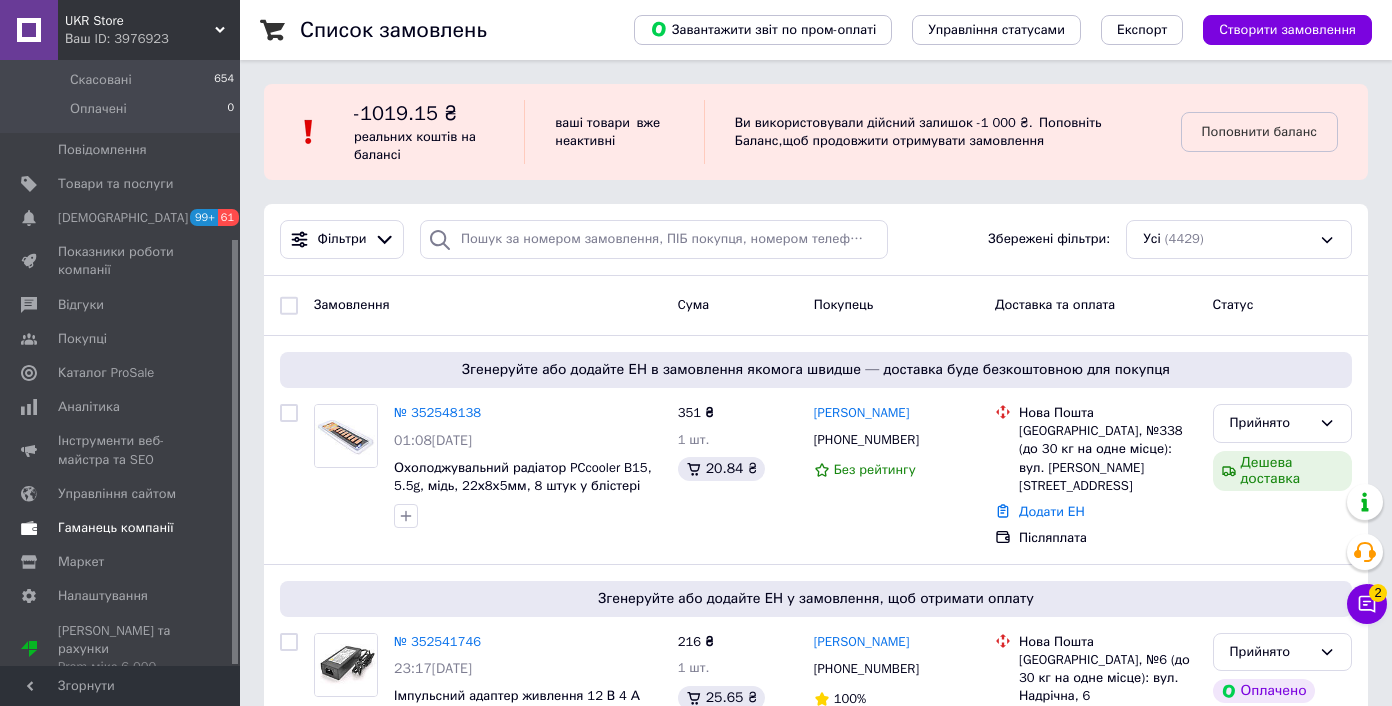 click on "Гаманець компанії" at bounding box center (116, 528) 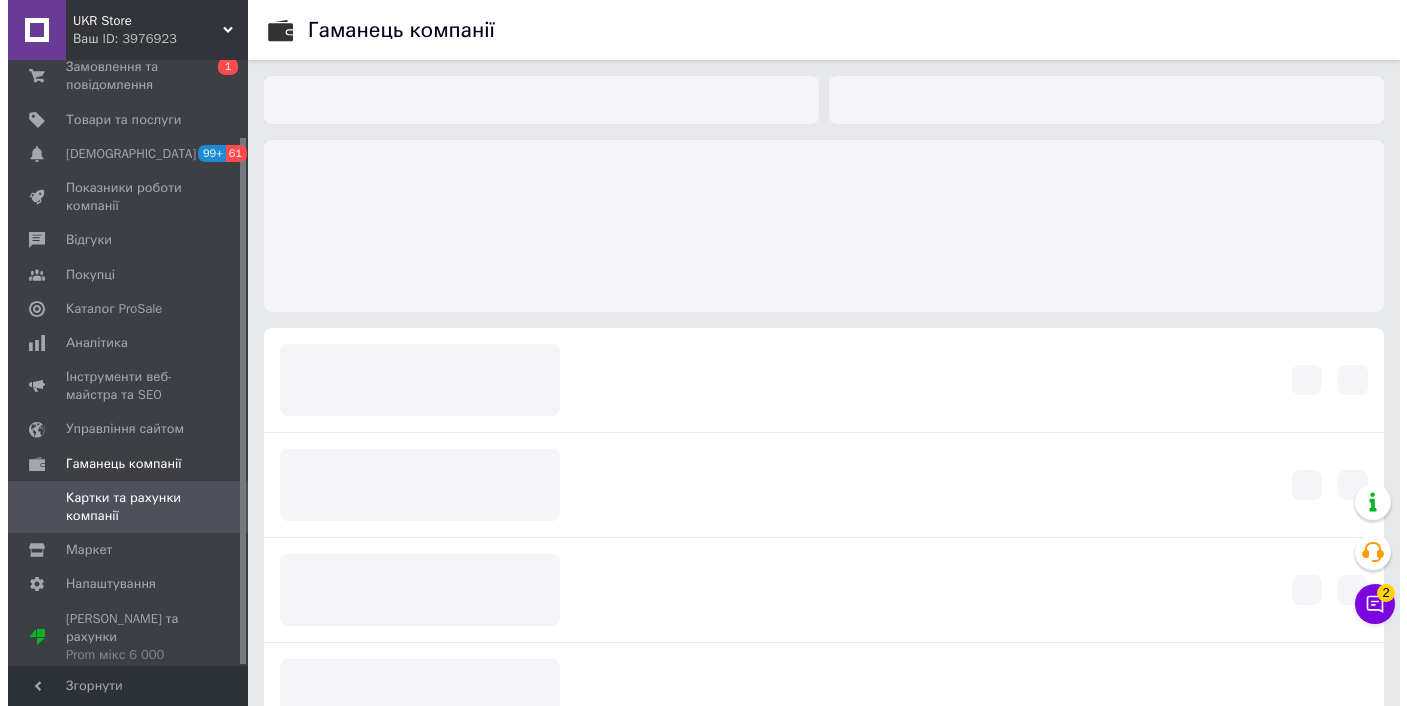 scroll, scrollTop: 88, scrollLeft: 0, axis: vertical 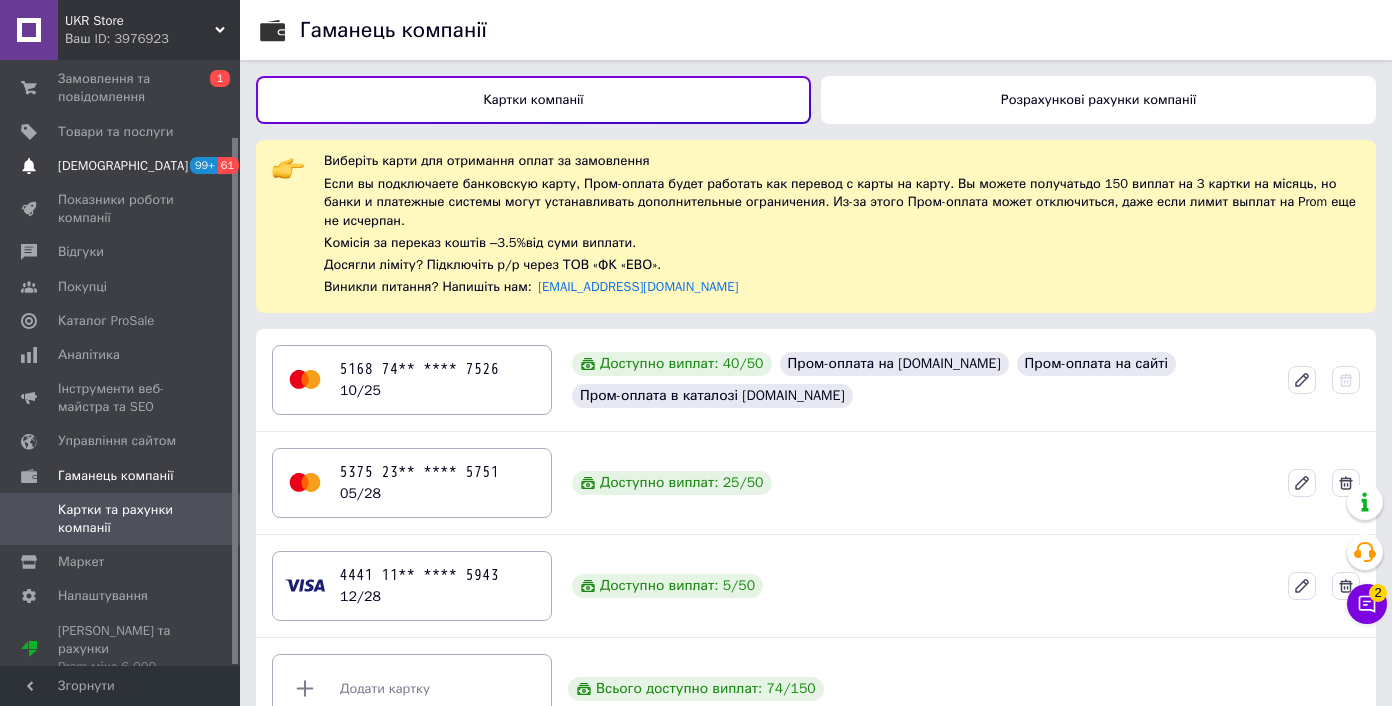 click on "[DEMOGRAPHIC_DATA]" at bounding box center [123, 166] 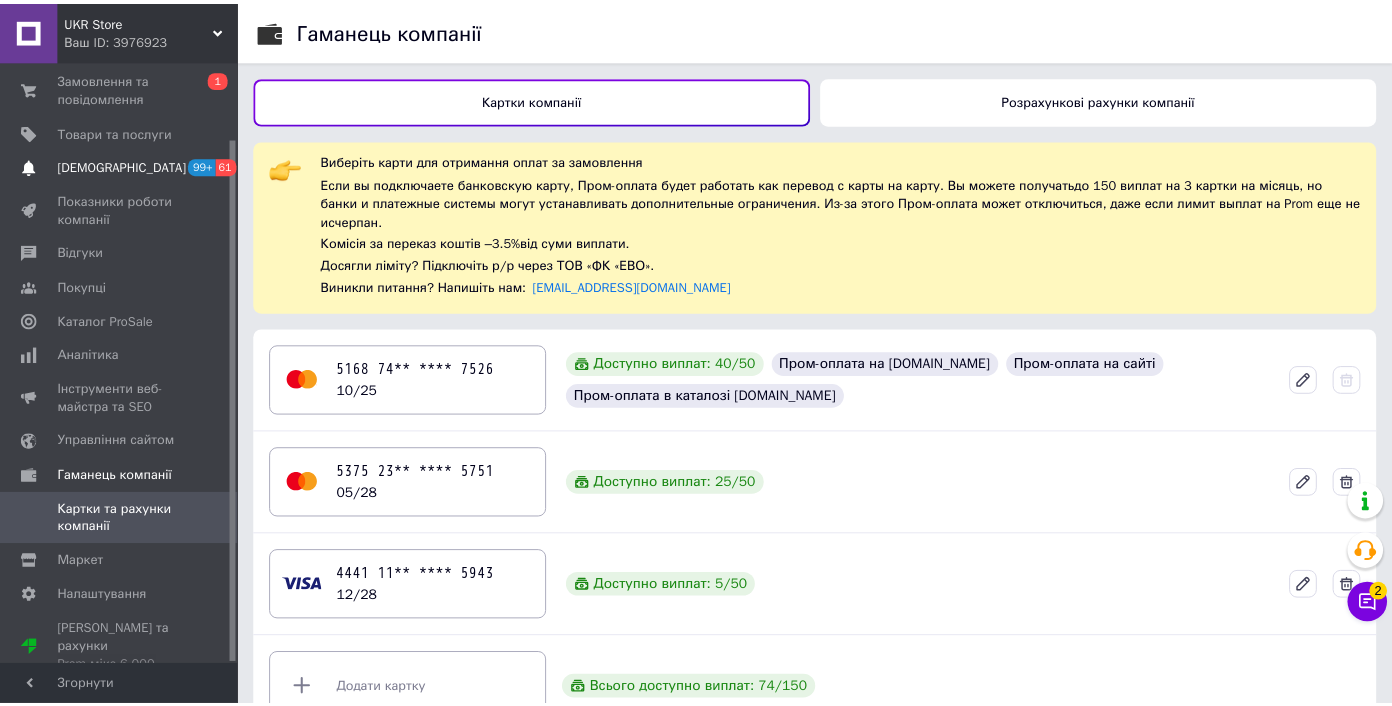 scroll, scrollTop: 35, scrollLeft: 0, axis: vertical 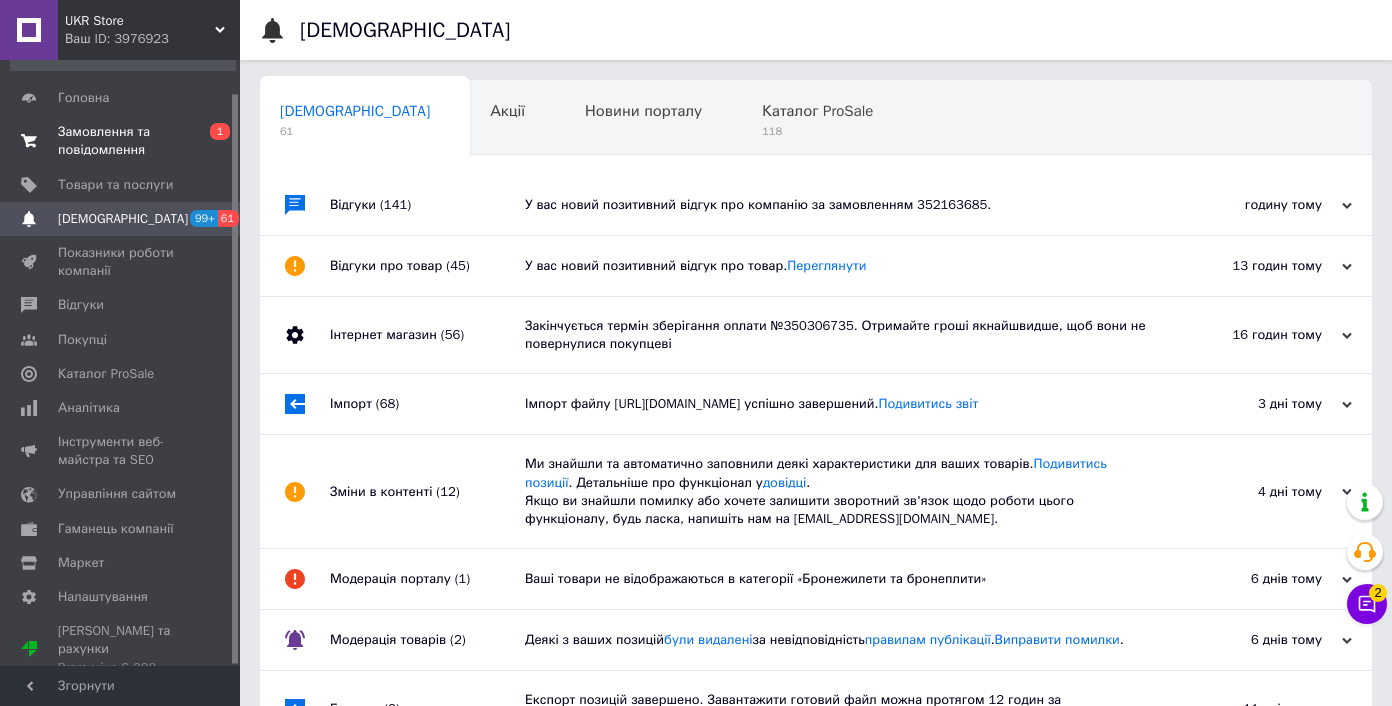 click on "Замовлення та повідомлення" at bounding box center (121, 141) 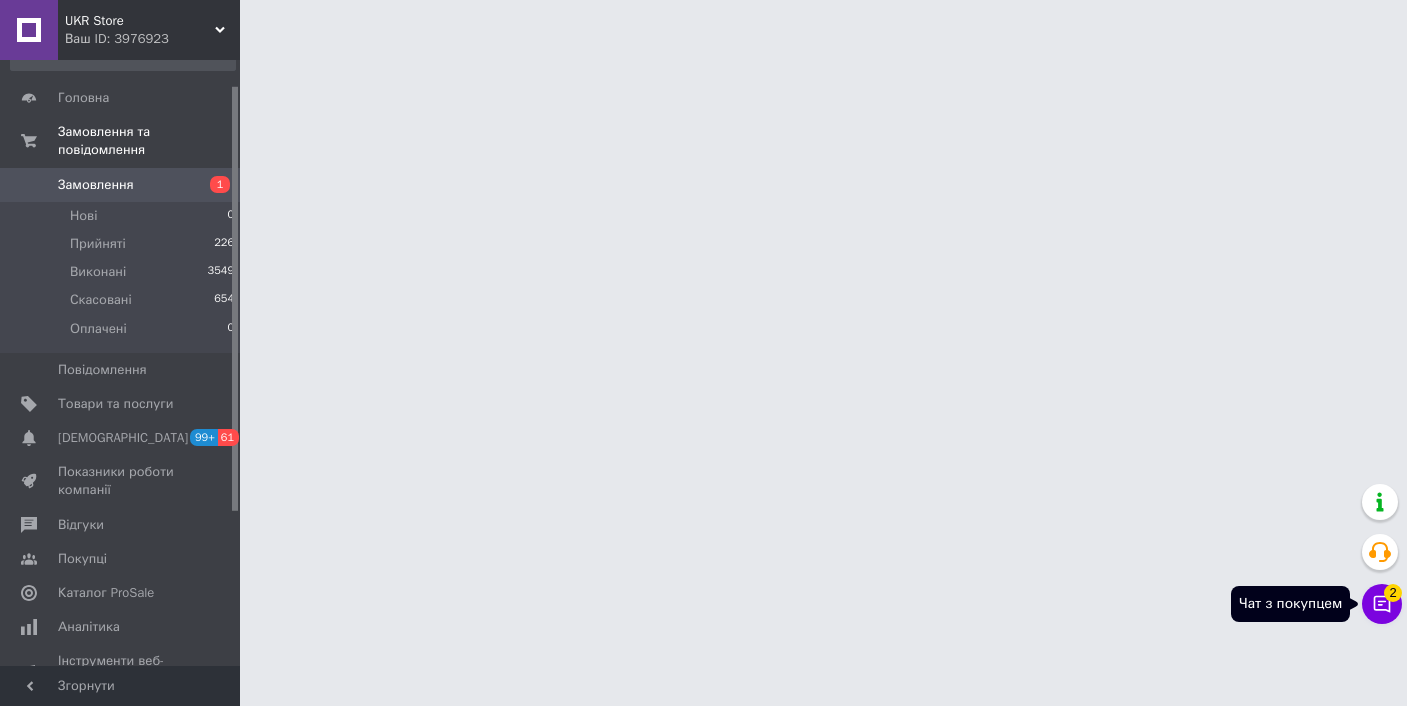 click 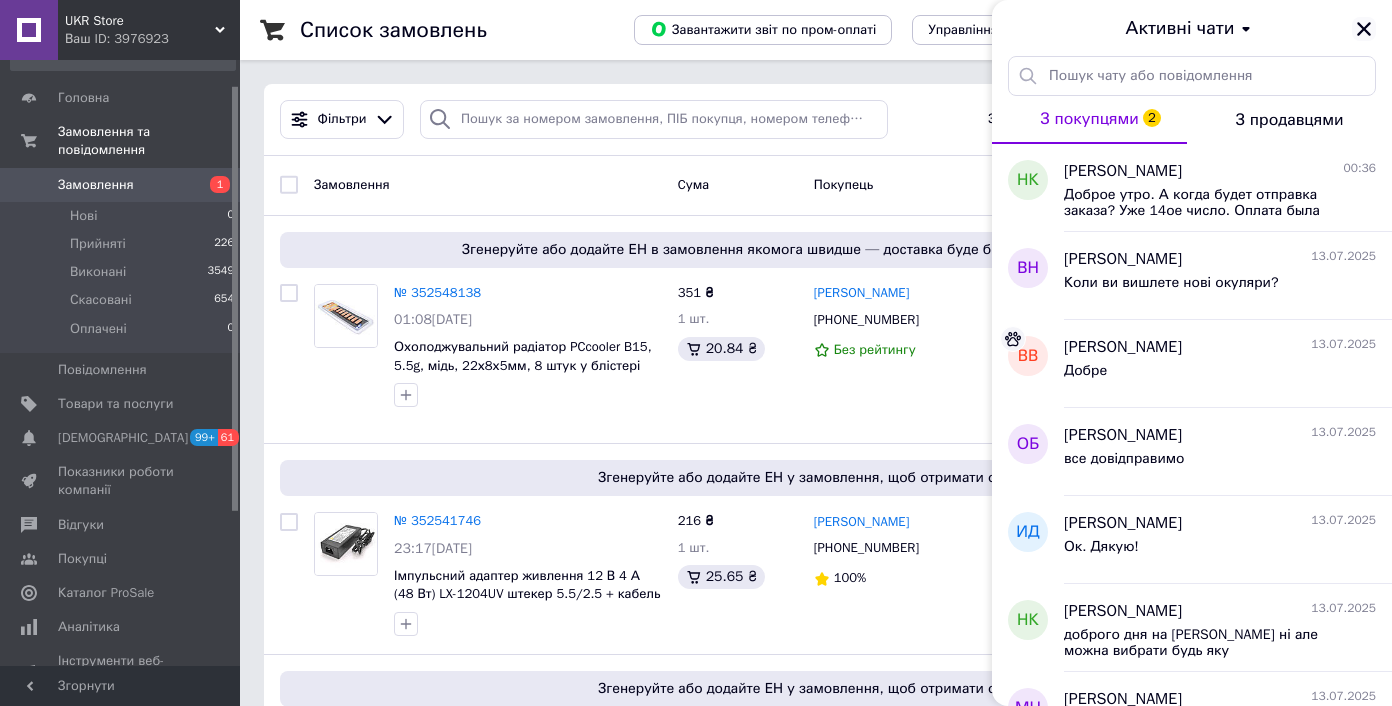 click 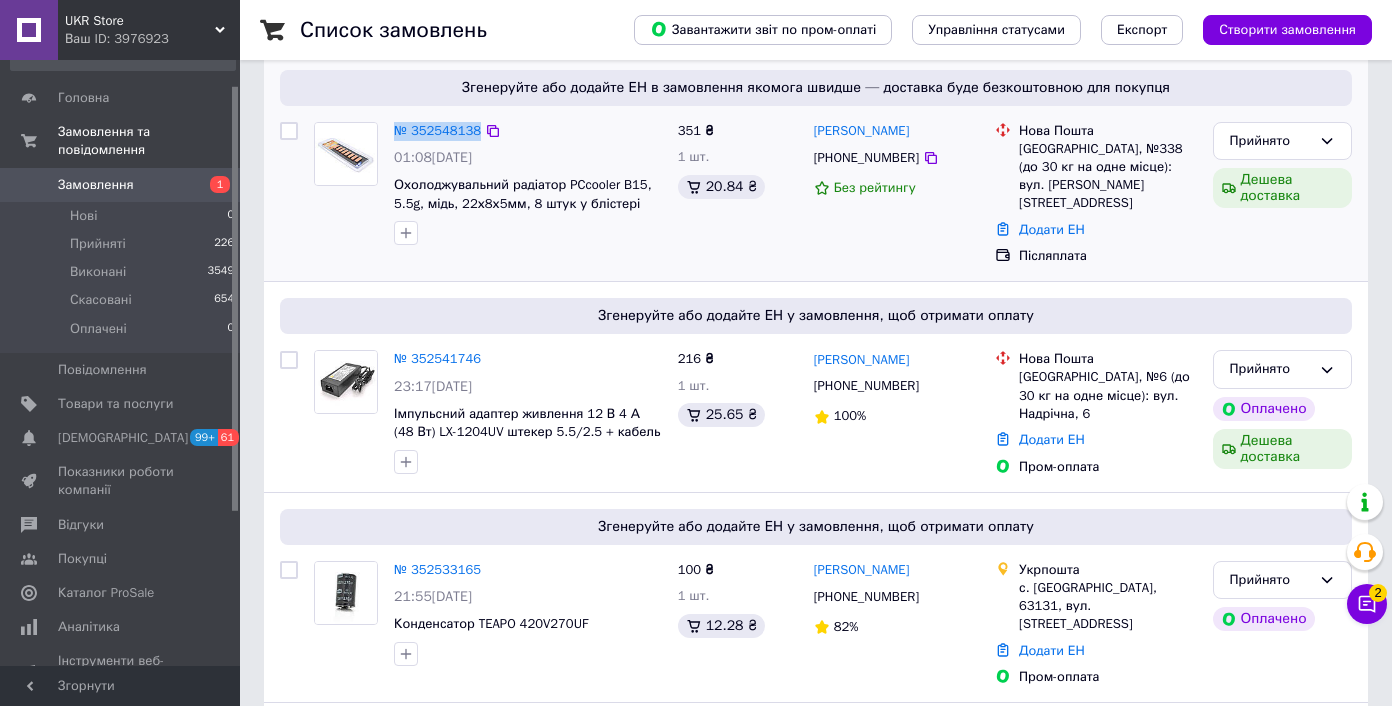 scroll, scrollTop: 354, scrollLeft: 0, axis: vertical 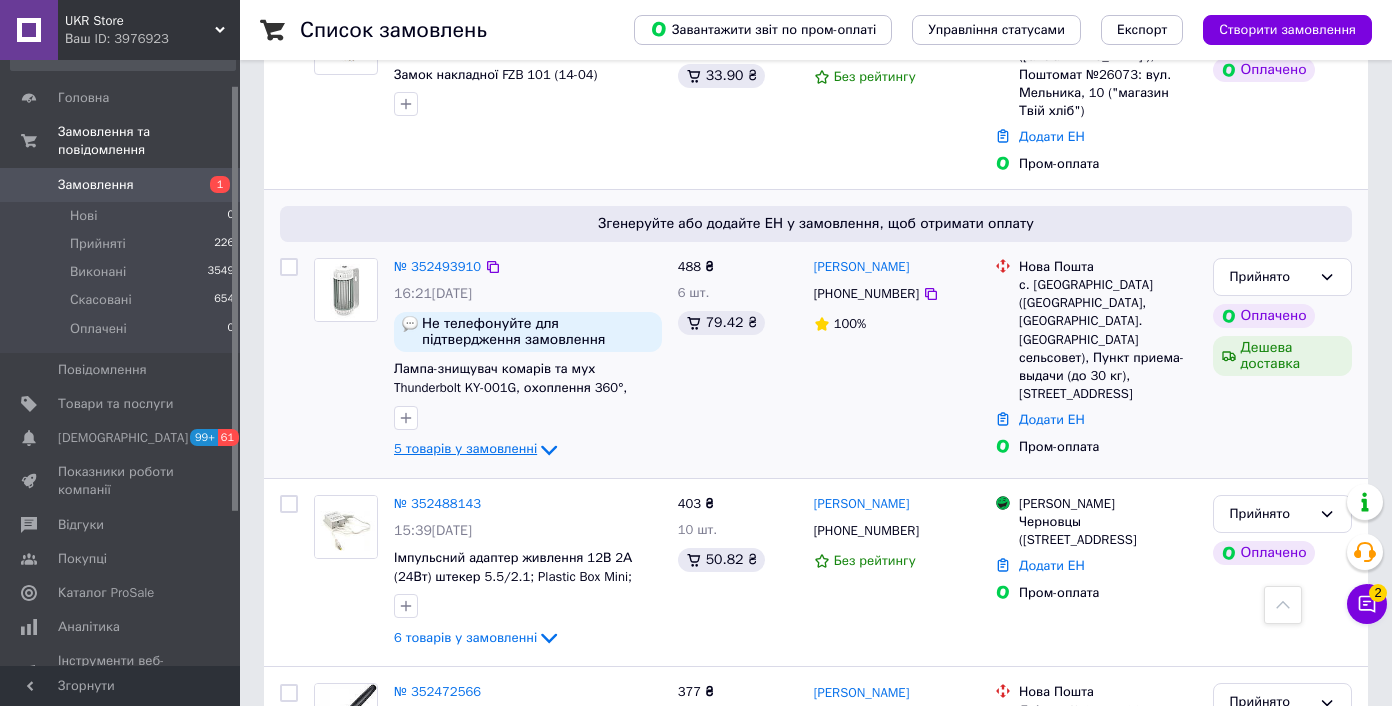 click on "5 товарів у замовленні" at bounding box center [465, 448] 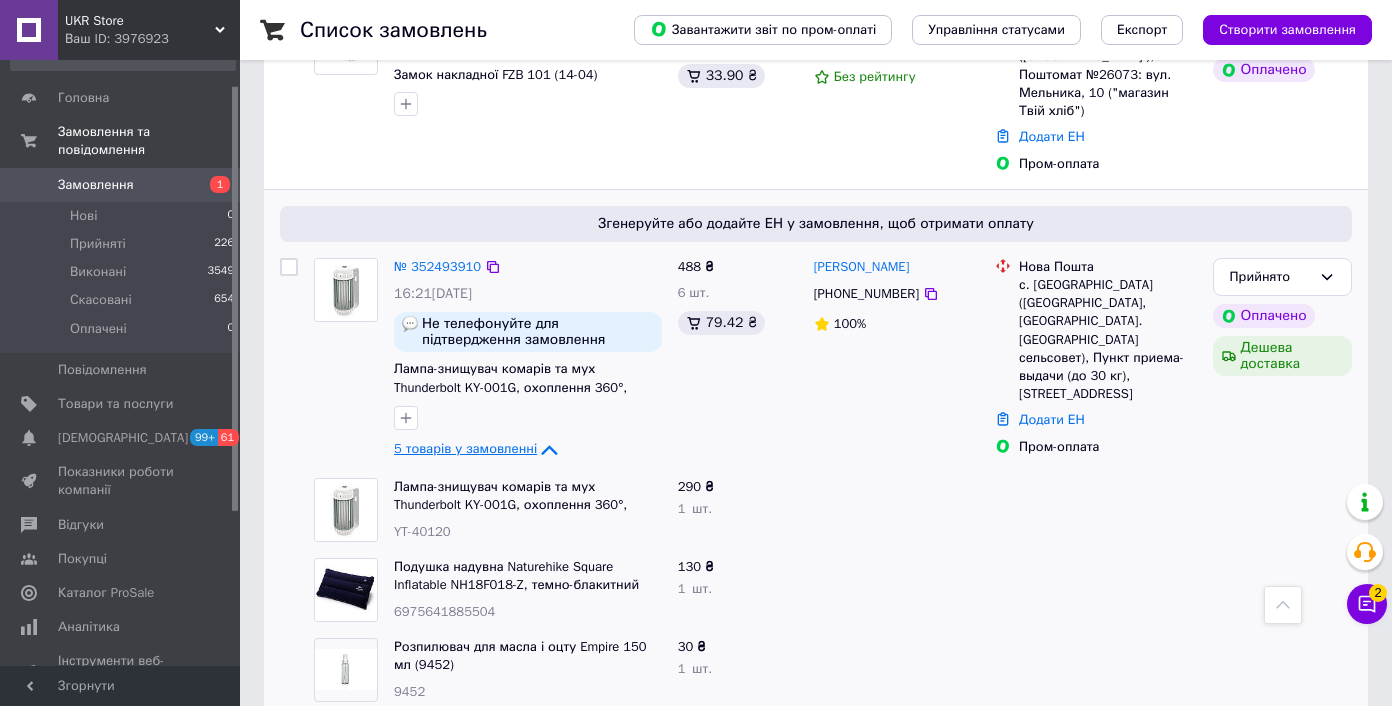click on "5 товарів у замовленні" at bounding box center [465, 448] 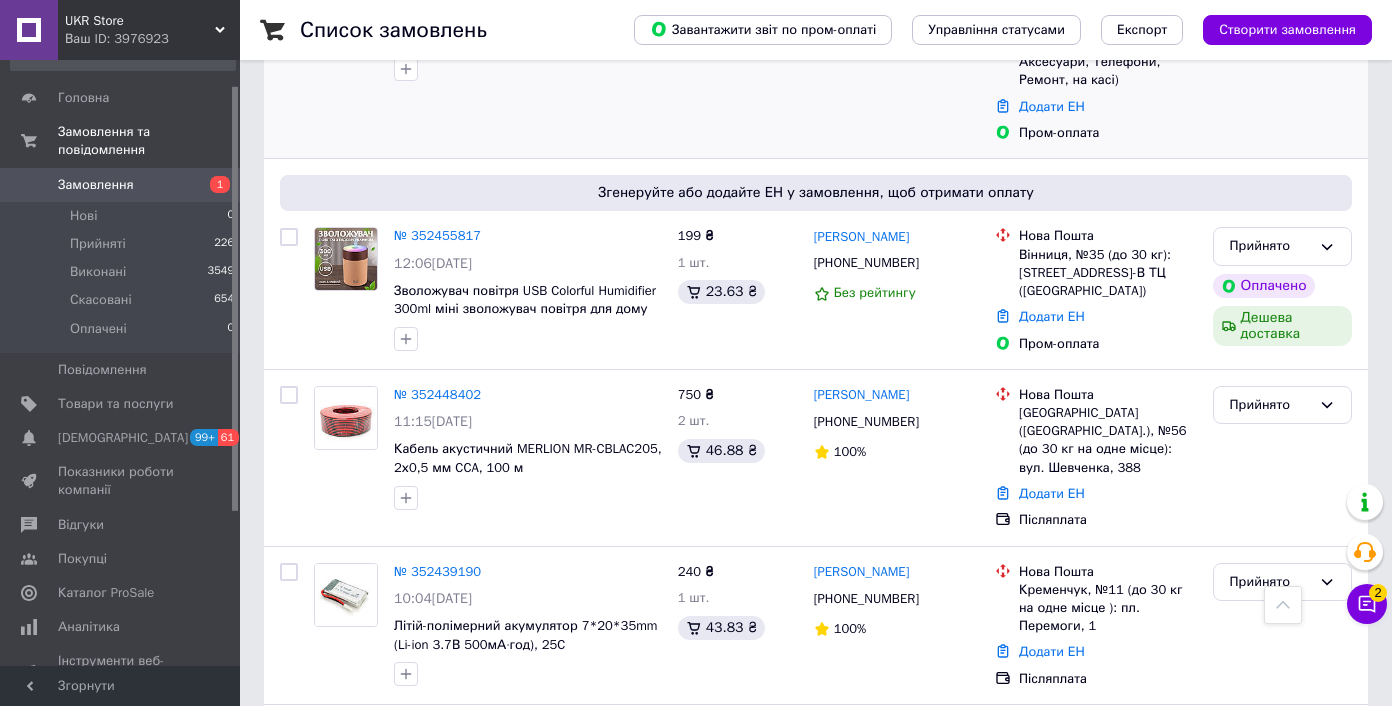 scroll, scrollTop: 2933, scrollLeft: 0, axis: vertical 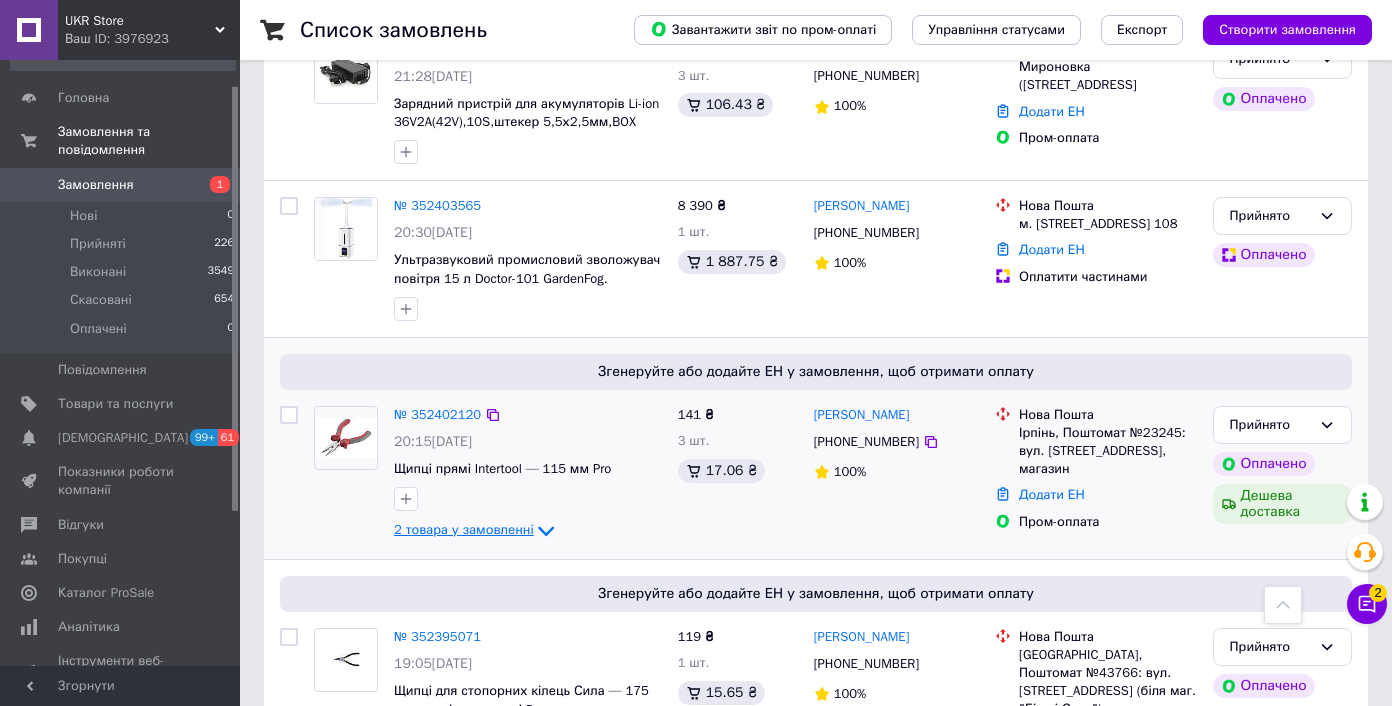 click on "2 товара у замовленні" at bounding box center (464, 529) 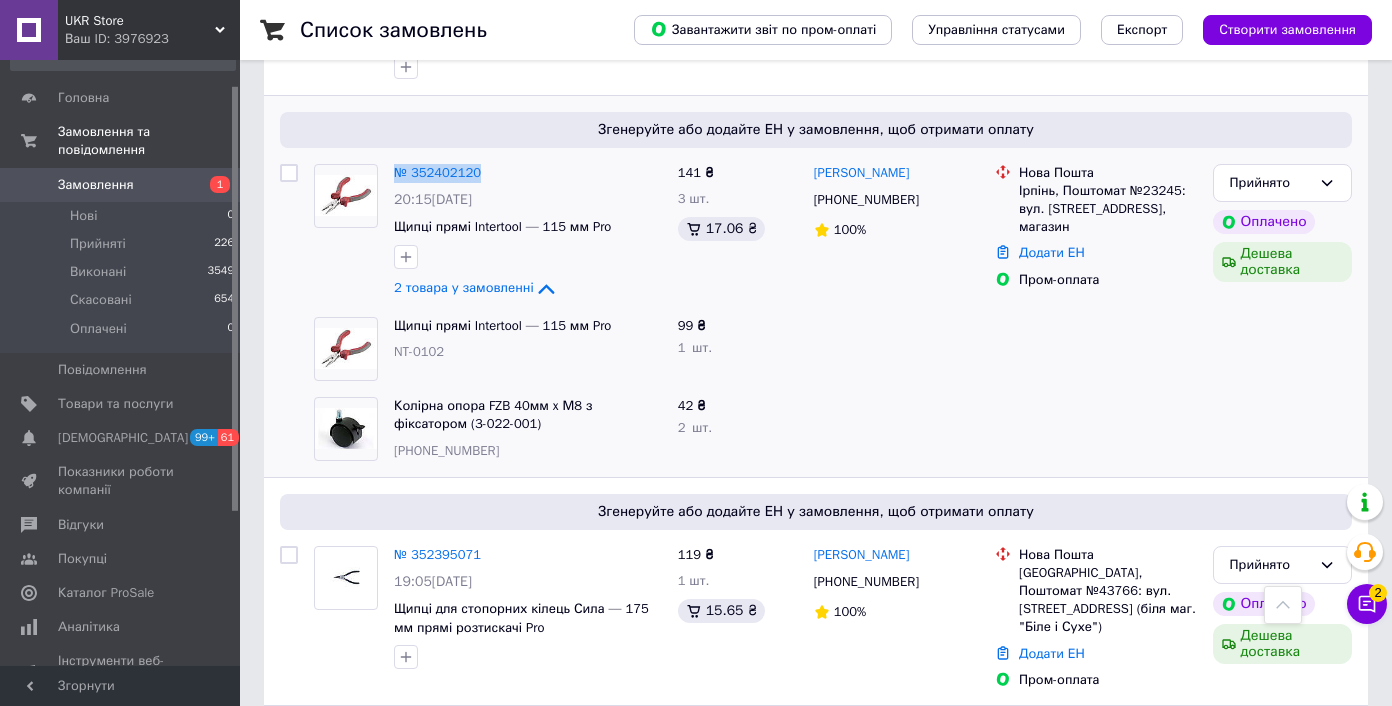 scroll, scrollTop: 5532, scrollLeft: 0, axis: vertical 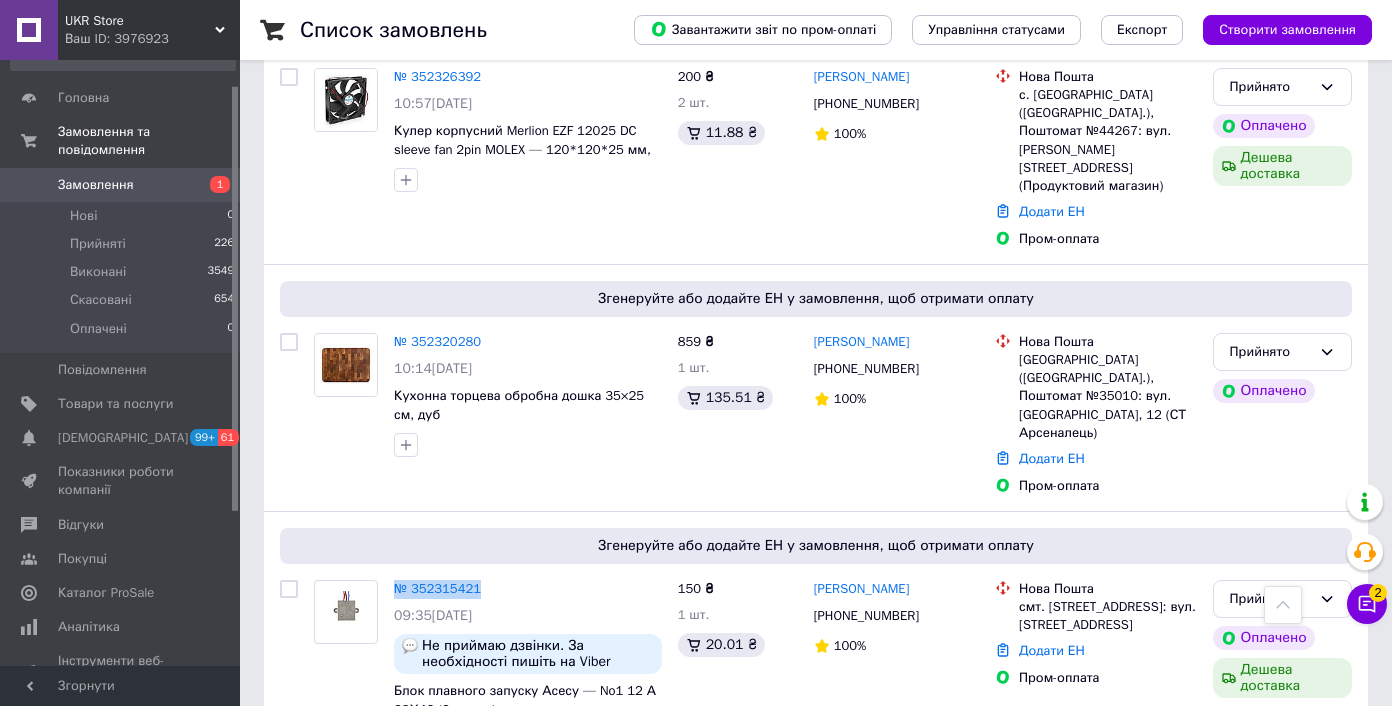 click on "Прийнято" at bounding box center (1270, 804) 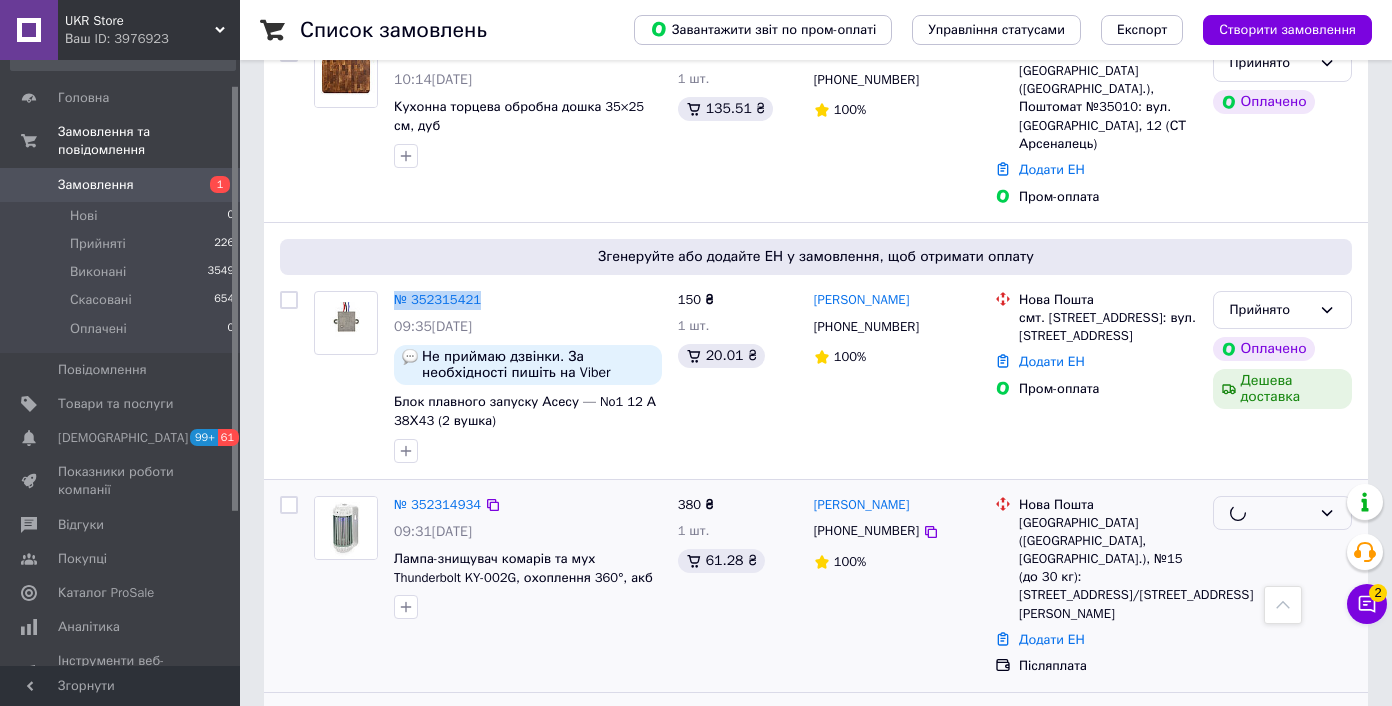 scroll, scrollTop: 8126, scrollLeft: 0, axis: vertical 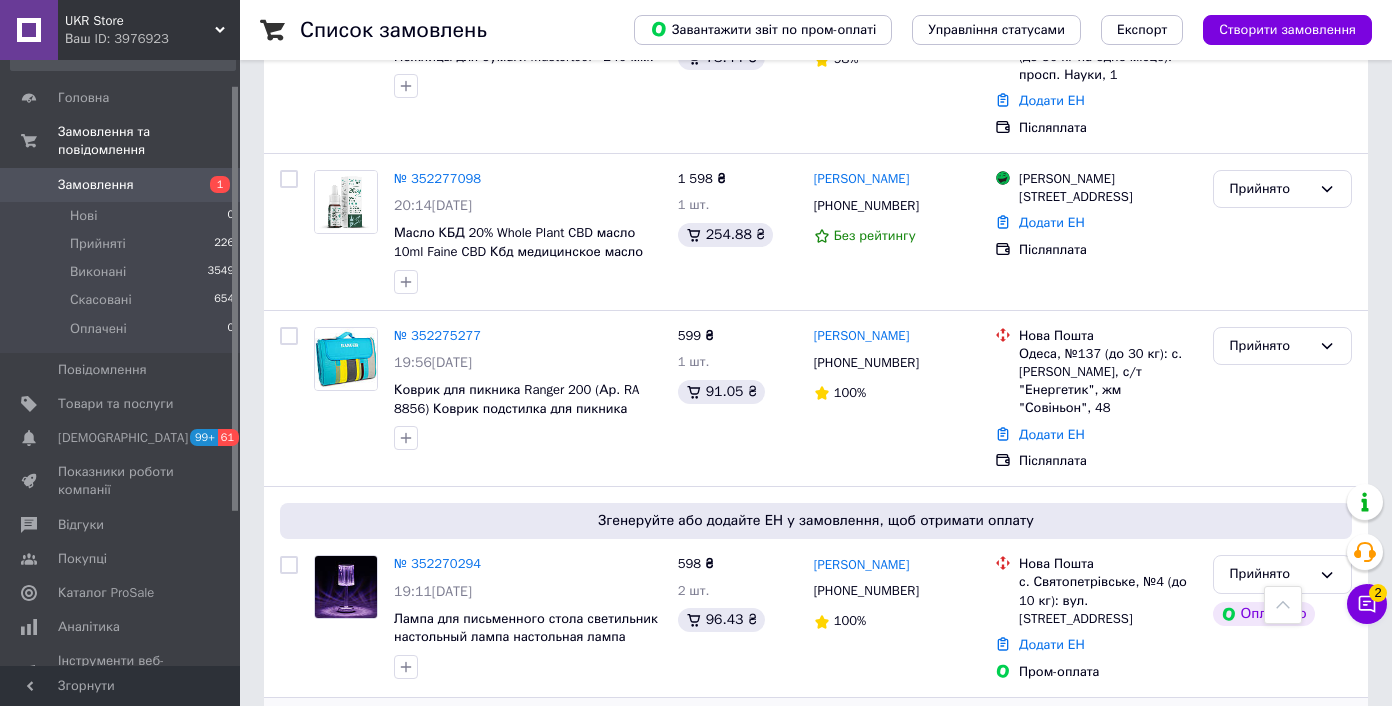 drag, startPoint x: 467, startPoint y: 448, endPoint x: 443, endPoint y: 284, distance: 165.7468 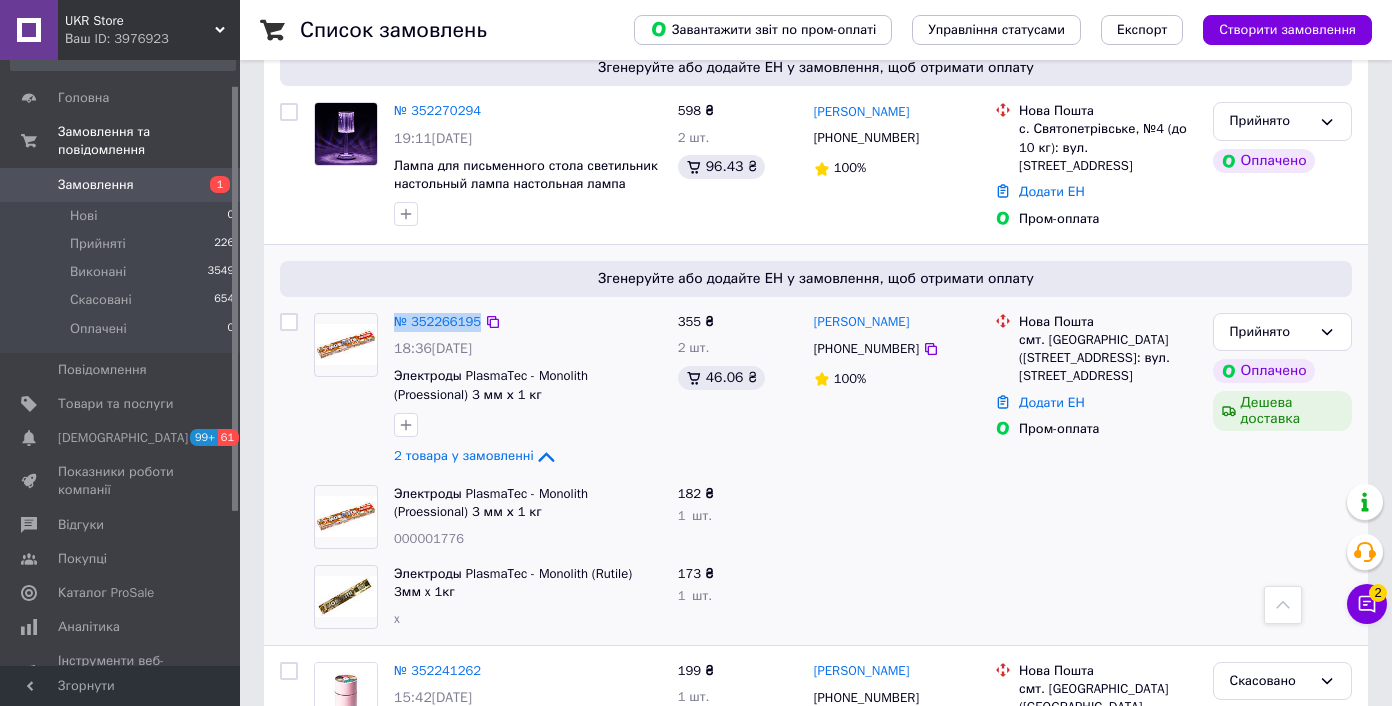scroll, scrollTop: 10296, scrollLeft: 0, axis: vertical 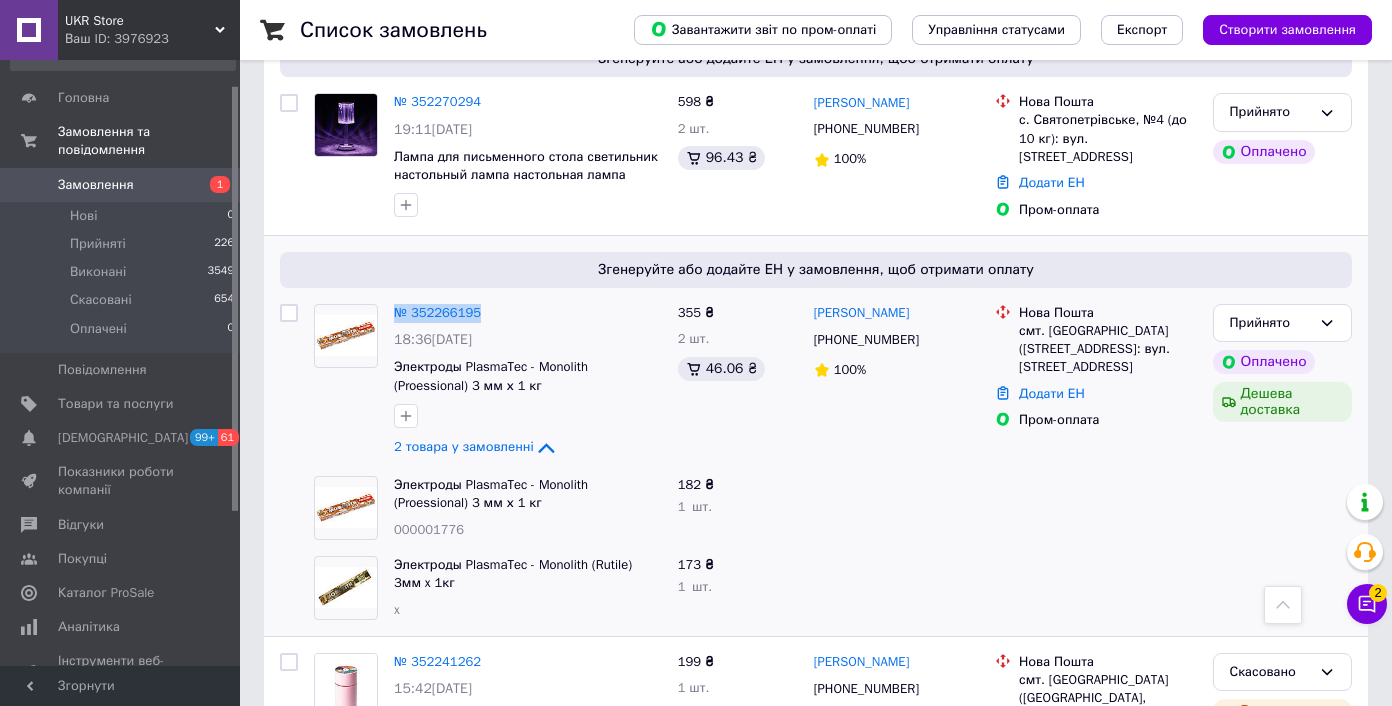 click on "Прийнято" at bounding box center [1270, 876] 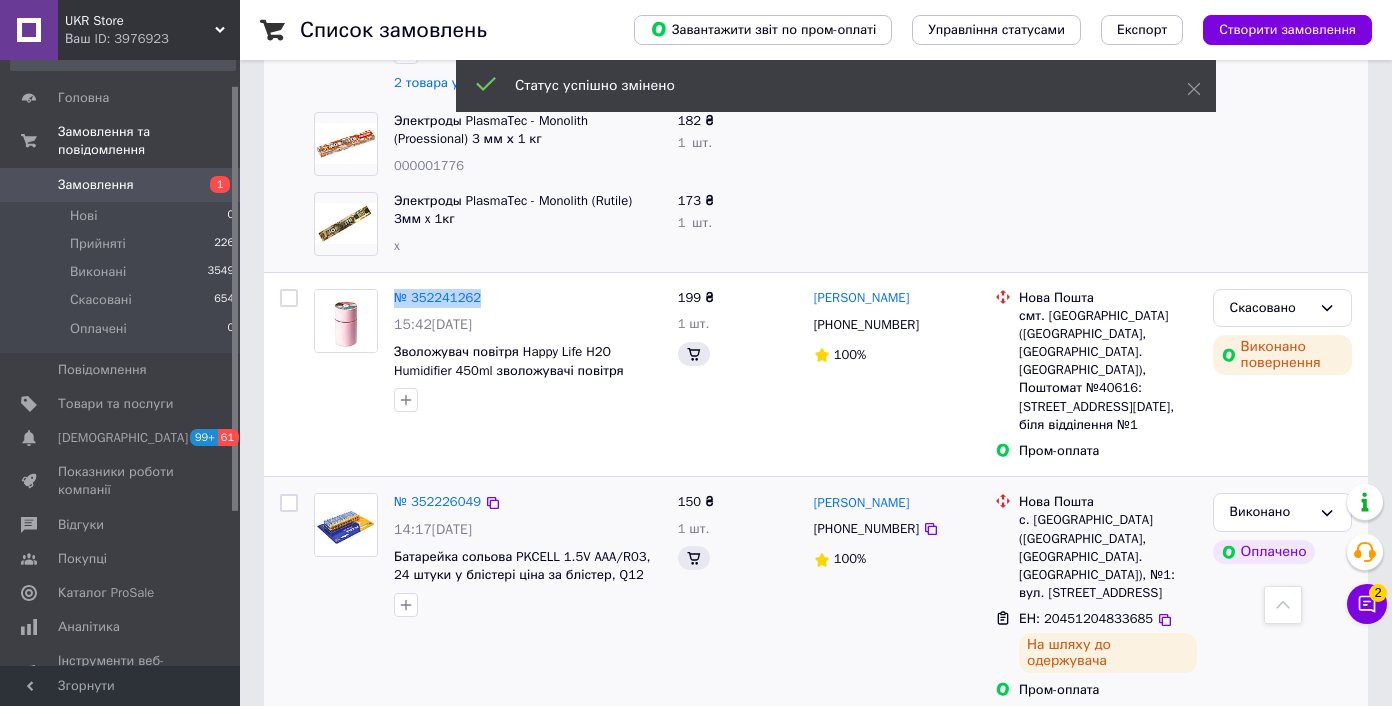 click on "2" at bounding box center [327, 760] 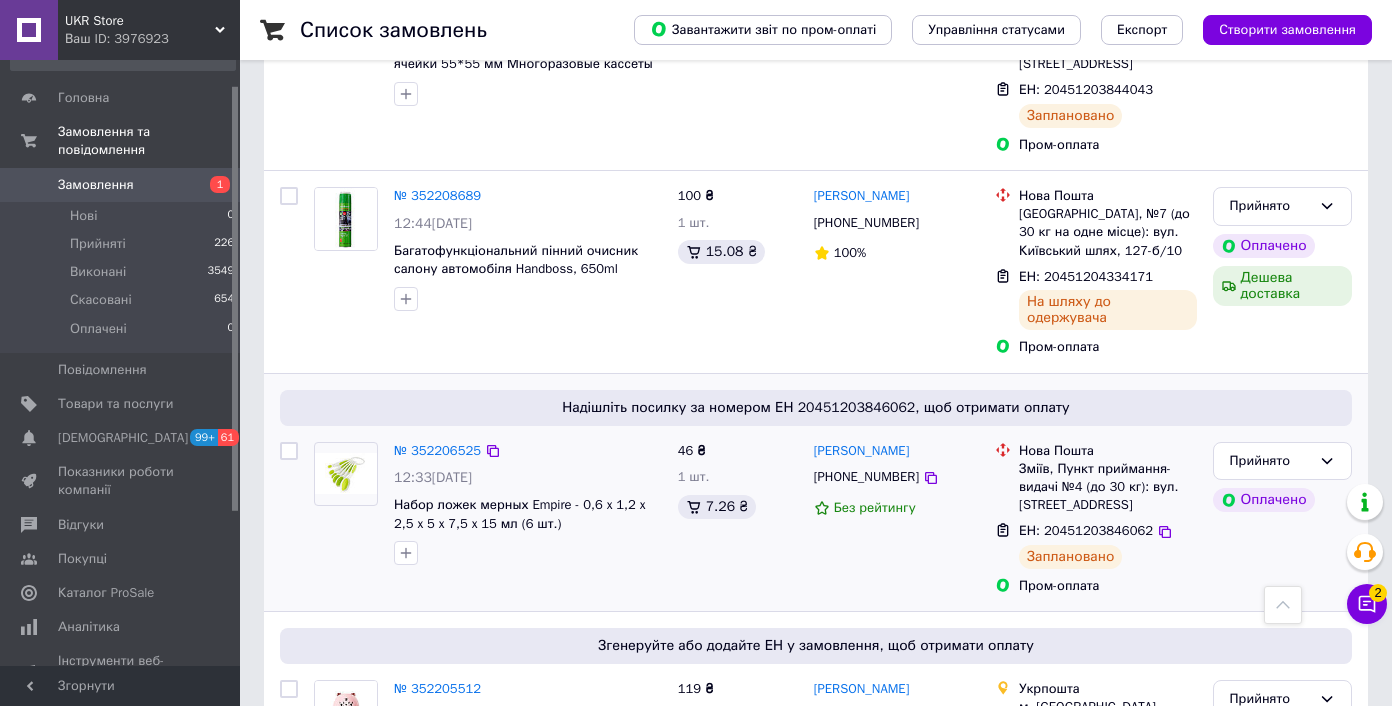 scroll, scrollTop: 562, scrollLeft: 0, axis: vertical 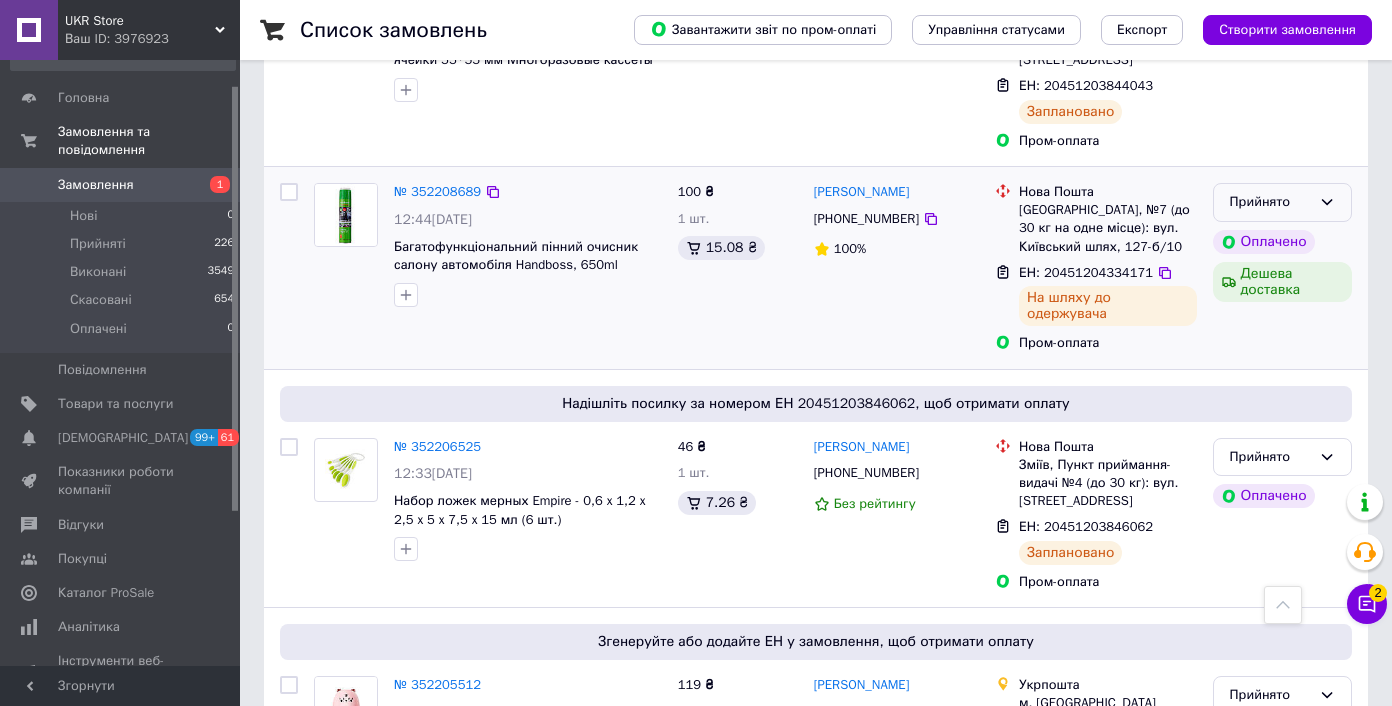 click on "Прийнято" at bounding box center [1282, 202] 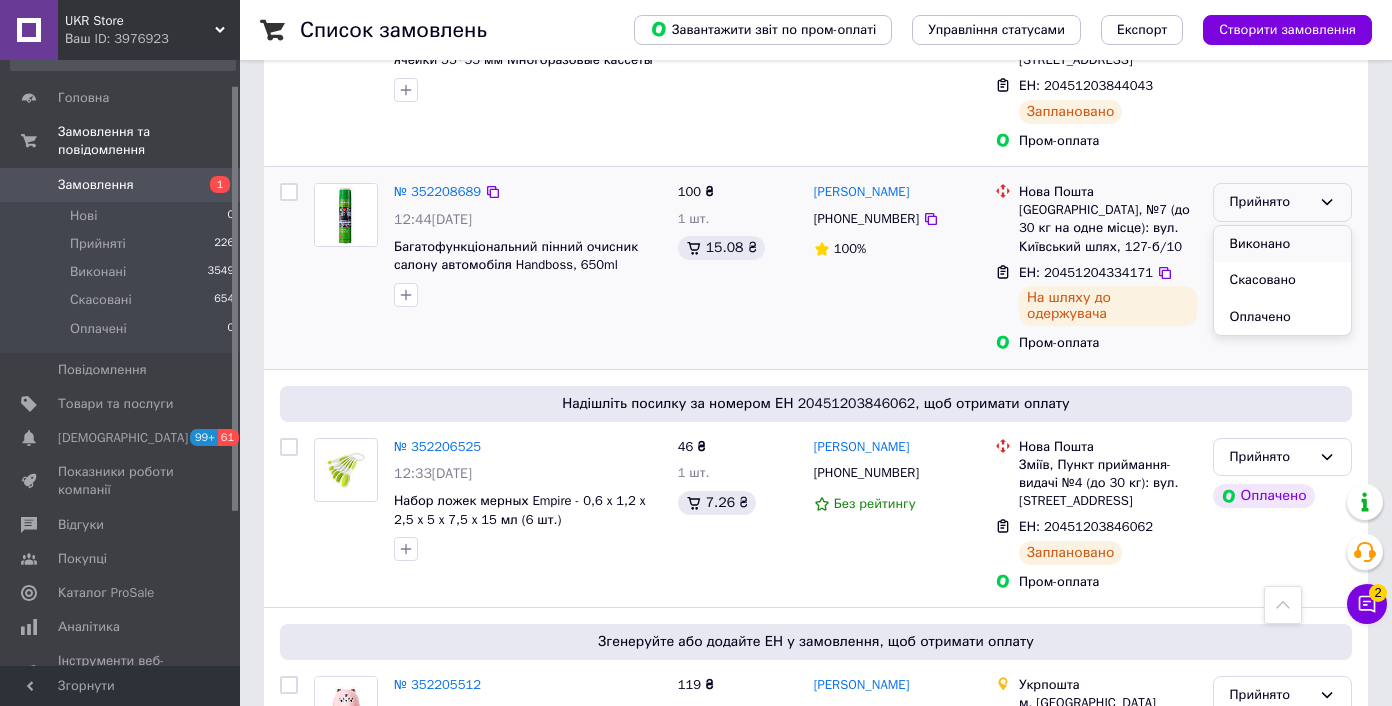 click on "Виконано" at bounding box center (1282, 244) 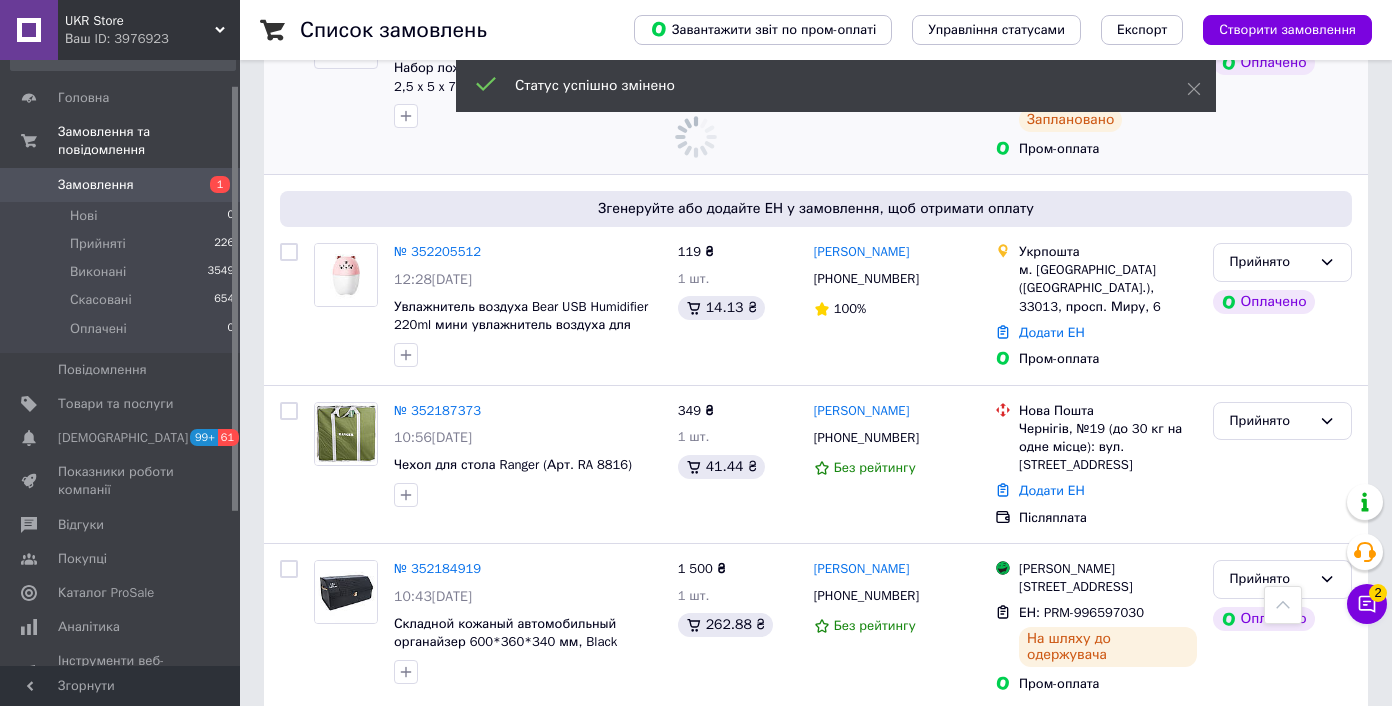 scroll, scrollTop: 1148, scrollLeft: 0, axis: vertical 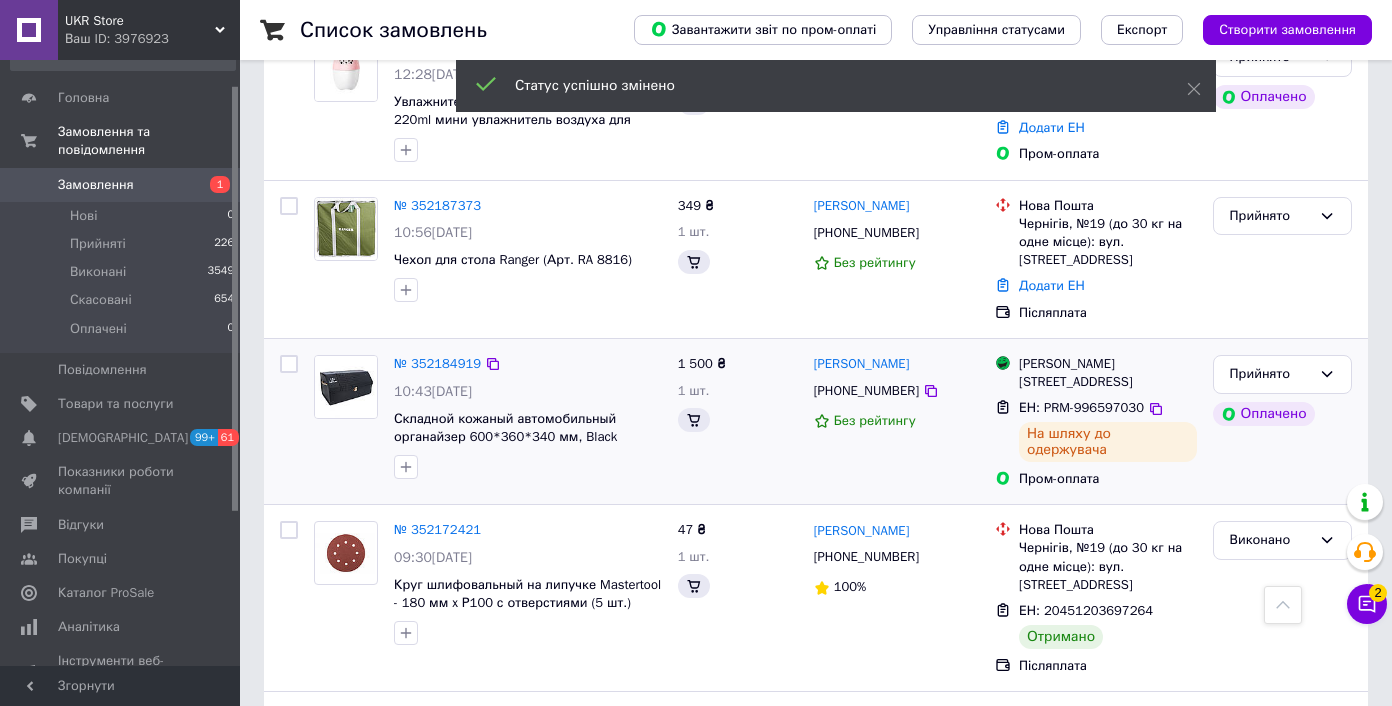 click on "Прийнято" at bounding box center (1282, 374) 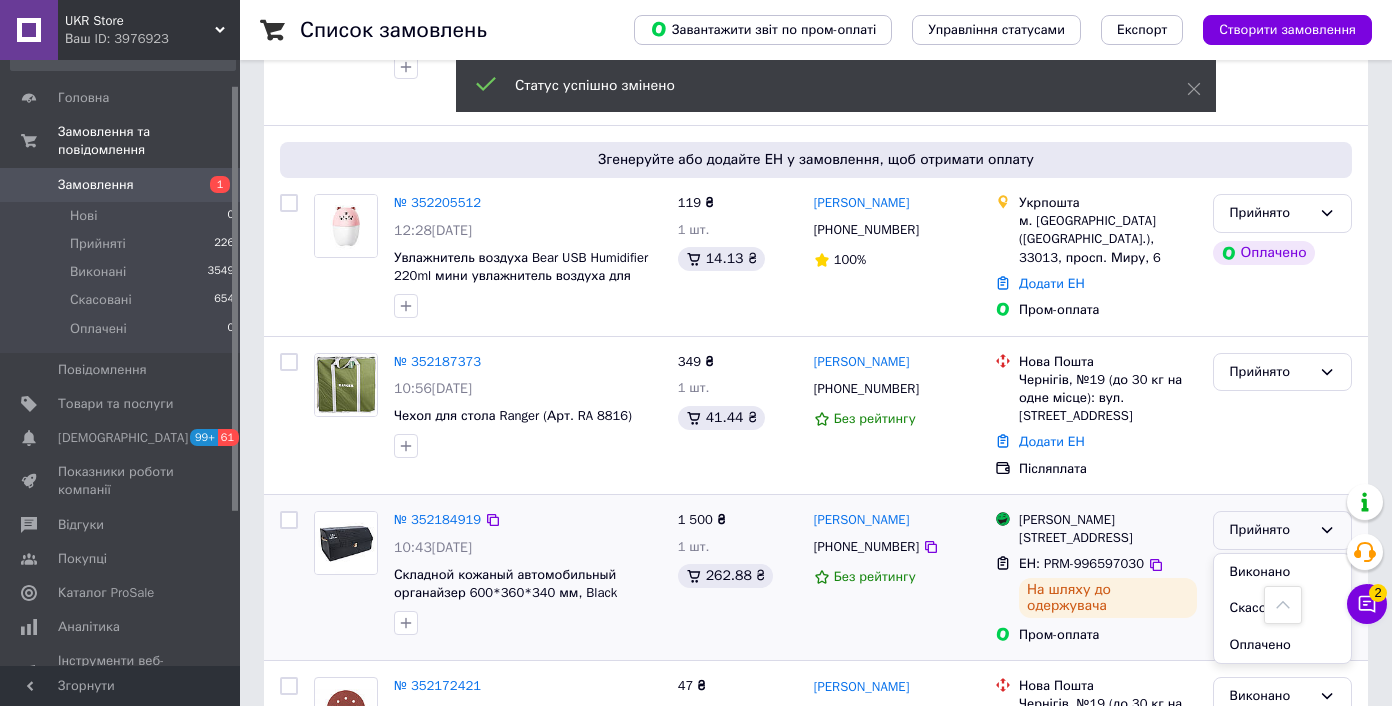 scroll, scrollTop: 1148, scrollLeft: 0, axis: vertical 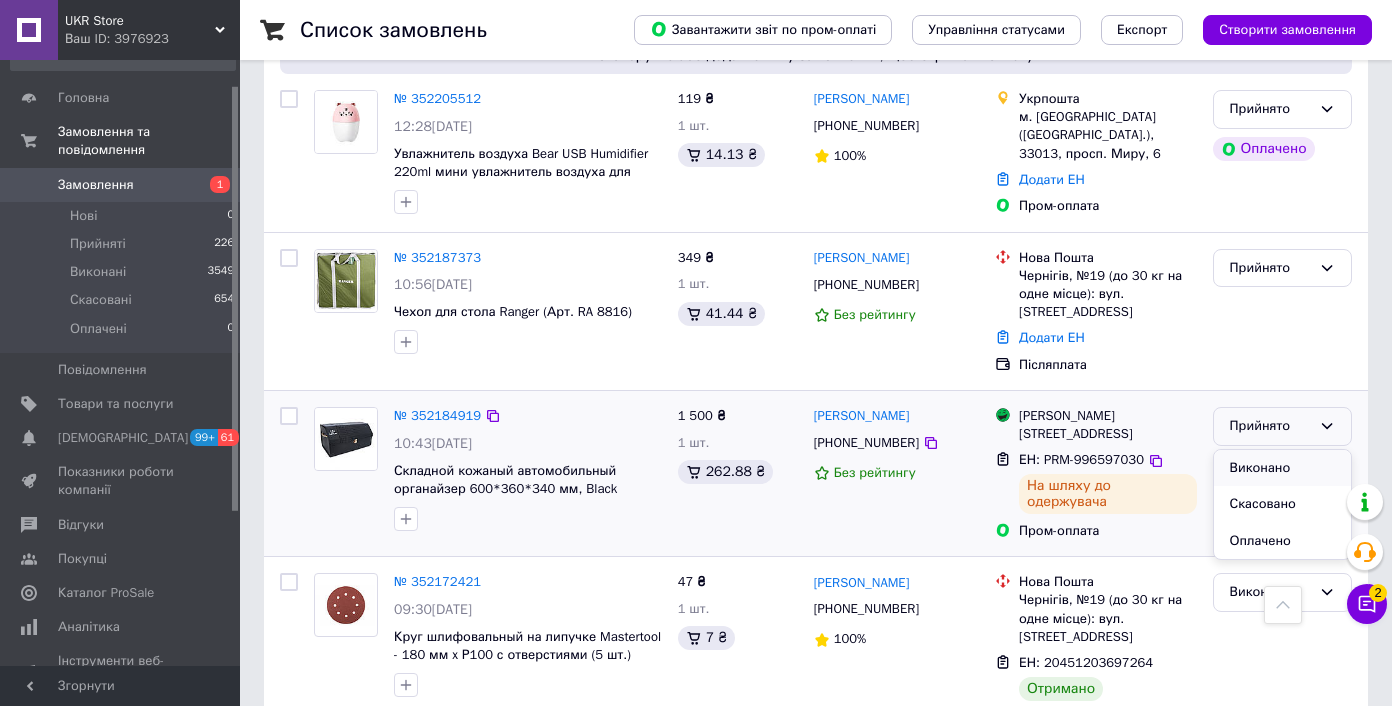 click on "Виконано" at bounding box center (1282, 468) 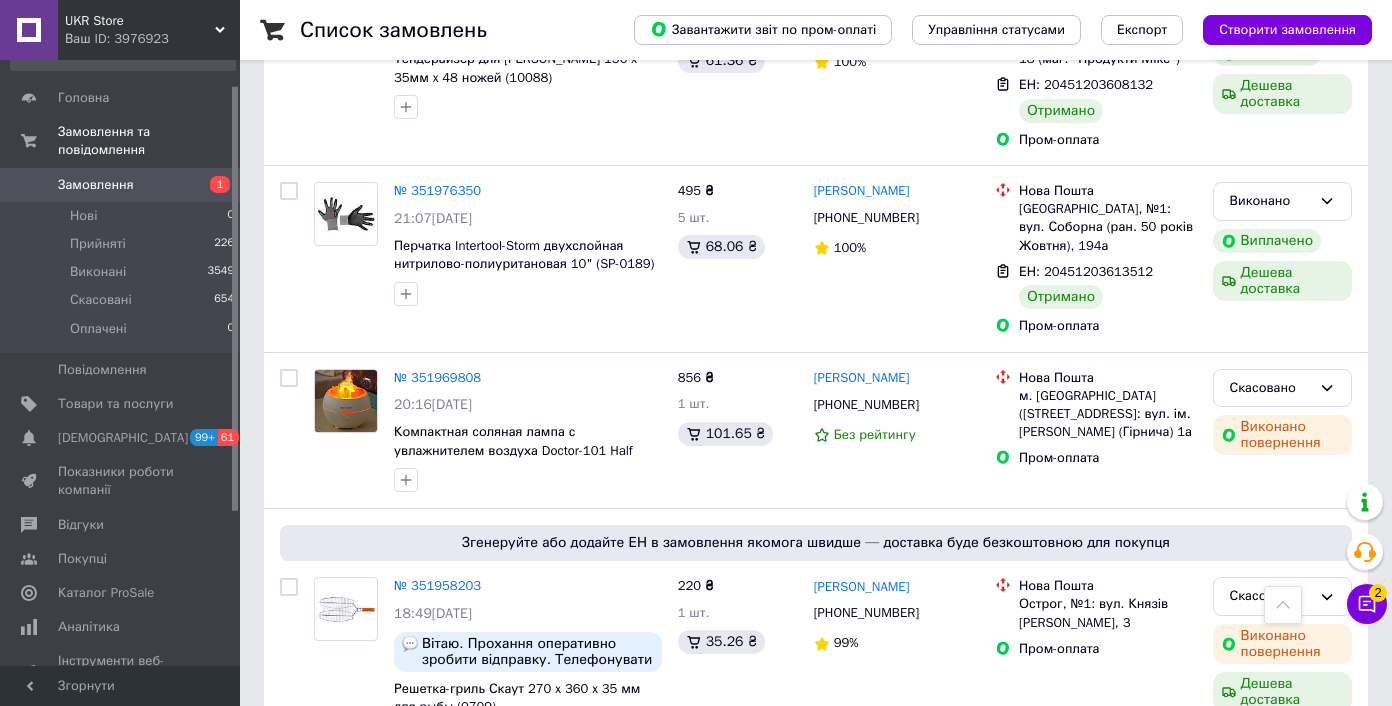 scroll, scrollTop: 8206, scrollLeft: 0, axis: vertical 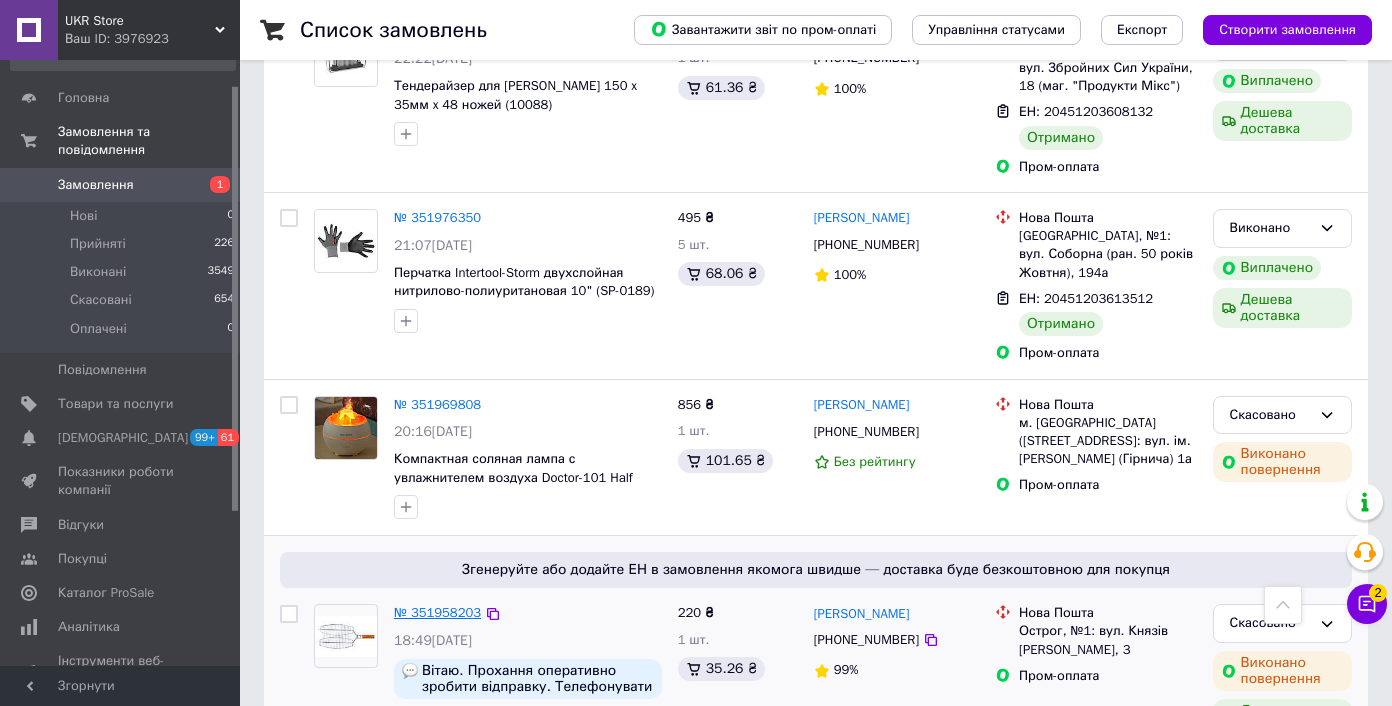click on "№ 351958203" at bounding box center (437, 612) 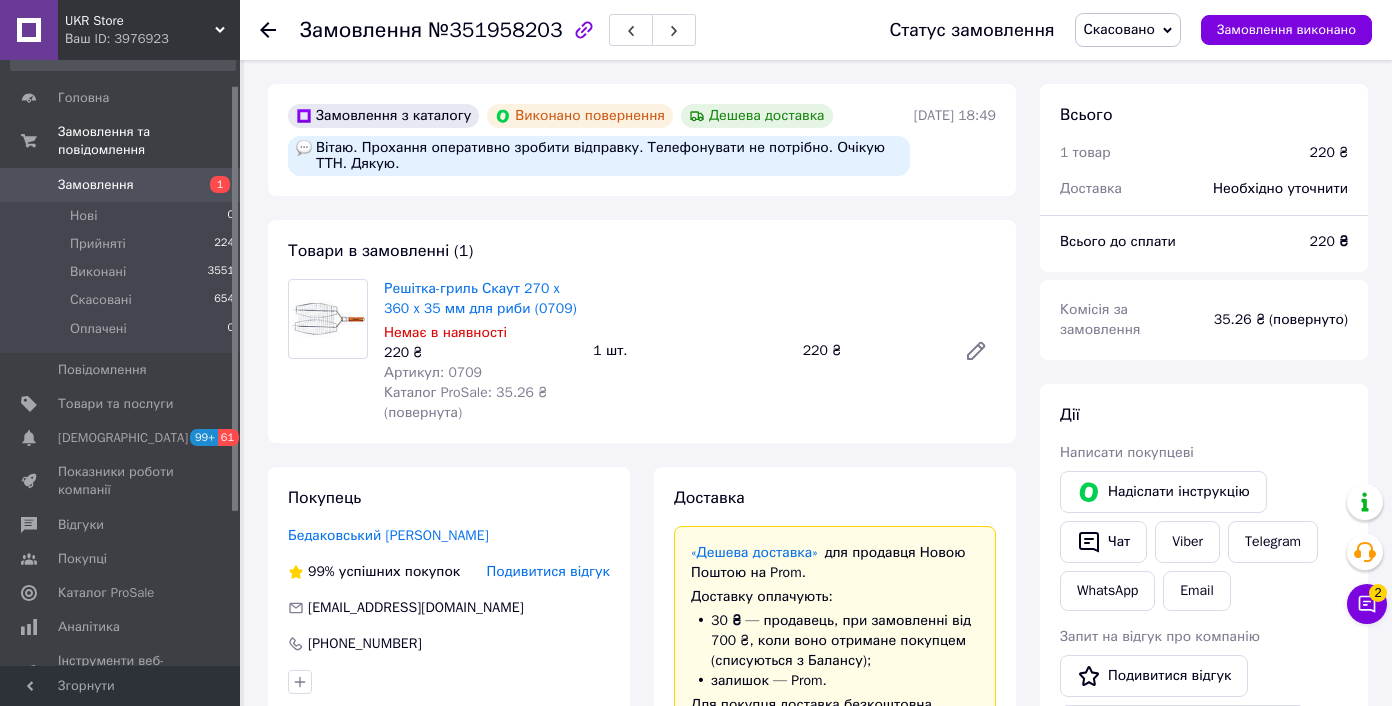 scroll, scrollTop: 347, scrollLeft: 0, axis: vertical 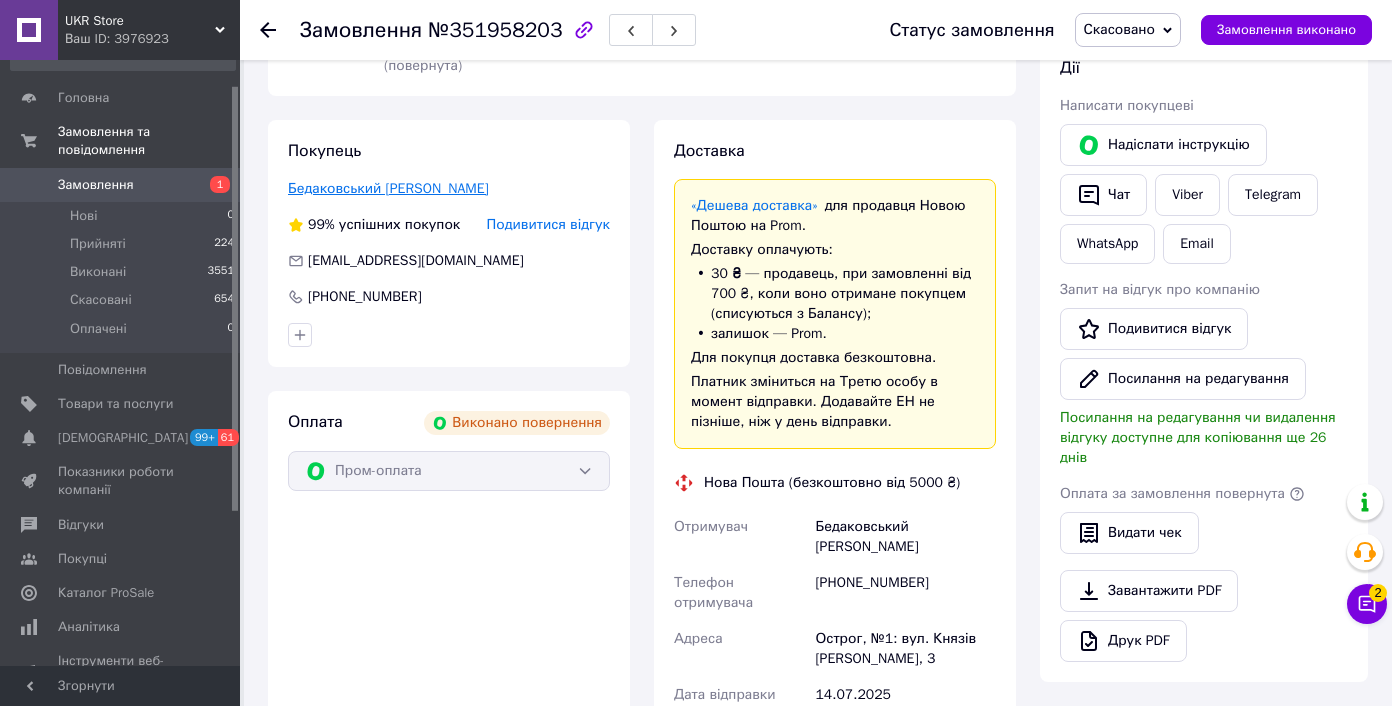 click on "Бедаковський Павло" at bounding box center [388, 188] 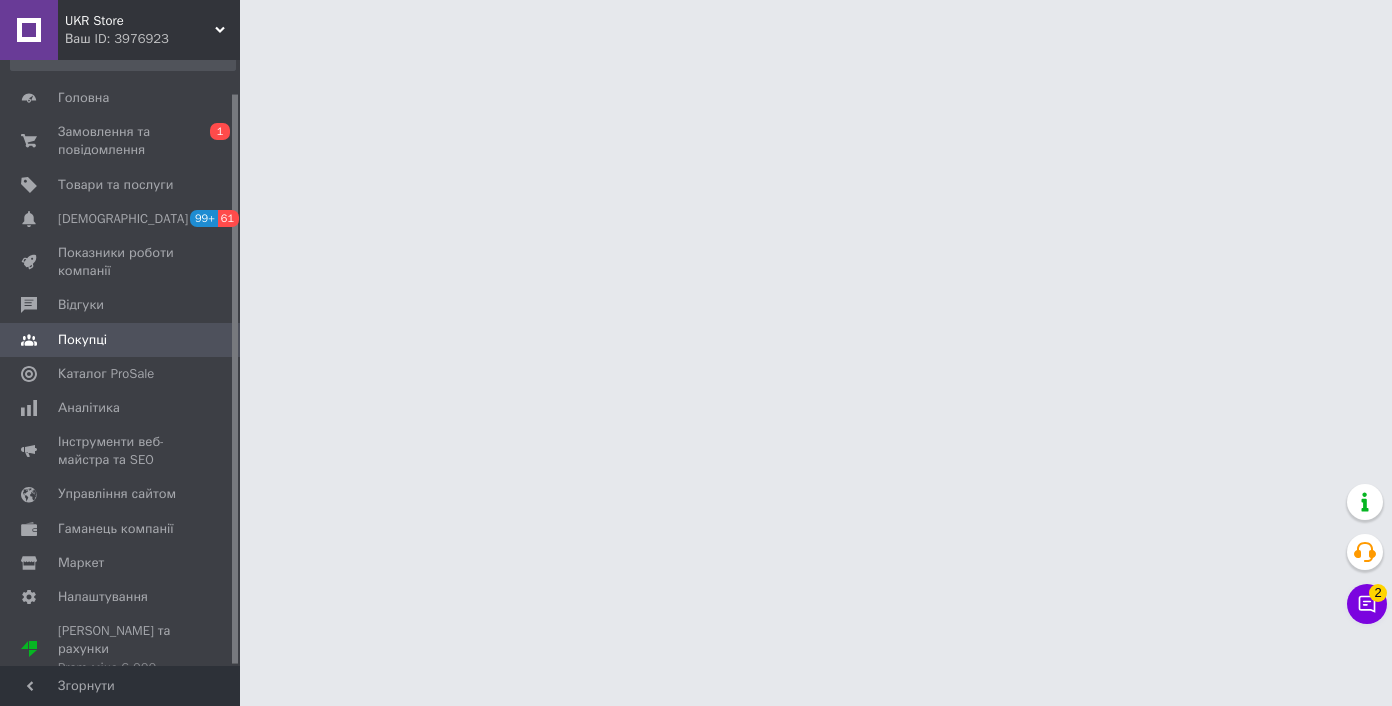 scroll, scrollTop: 0, scrollLeft: 0, axis: both 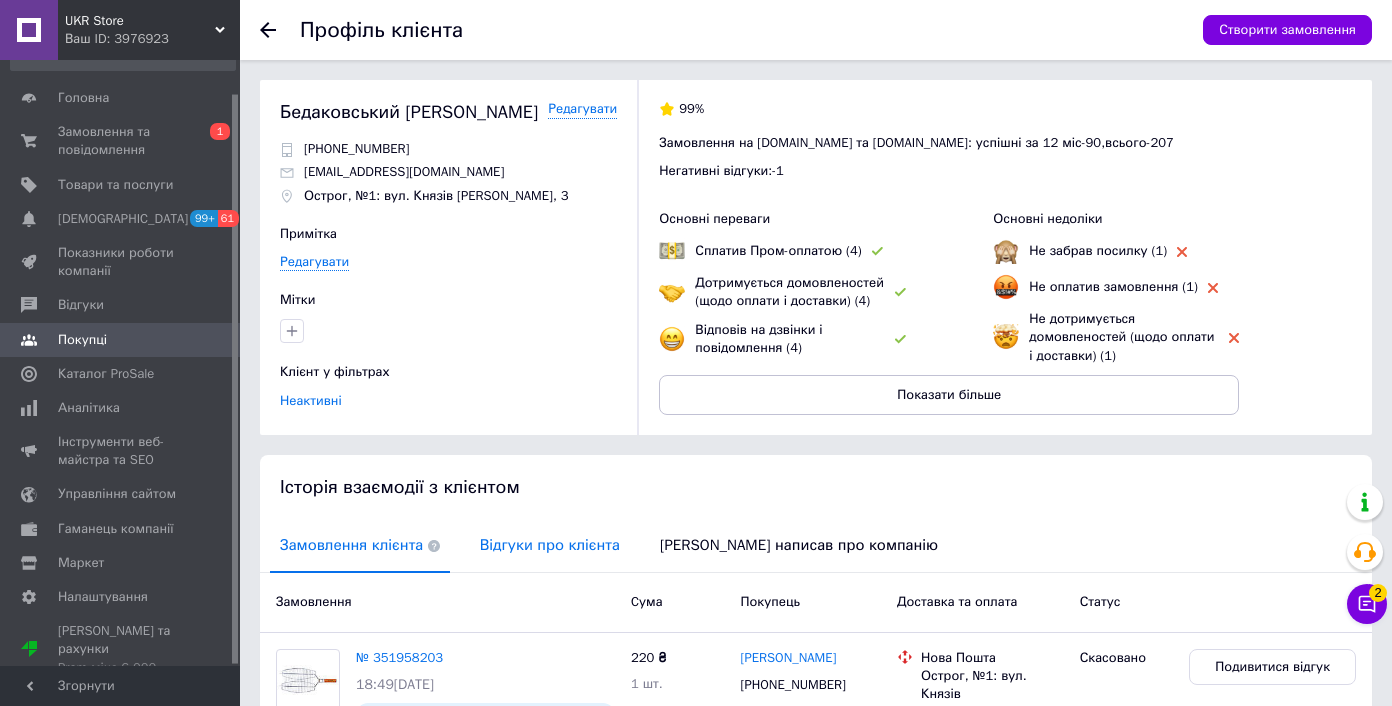 click on "Відгуки про клієнта" at bounding box center (550, 545) 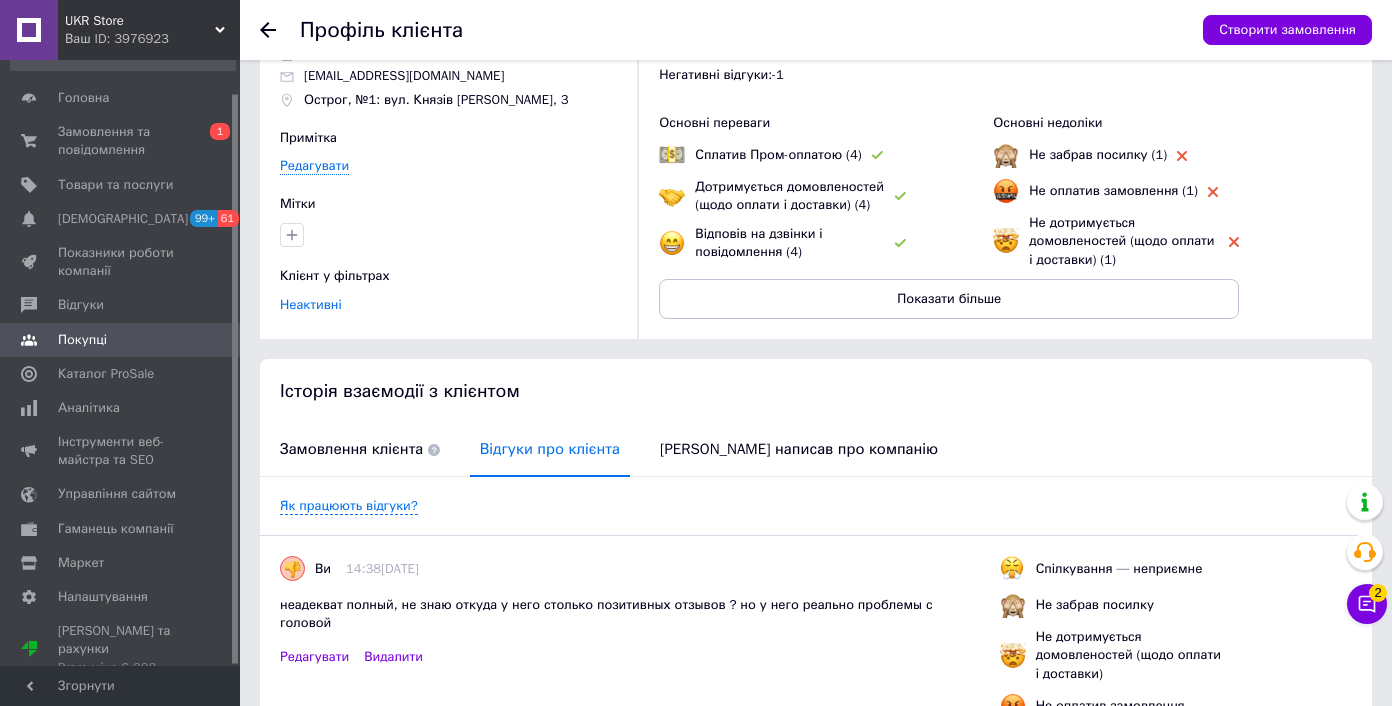 scroll, scrollTop: 321, scrollLeft: 0, axis: vertical 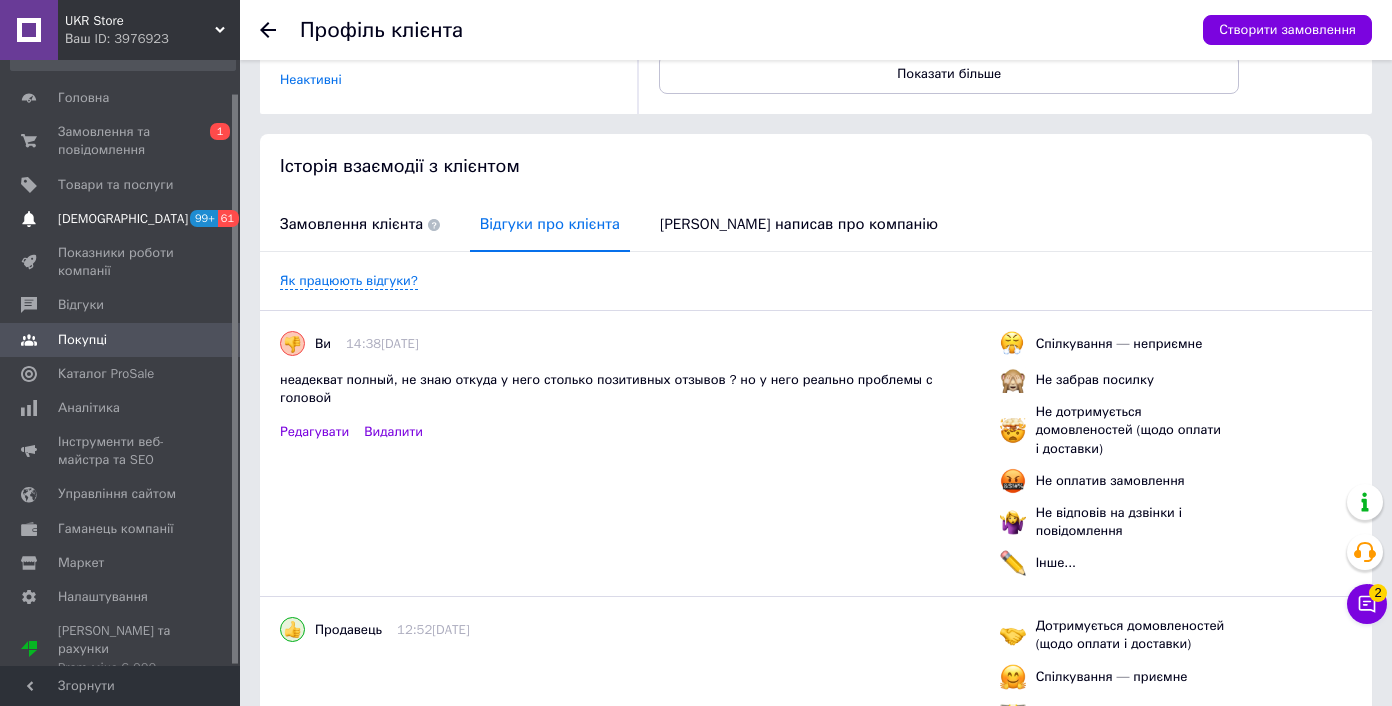 click on "[DEMOGRAPHIC_DATA]" at bounding box center (123, 219) 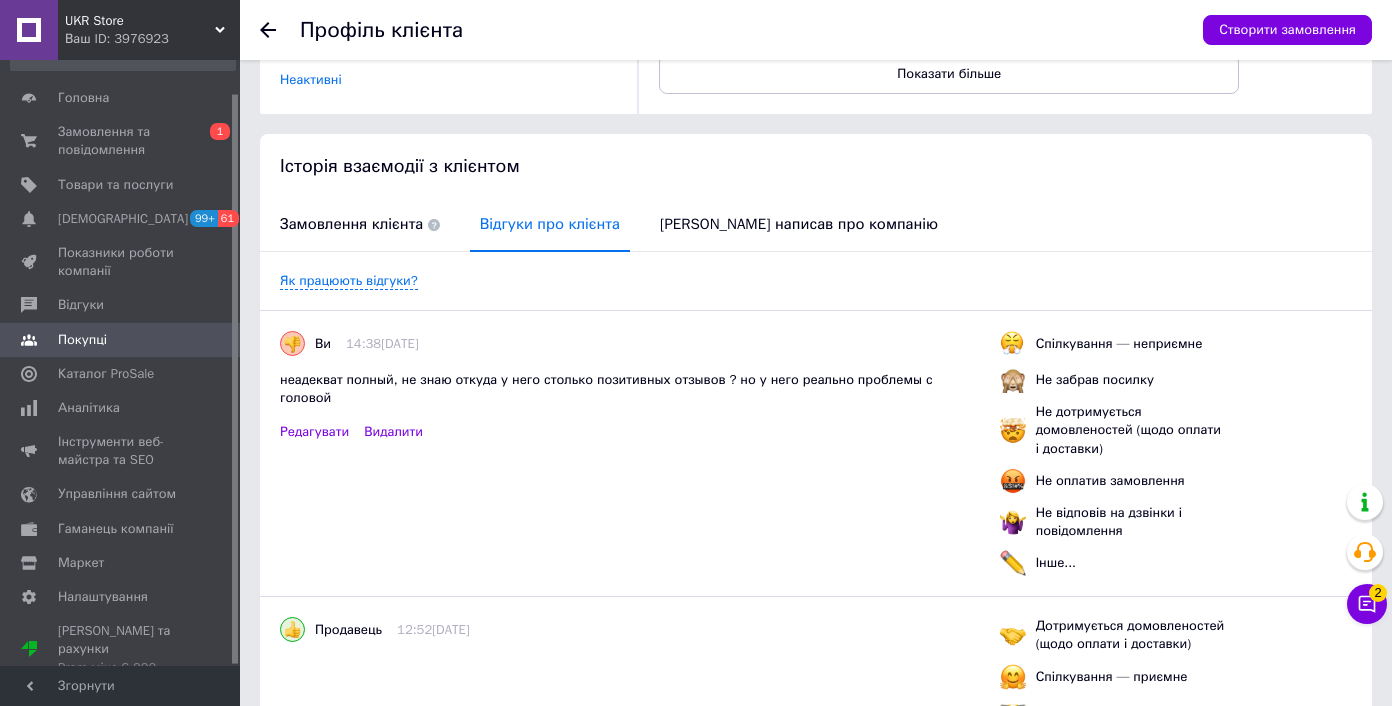 scroll, scrollTop: 0, scrollLeft: 0, axis: both 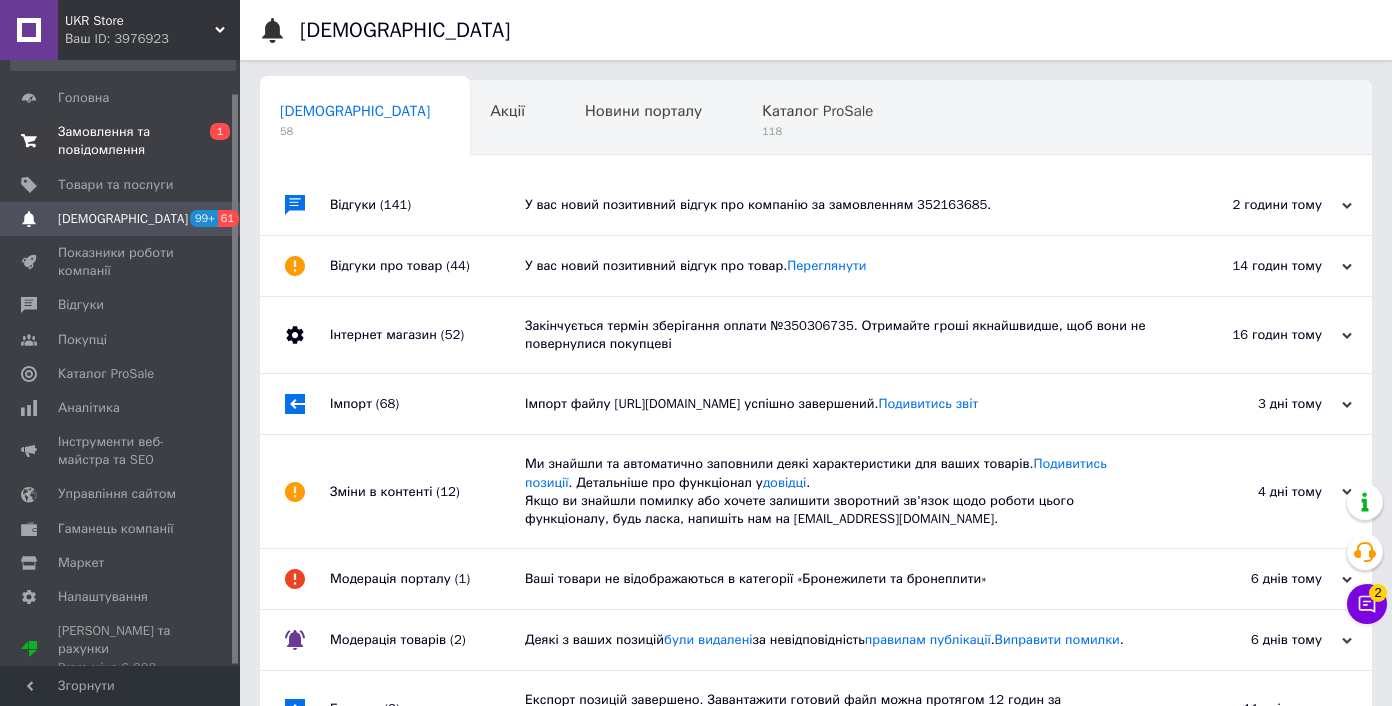 click on "Замовлення та повідомлення" at bounding box center (121, 141) 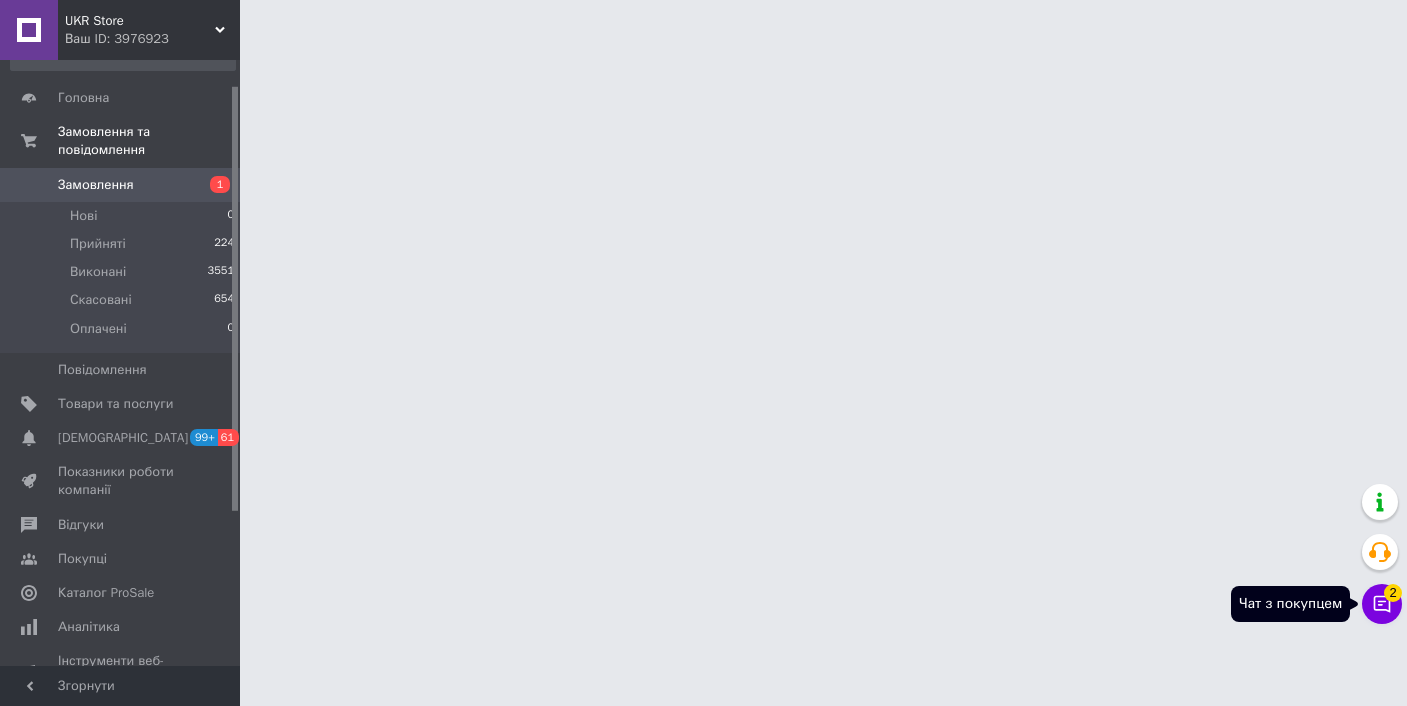 click 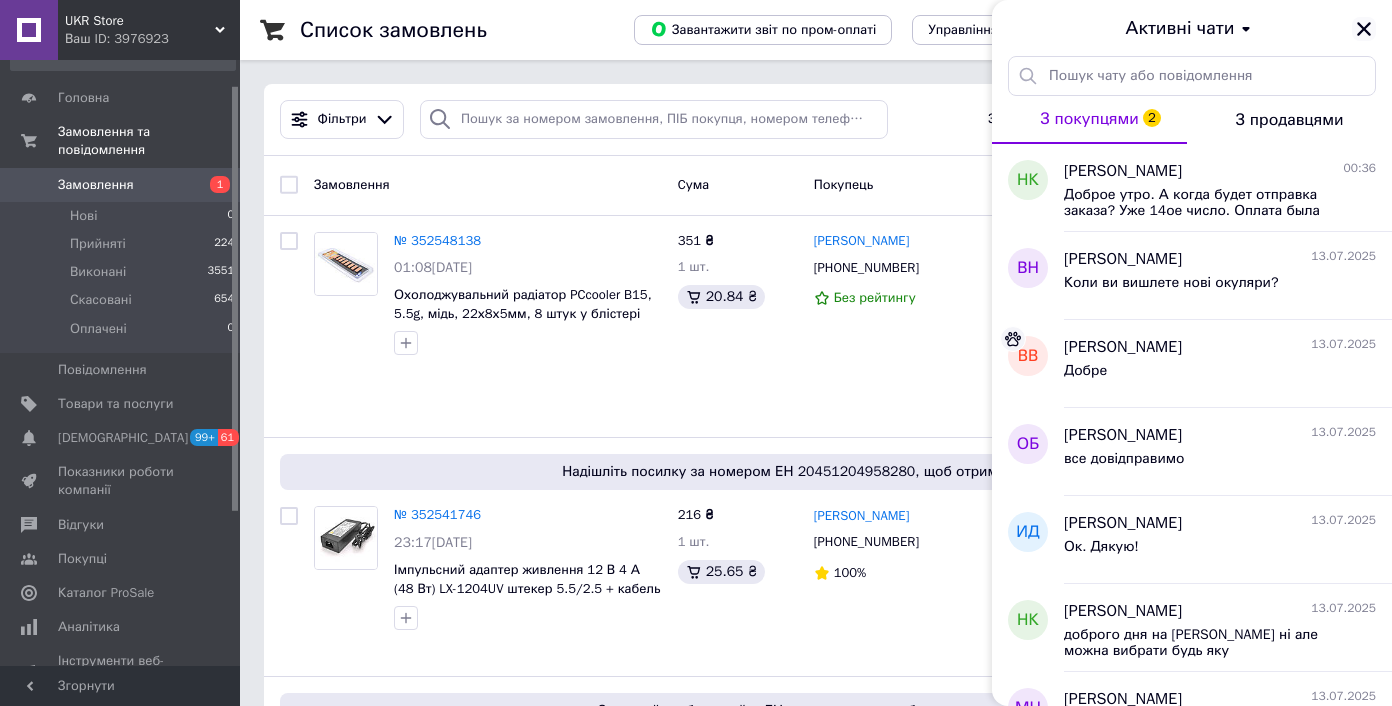 click 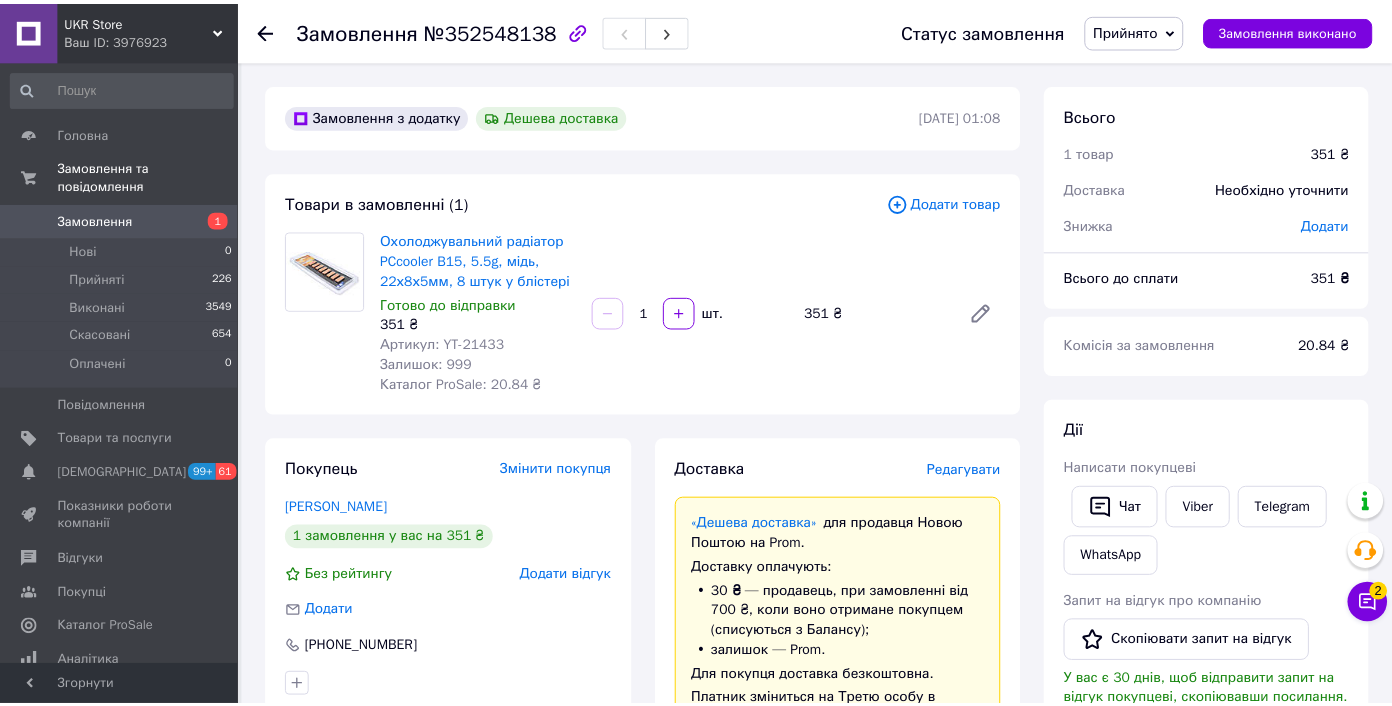 scroll, scrollTop: 0, scrollLeft: 0, axis: both 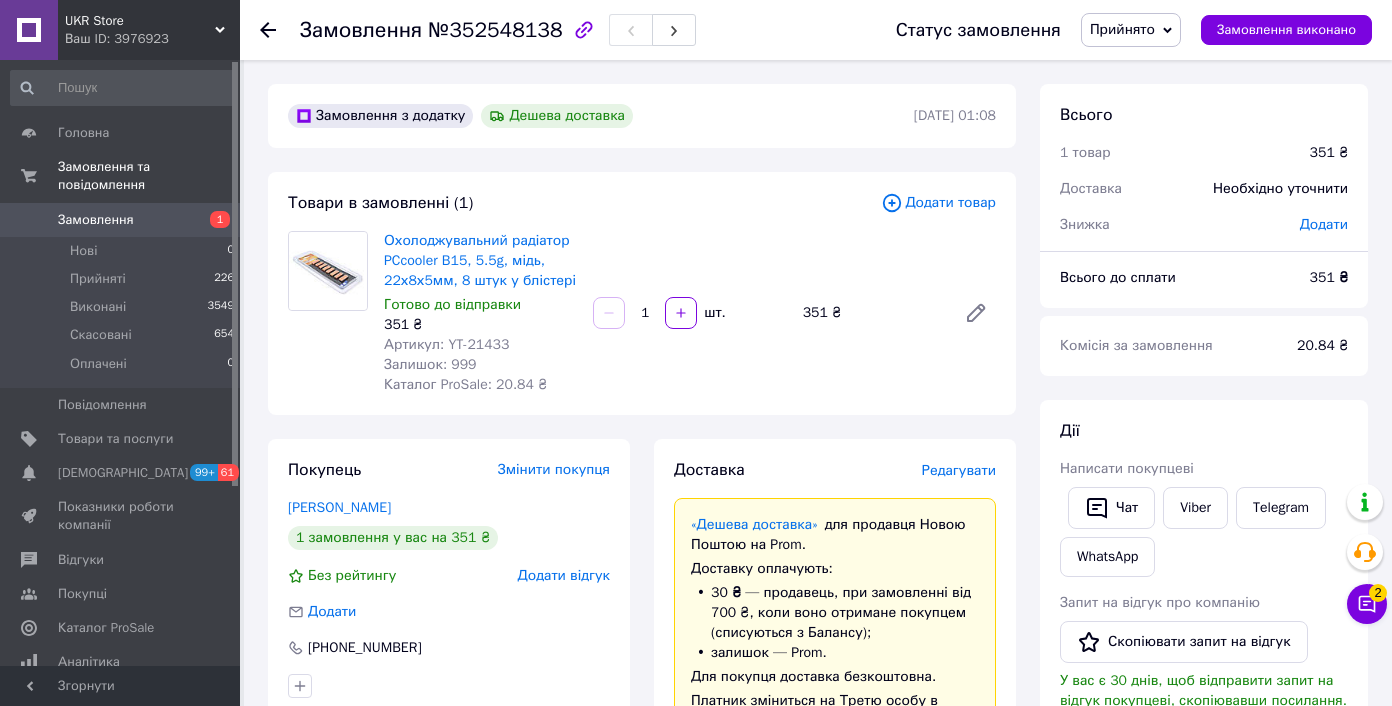 click on "Артикул: YT-21433" at bounding box center (446, 344) 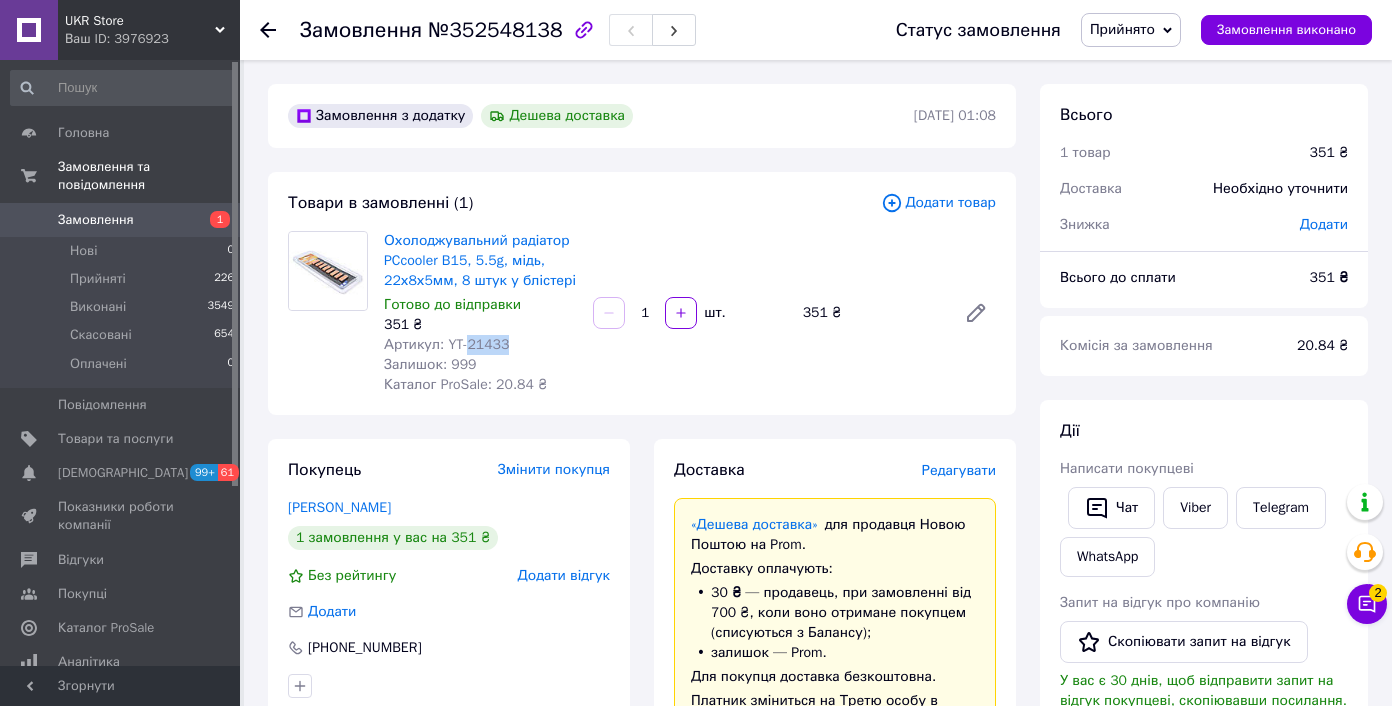copy on "21433" 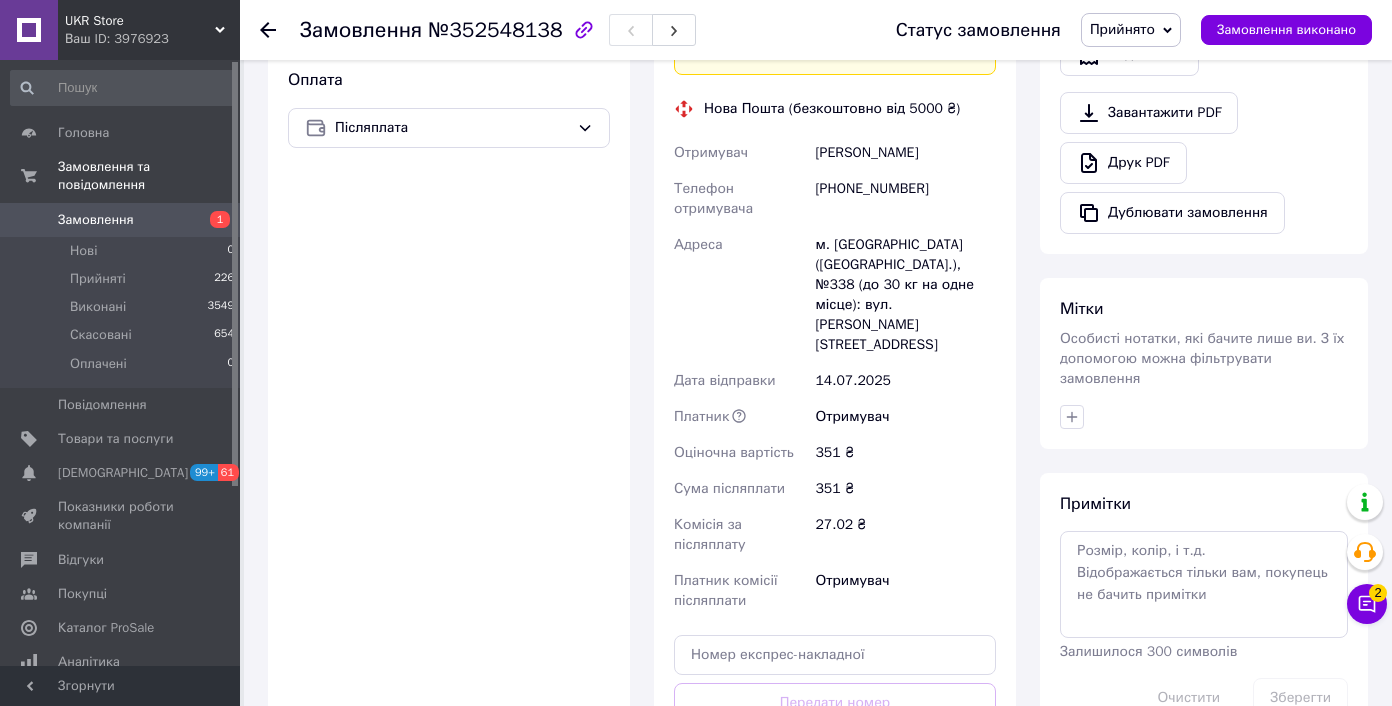 scroll, scrollTop: 795, scrollLeft: 0, axis: vertical 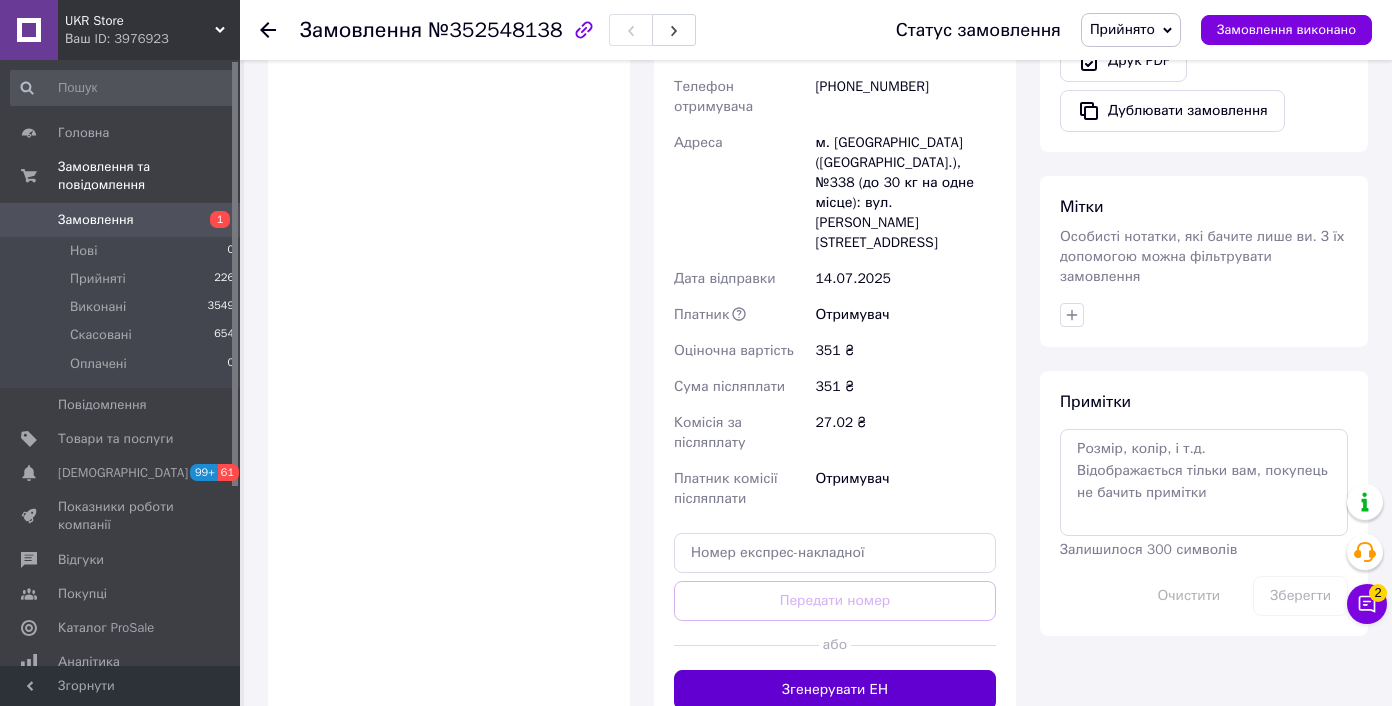 click on "Згенерувати ЕН" at bounding box center [835, 690] 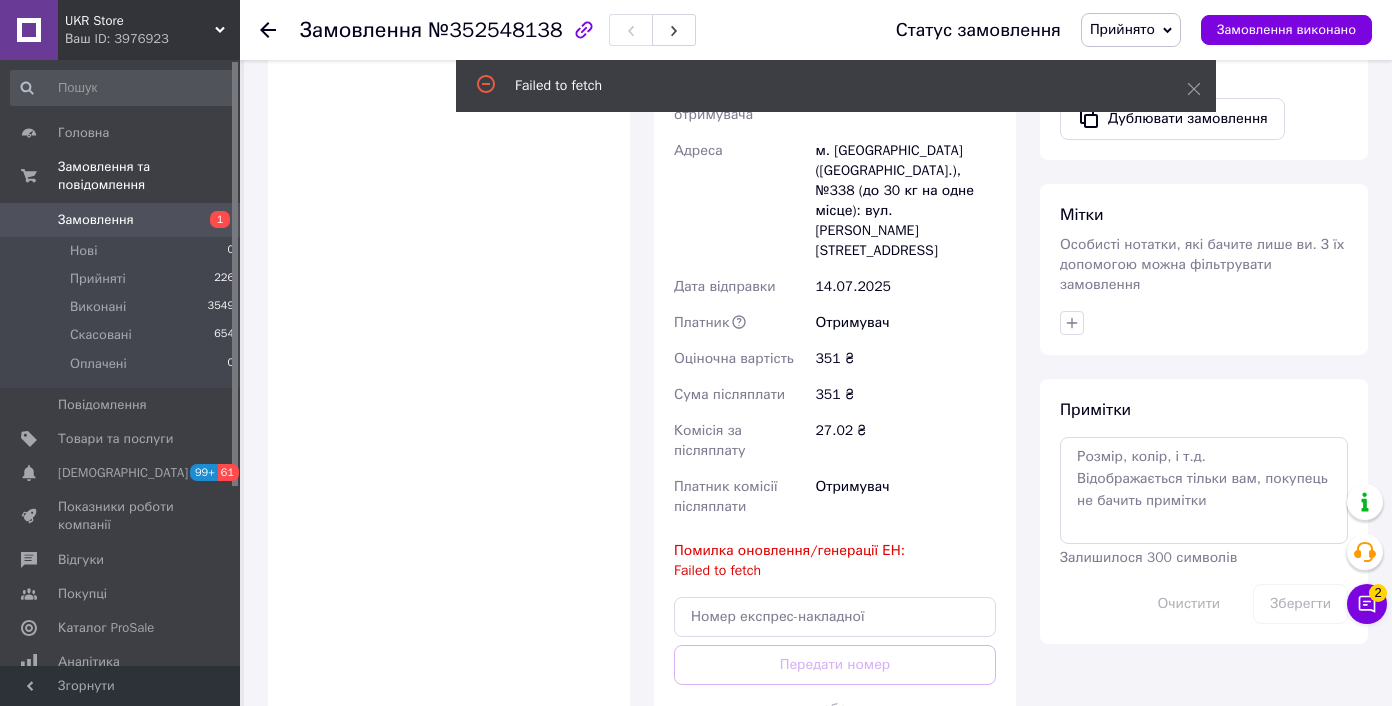 scroll, scrollTop: 880, scrollLeft: 0, axis: vertical 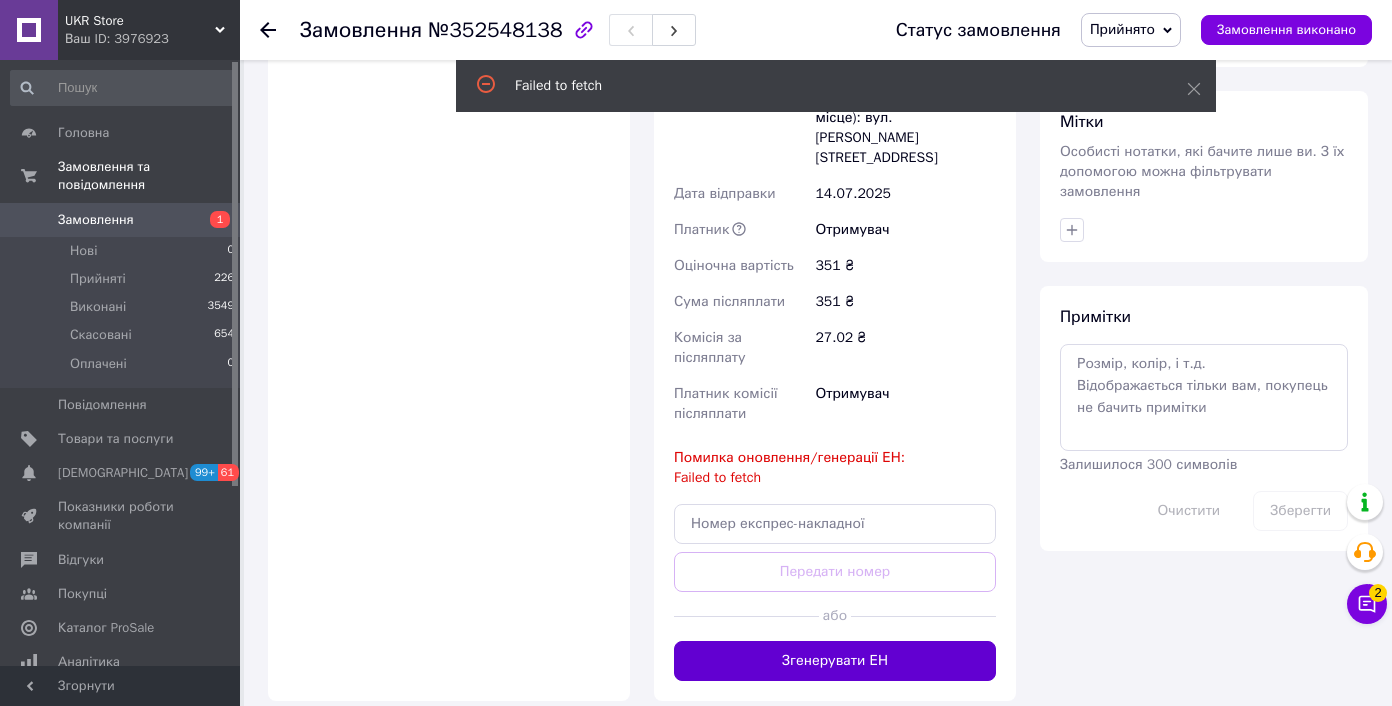 click on "Згенерувати ЕН" at bounding box center (835, 661) 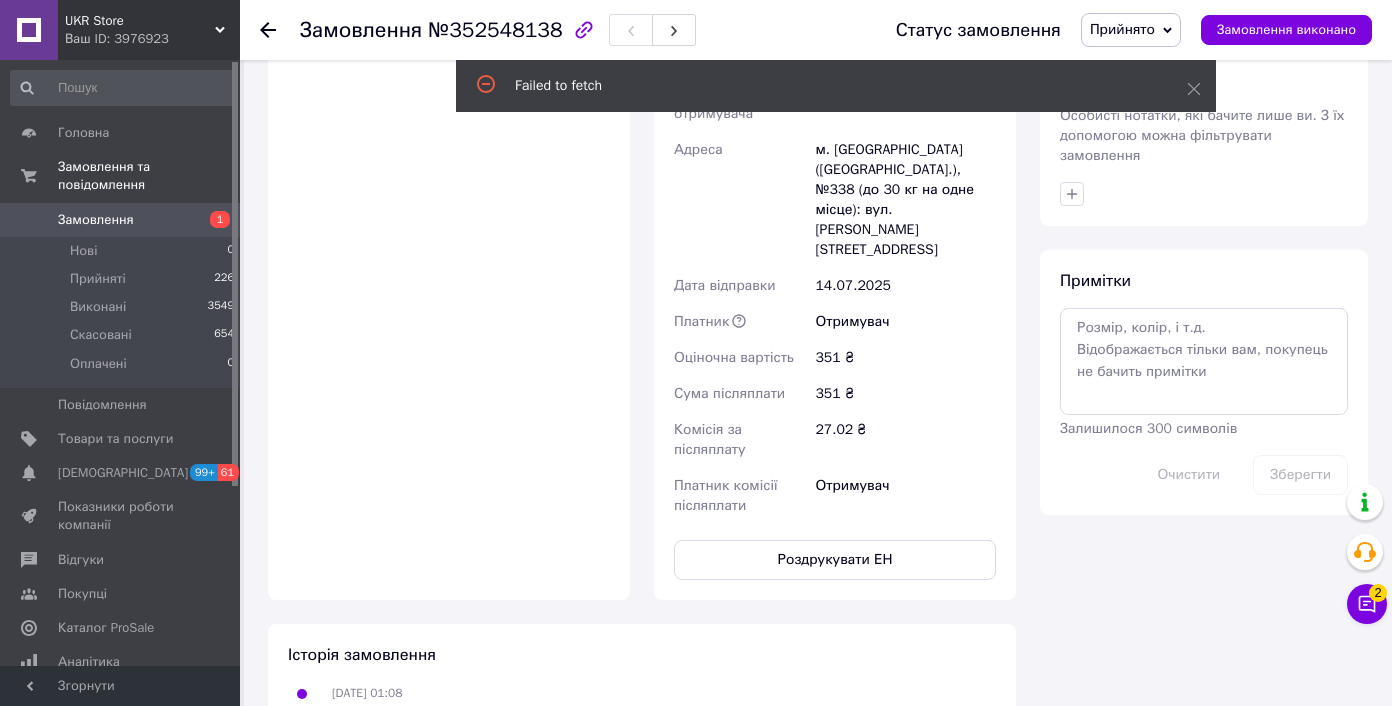 scroll, scrollTop: 687, scrollLeft: 0, axis: vertical 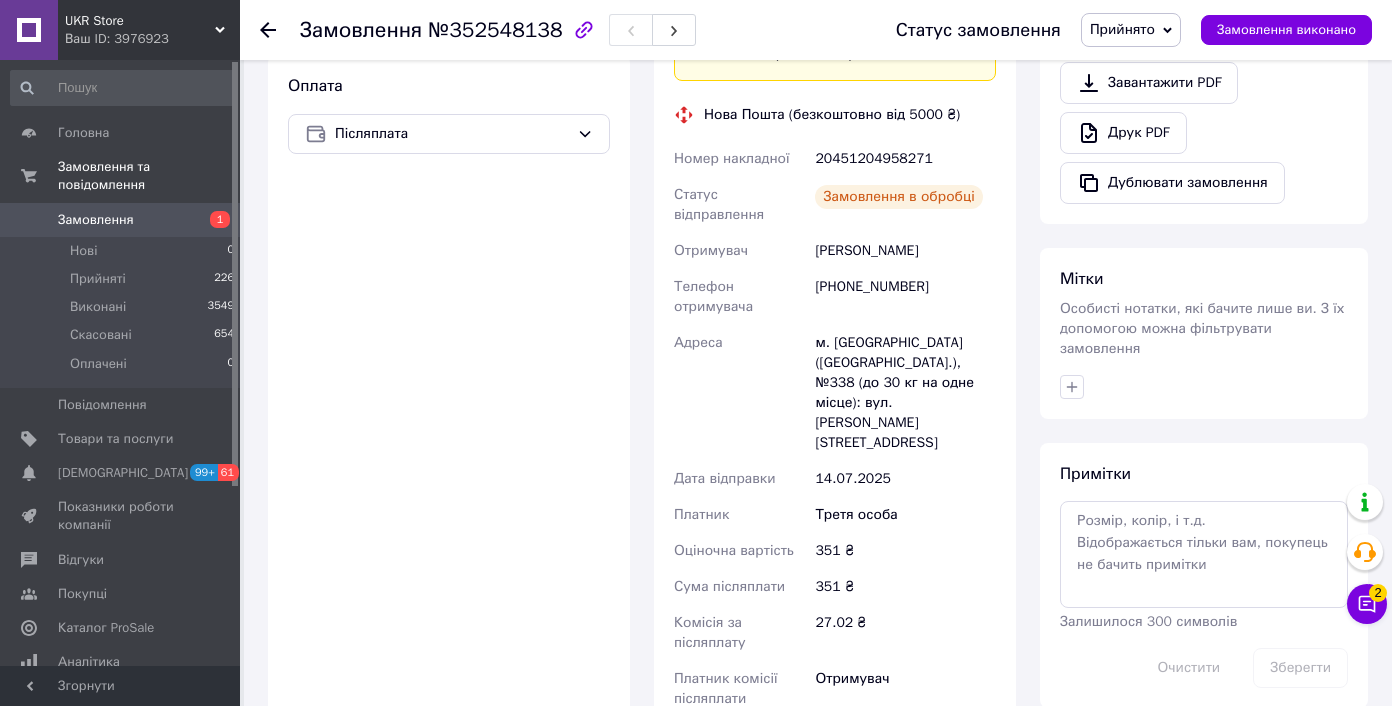 click on "20451204958271" at bounding box center (905, 159) 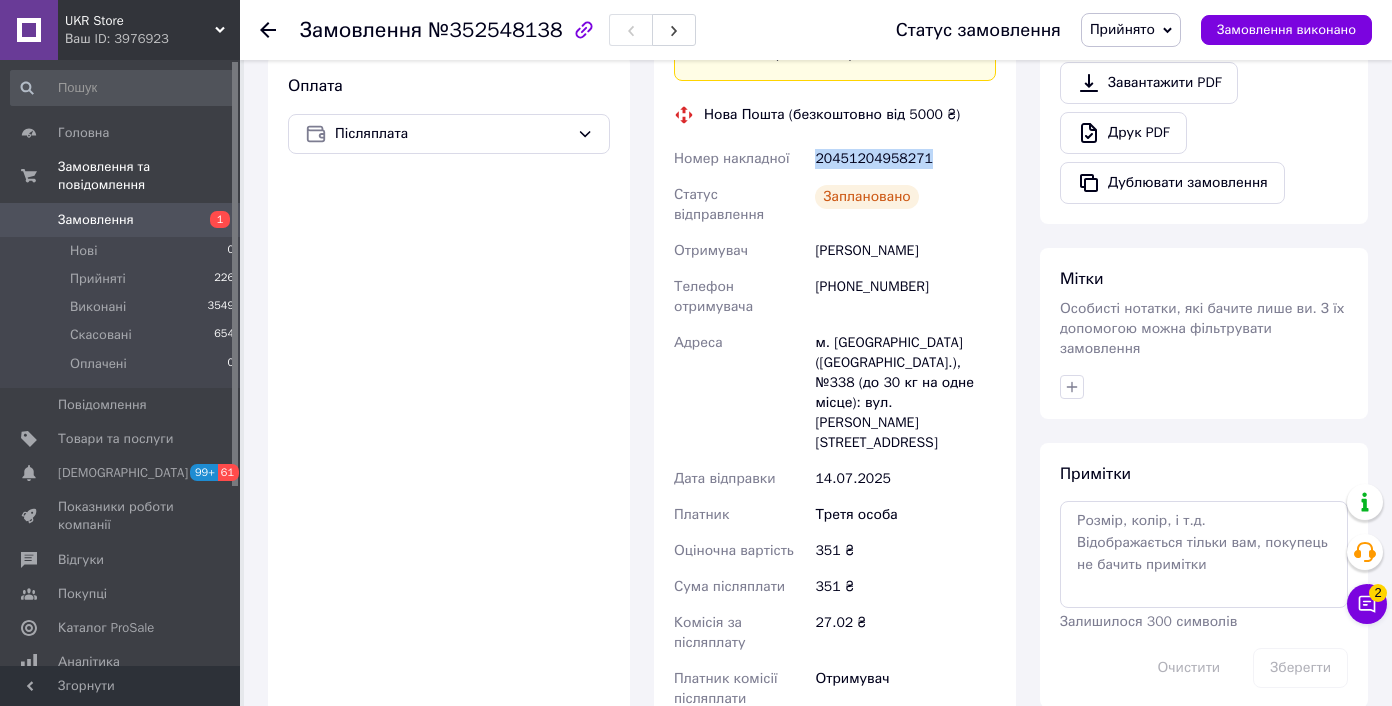 click on "20451204958271" at bounding box center [905, 159] 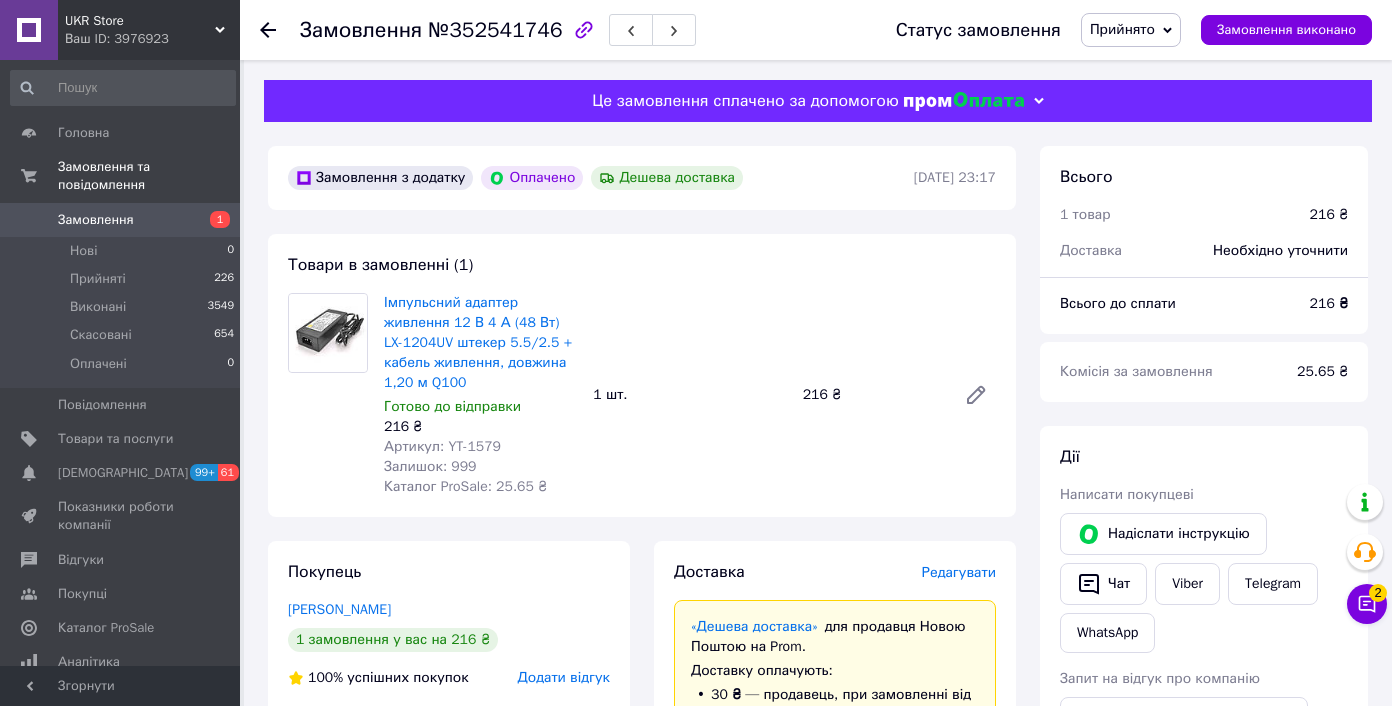 scroll, scrollTop: 0, scrollLeft: 0, axis: both 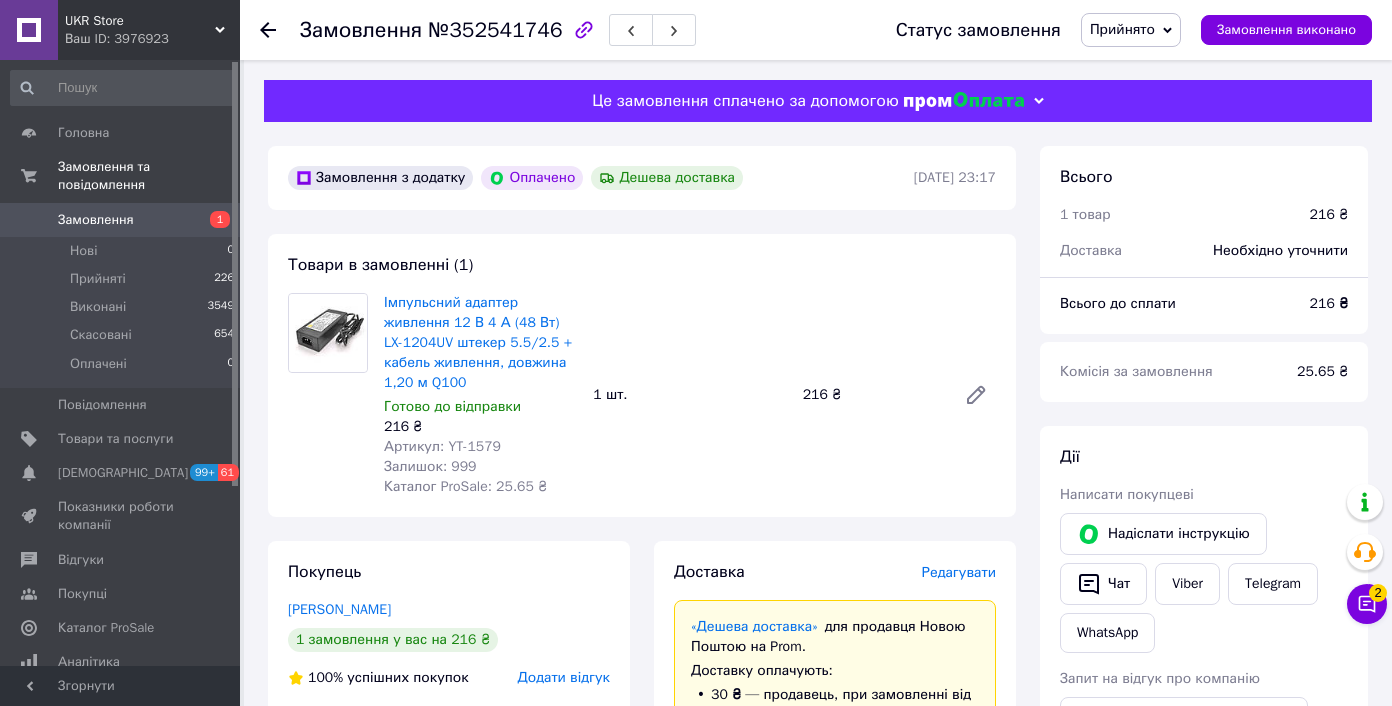 click on "Артикул: YT-1579" at bounding box center [442, 446] 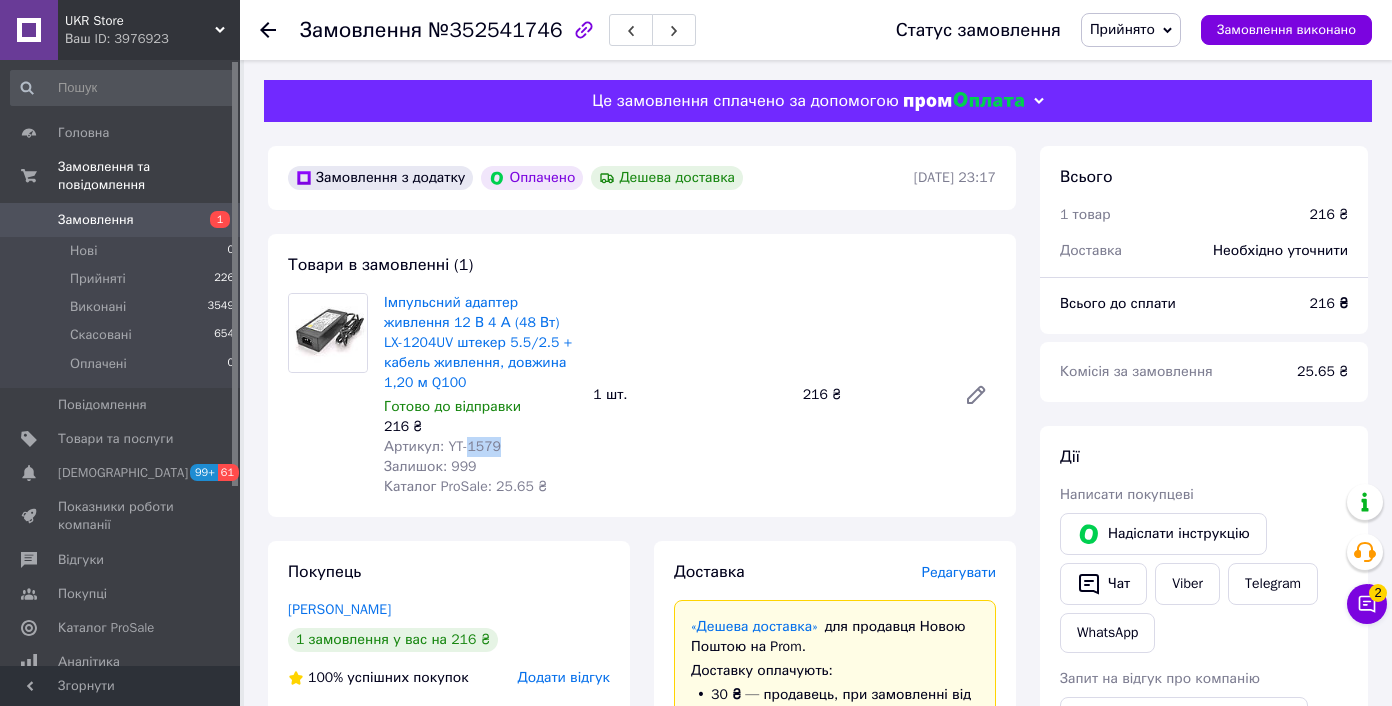 click on "Артикул: YT-1579" at bounding box center (442, 446) 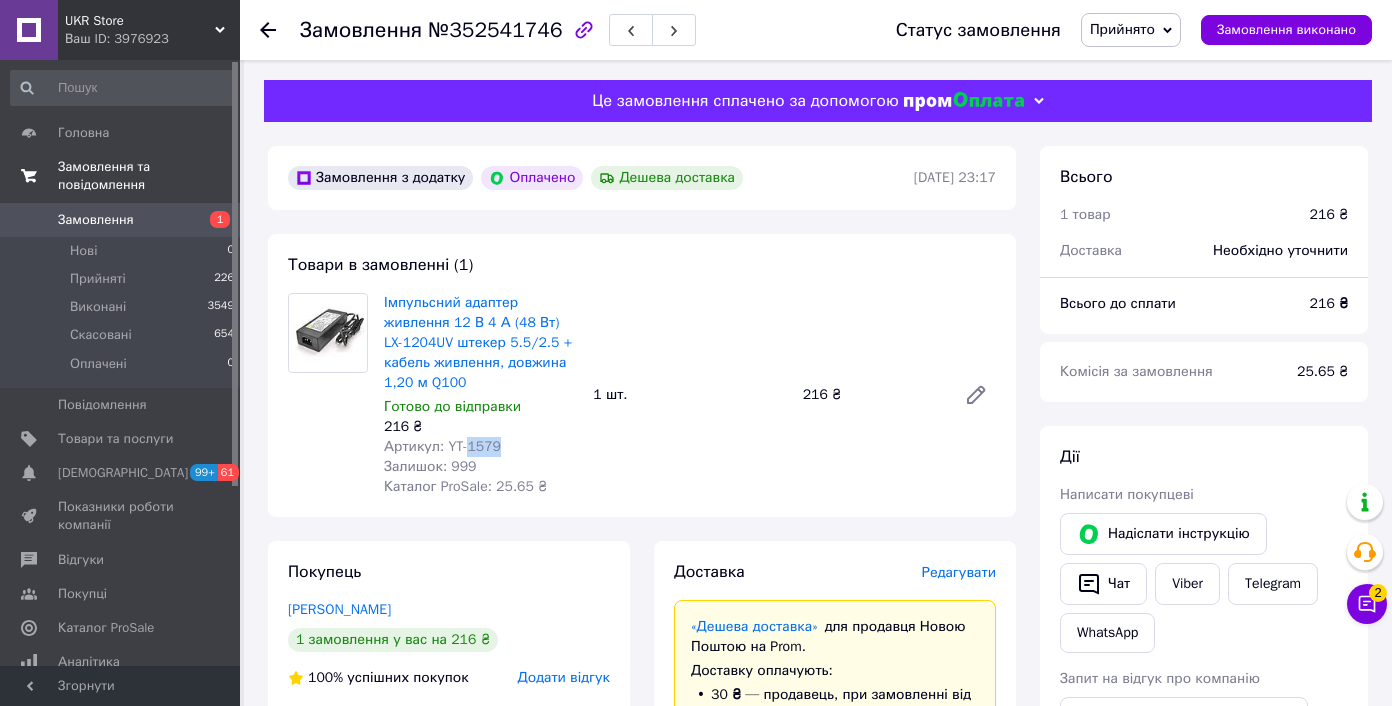 copy on "1579" 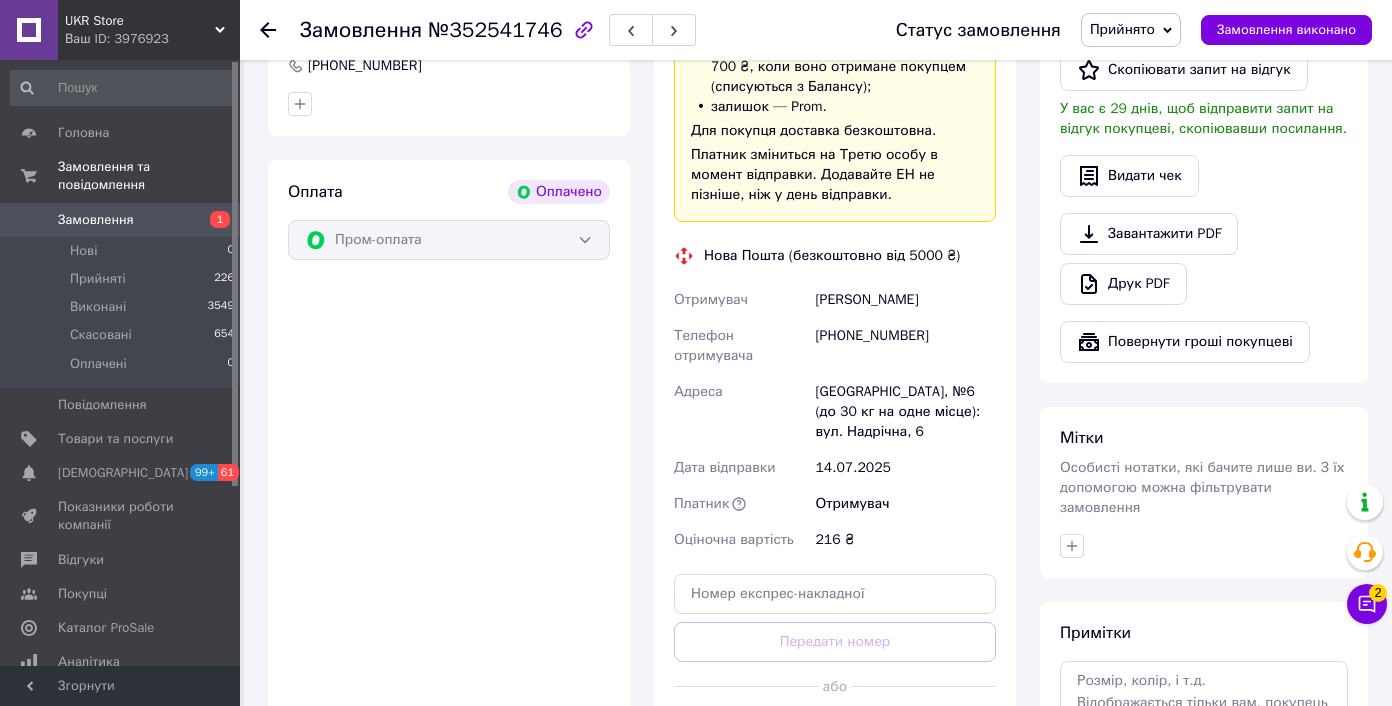 scroll, scrollTop: 1024, scrollLeft: 0, axis: vertical 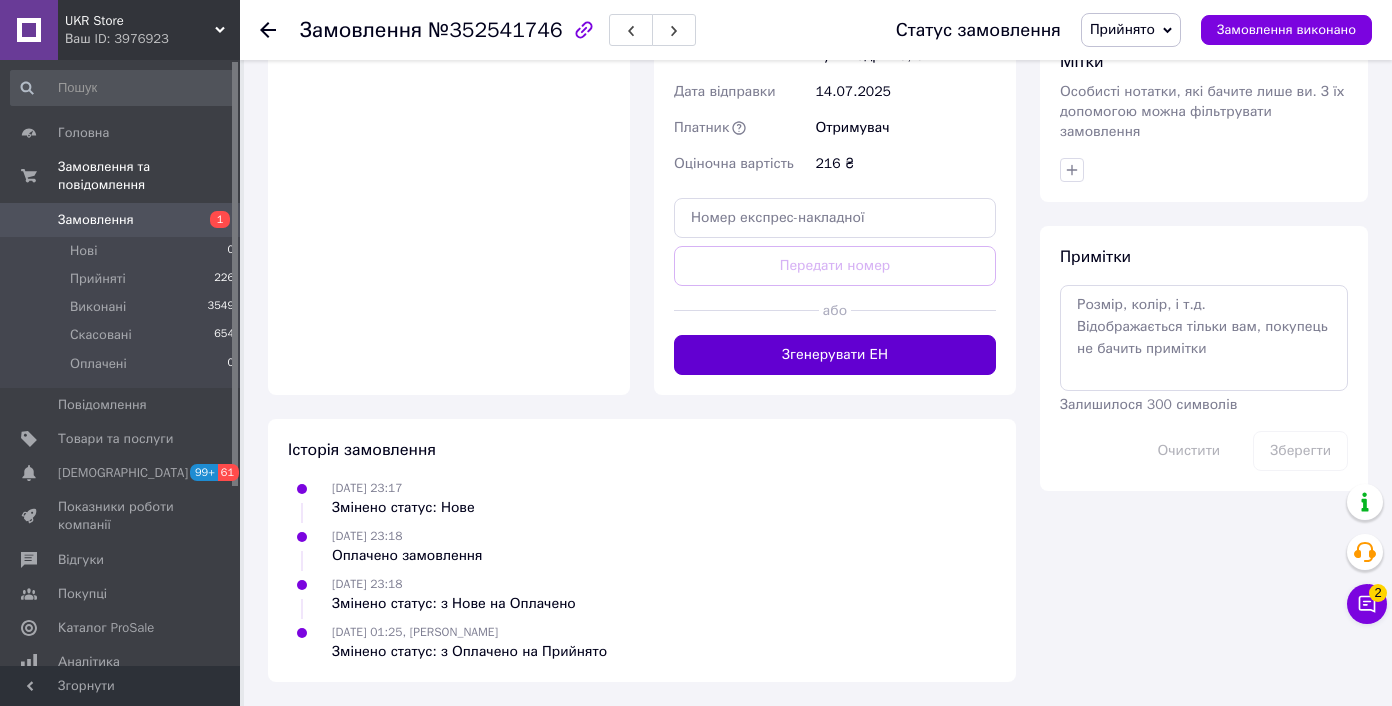 click on "Згенерувати ЕН" at bounding box center (835, 355) 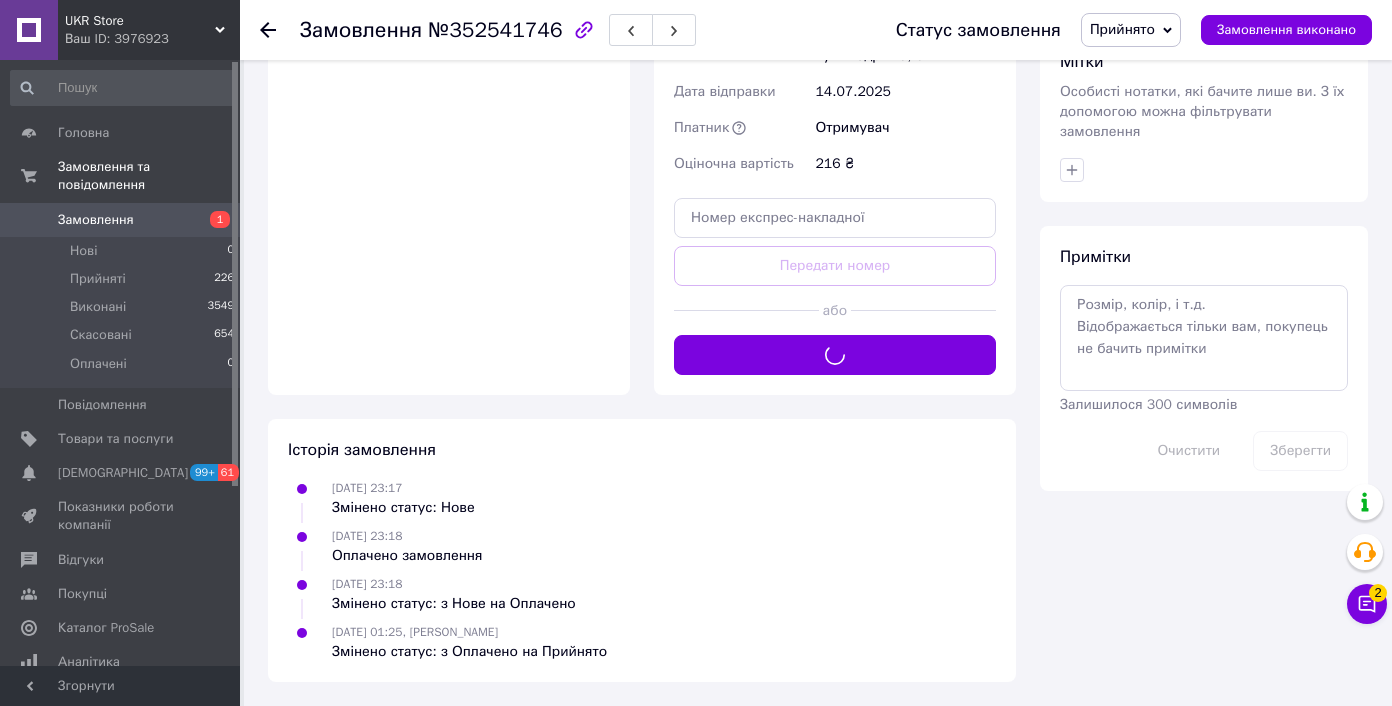 scroll, scrollTop: 669, scrollLeft: 0, axis: vertical 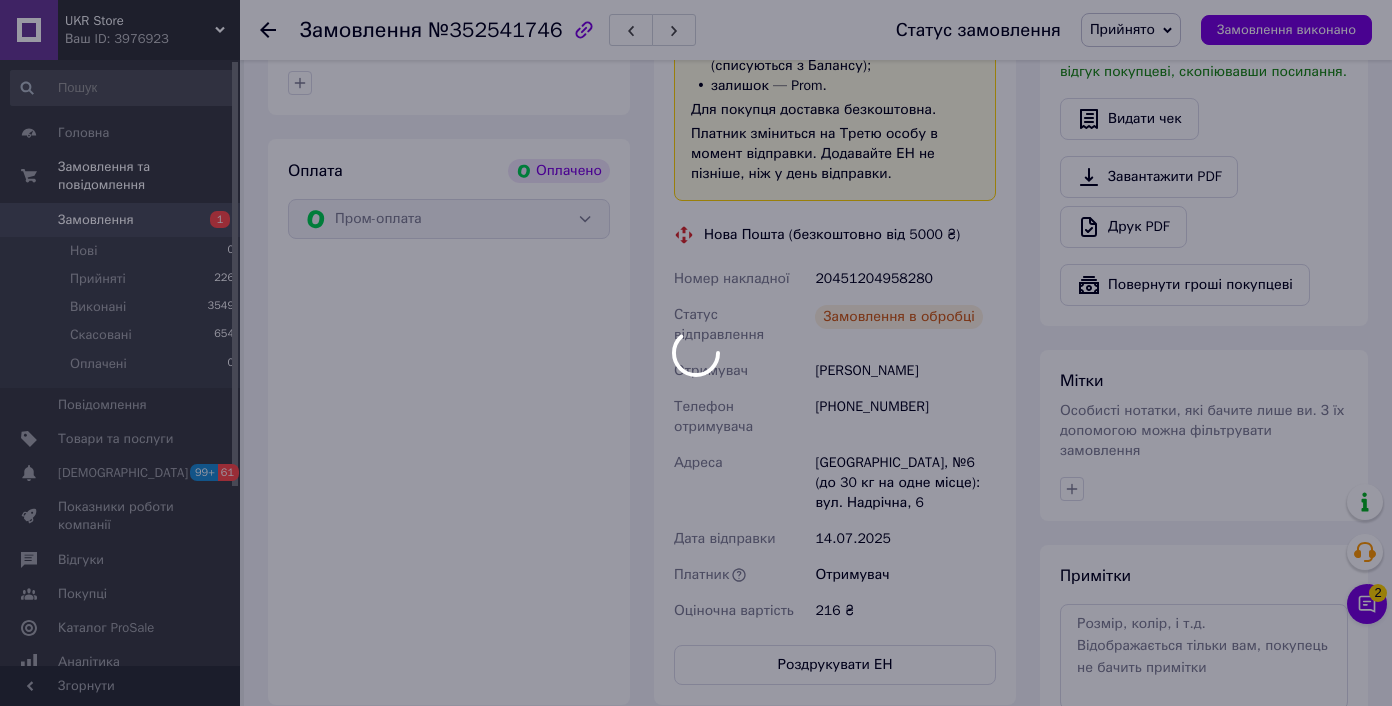 click on "20451204958280" at bounding box center [905, 279] 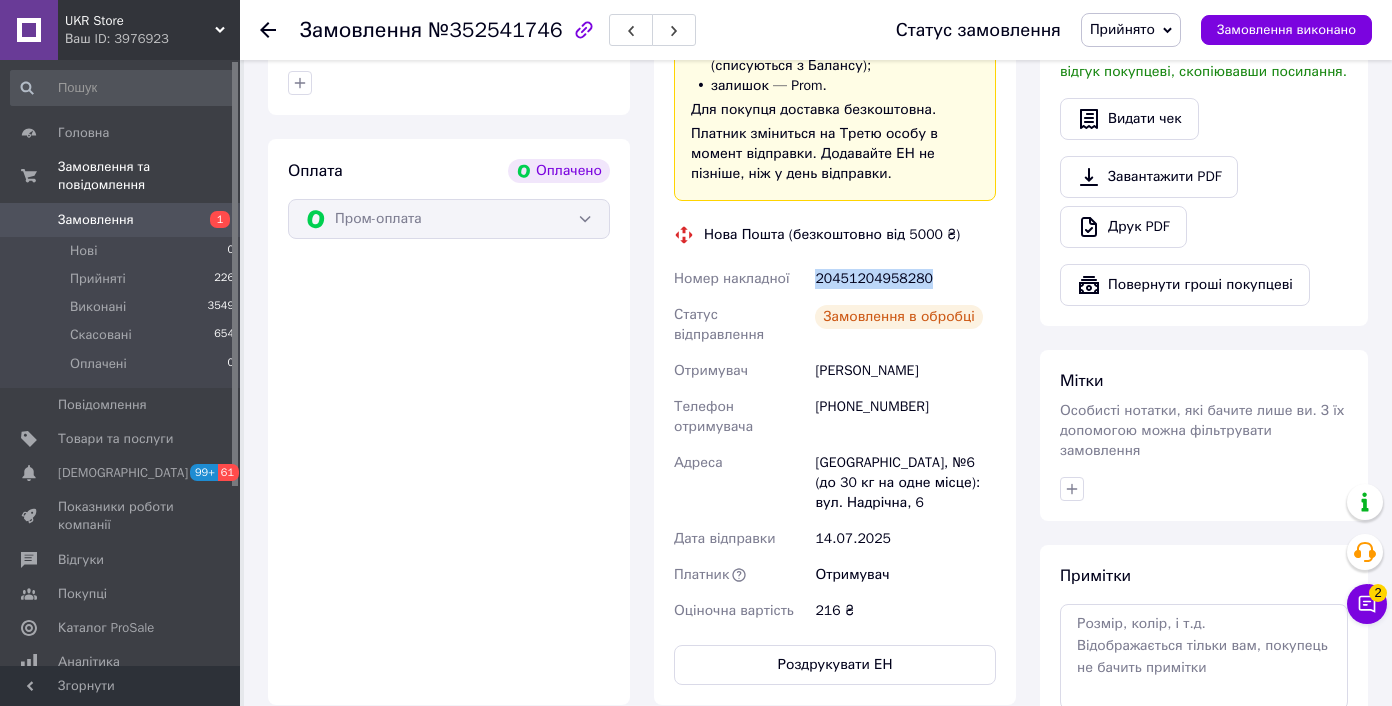 click on "20451204958280" at bounding box center [905, 279] 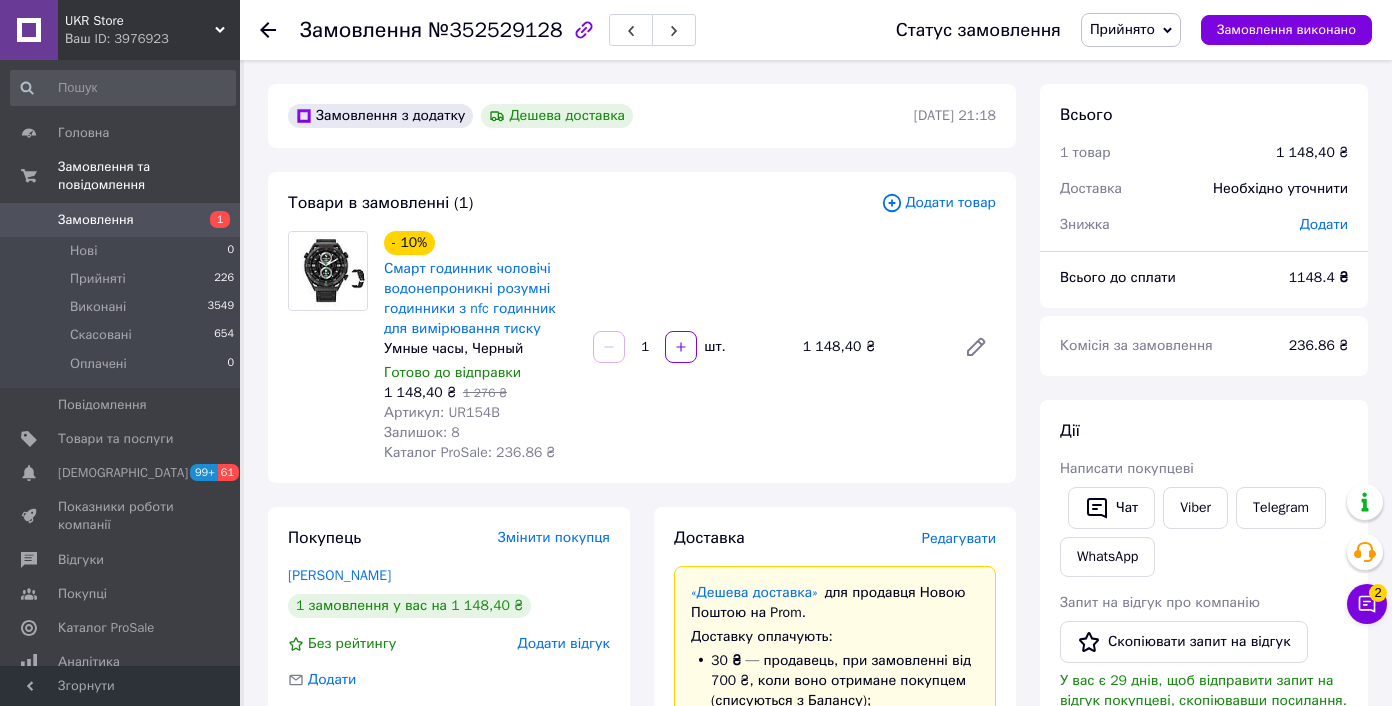 scroll, scrollTop: 0, scrollLeft: 0, axis: both 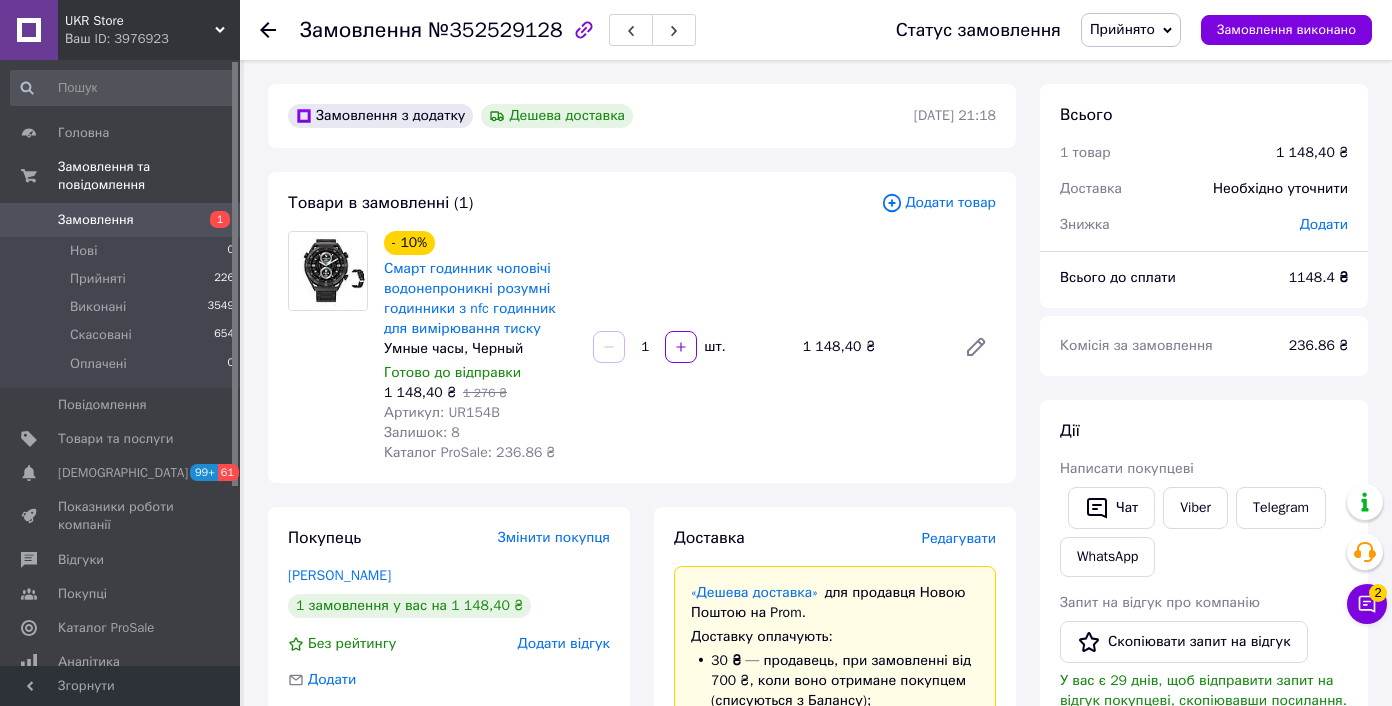 click on "Артикул: UR154B" at bounding box center (442, 412) 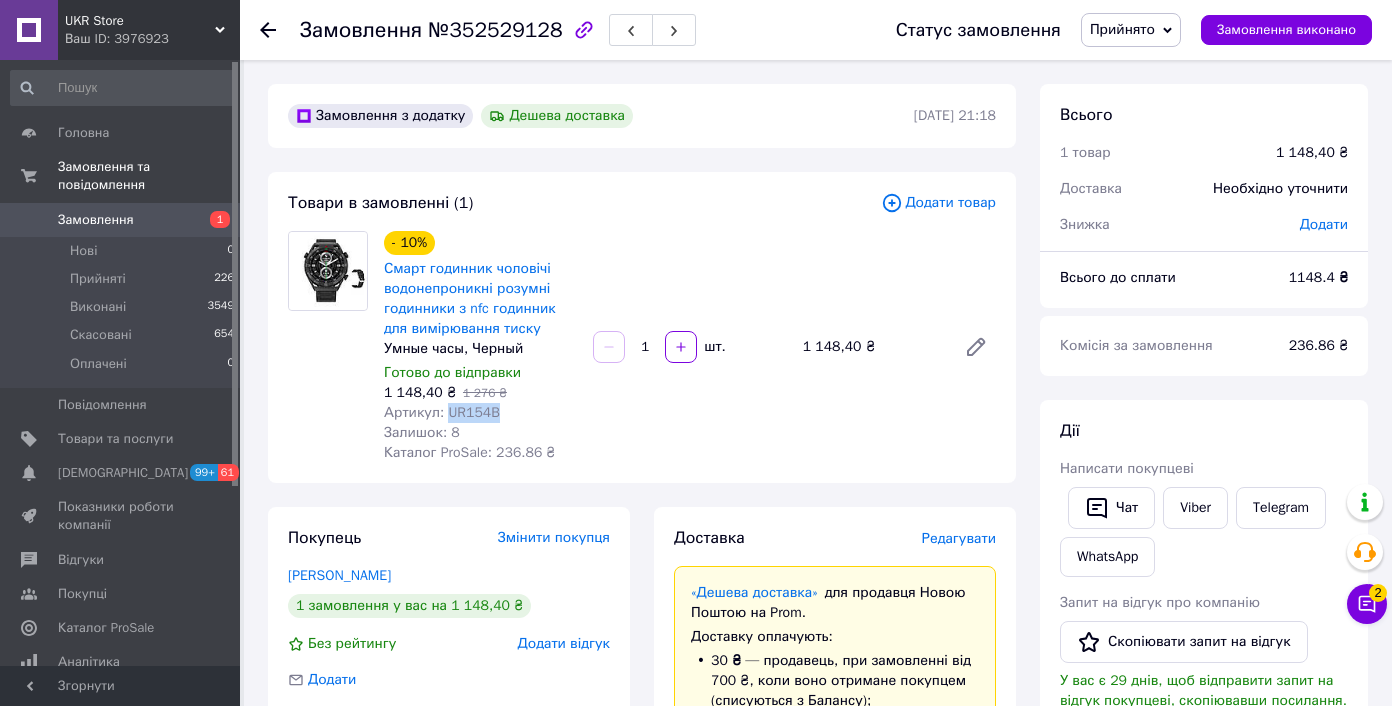 click on "Артикул: UR154B" at bounding box center [442, 412] 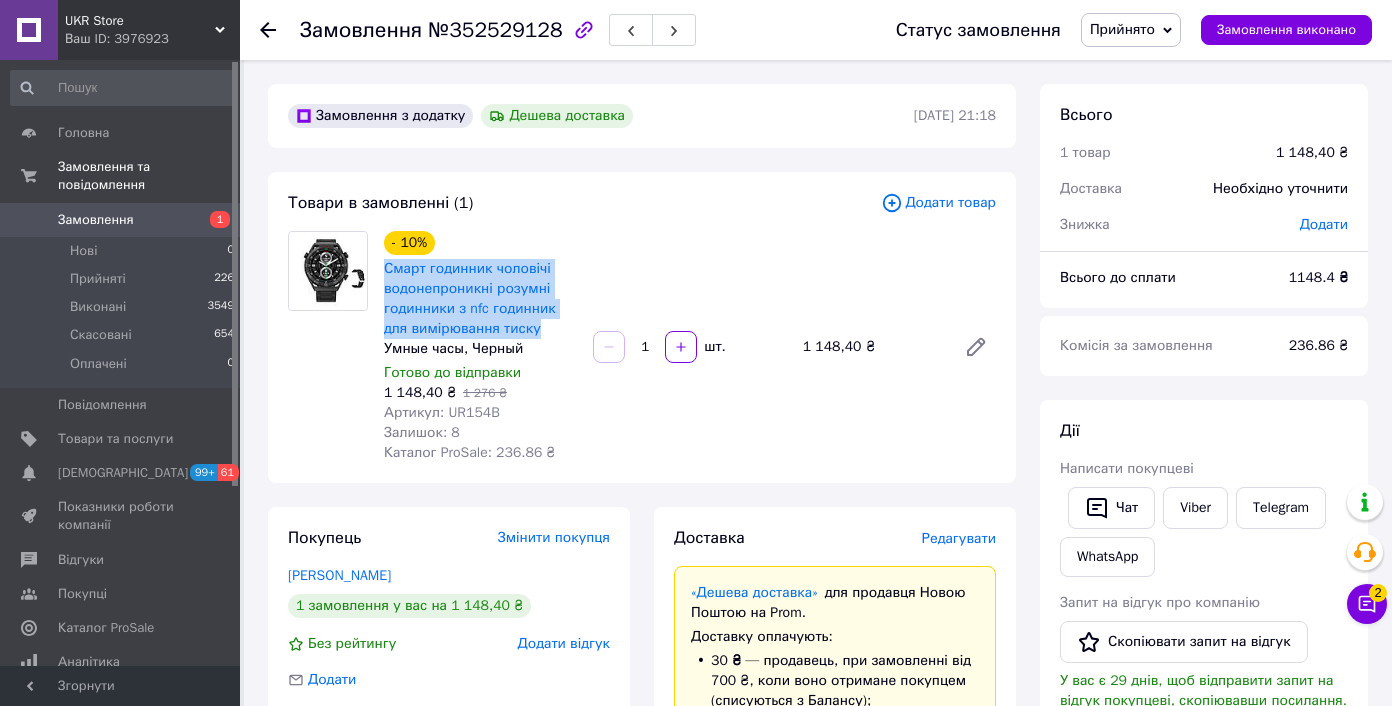 drag, startPoint x: 411, startPoint y: 268, endPoint x: 550, endPoint y: 320, distance: 148.40822 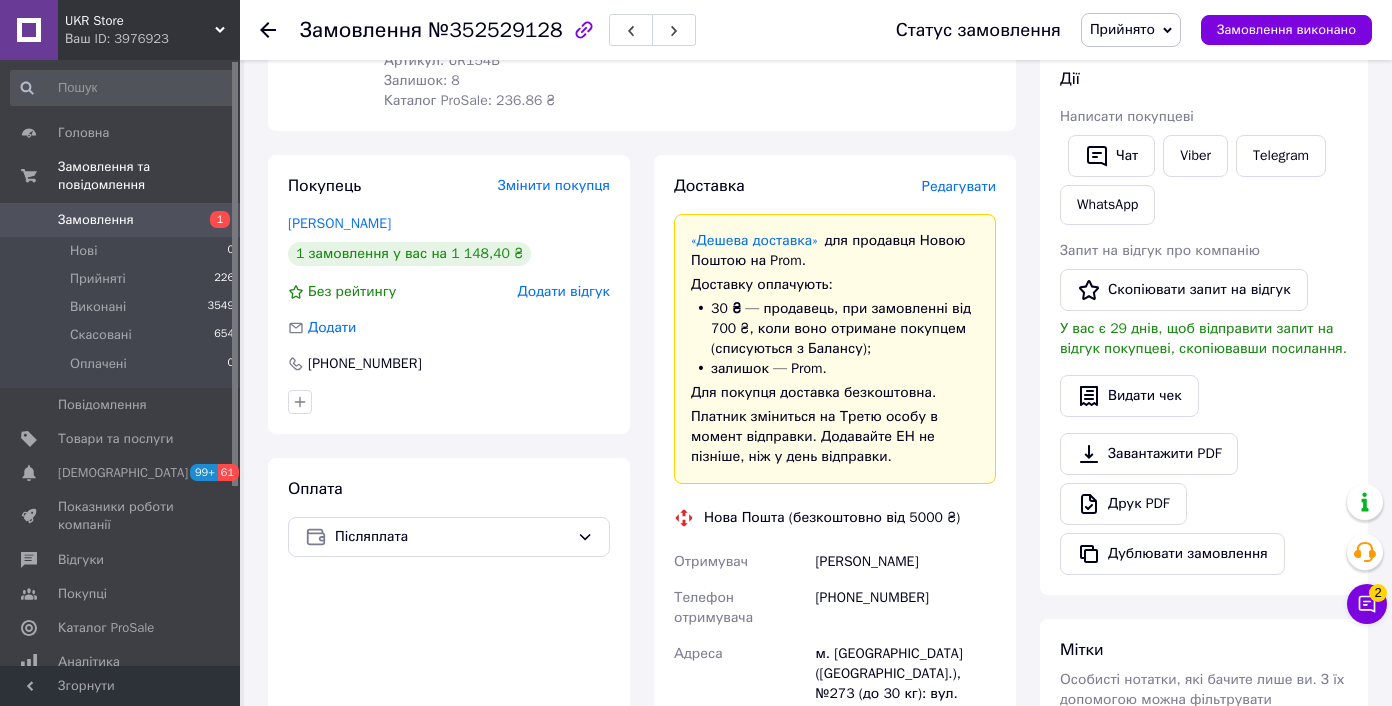 scroll, scrollTop: 512, scrollLeft: 0, axis: vertical 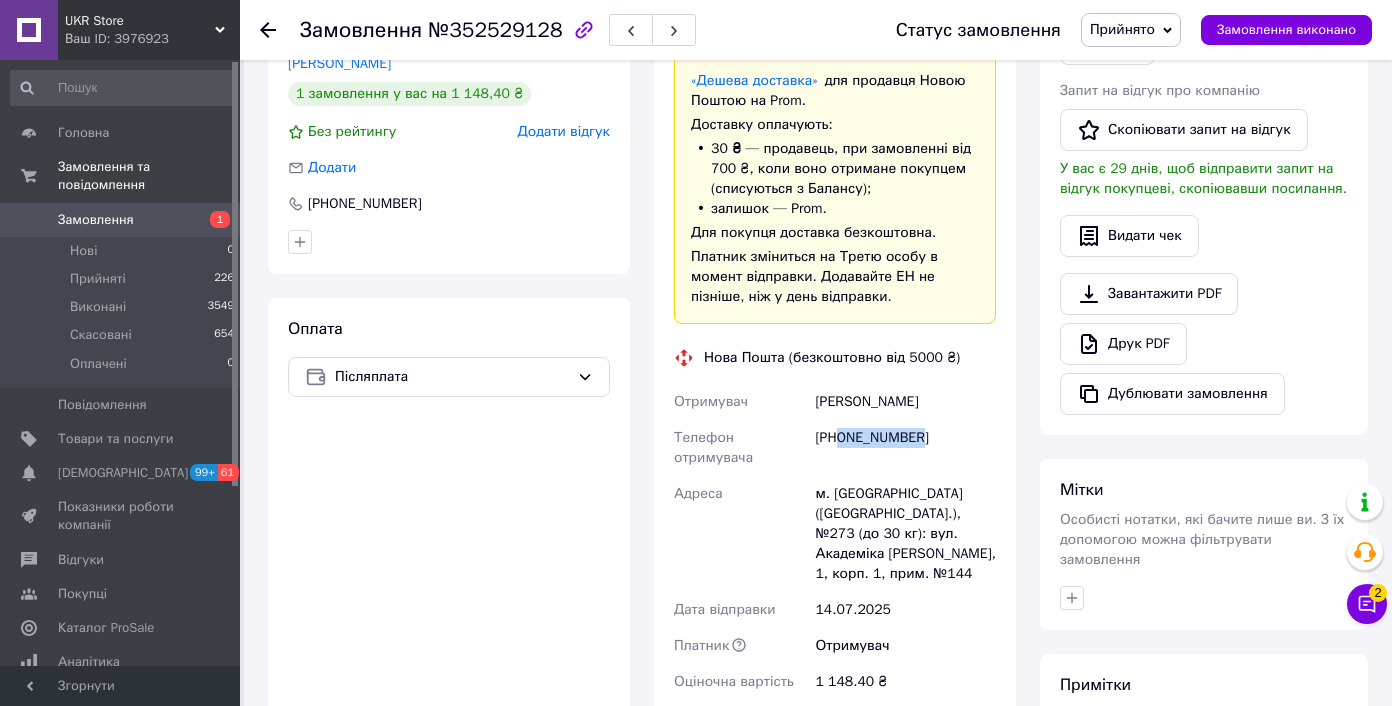 drag, startPoint x: 839, startPoint y: 436, endPoint x: 927, endPoint y: 476, distance: 96.66437 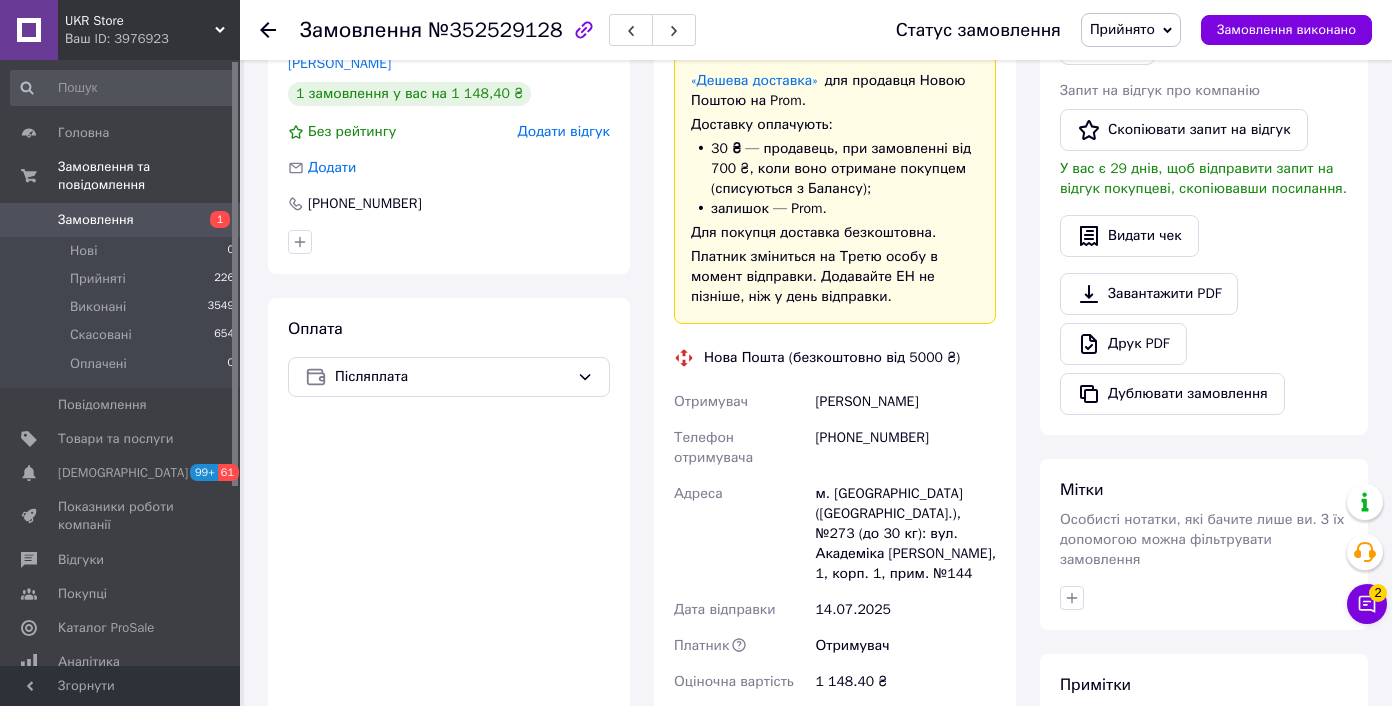 click on "Гниденко Александр" at bounding box center (905, 402) 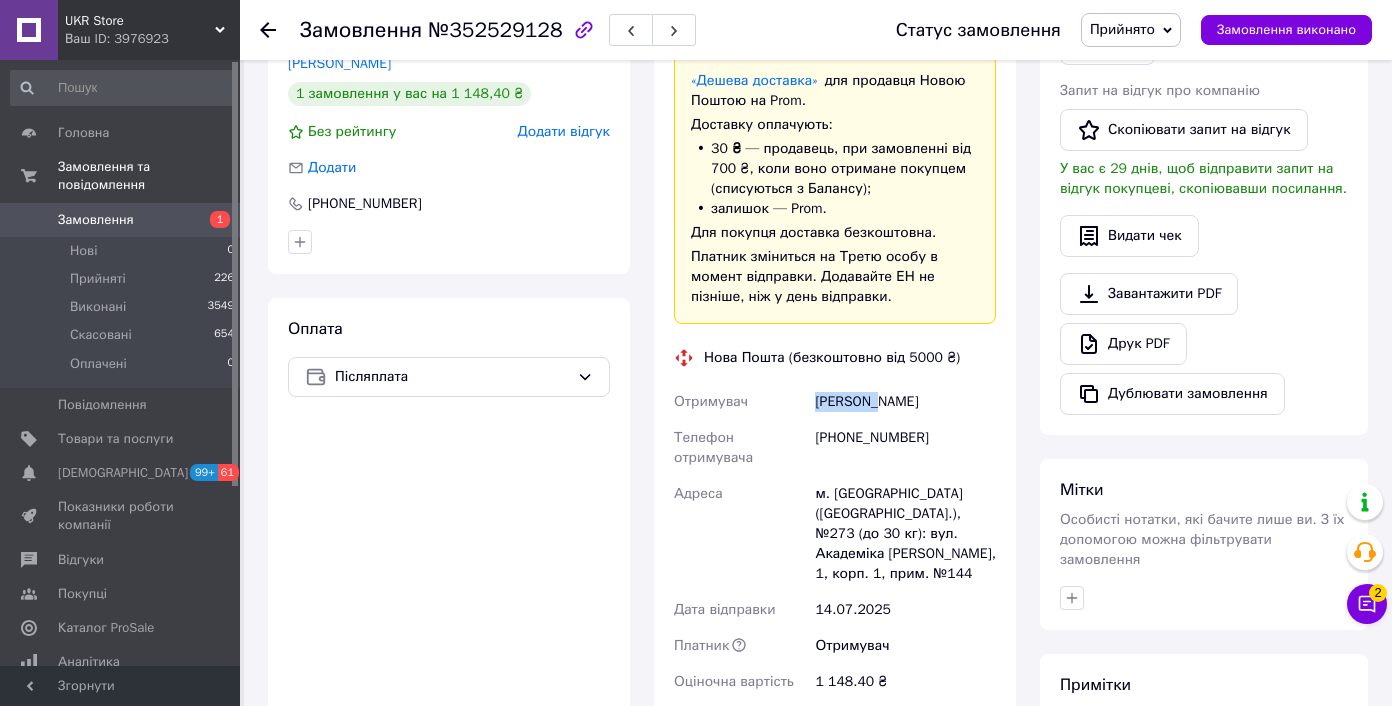 click on "Гниденко Александр" at bounding box center (905, 402) 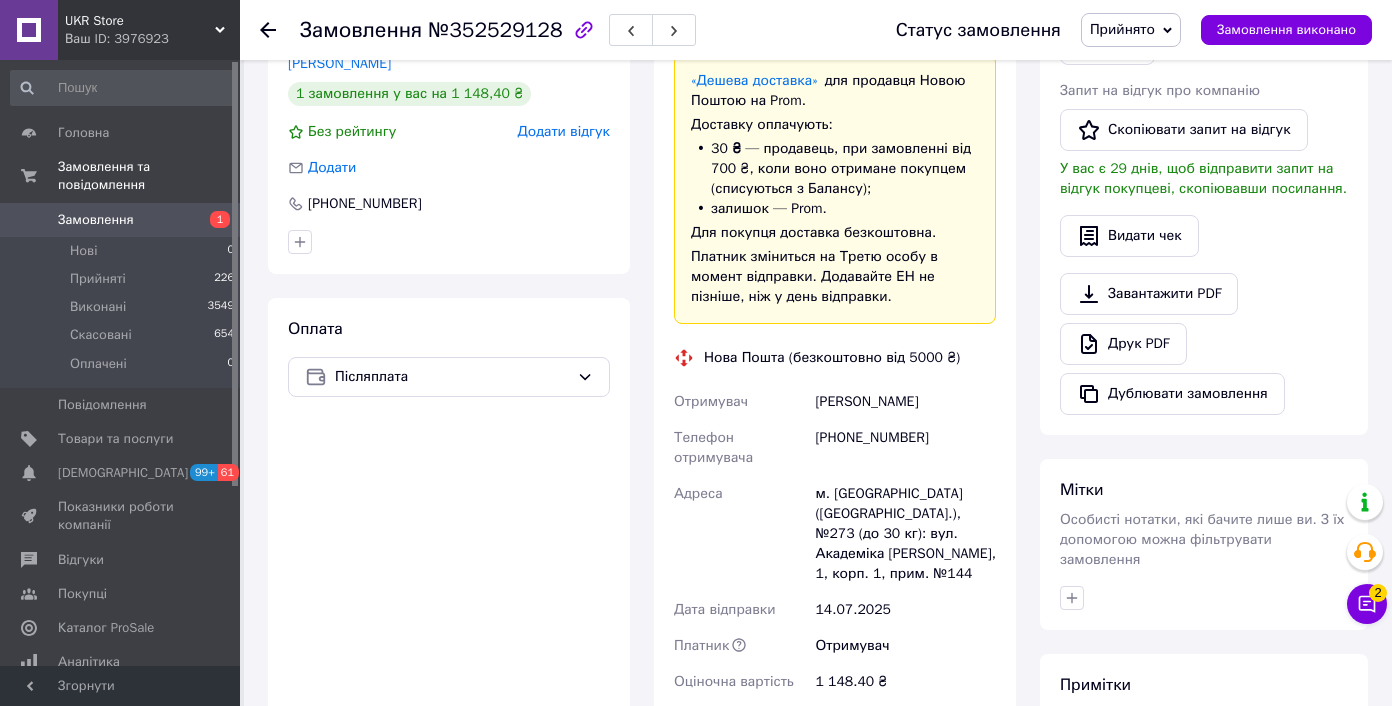 click on "м. Київ (Київська обл.), №273 (до 30 кг): вул. Академіка Лебедєва, 1, корп. 1, прим. №144" at bounding box center [905, 534] 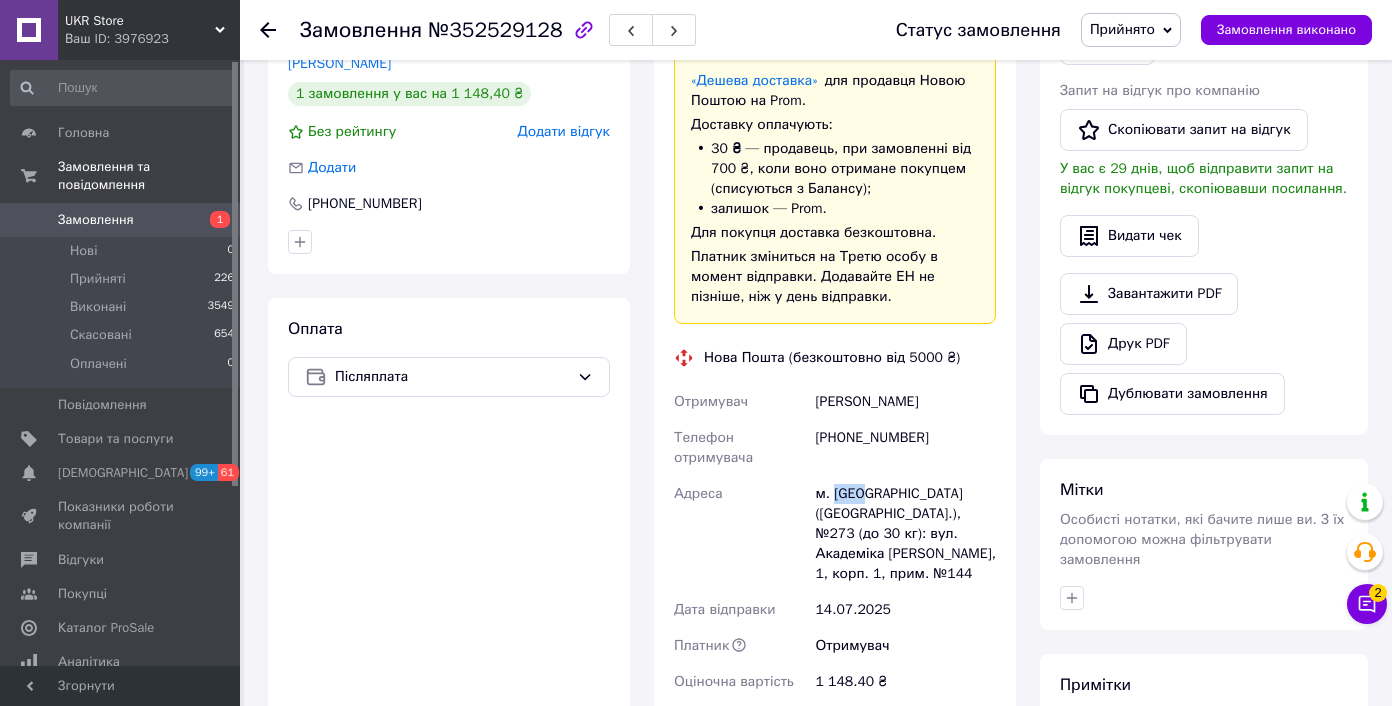 click on "м. Київ (Київська обл.), №273 (до 30 кг): вул. Академіка Лебедєва, 1, корп. 1, прим. №144" at bounding box center [905, 534] 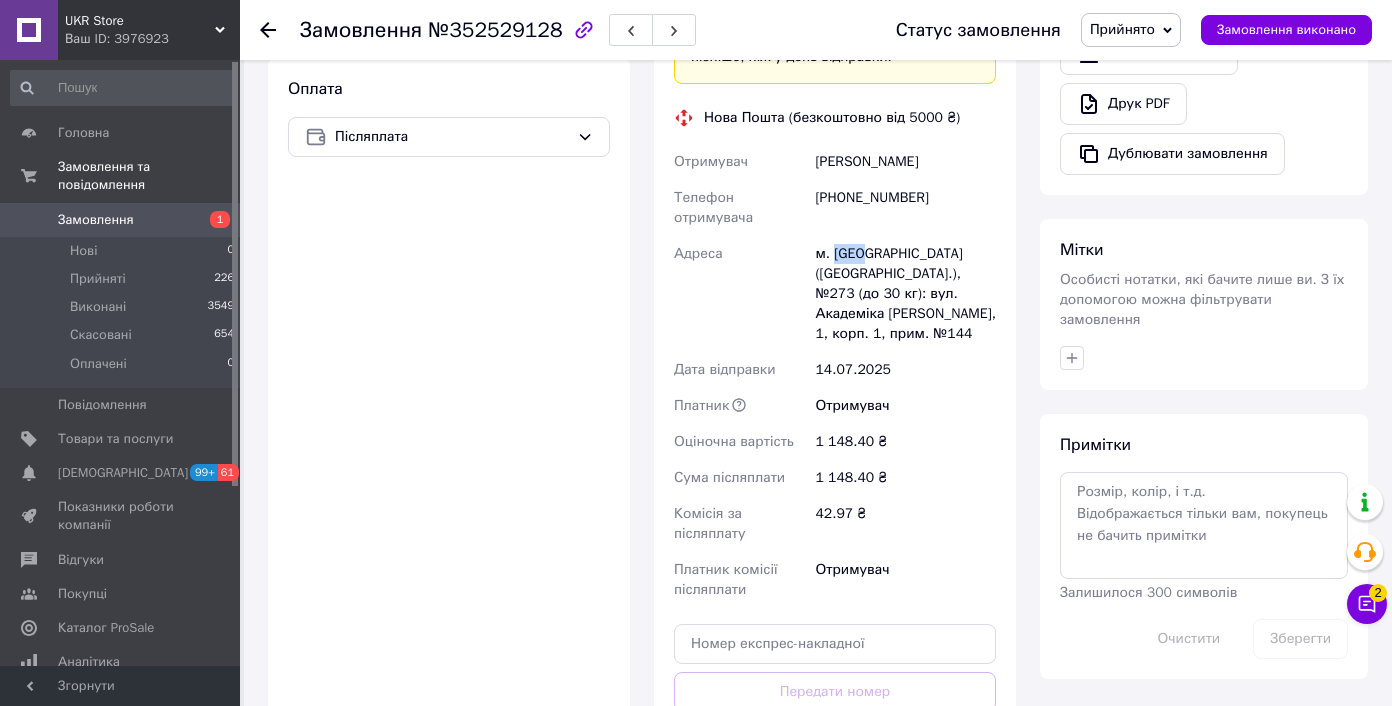 scroll, scrollTop: 890, scrollLeft: 0, axis: vertical 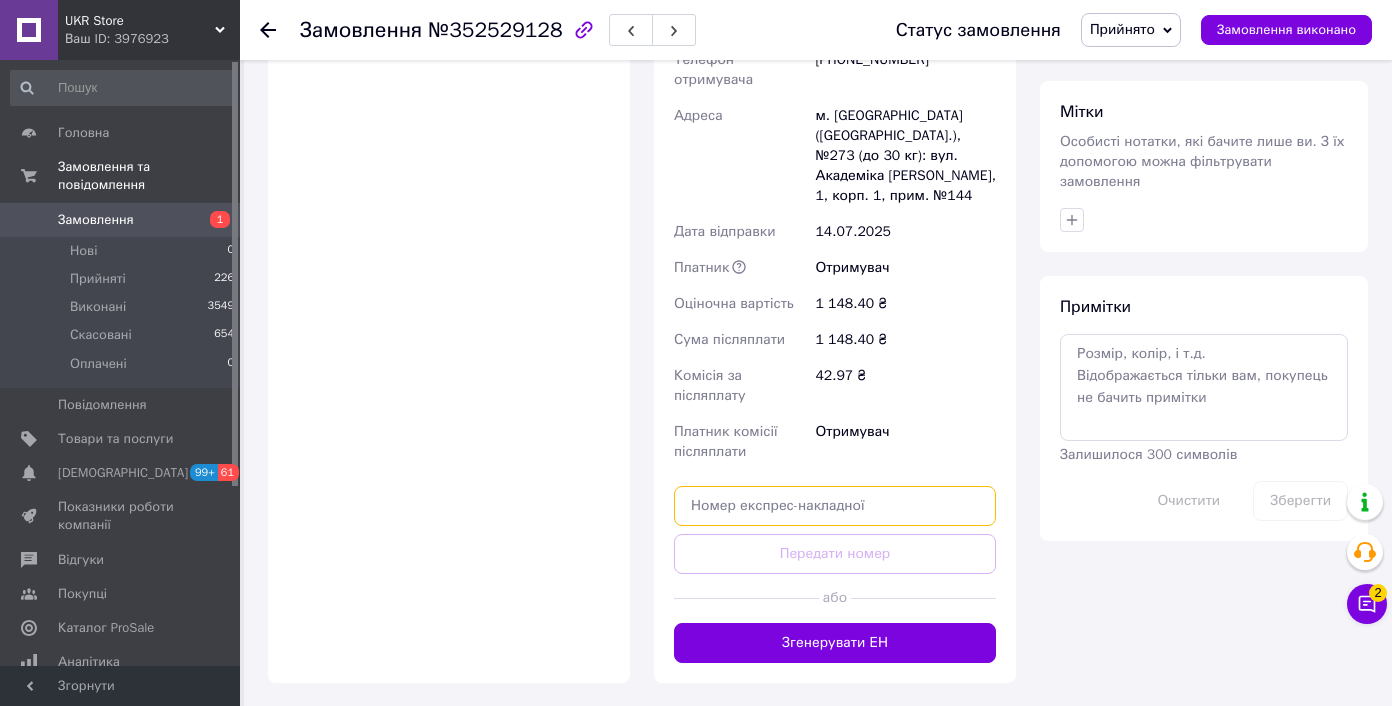 click at bounding box center [835, 506] 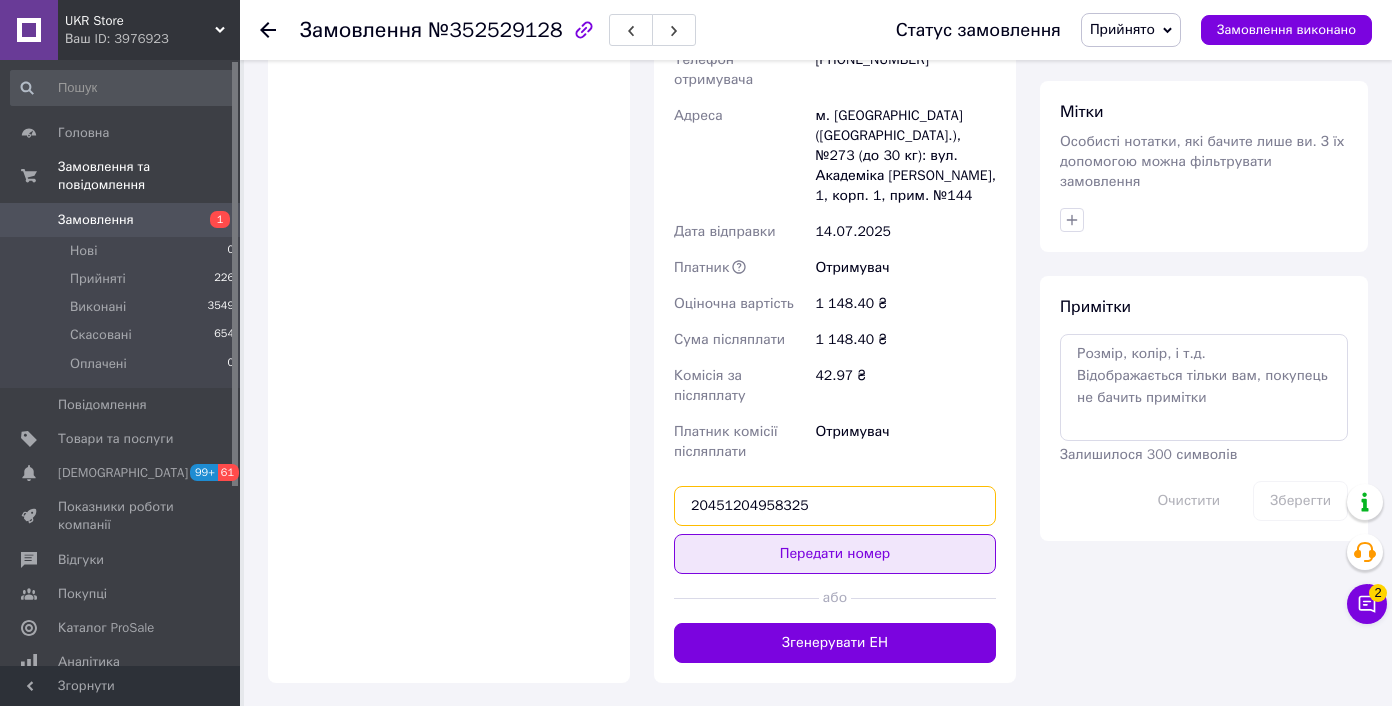 type on "20451204958325" 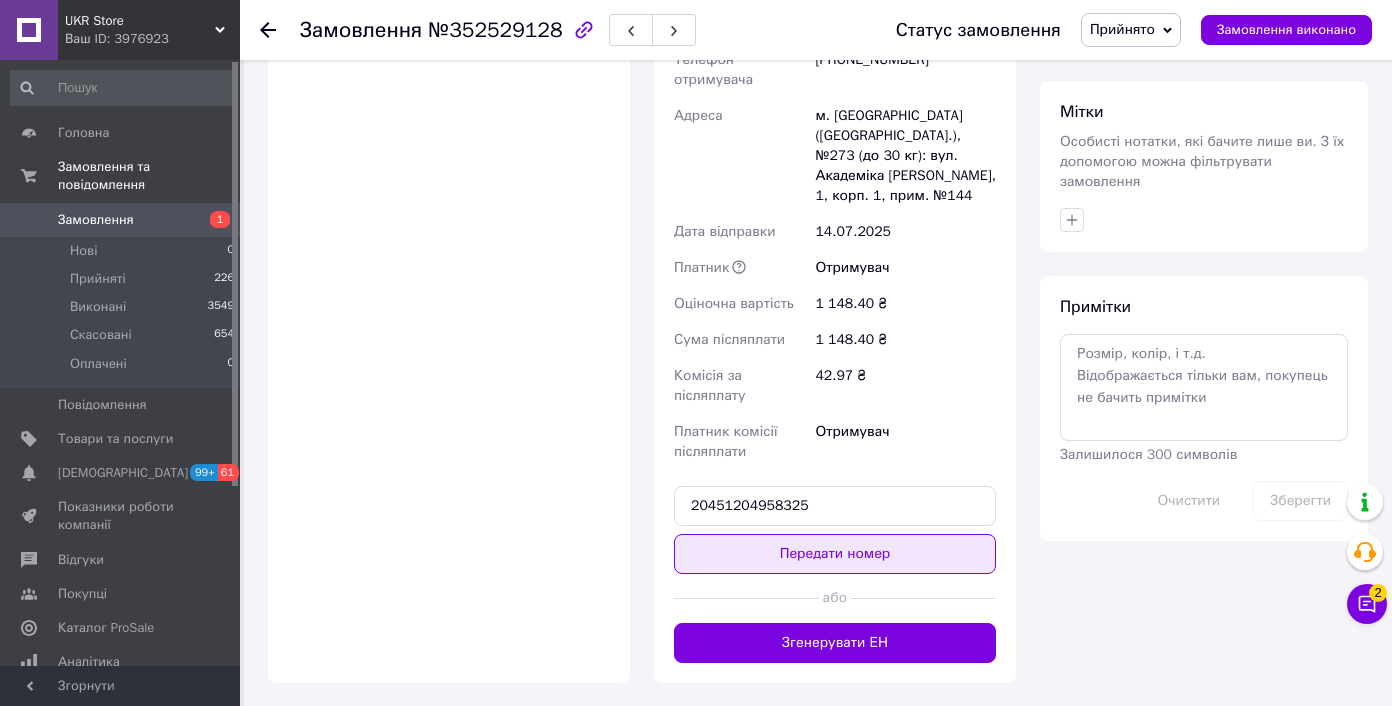 click on "Передати номер" at bounding box center [835, 554] 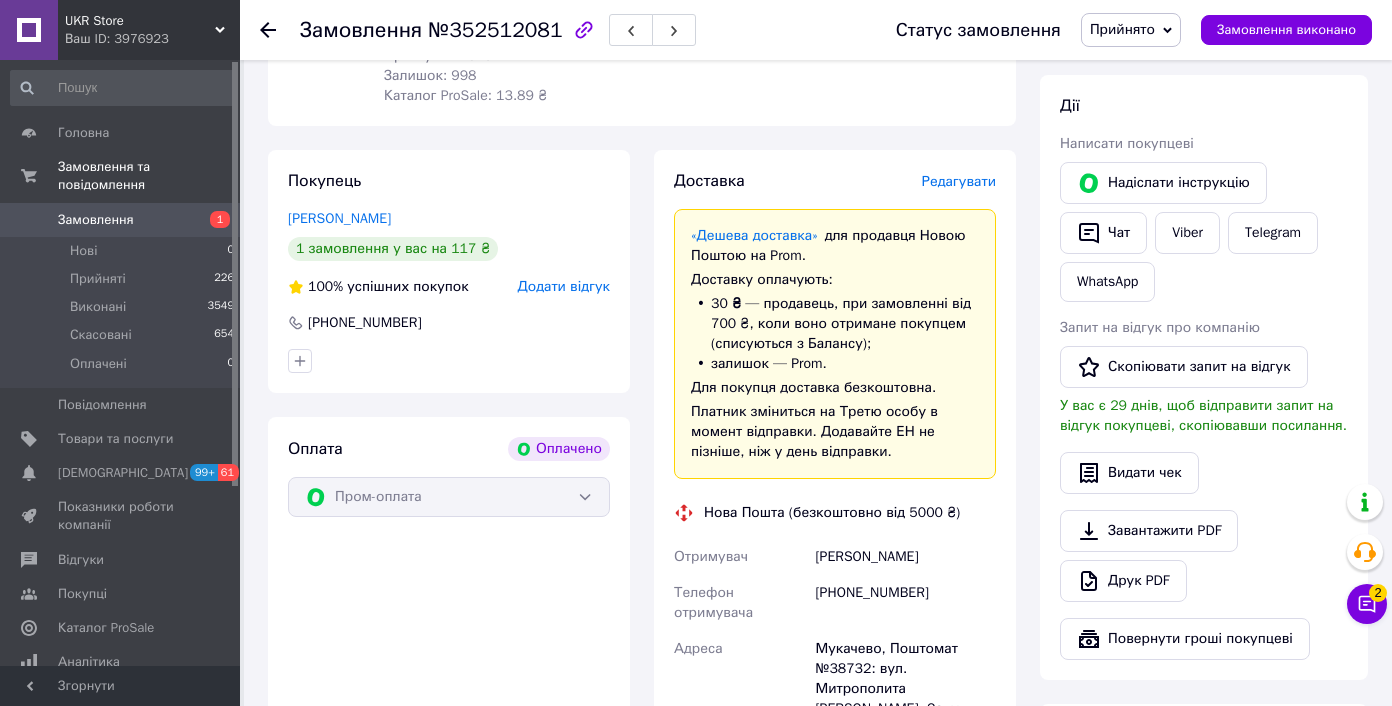 scroll, scrollTop: 0, scrollLeft: 0, axis: both 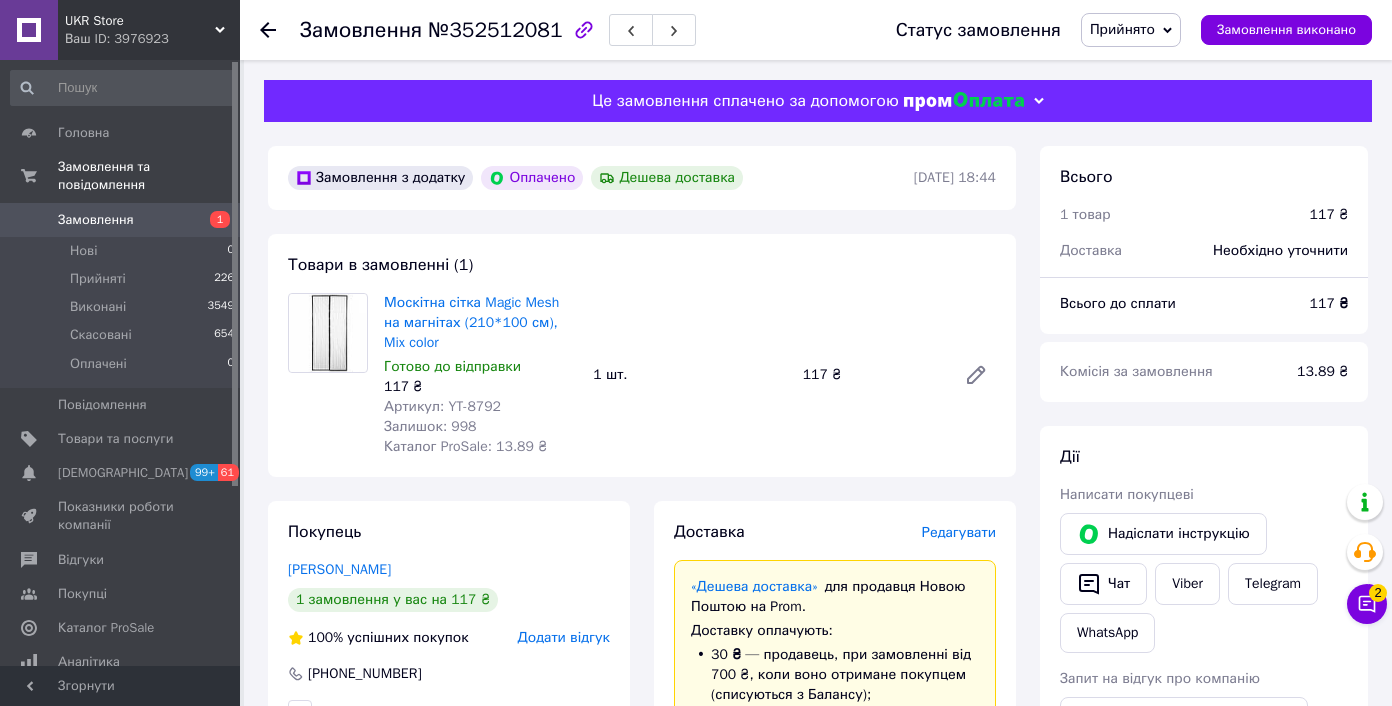 click on "Артикул: YT-8792" at bounding box center (442, 406) 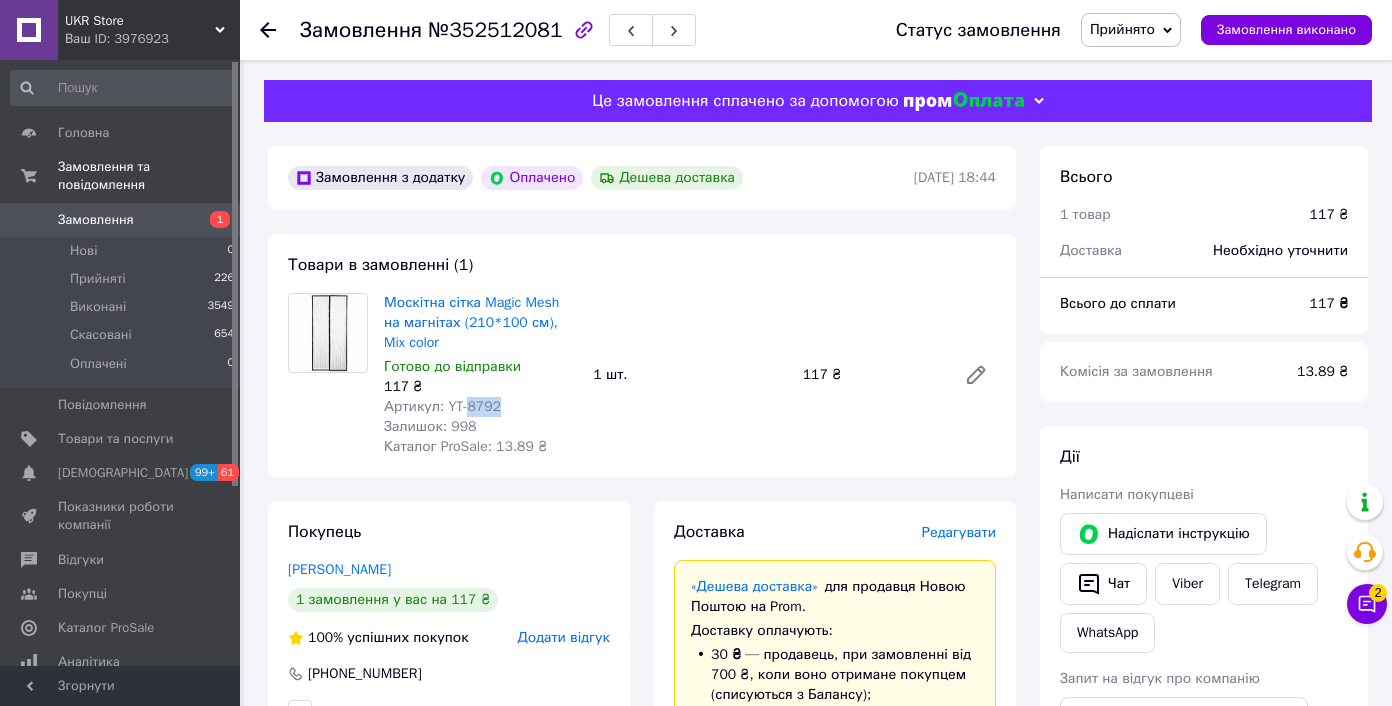 click on "Артикул: YT-8792" at bounding box center [442, 406] 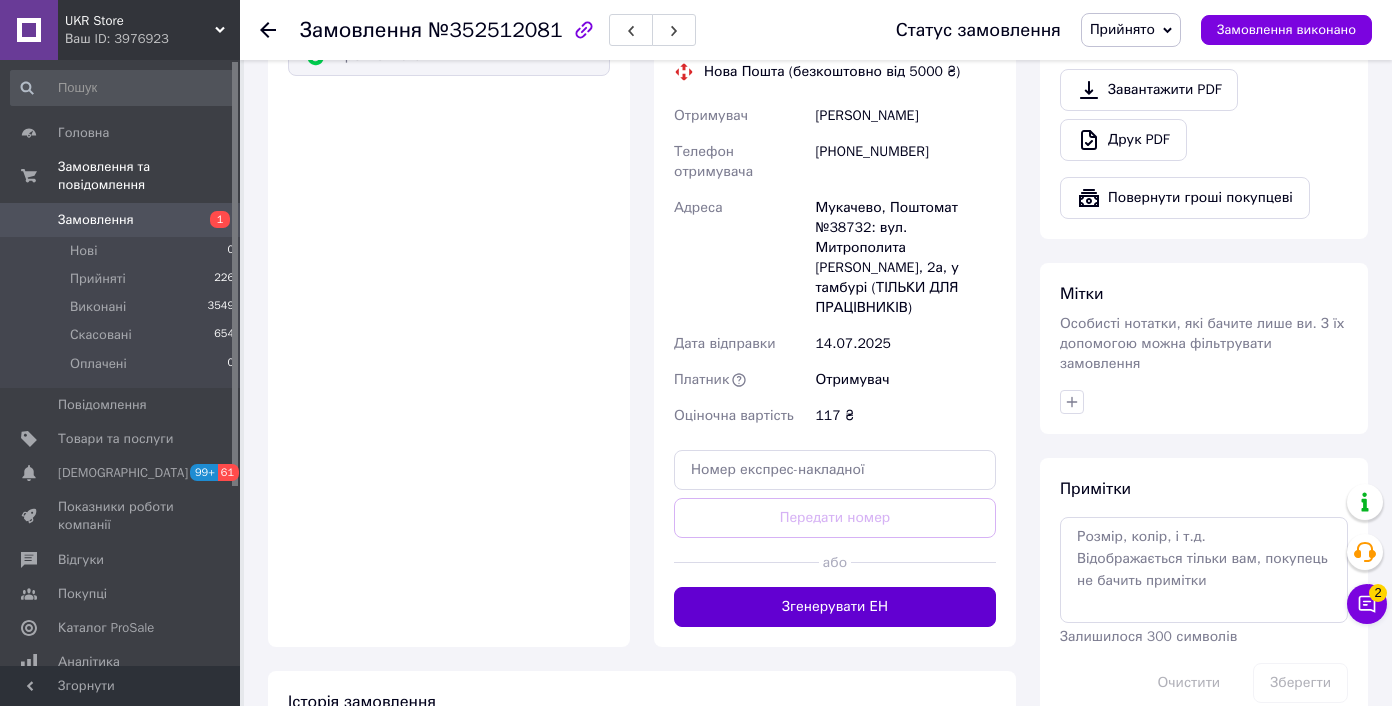 click on "Згенерувати ЕН" at bounding box center [835, 607] 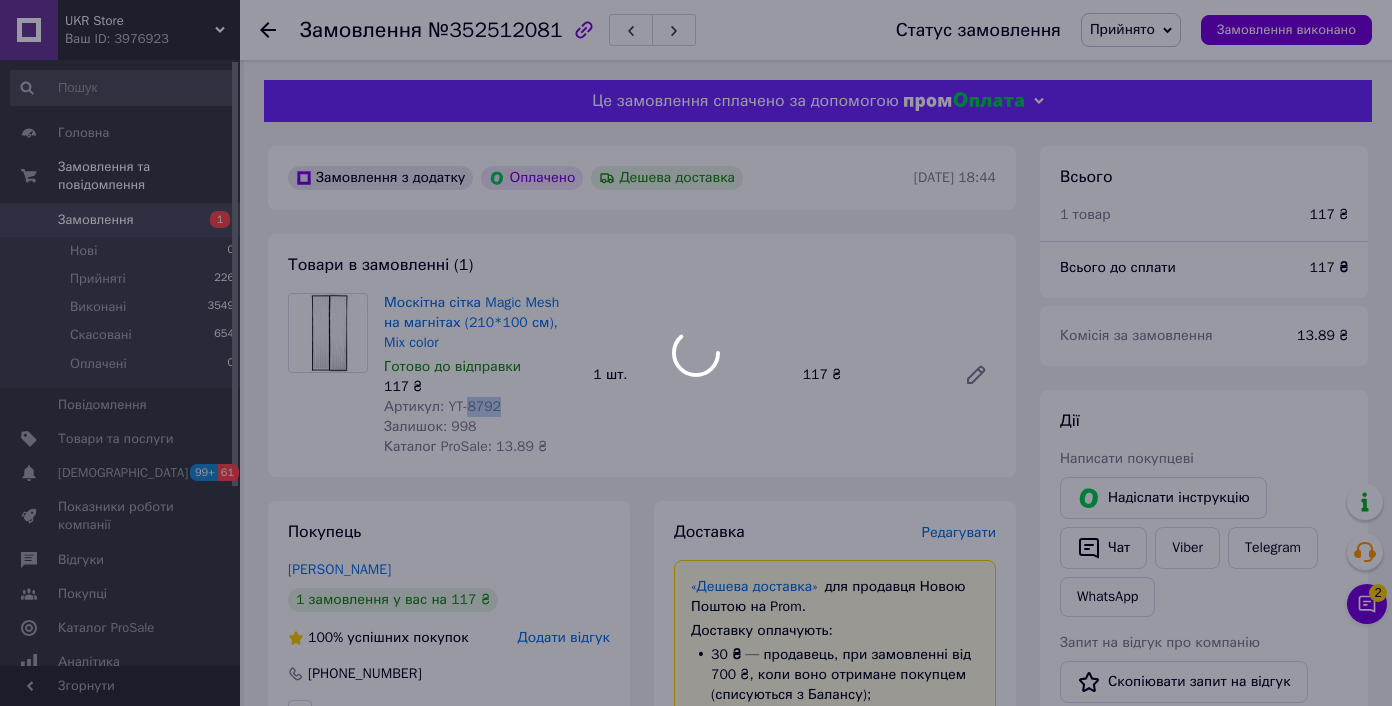 scroll, scrollTop: 417, scrollLeft: 0, axis: vertical 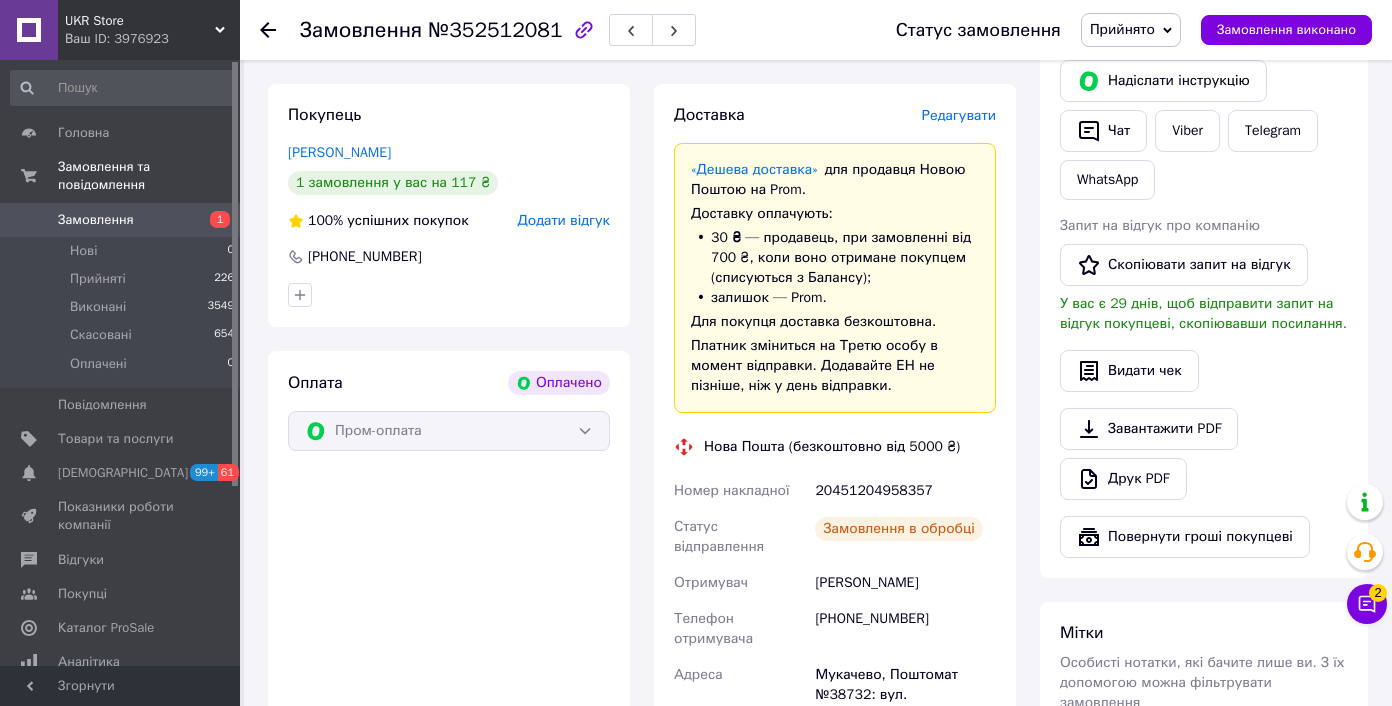 click on "20451204958357" at bounding box center [905, 491] 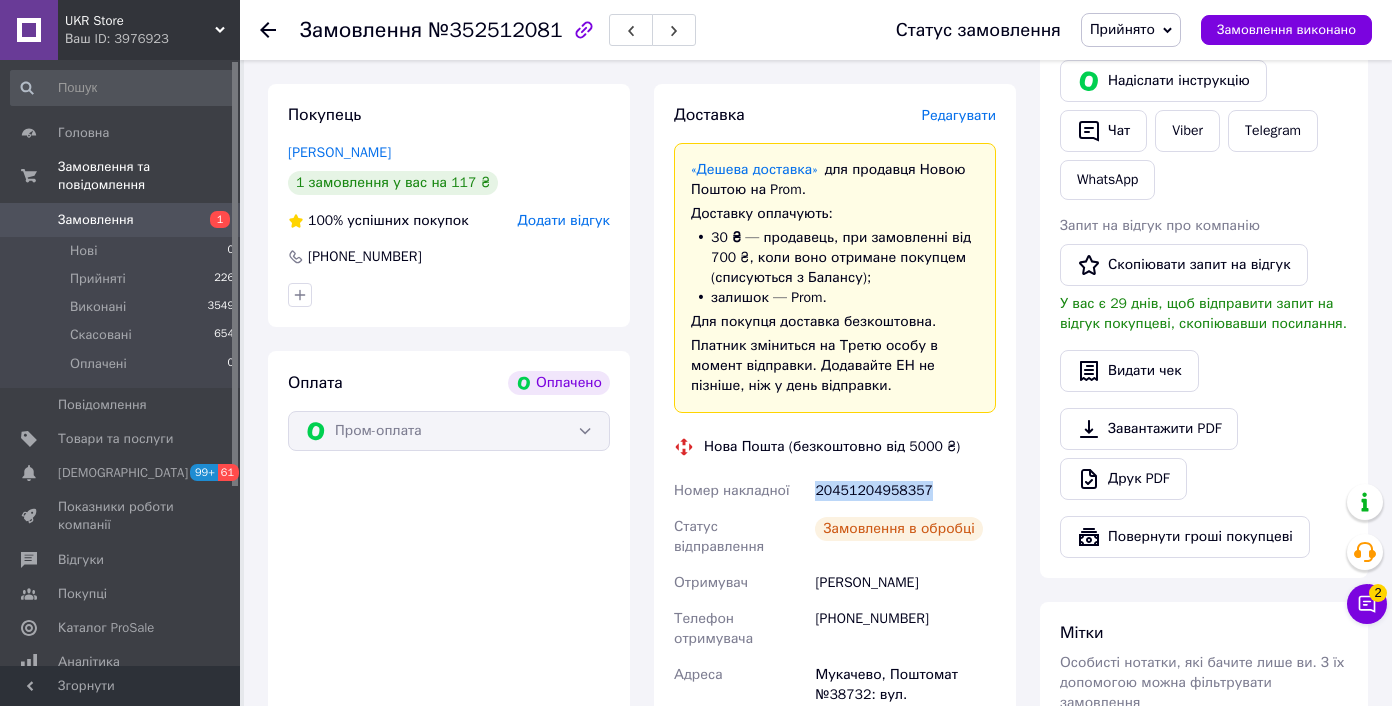 click on "20451204958357" at bounding box center [905, 491] 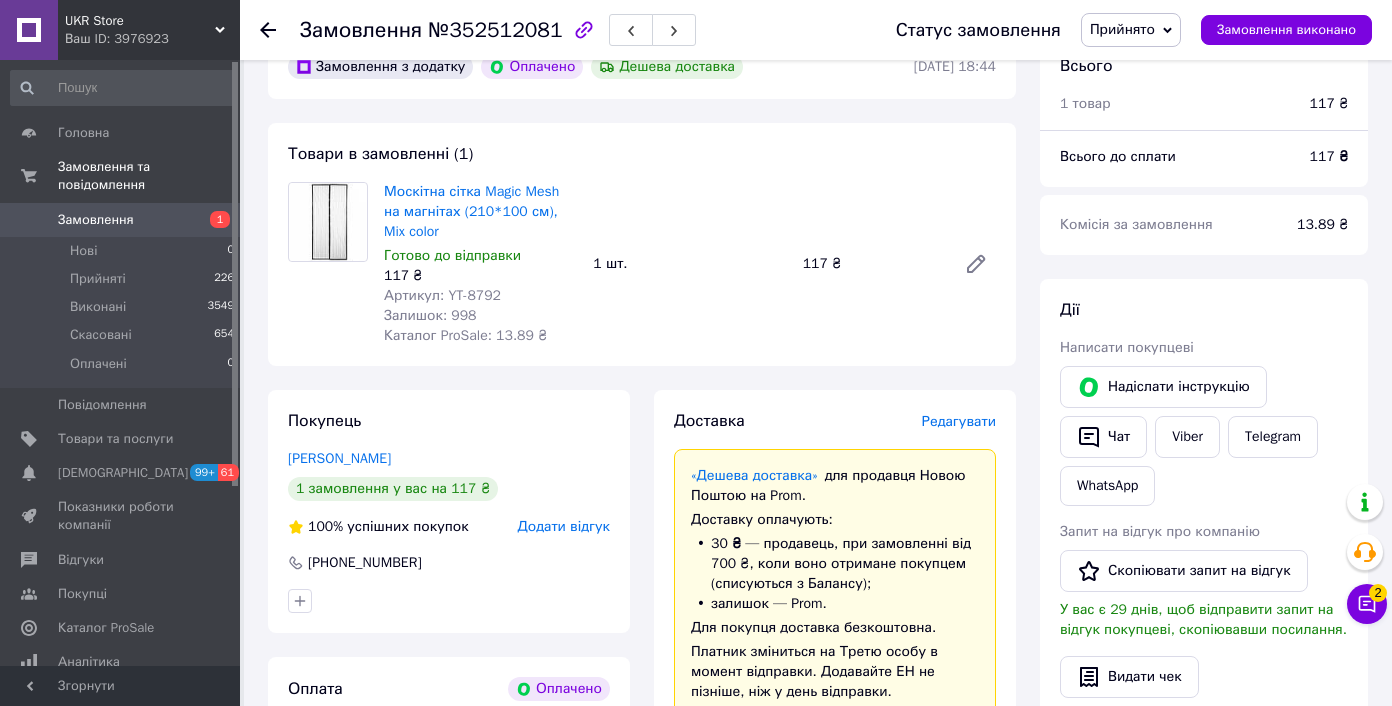 scroll, scrollTop: 0, scrollLeft: 0, axis: both 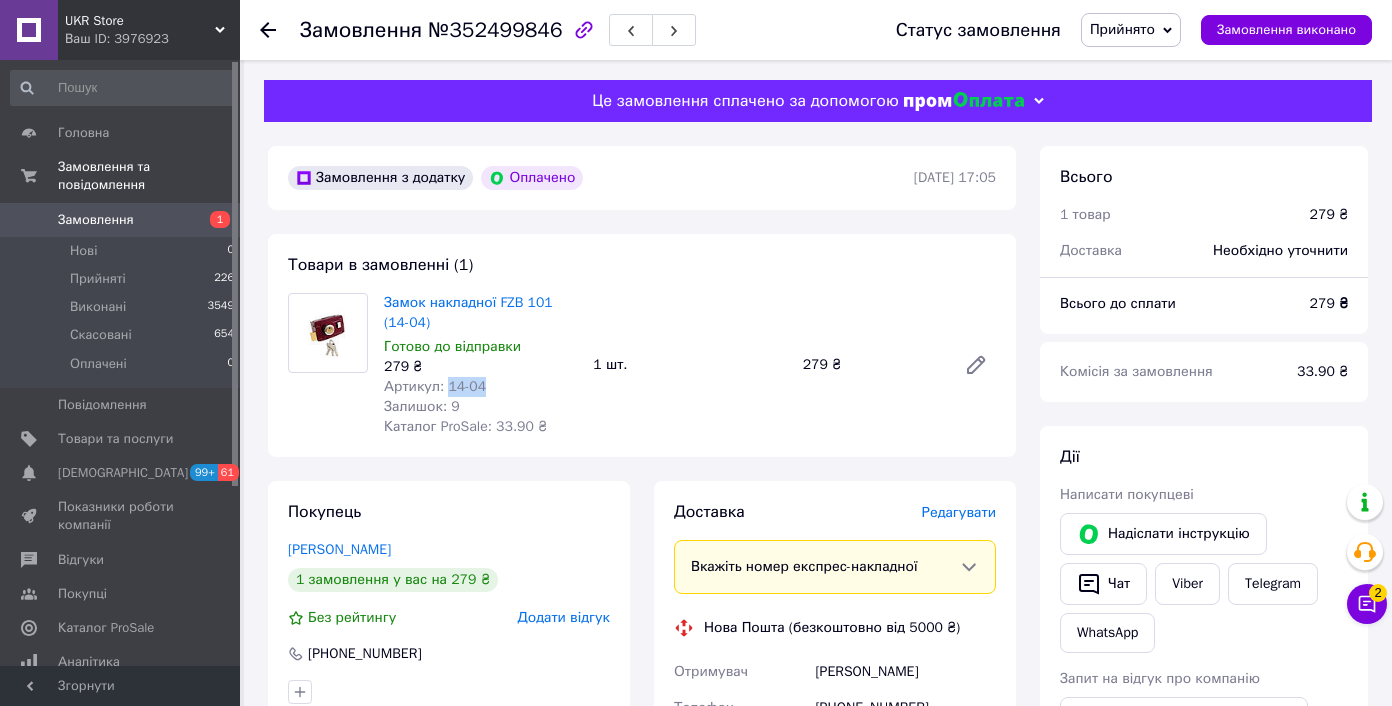drag, startPoint x: 448, startPoint y: 384, endPoint x: 494, endPoint y: 384, distance: 46 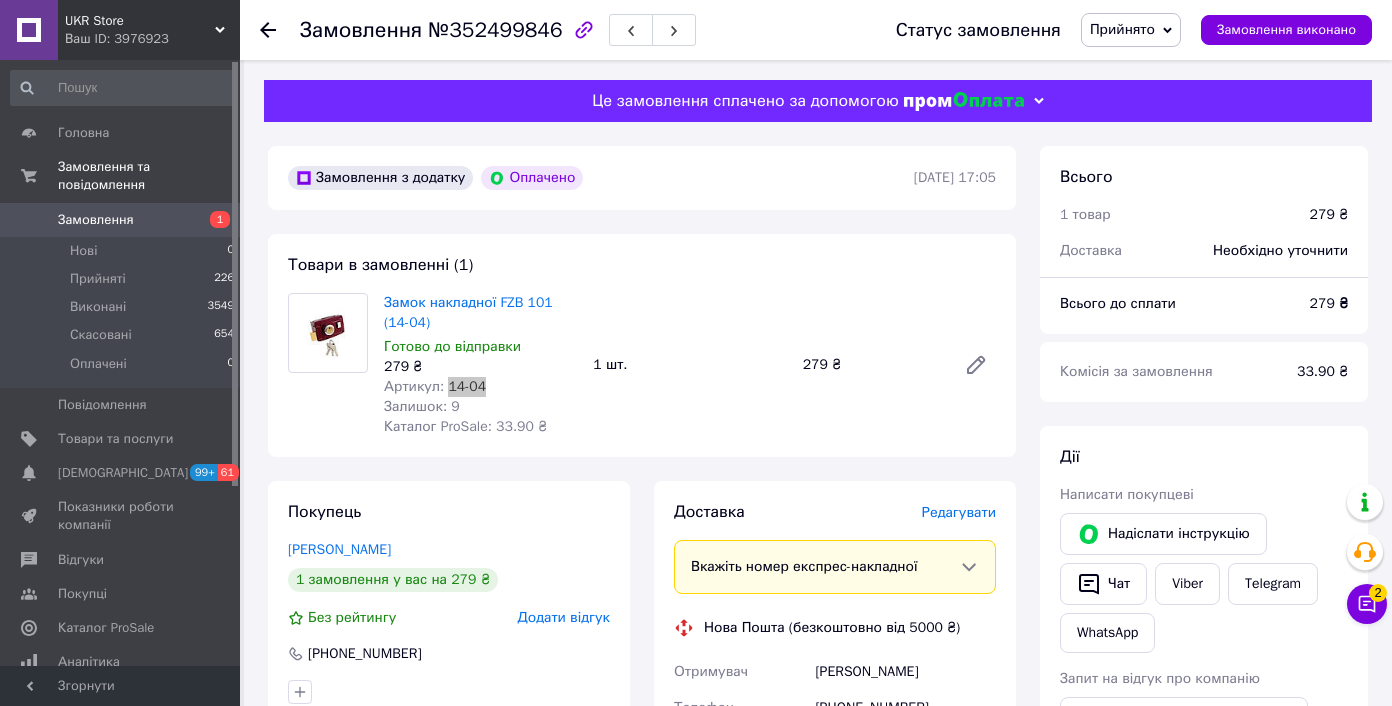 scroll, scrollTop: 346, scrollLeft: 0, axis: vertical 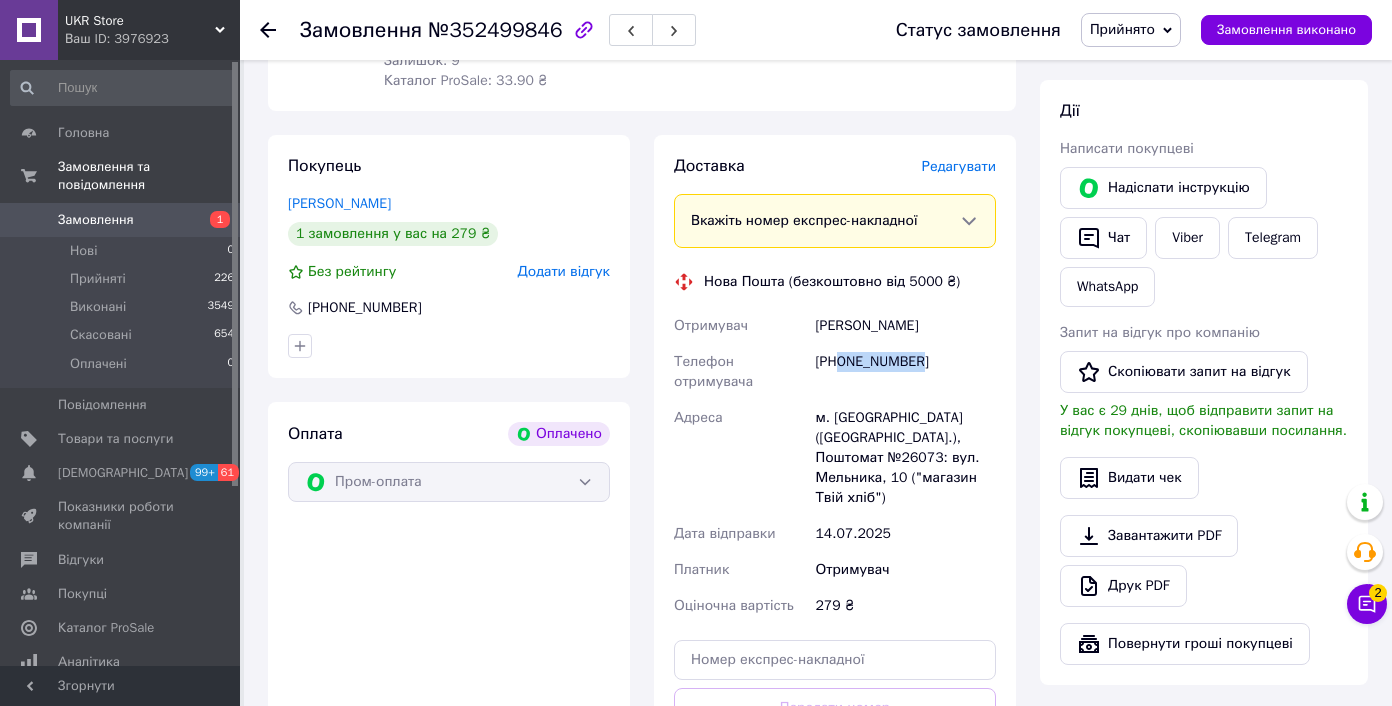 drag, startPoint x: 842, startPoint y: 357, endPoint x: 989, endPoint y: 362, distance: 147.085 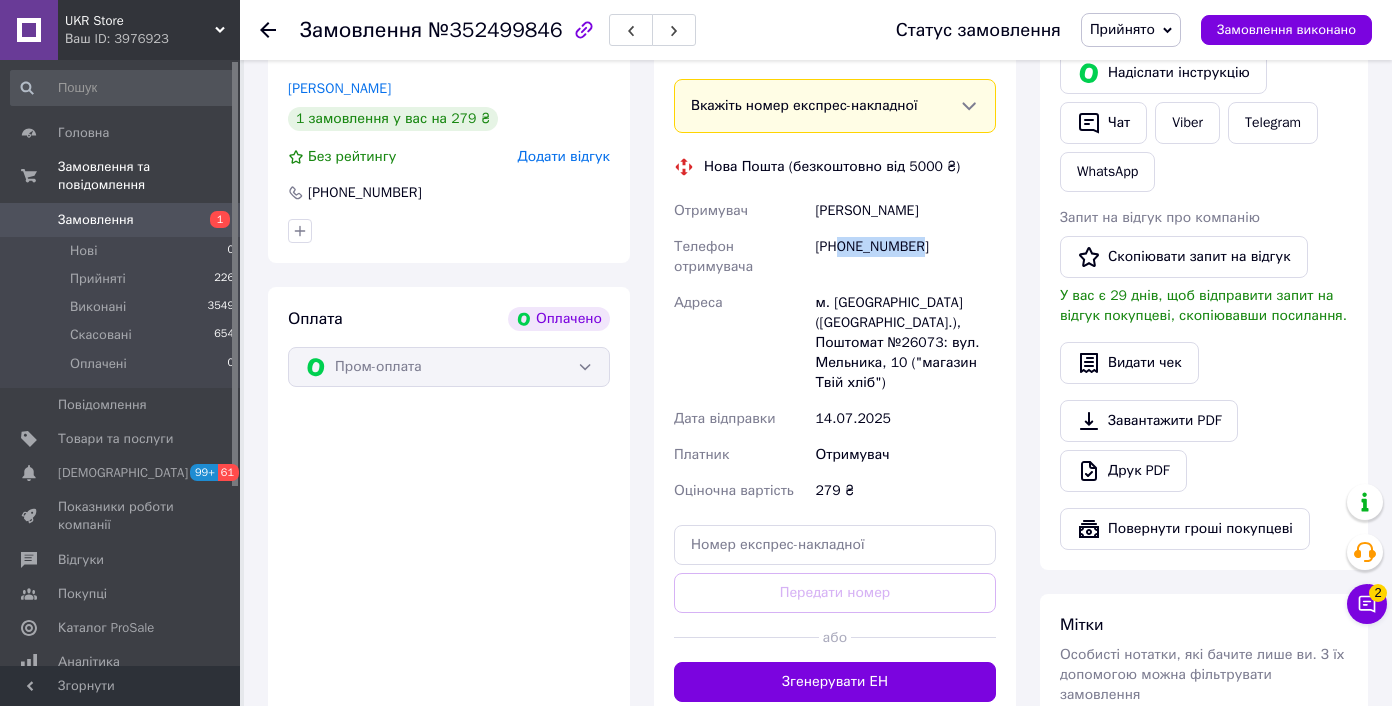 scroll, scrollTop: 532, scrollLeft: 0, axis: vertical 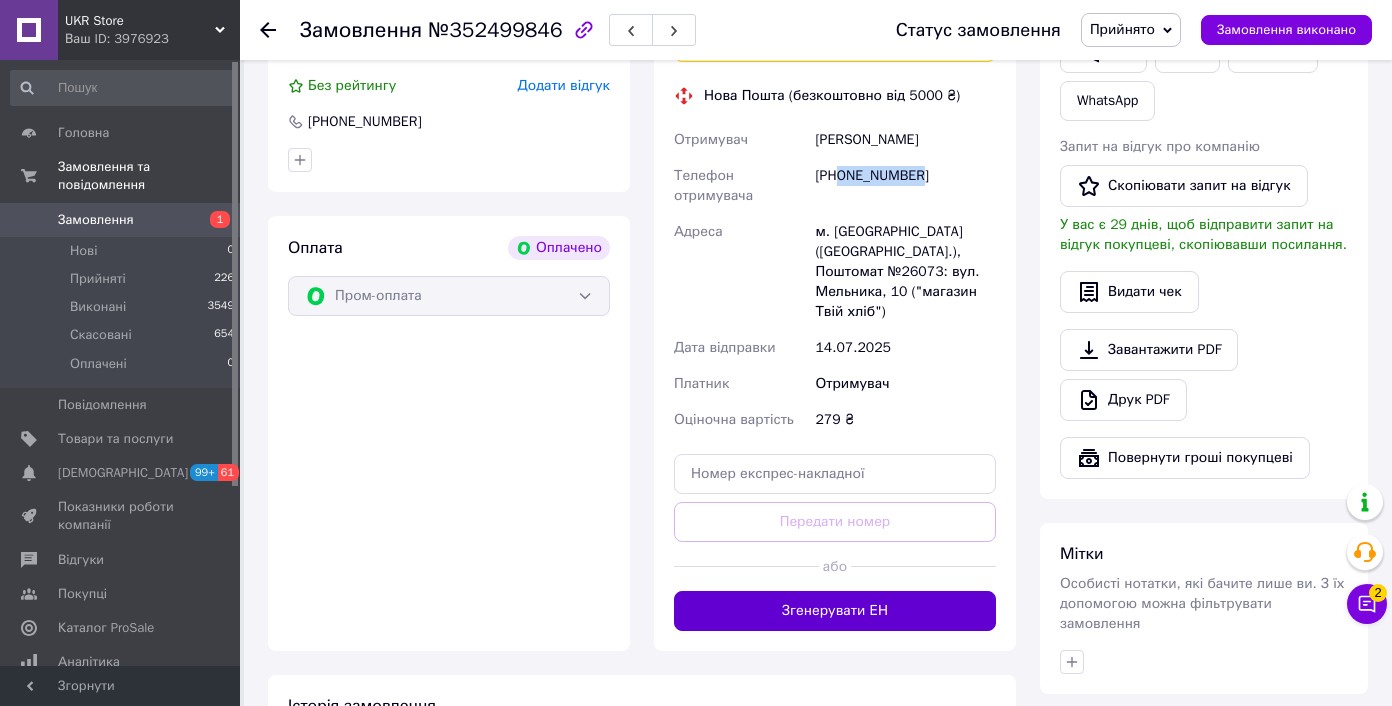 click on "Згенерувати ЕН" at bounding box center [835, 611] 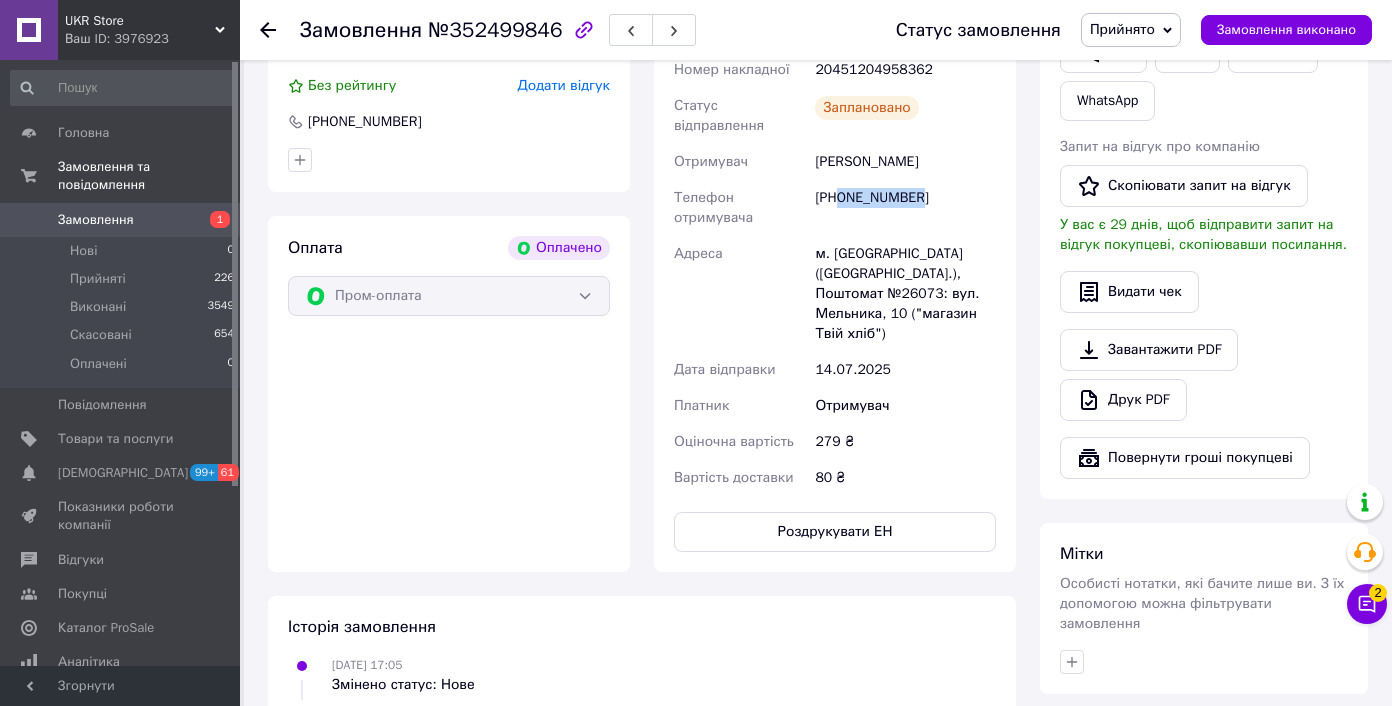 click on "м. Коростень (Житомирська обл.), Поштомат №26073: вул. Мельника, 10 ("магазин Твій хліб")" at bounding box center (905, 294) 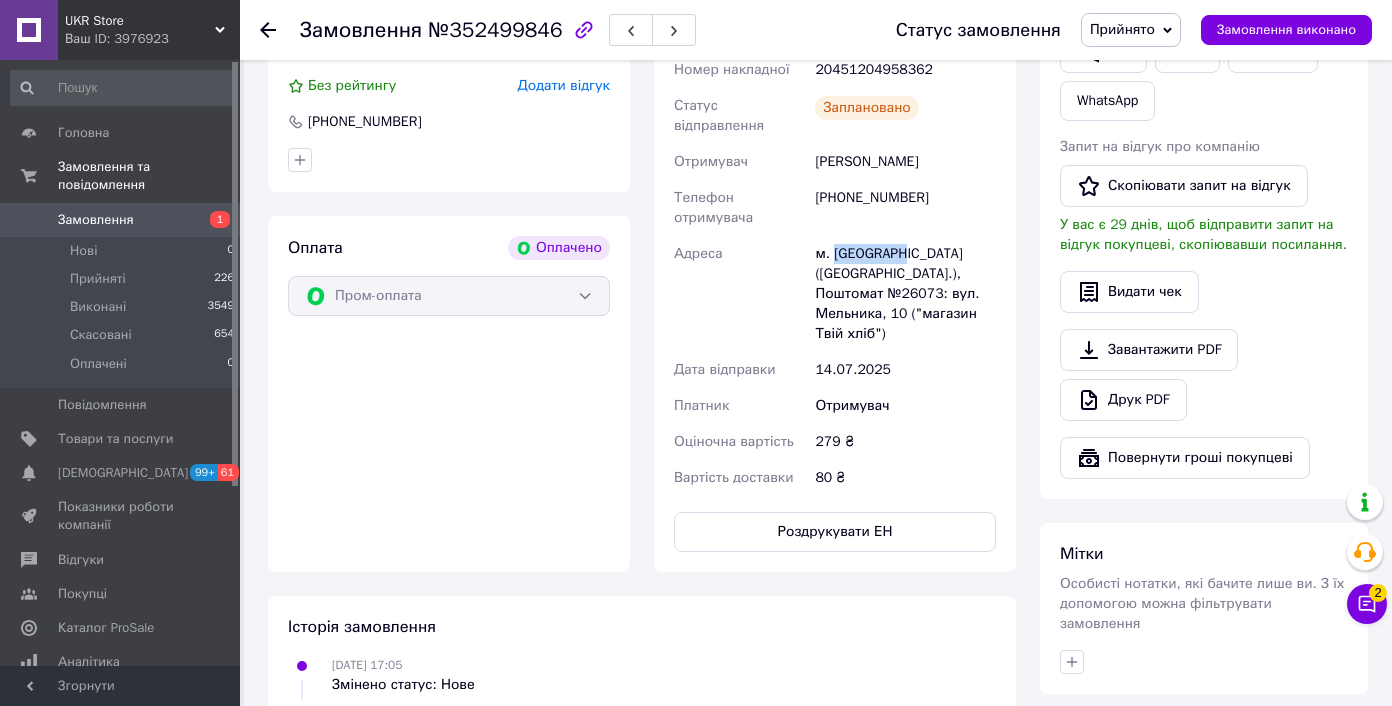 click on "м. Коростень (Житомирська обл.), Поштомат №26073: вул. Мельника, 10 ("магазин Твій хліб")" at bounding box center (905, 294) 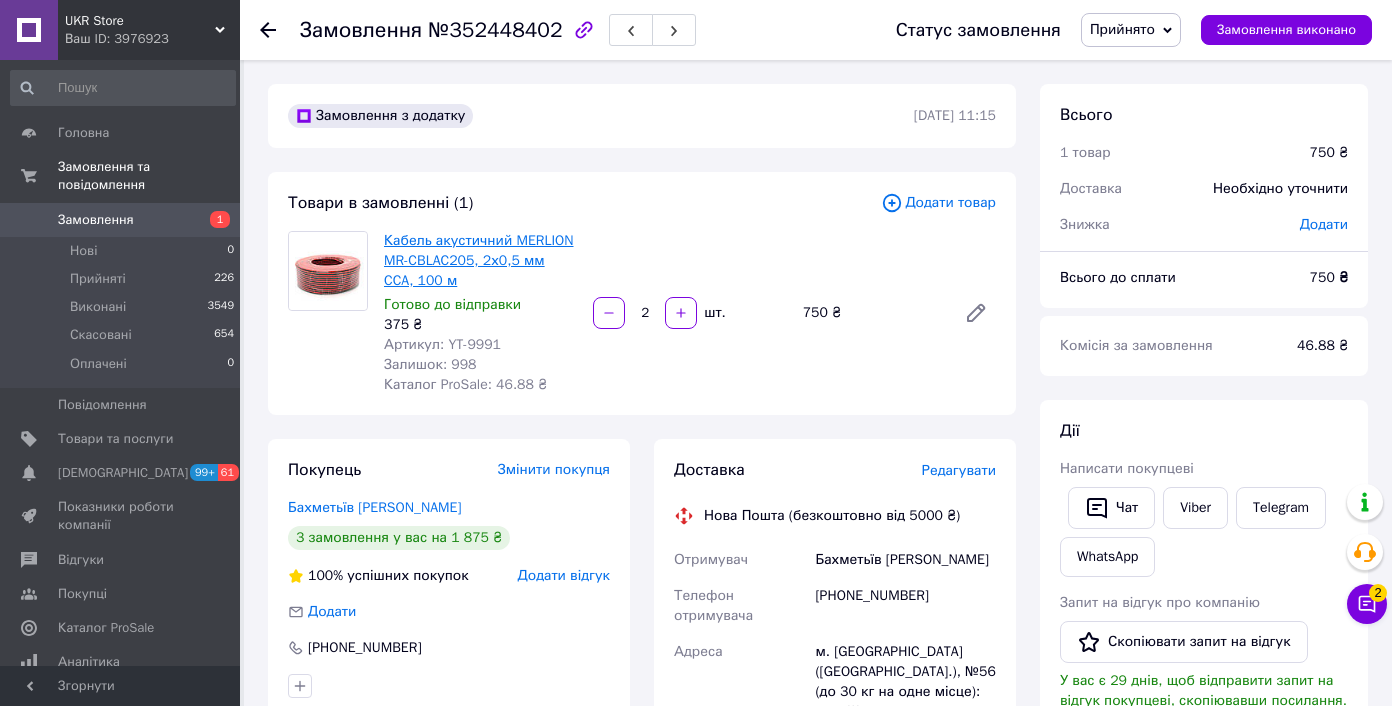 scroll, scrollTop: 0, scrollLeft: 0, axis: both 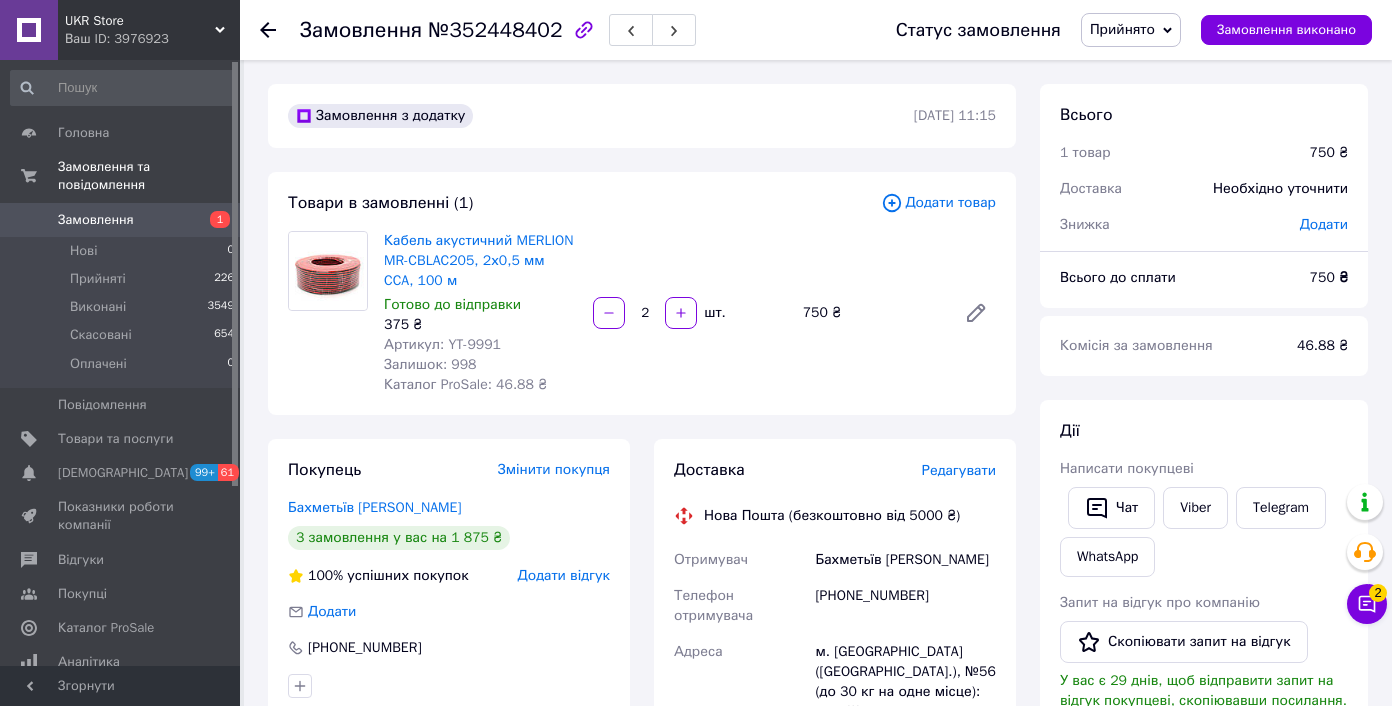click on "Артикул: YT-9991" at bounding box center [442, 344] 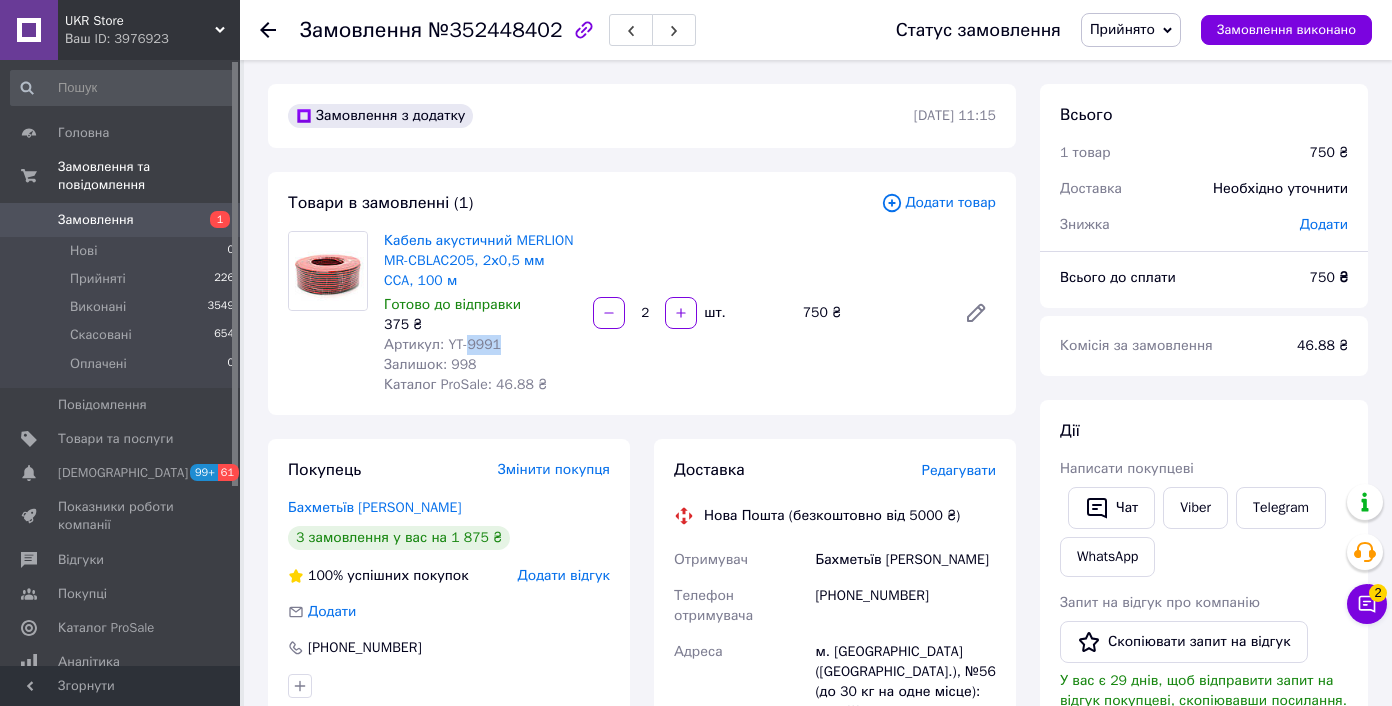 click on "Артикул: YT-9991" at bounding box center (442, 344) 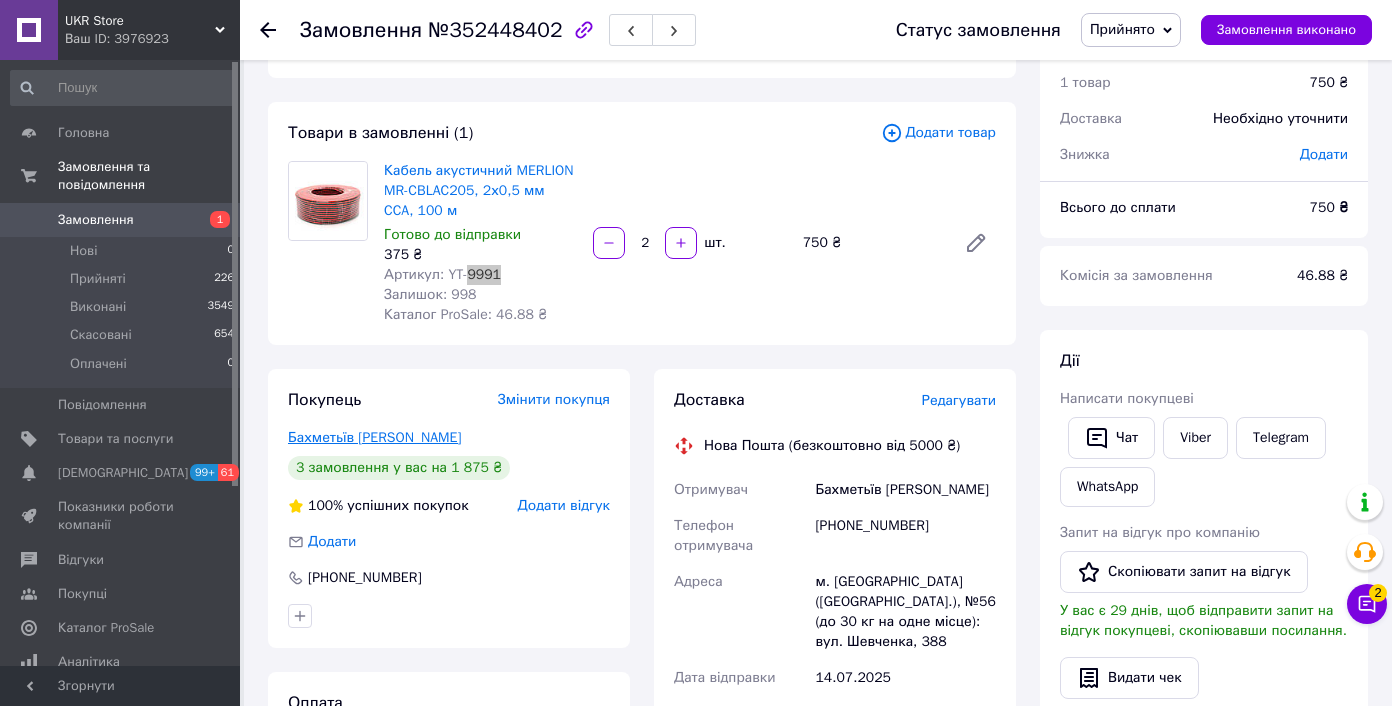 scroll, scrollTop: 151, scrollLeft: 0, axis: vertical 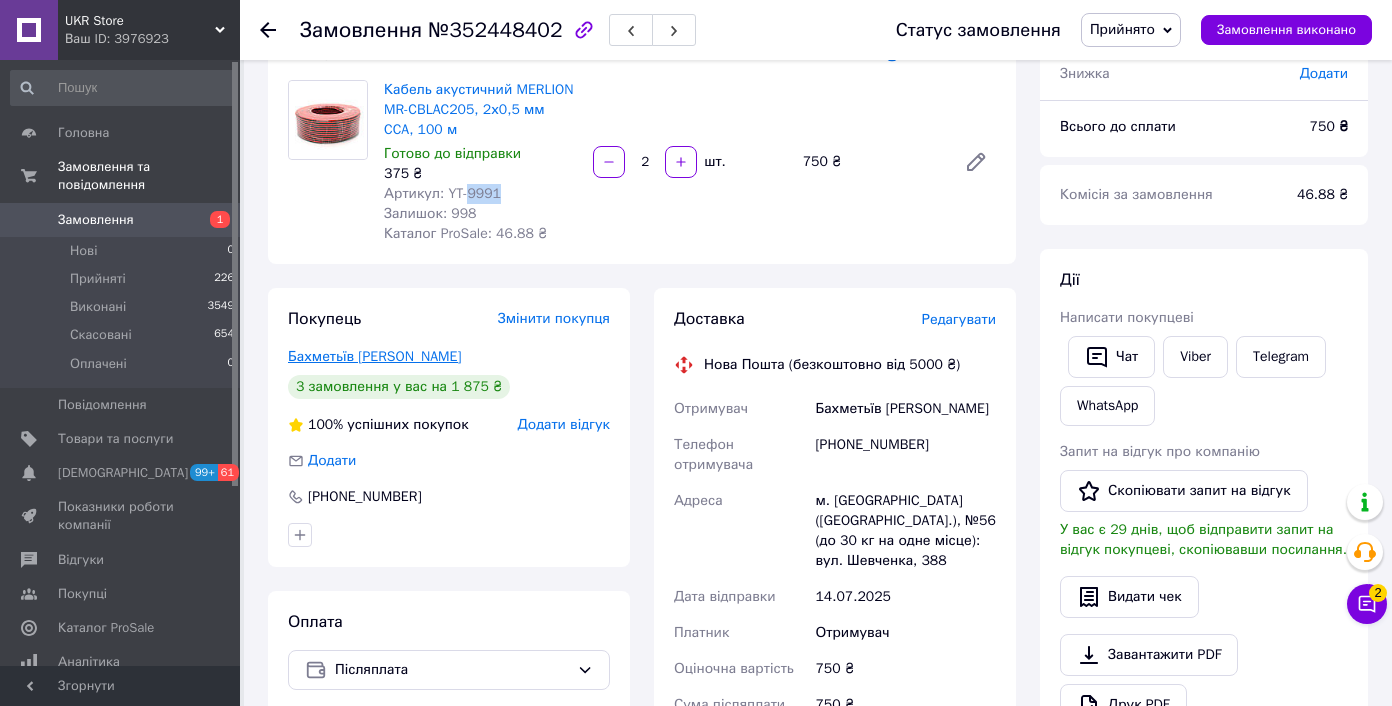click on "Бахметьїв Роман" at bounding box center [375, 356] 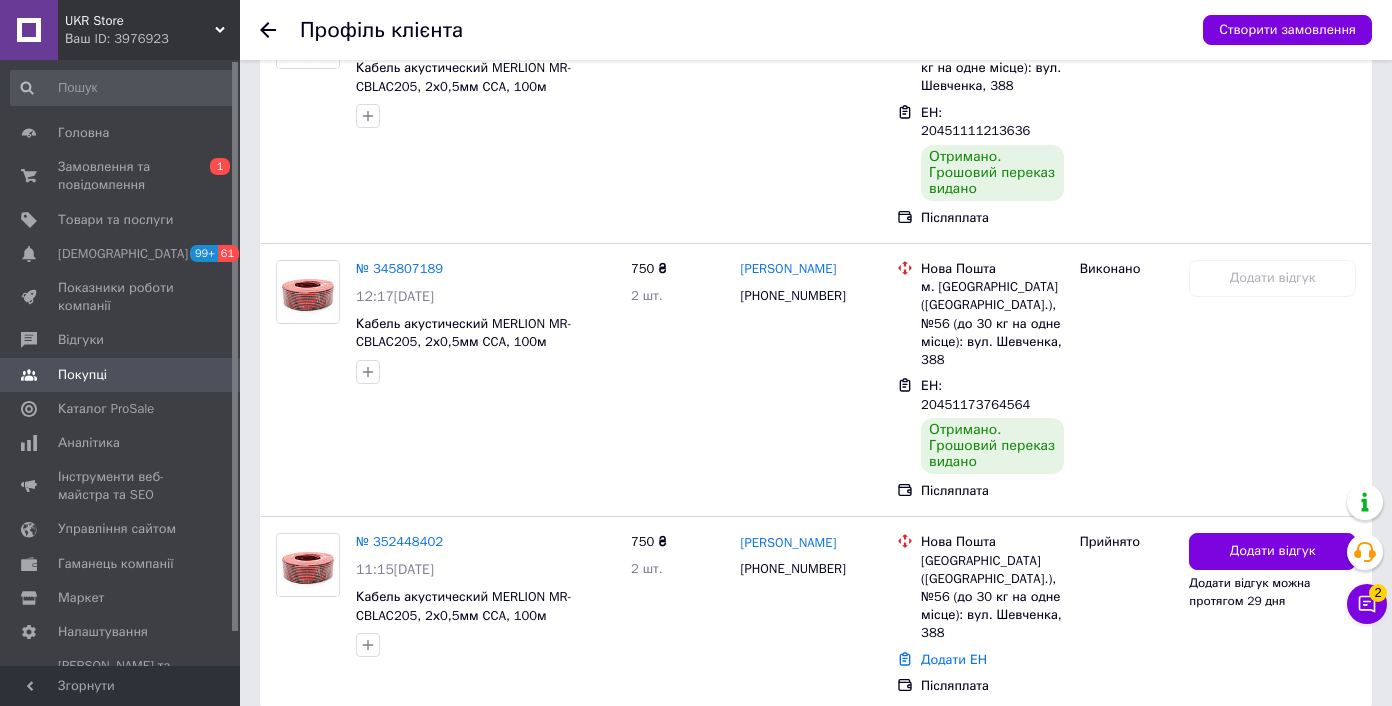 scroll, scrollTop: 653, scrollLeft: 0, axis: vertical 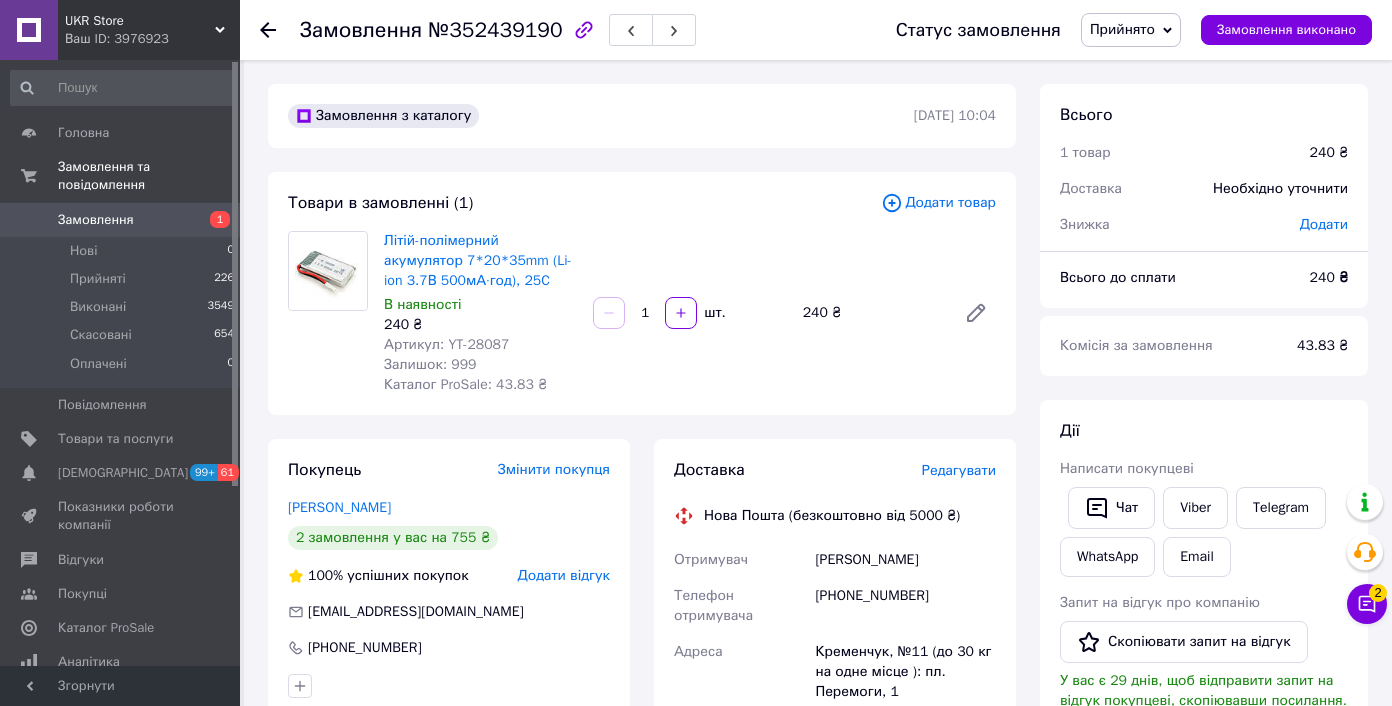click on "Артикул: YT-28087" at bounding box center (446, 344) 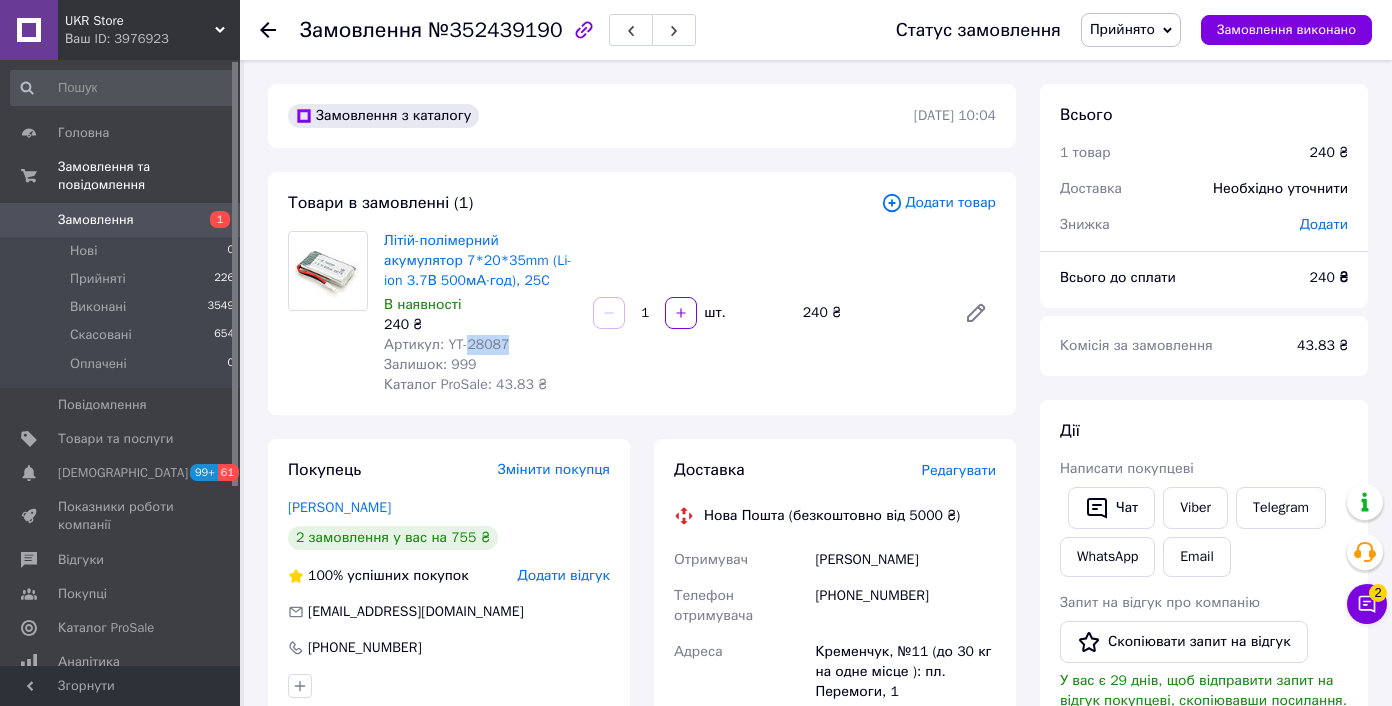 click on "Артикул: YT-28087" at bounding box center (446, 344) 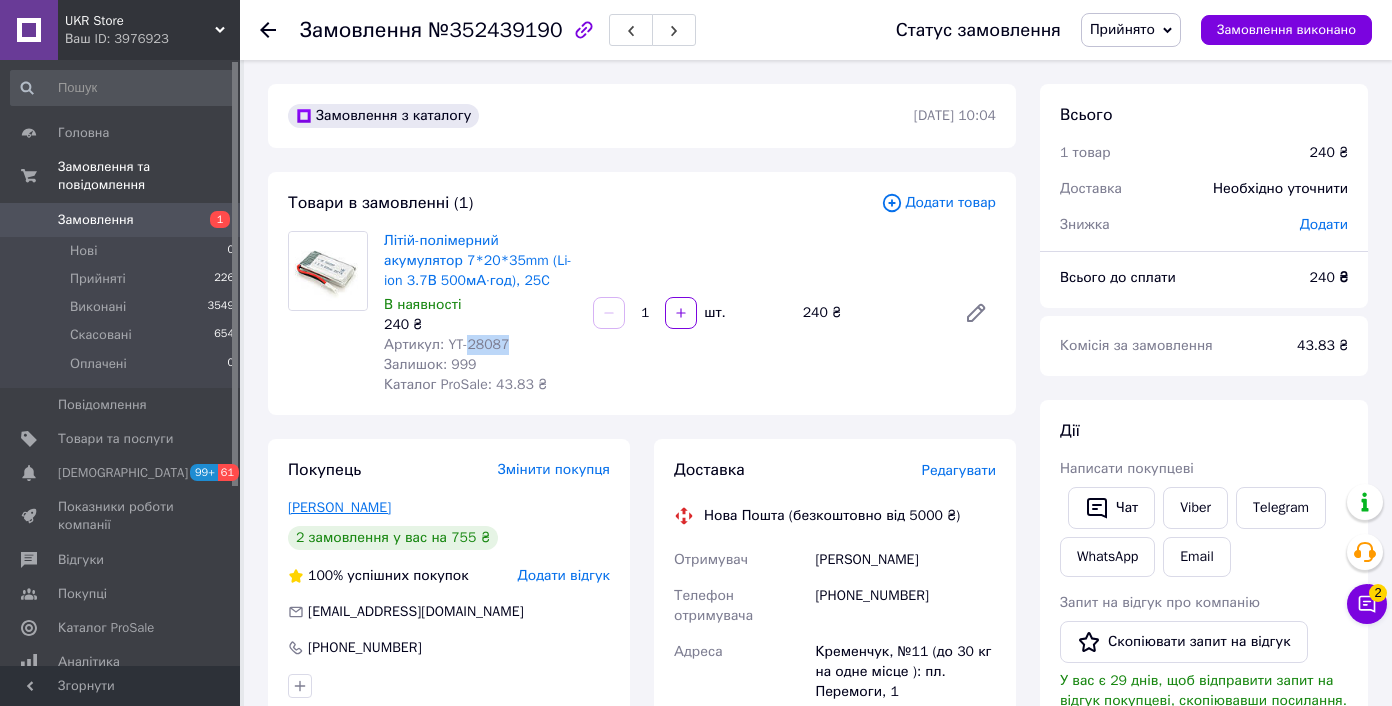 click on "[PERSON_NAME]" at bounding box center [339, 507] 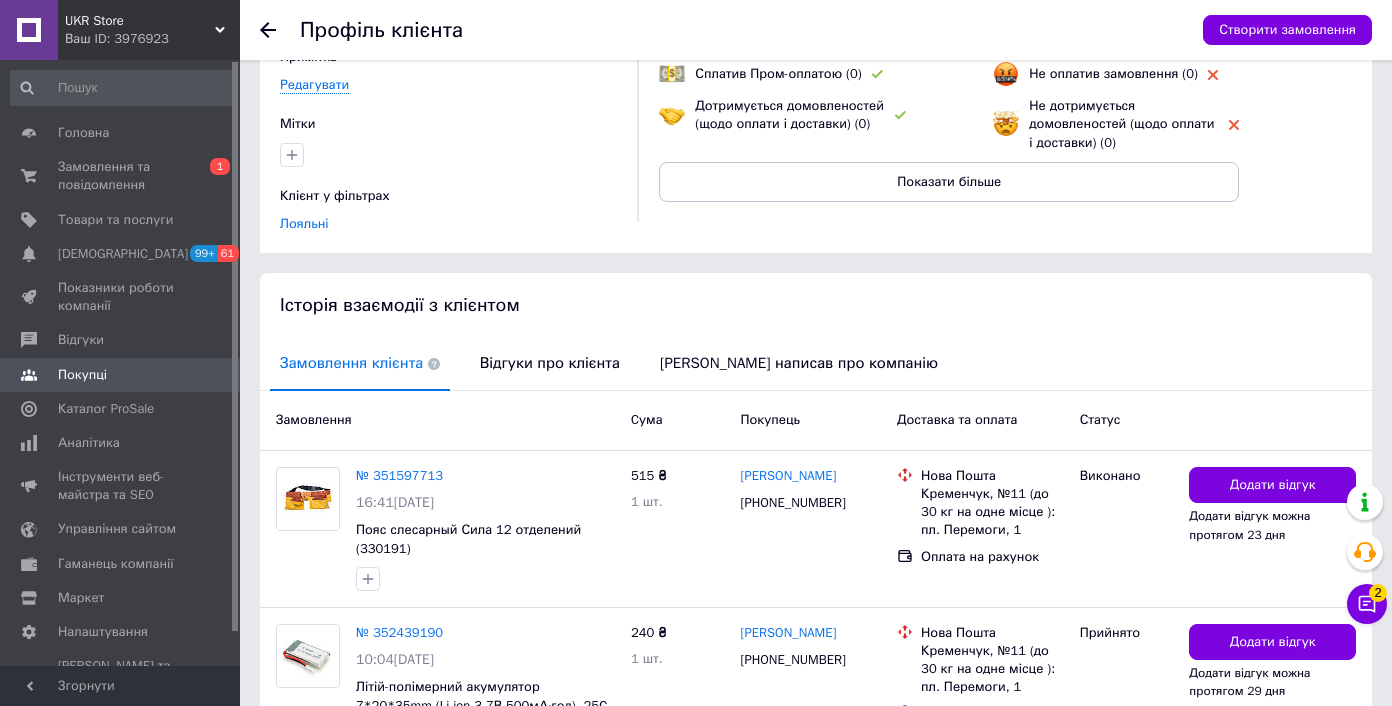 scroll, scrollTop: 346, scrollLeft: 0, axis: vertical 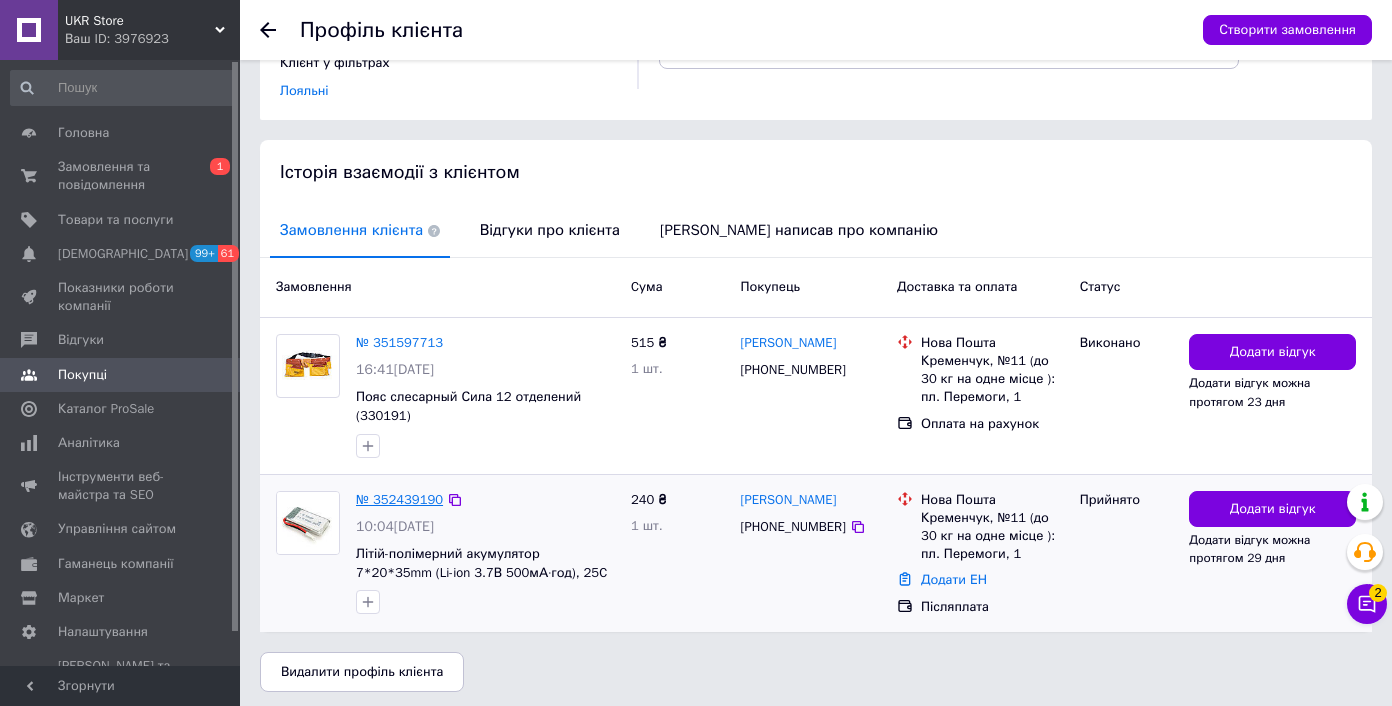 click on "№ 352439190" at bounding box center [399, 499] 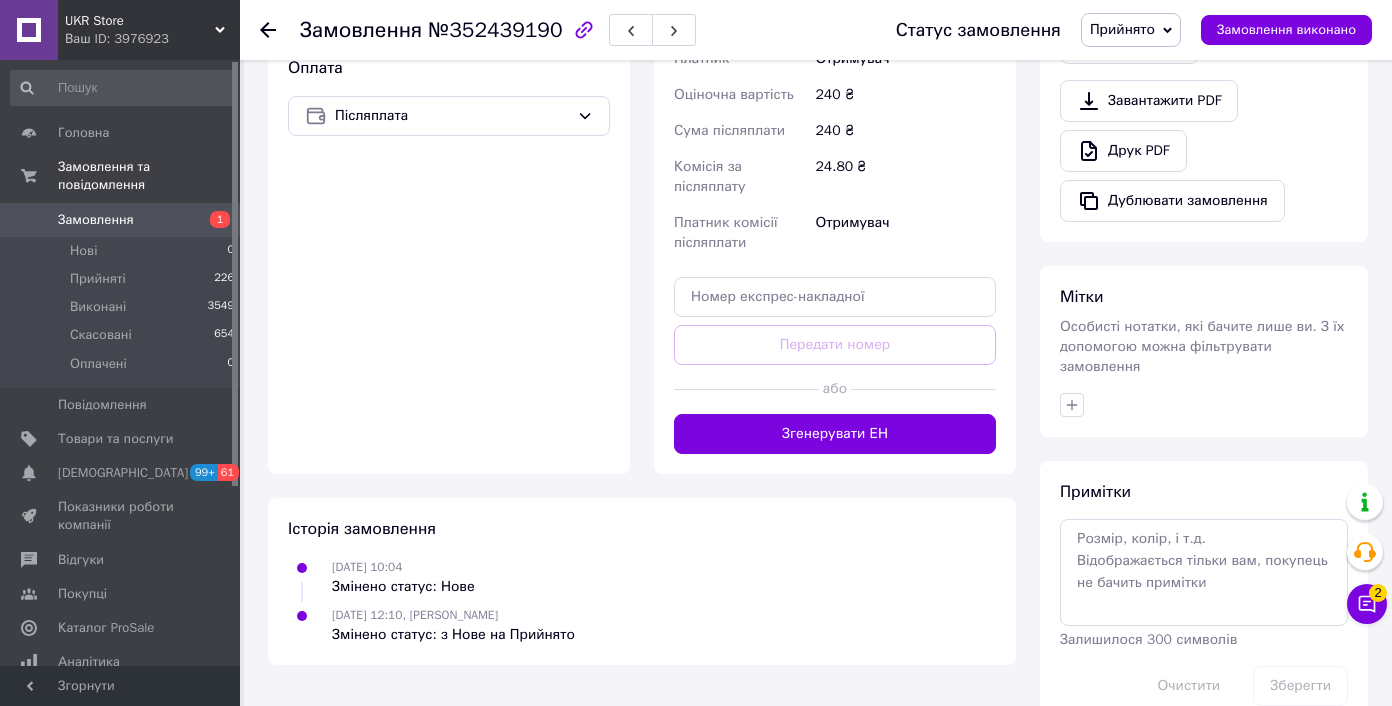 scroll, scrollTop: 748, scrollLeft: 0, axis: vertical 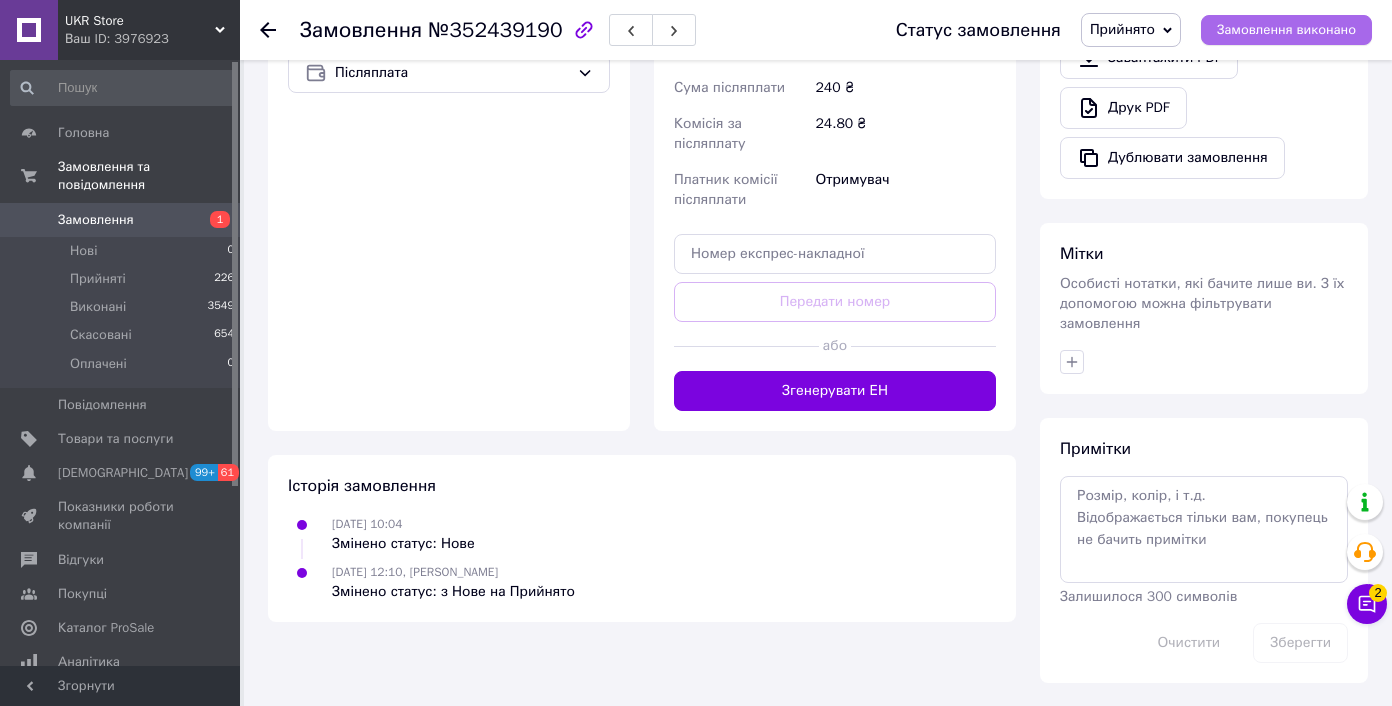 click on "Замовлення виконано" at bounding box center (1286, 30) 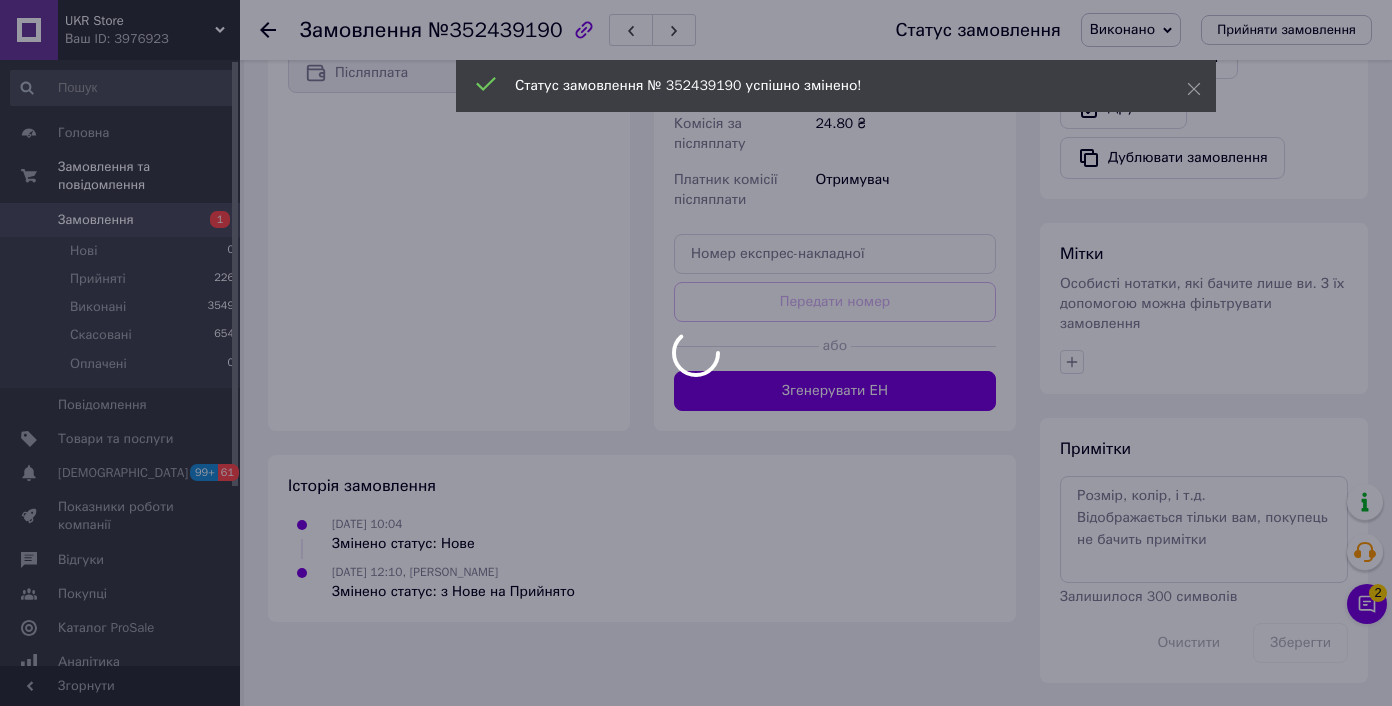 scroll, scrollTop: 676, scrollLeft: 0, axis: vertical 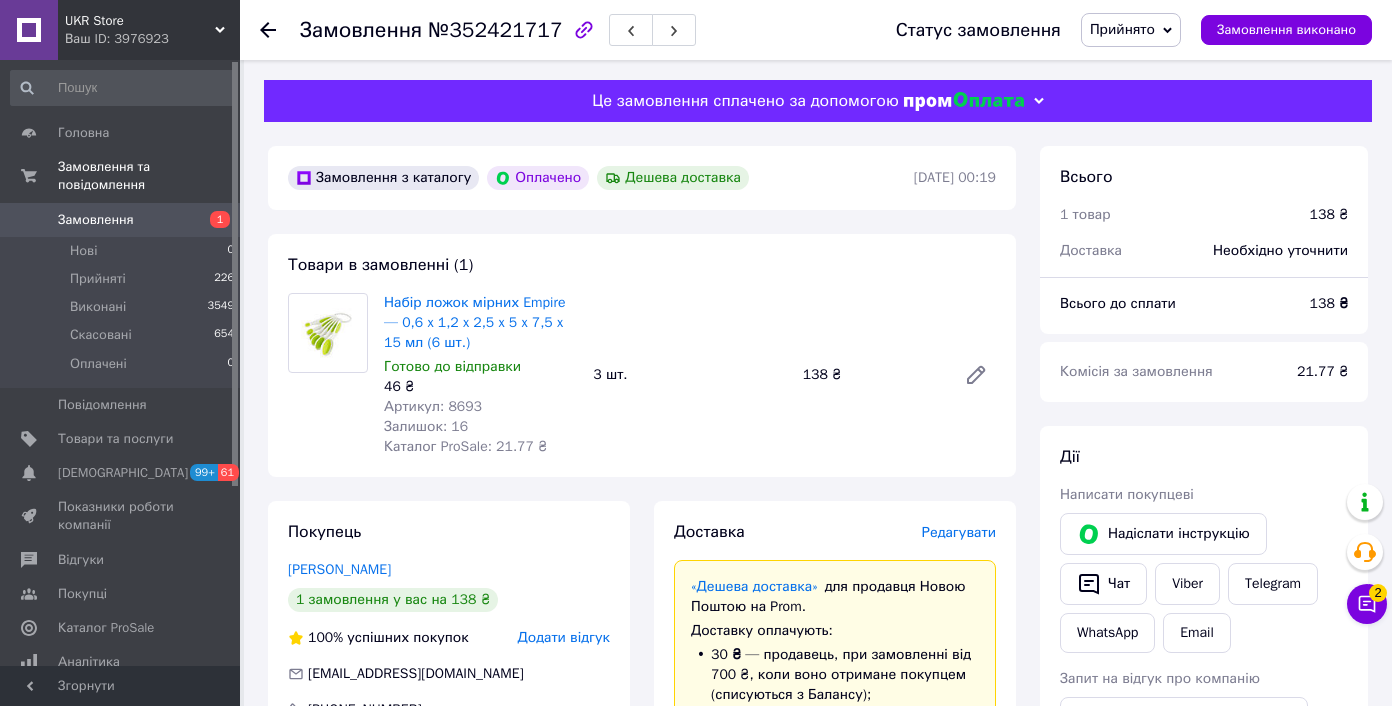 click on "Артикул: 8693" at bounding box center [433, 406] 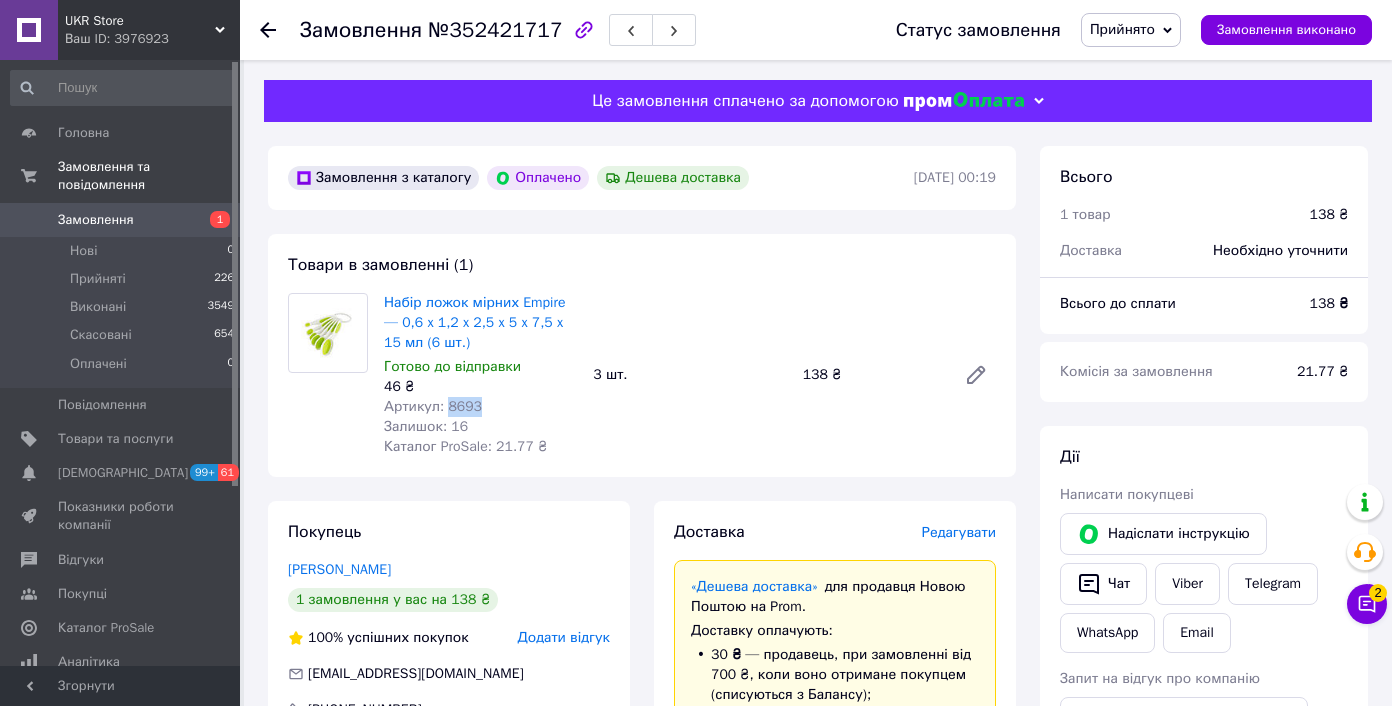 click on "Артикул: 8693" at bounding box center (433, 406) 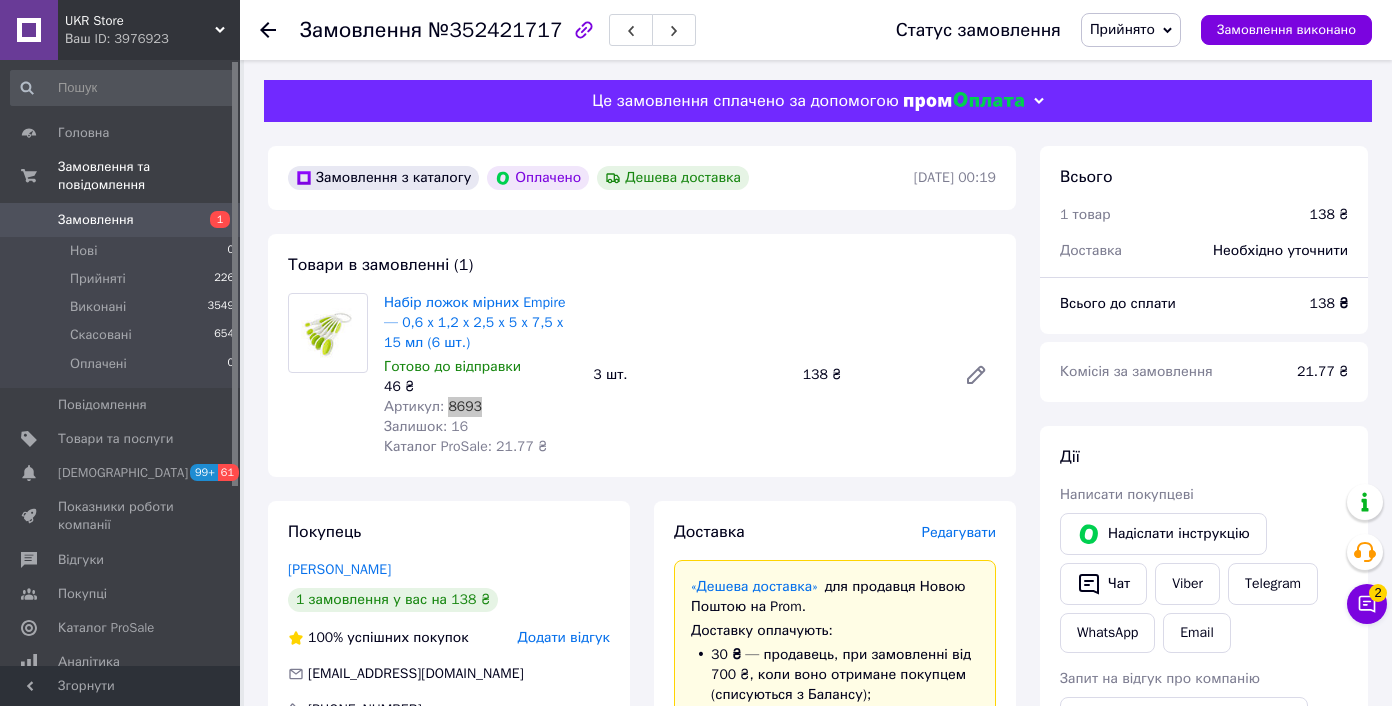 scroll, scrollTop: 590, scrollLeft: 0, axis: vertical 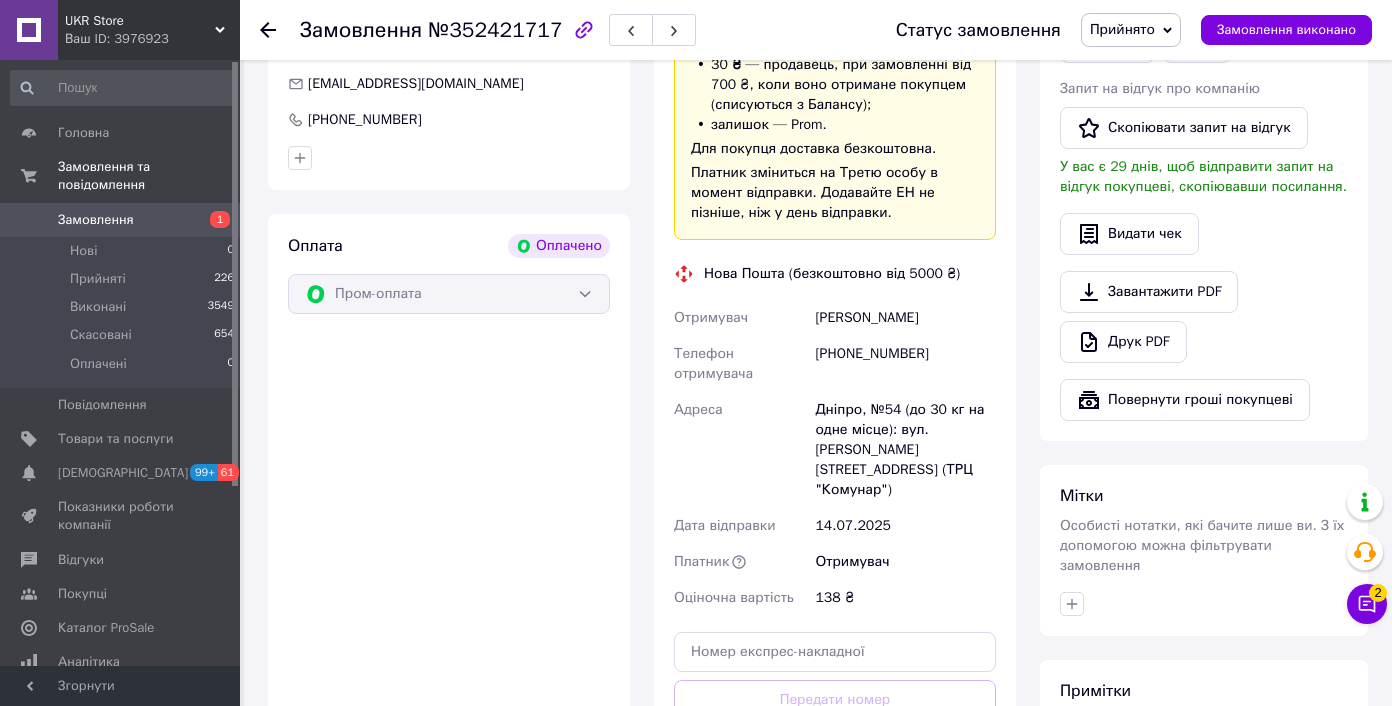 click on "+380999826056" at bounding box center (905, 364) 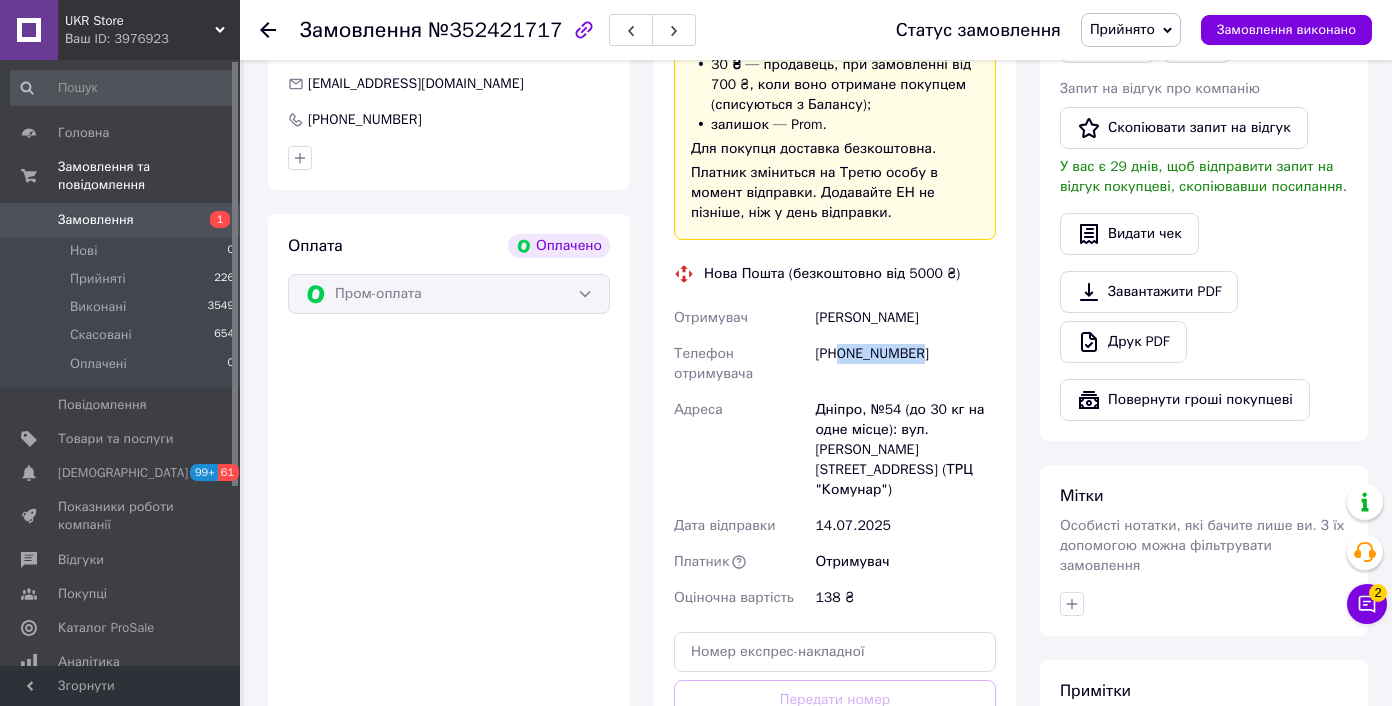 drag, startPoint x: 844, startPoint y: 353, endPoint x: 963, endPoint y: 354, distance: 119.0042 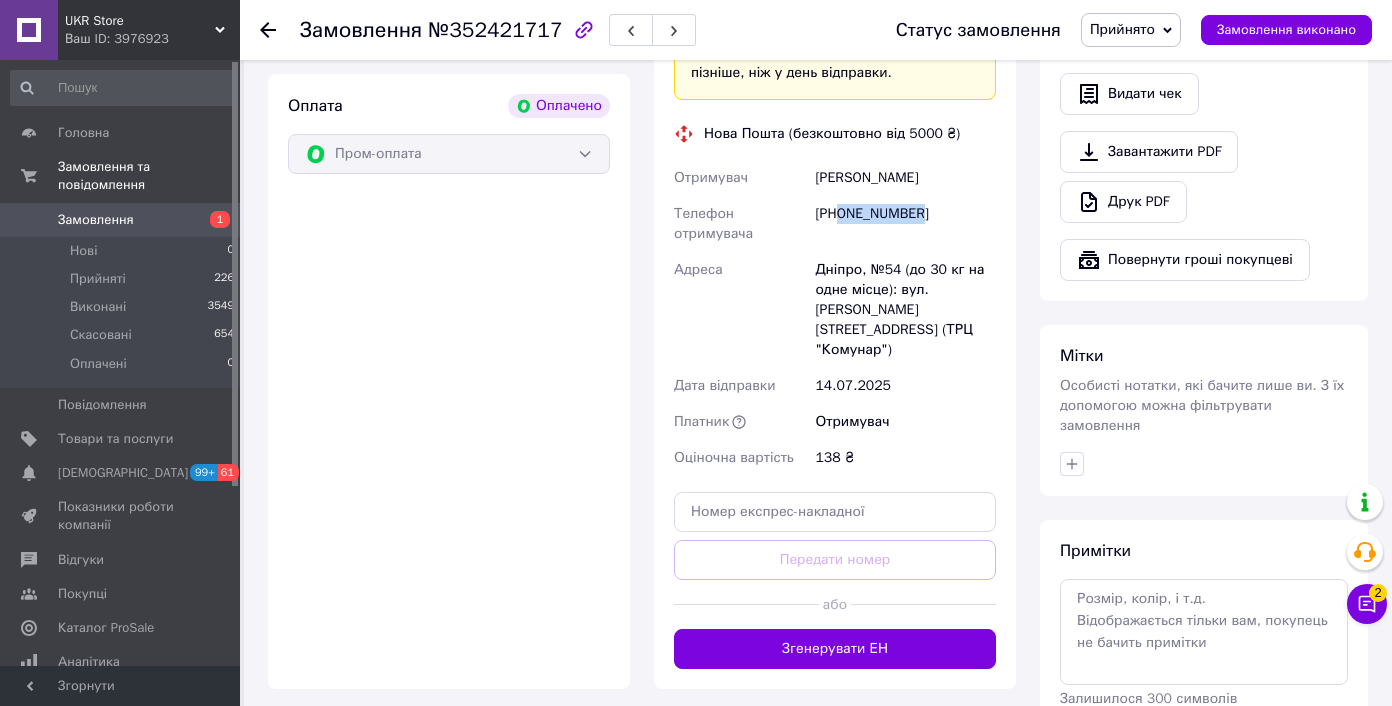 scroll, scrollTop: 773, scrollLeft: 0, axis: vertical 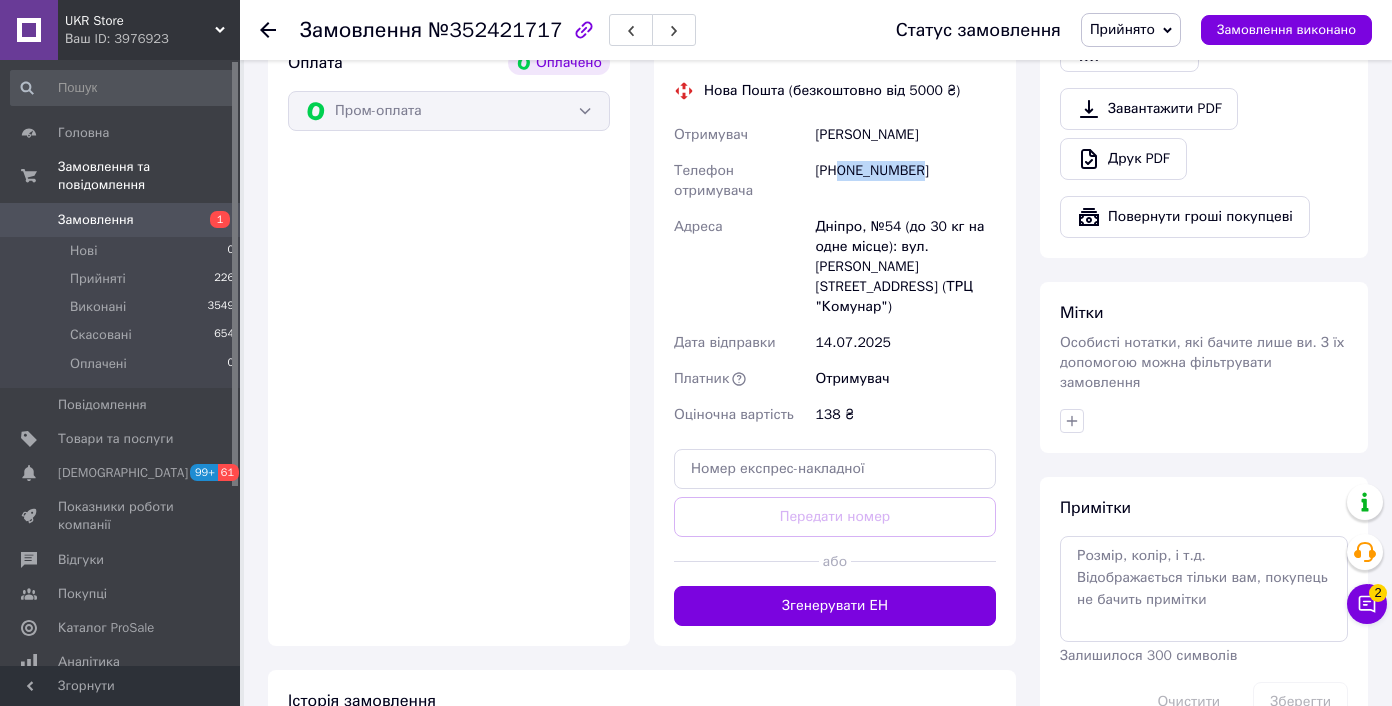 click on "Згенерувати ЕН" at bounding box center [835, 606] 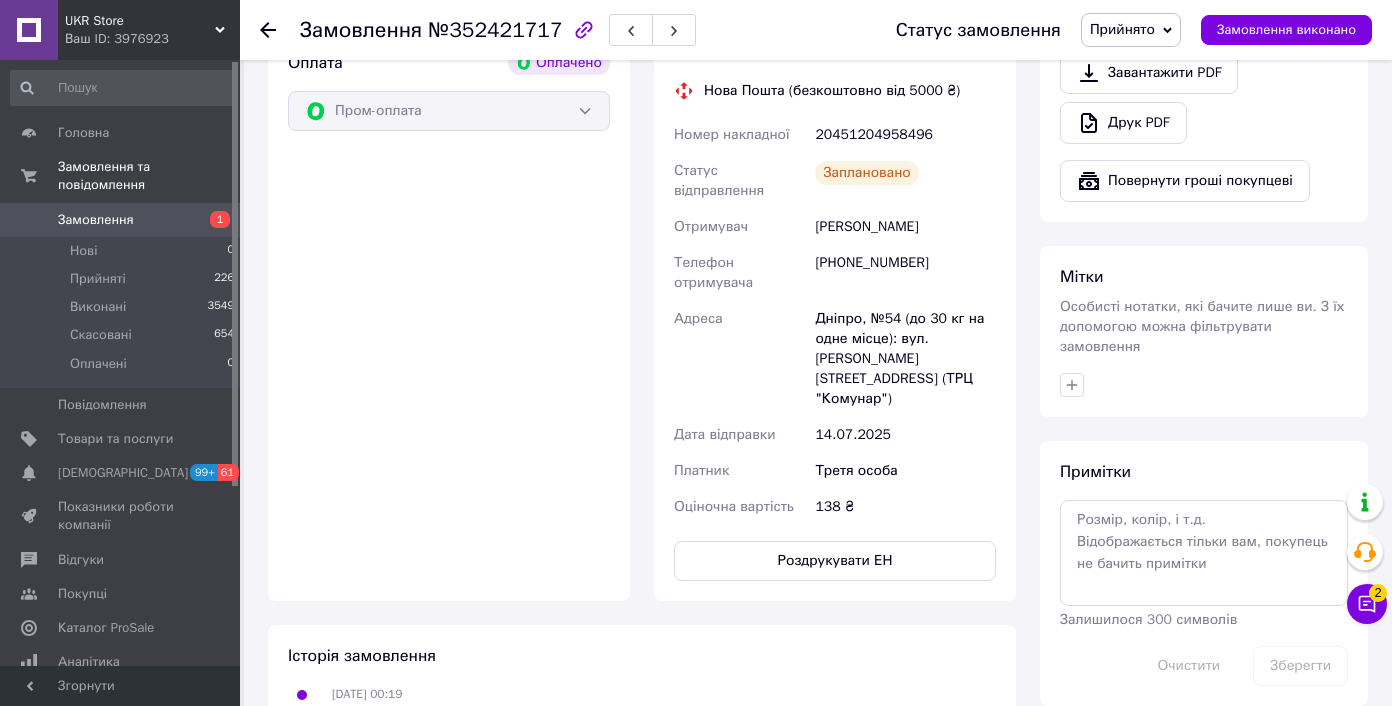 click on "Дніпро, №54 (до 30 кг на одне місце): вул. Юрія Кондратюка, 2 (ТРЦ "Комунар")" at bounding box center (905, 359) 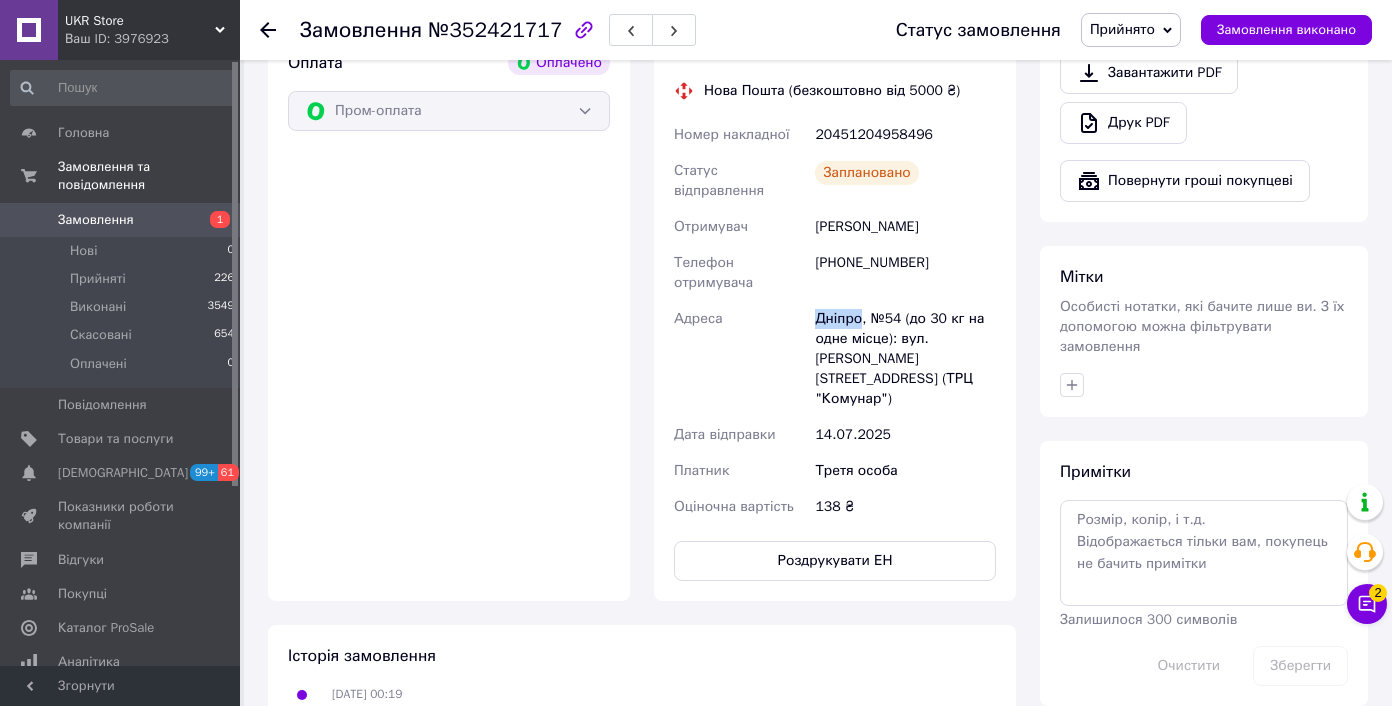 click on "Дніпро, №54 (до 30 кг на одне місце): вул. Юрія Кондратюка, 2 (ТРЦ "Комунар")" at bounding box center [905, 359] 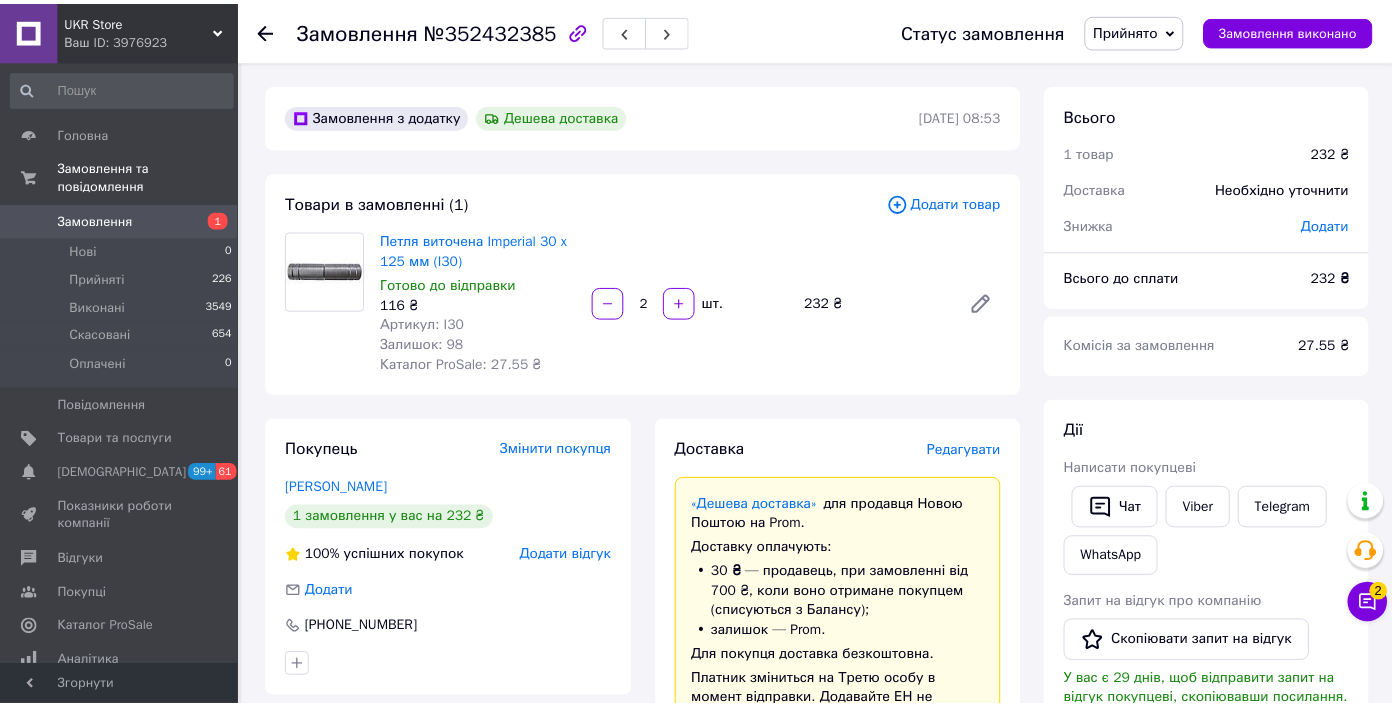 scroll, scrollTop: 0, scrollLeft: 0, axis: both 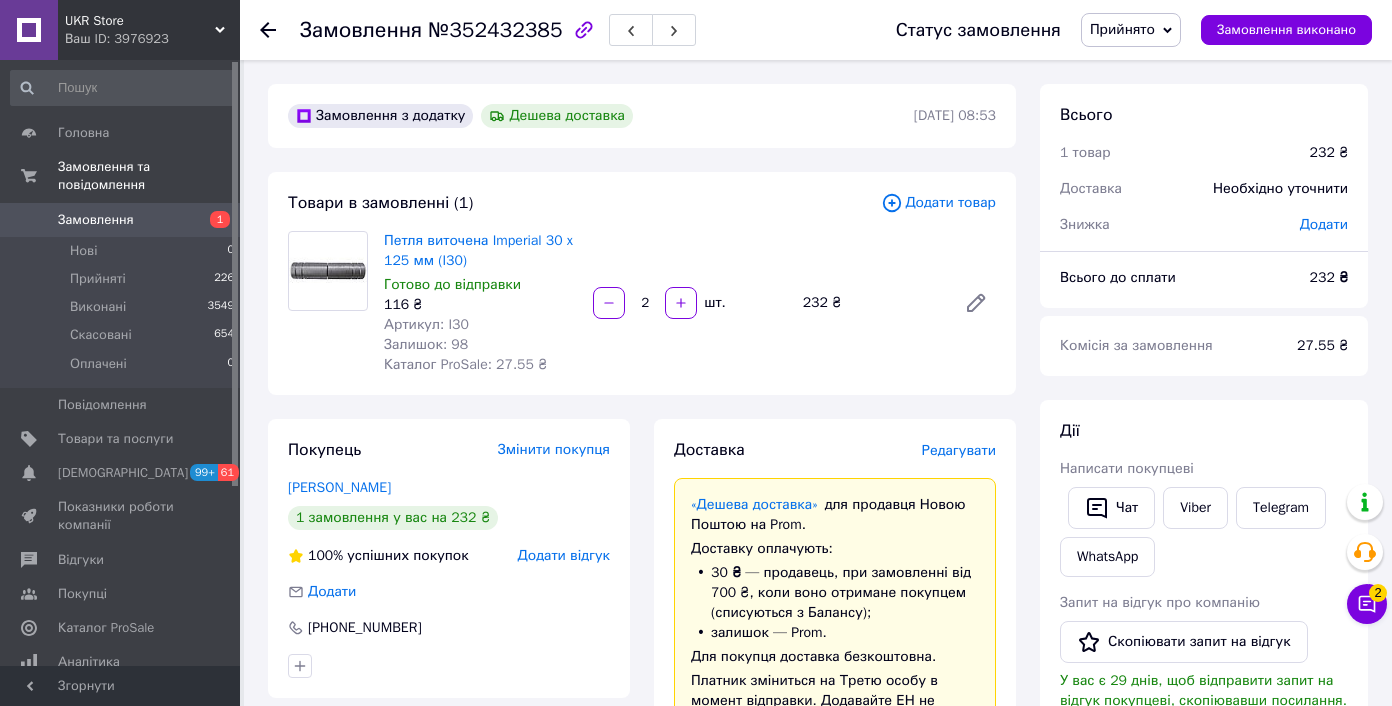 click on "Артикул: I30" at bounding box center [426, 324] 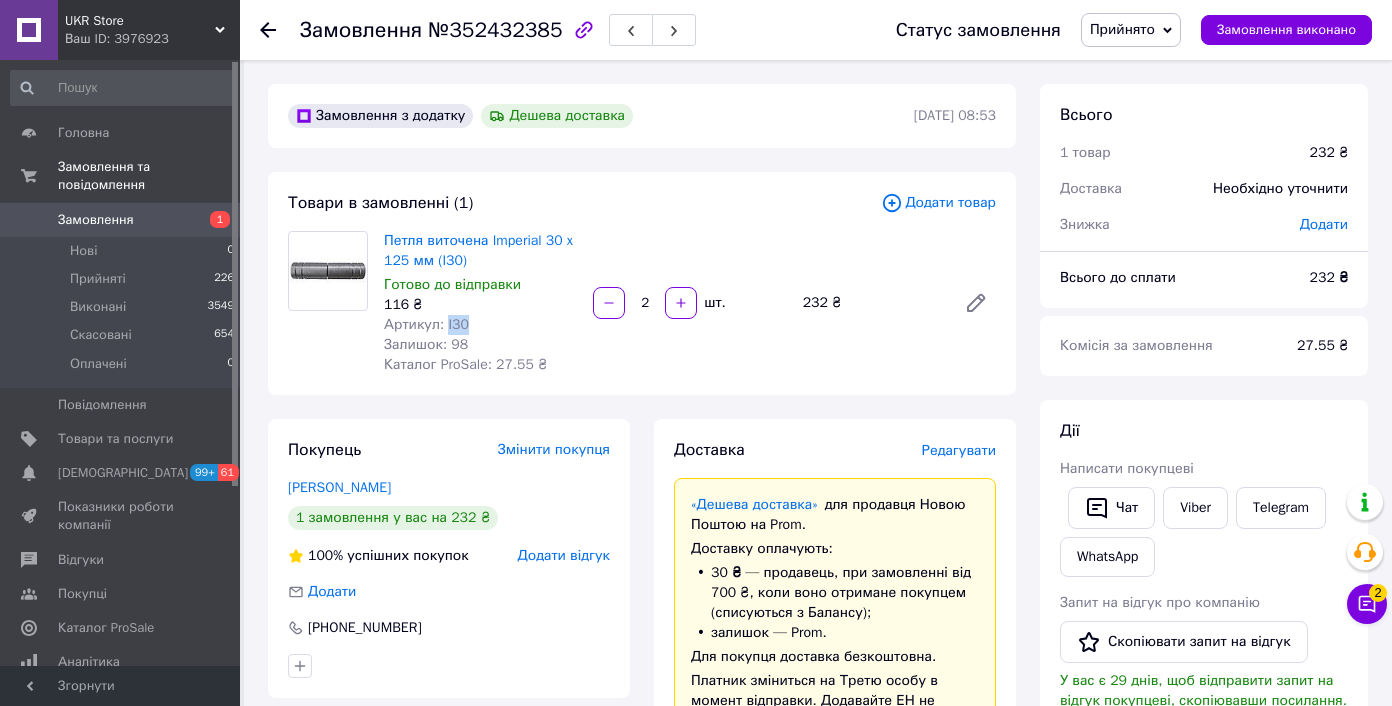 click on "Артикул: I30" at bounding box center [426, 324] 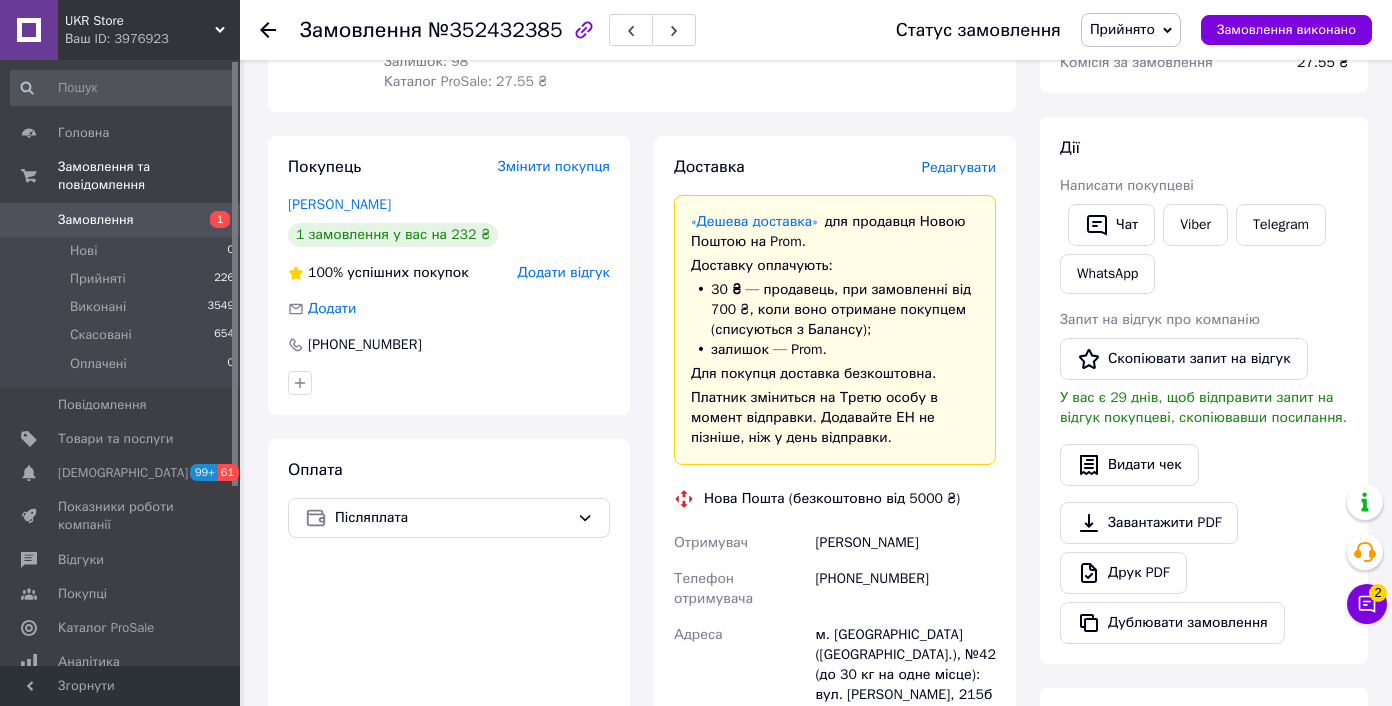 scroll, scrollTop: 596, scrollLeft: 0, axis: vertical 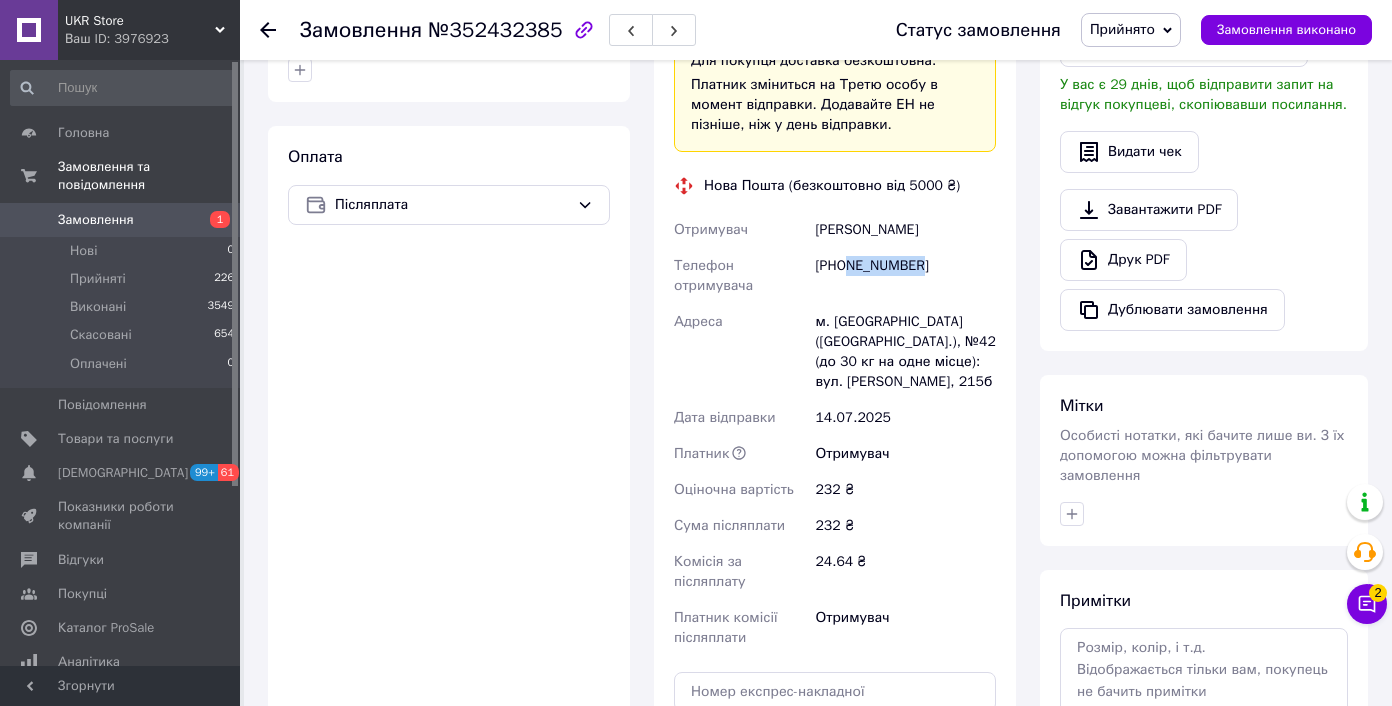 drag, startPoint x: 846, startPoint y: 263, endPoint x: 969, endPoint y: 268, distance: 123.101585 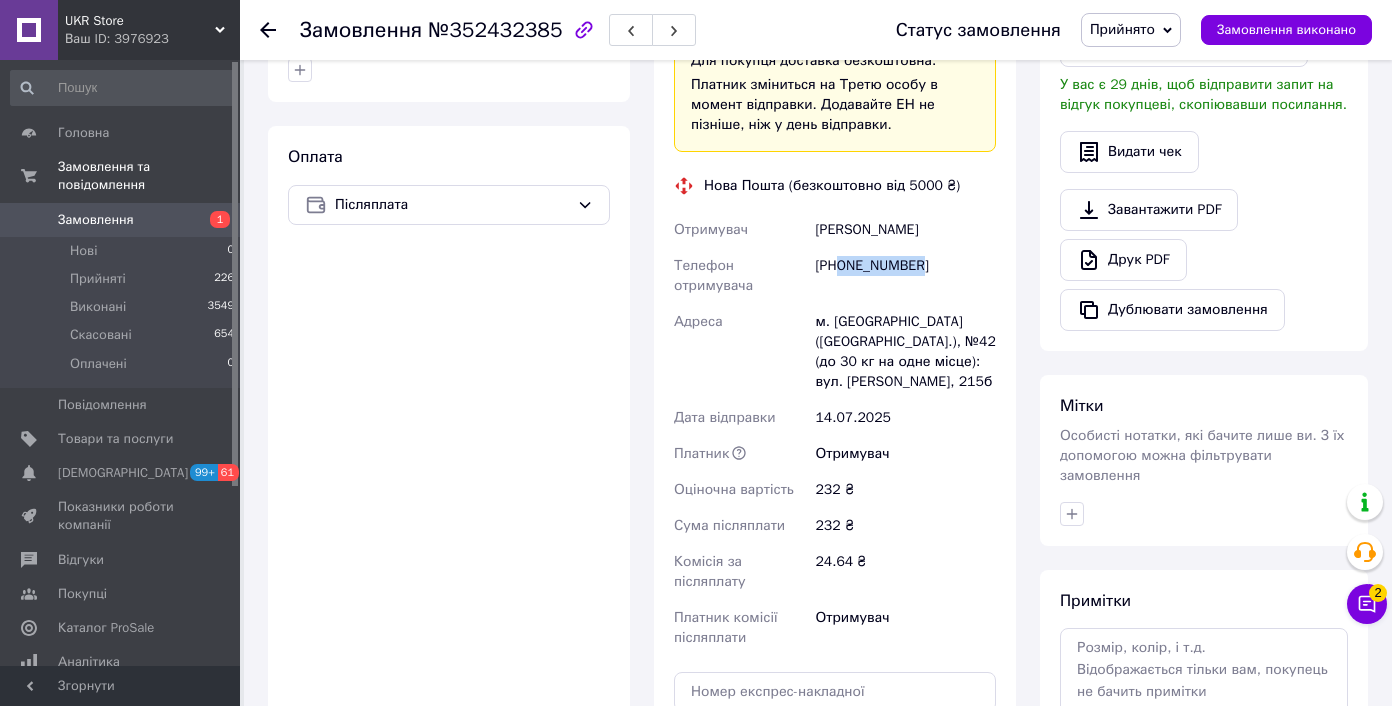 drag, startPoint x: 841, startPoint y: 269, endPoint x: 959, endPoint y: 269, distance: 118 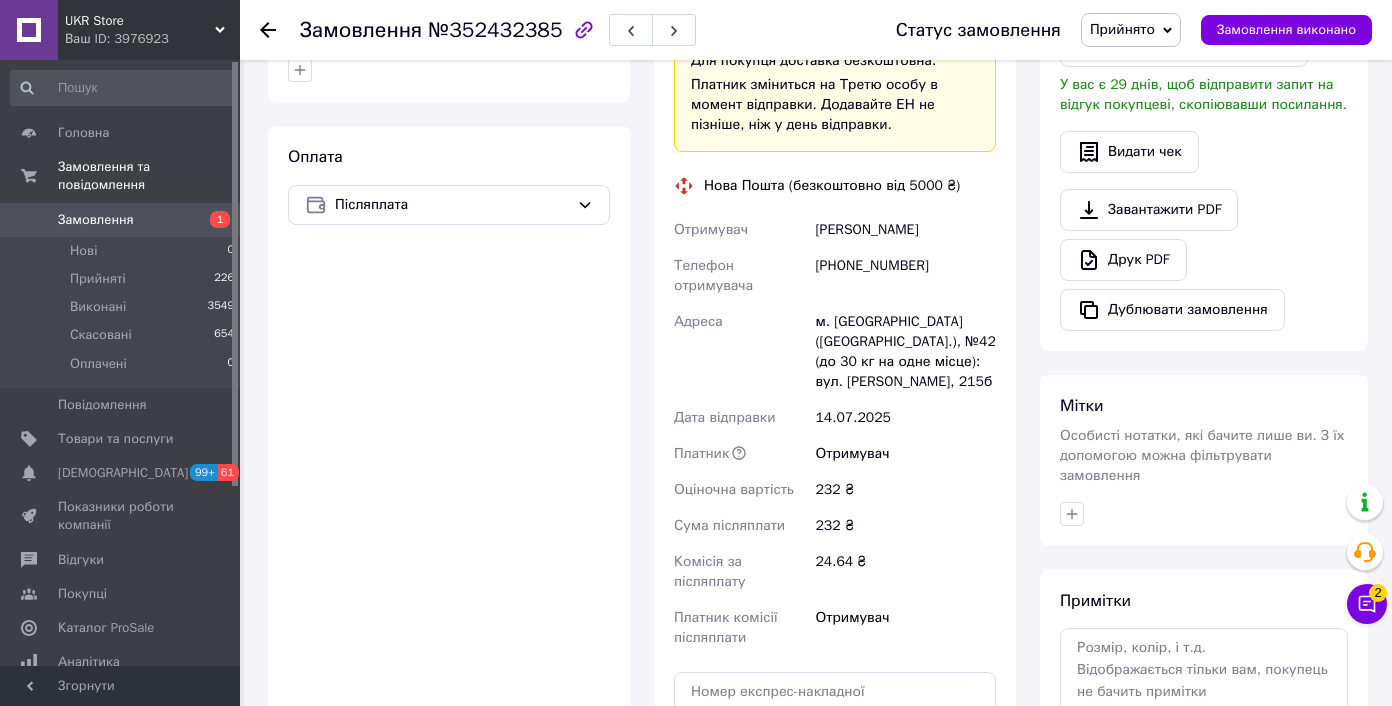 click on "м. Миколаїв (Миколаївська обл.), №42 (до 30 кг на одне місце): вул. Ігоря Бедзая, 215б" at bounding box center (905, 352) 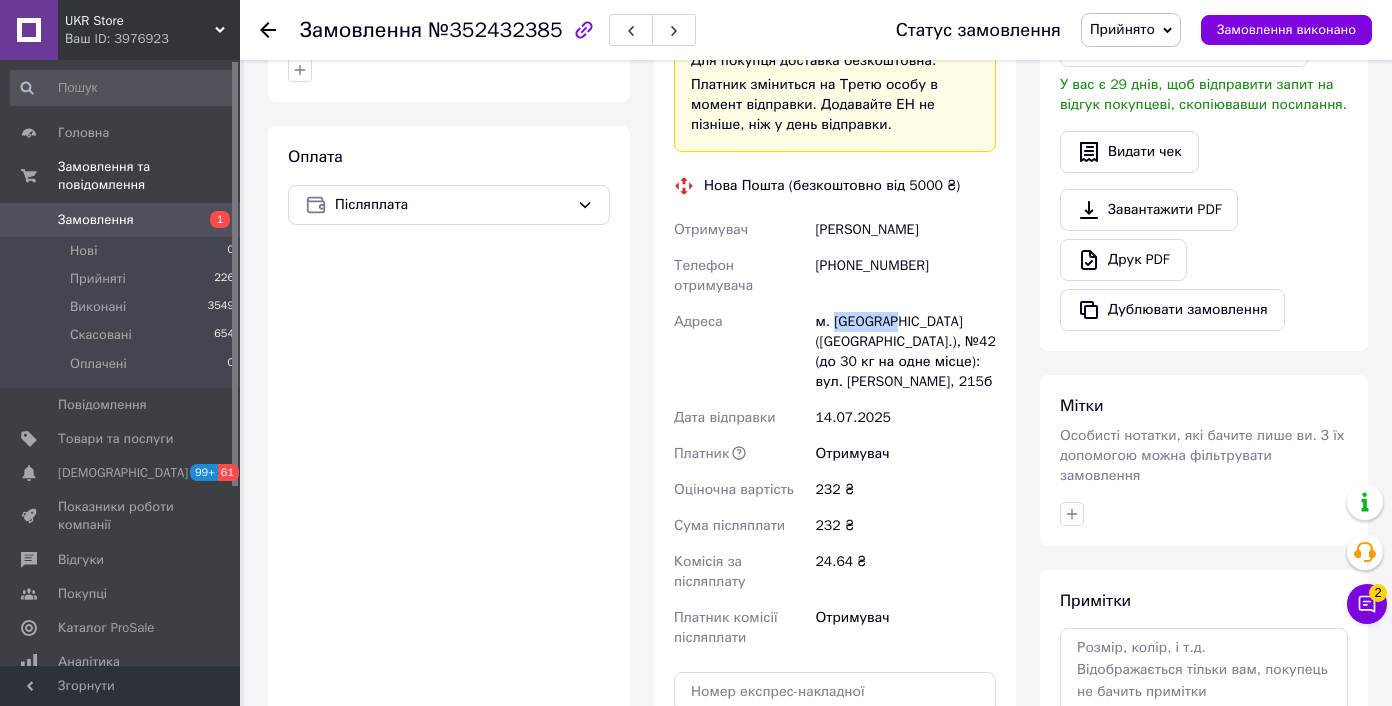 click on "м. Миколаїв (Миколаївська обл.), №42 (до 30 кг на одне місце): вул. Ігоря Бедзая, 215б" at bounding box center (905, 352) 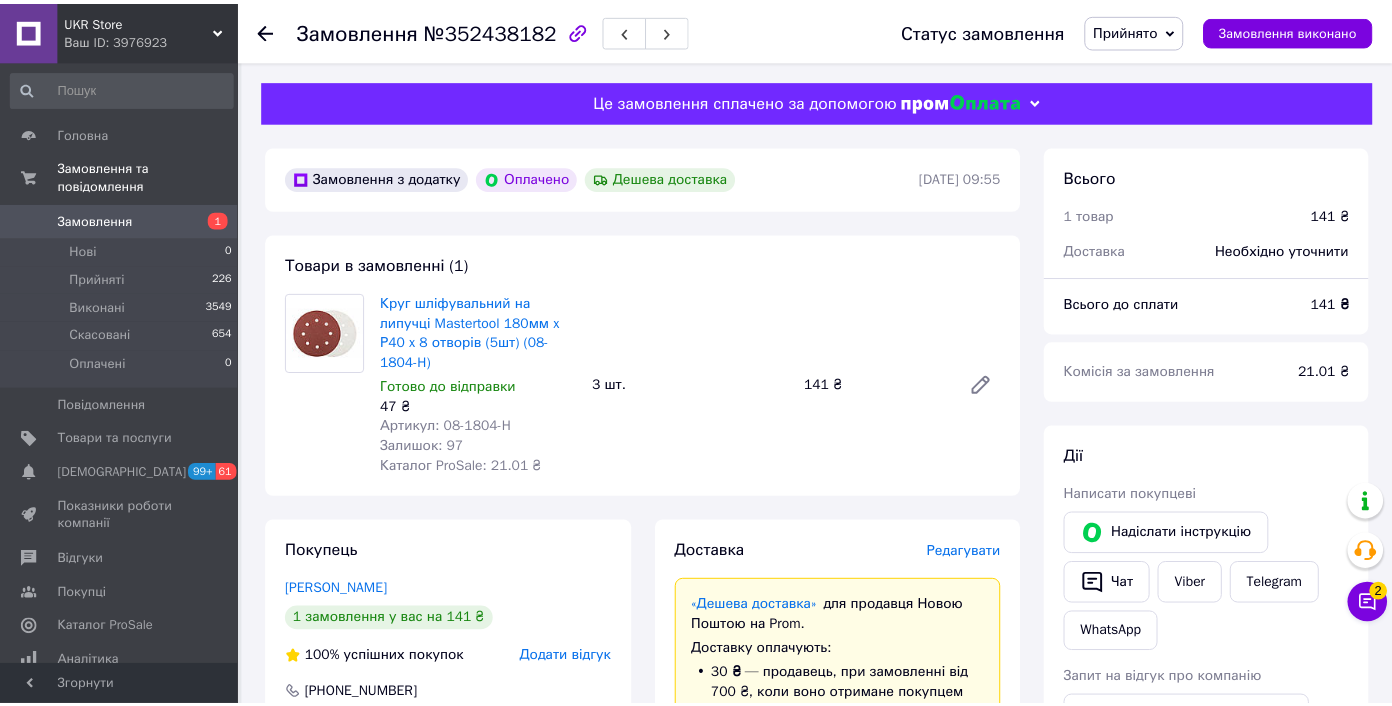 scroll, scrollTop: 0, scrollLeft: 0, axis: both 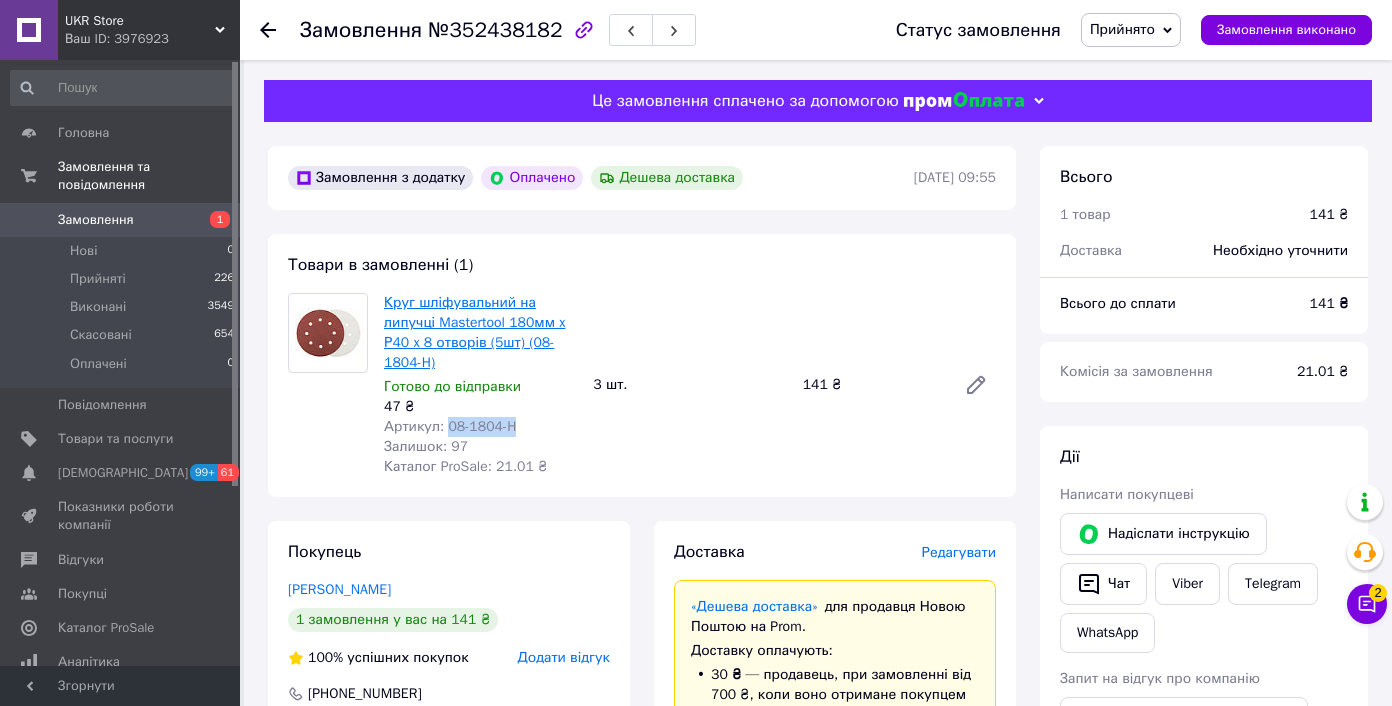 drag, startPoint x: 448, startPoint y: 429, endPoint x: 386, endPoint y: 331, distance: 115.965515 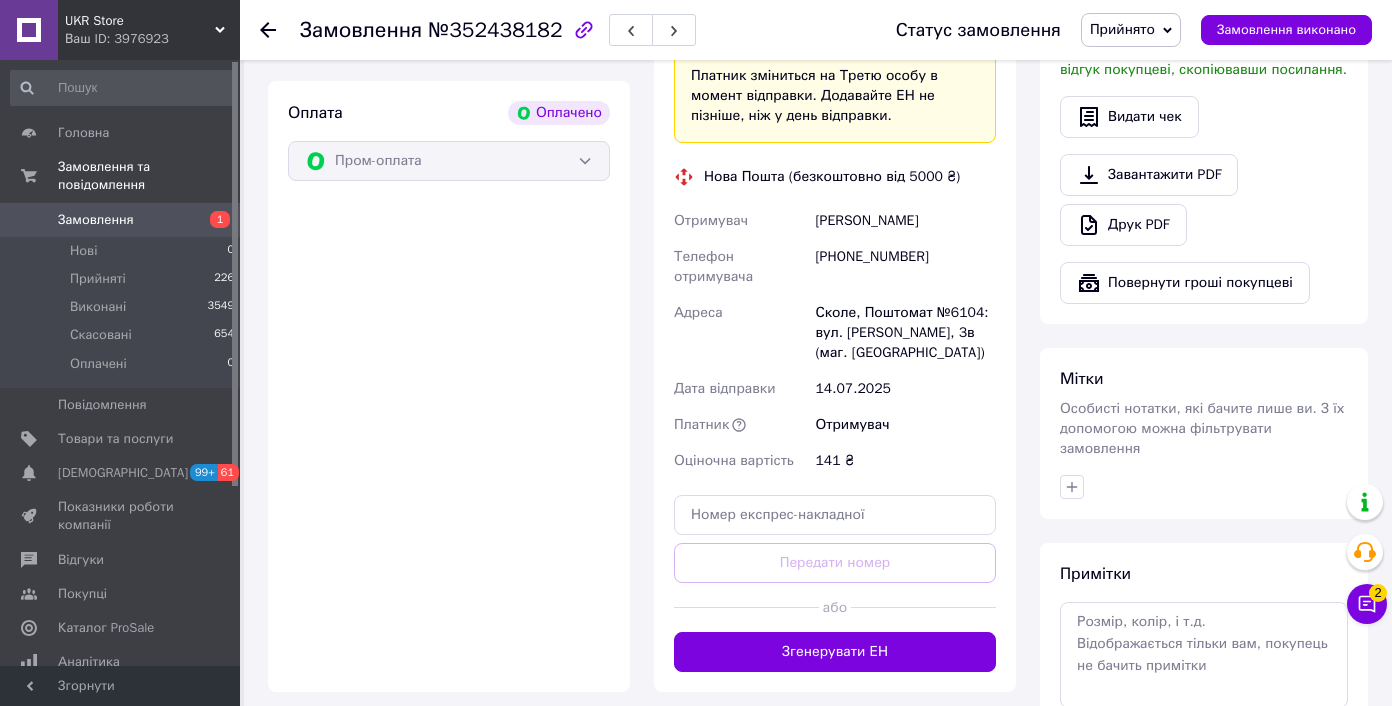 scroll, scrollTop: 809, scrollLeft: 0, axis: vertical 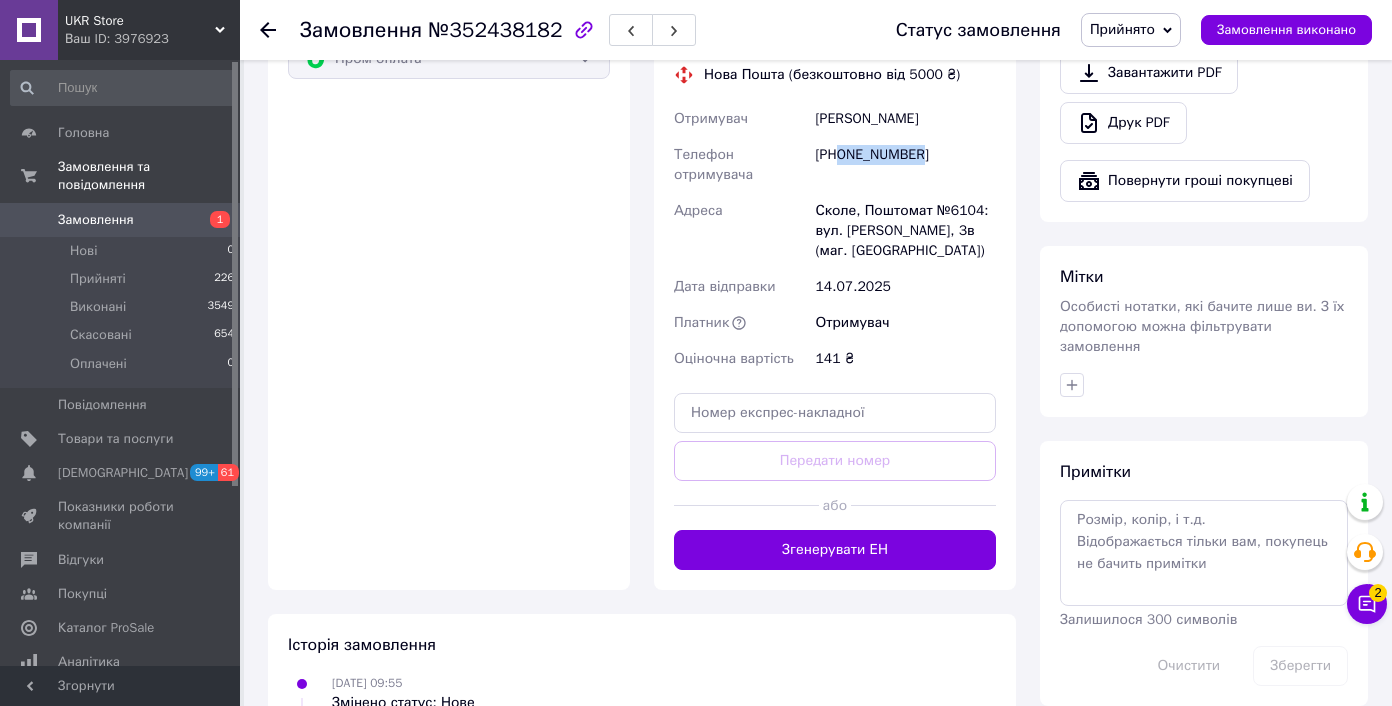 drag, startPoint x: 845, startPoint y: 153, endPoint x: 939, endPoint y: 158, distance: 94.13288 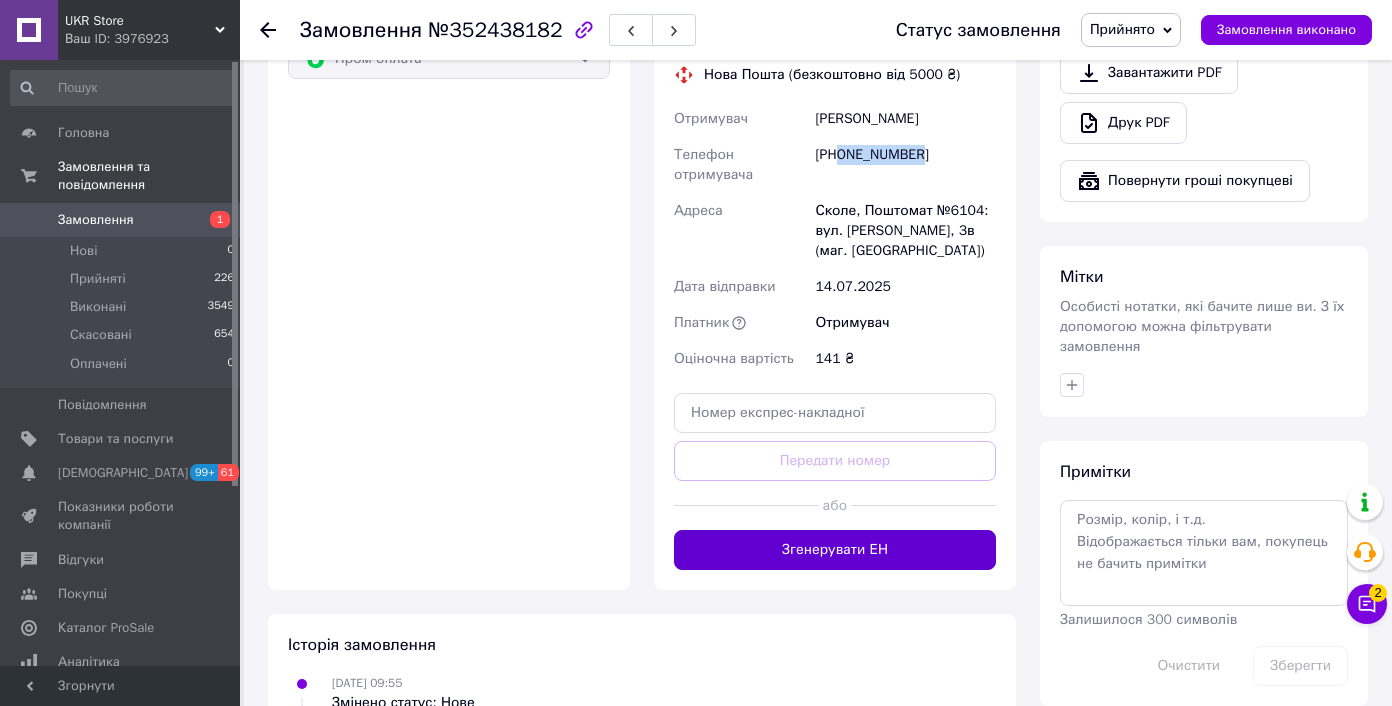click on "Згенерувати ЕН" at bounding box center (835, 550) 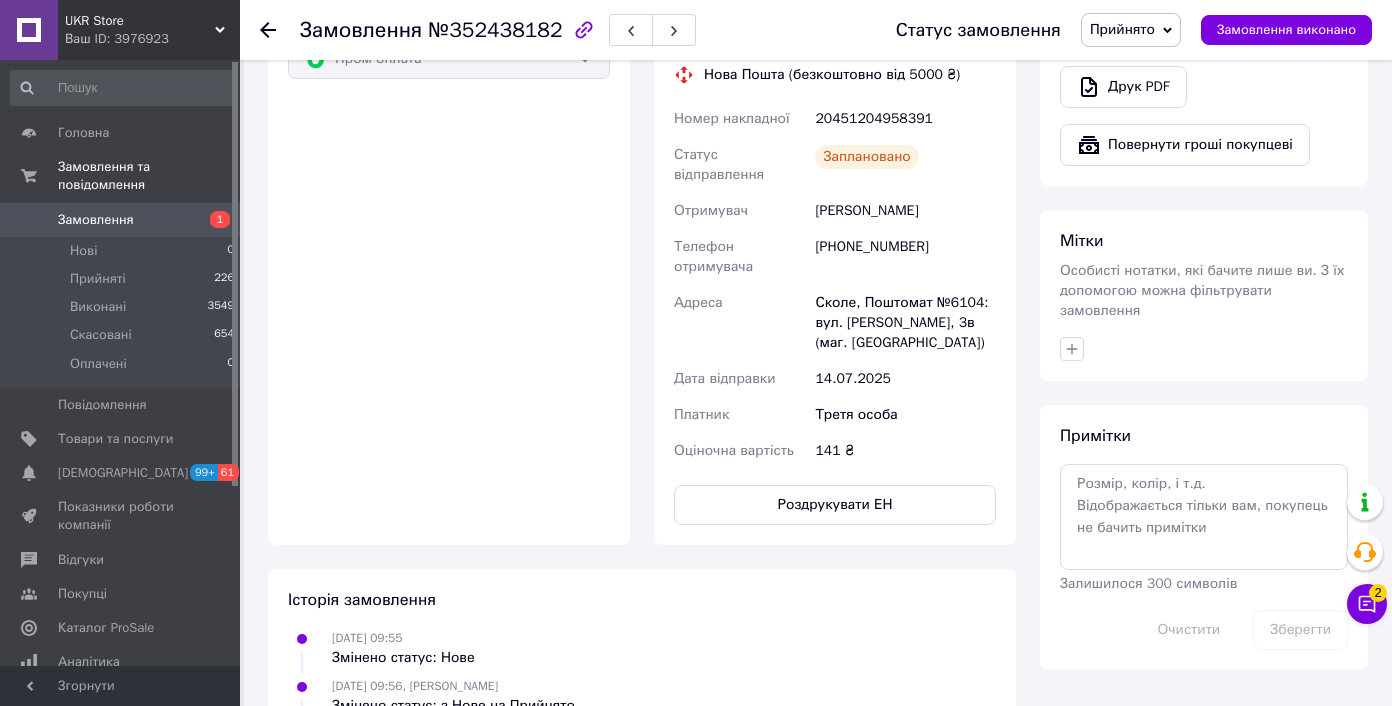 click on "[PERSON_NAME]" at bounding box center [905, 211] 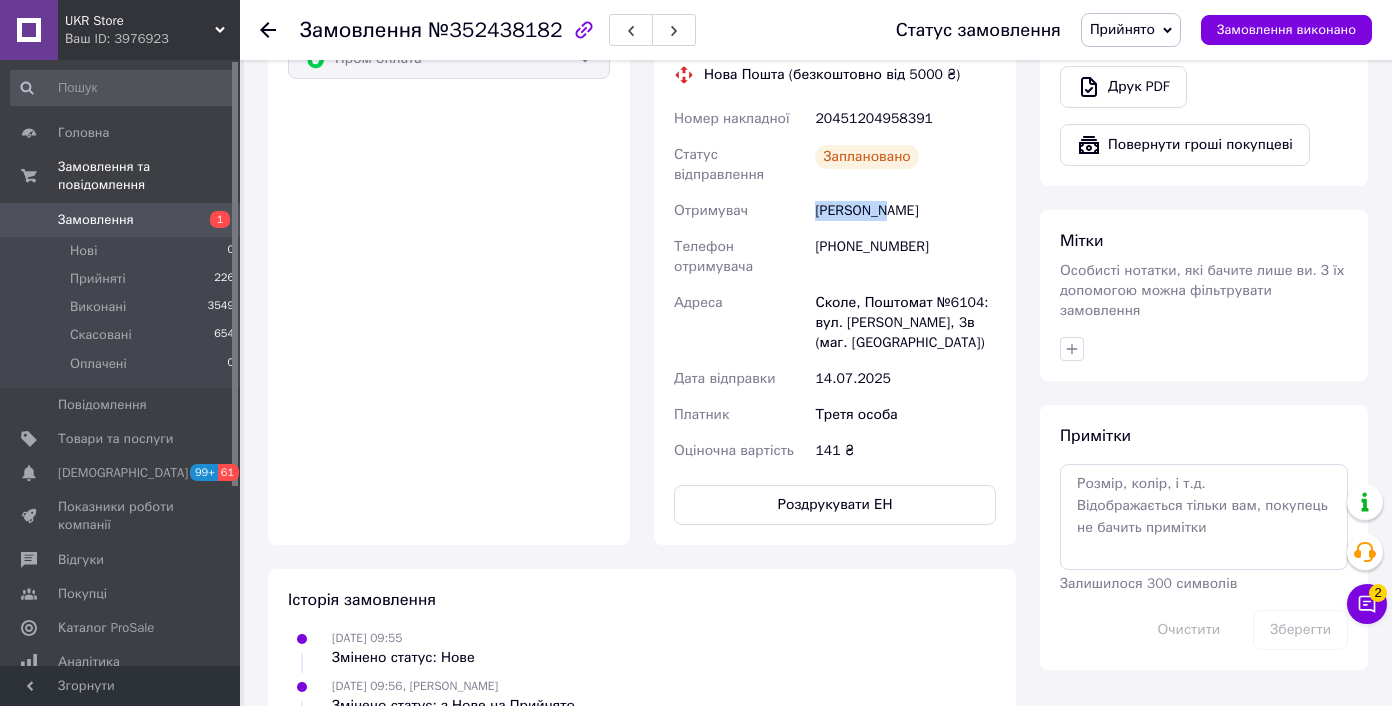 click on "Гаєвський Ігор" at bounding box center (905, 211) 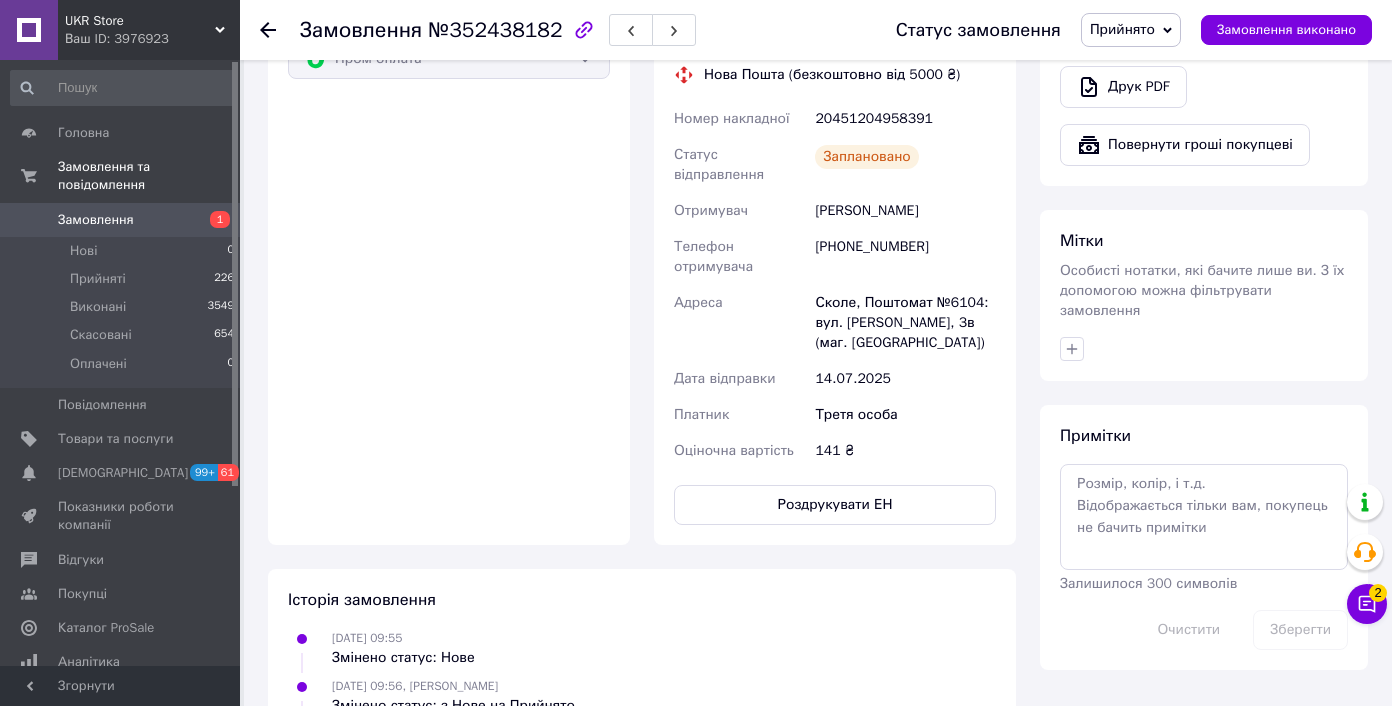 click on "Сколе, Поштомат №6104: вул. Князя Святослава, 3в (маг. АТБ)" at bounding box center [905, 323] 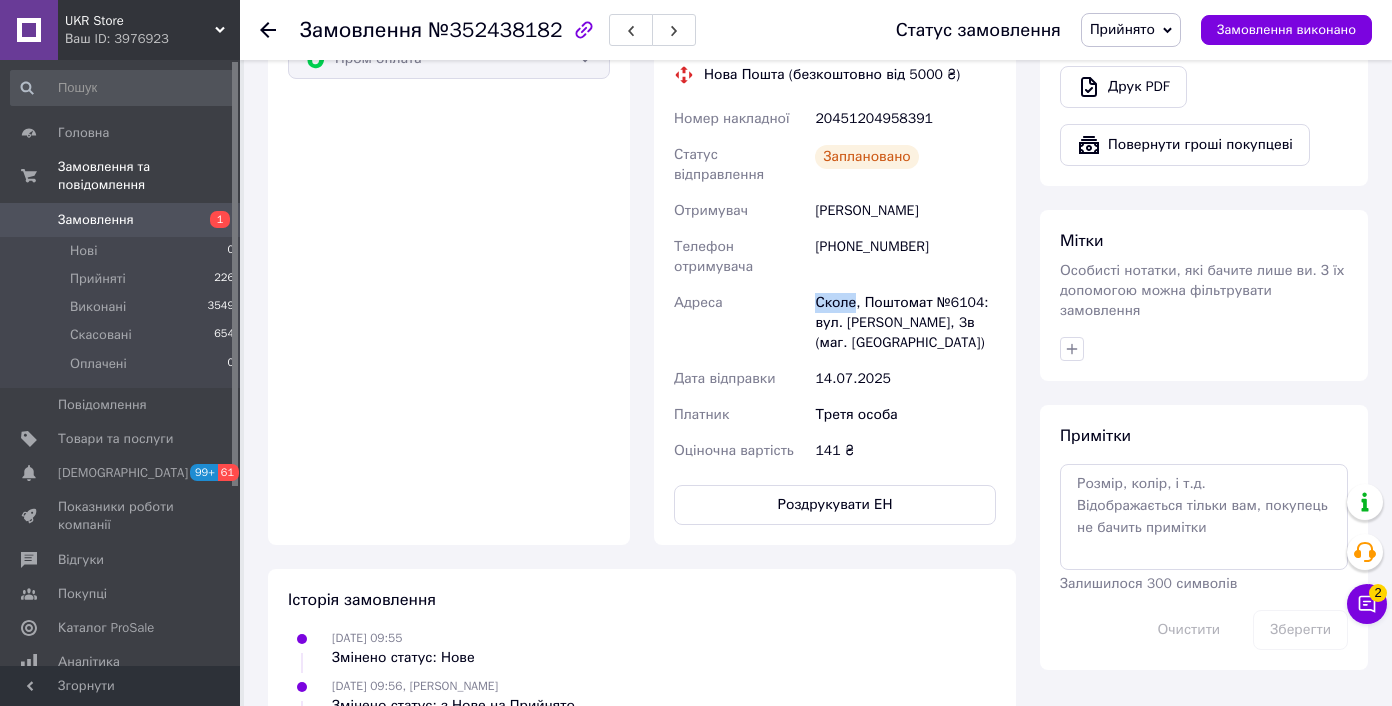 click on "Сколе, Поштомат №6104: вул. Князя Святослава, 3в (маг. АТБ)" at bounding box center [905, 323] 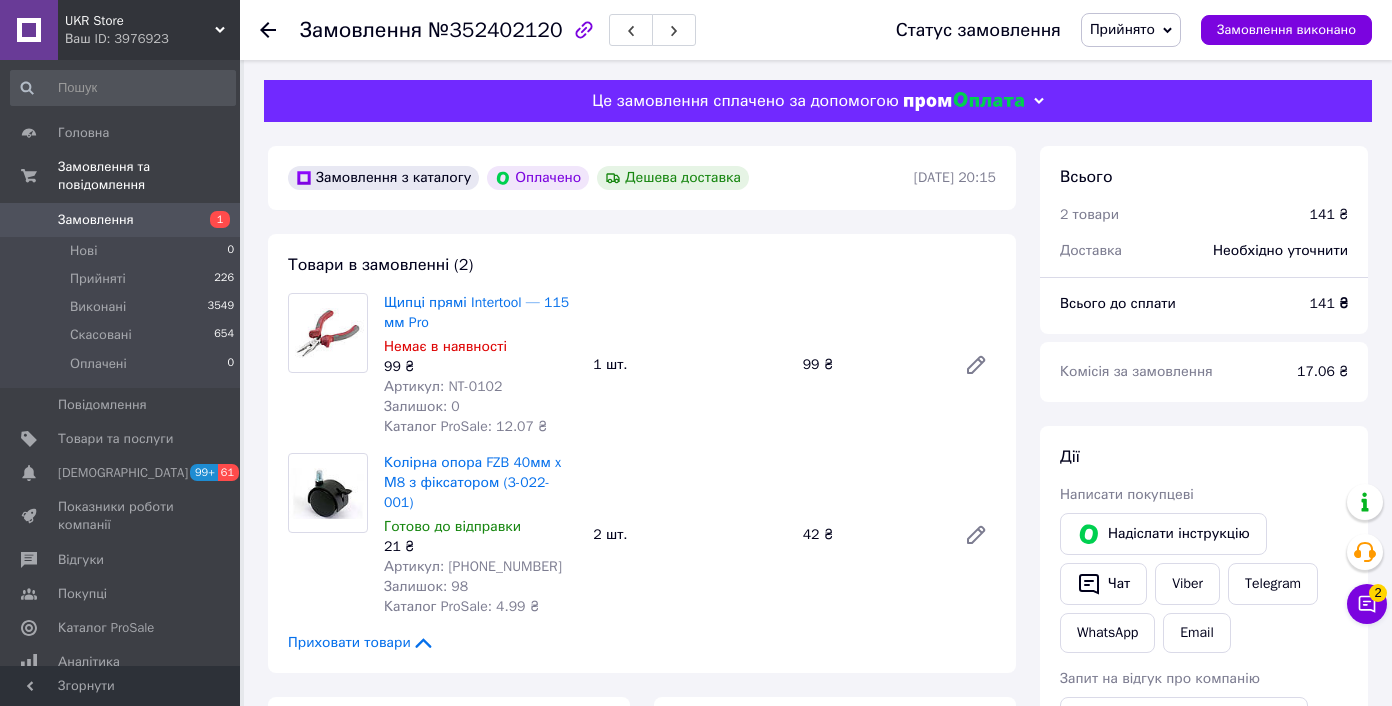 scroll, scrollTop: 0, scrollLeft: 0, axis: both 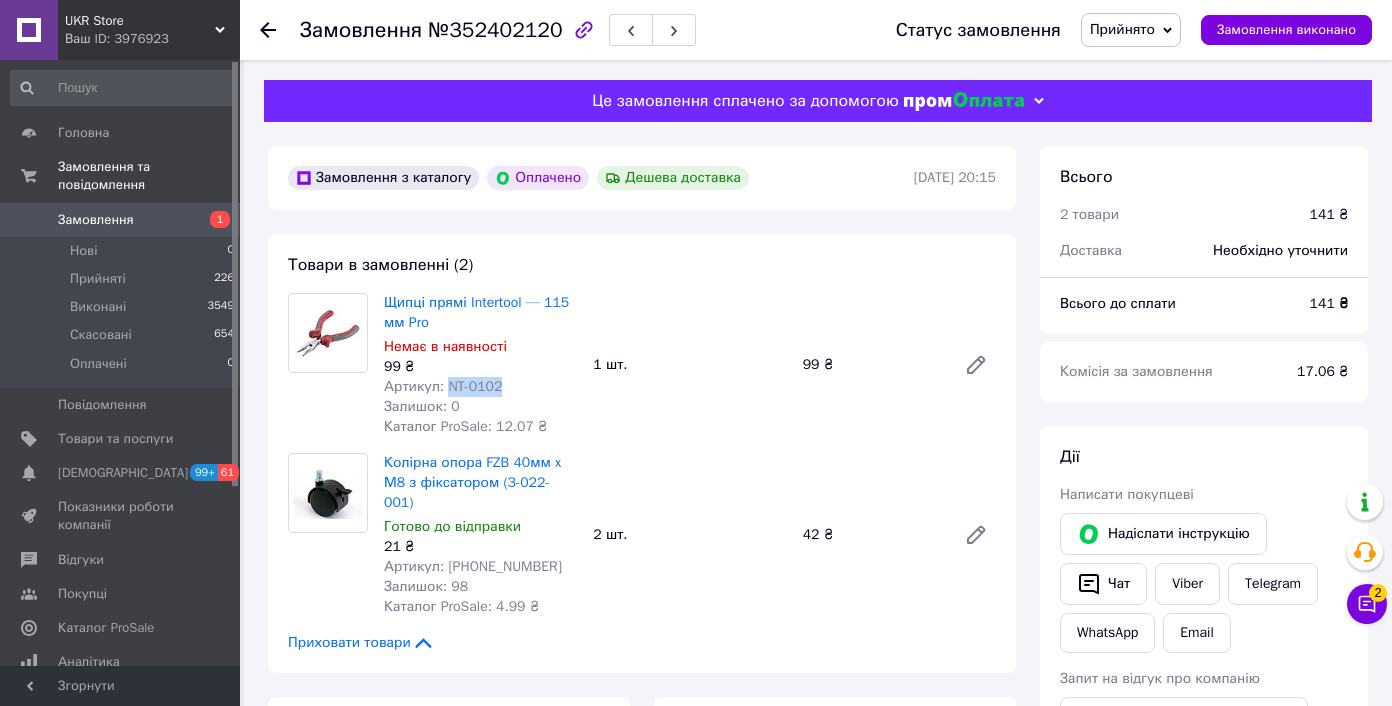drag, startPoint x: 446, startPoint y: 391, endPoint x: 530, endPoint y: 388, distance: 84.05355 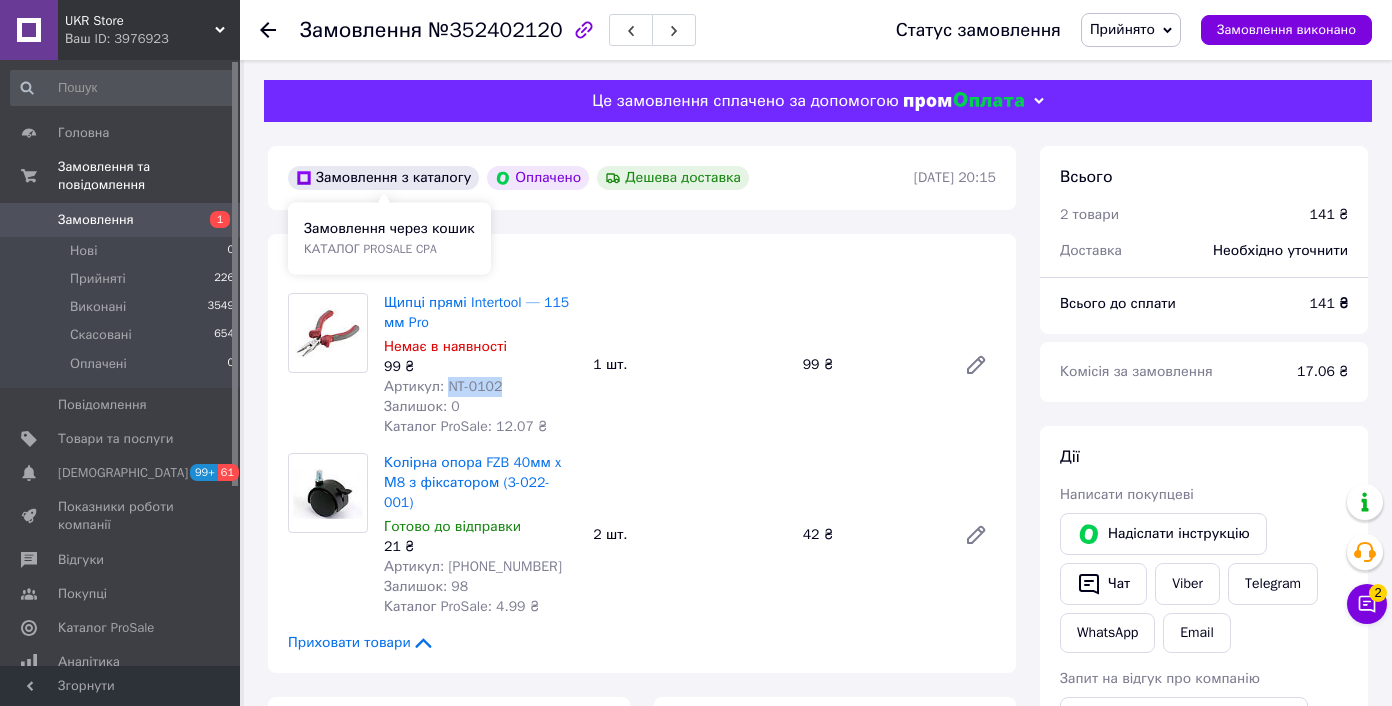 copy on "NT-0102" 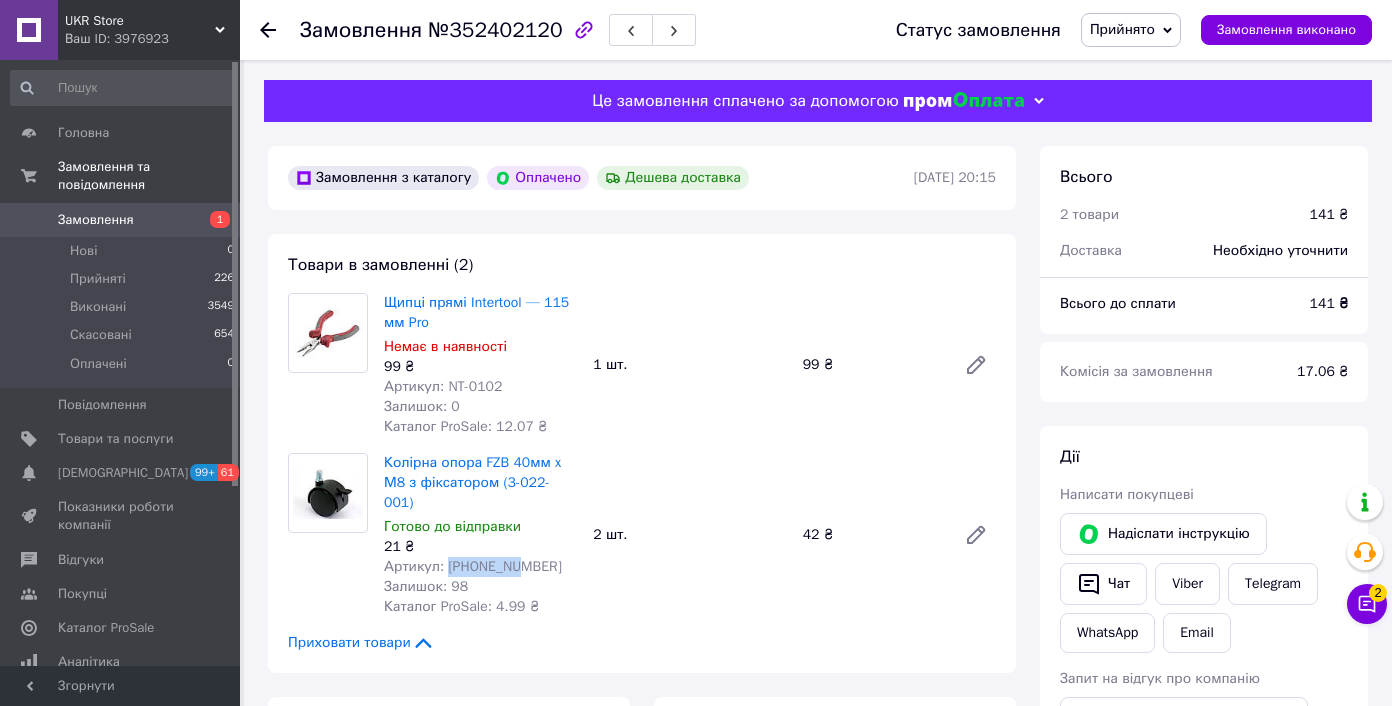 drag, startPoint x: 448, startPoint y: 564, endPoint x: 528, endPoint y: 571, distance: 80.305664 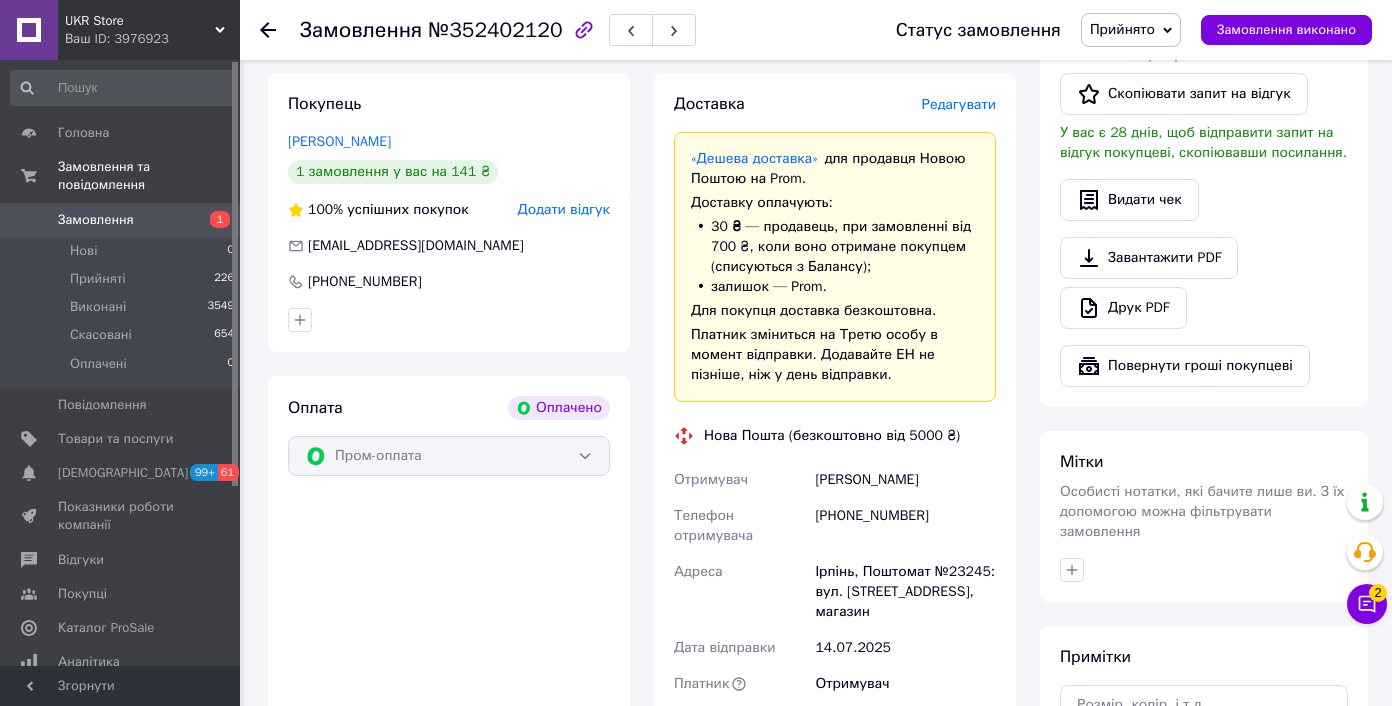scroll, scrollTop: 762, scrollLeft: 0, axis: vertical 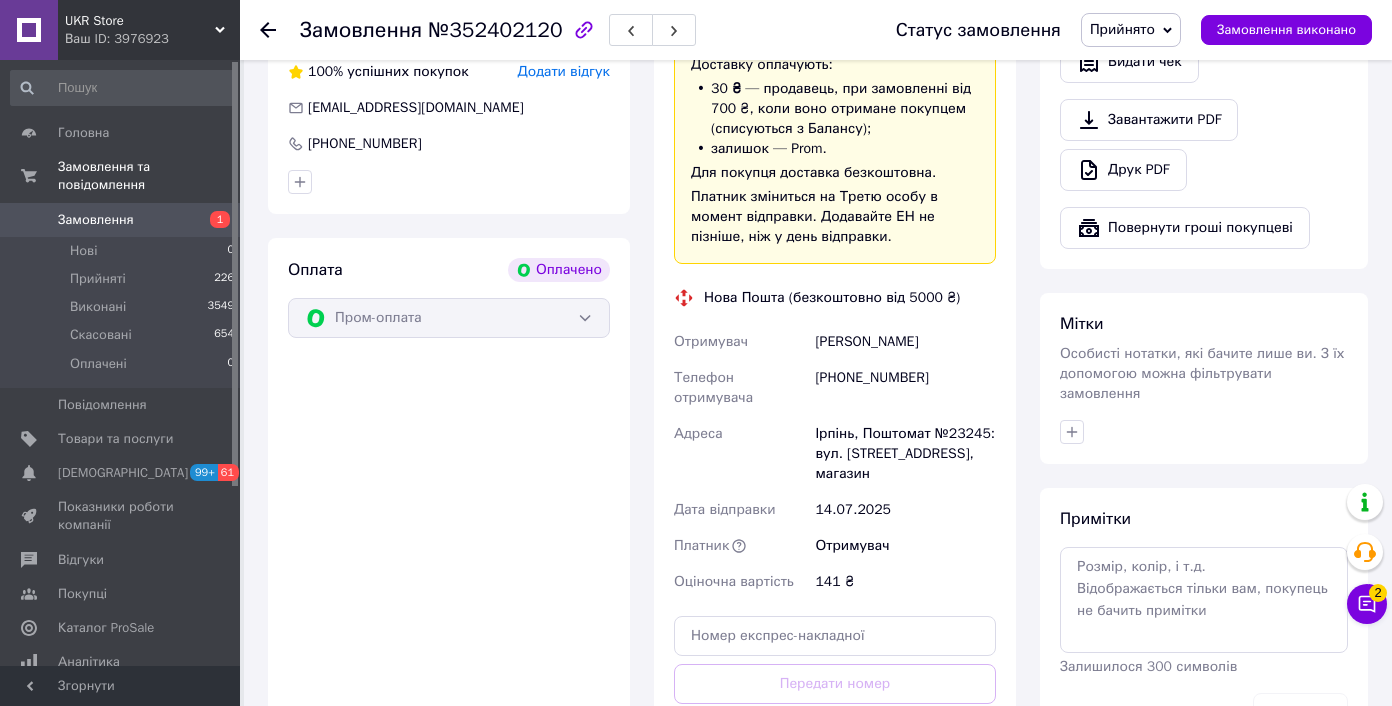 drag, startPoint x: 837, startPoint y: 381, endPoint x: 954, endPoint y: 383, distance: 117.01709 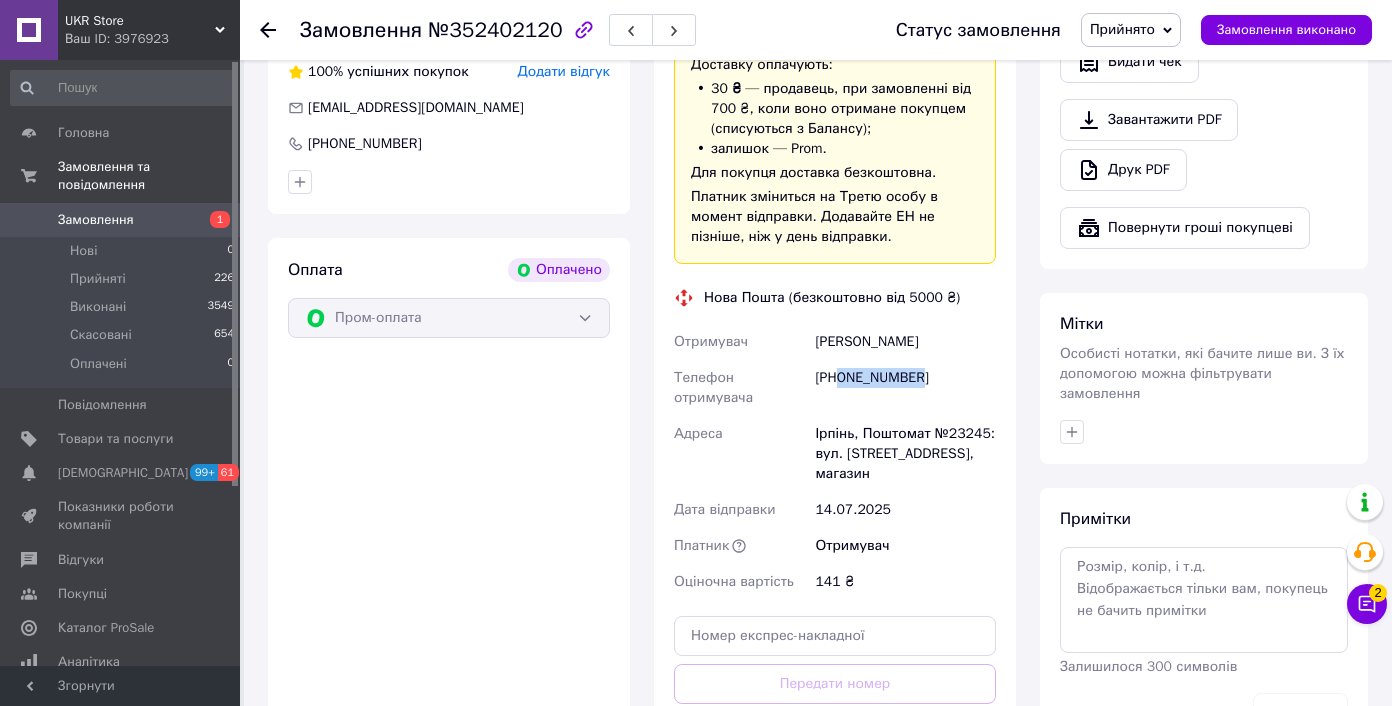drag, startPoint x: 855, startPoint y: 380, endPoint x: 951, endPoint y: 382, distance: 96.02083 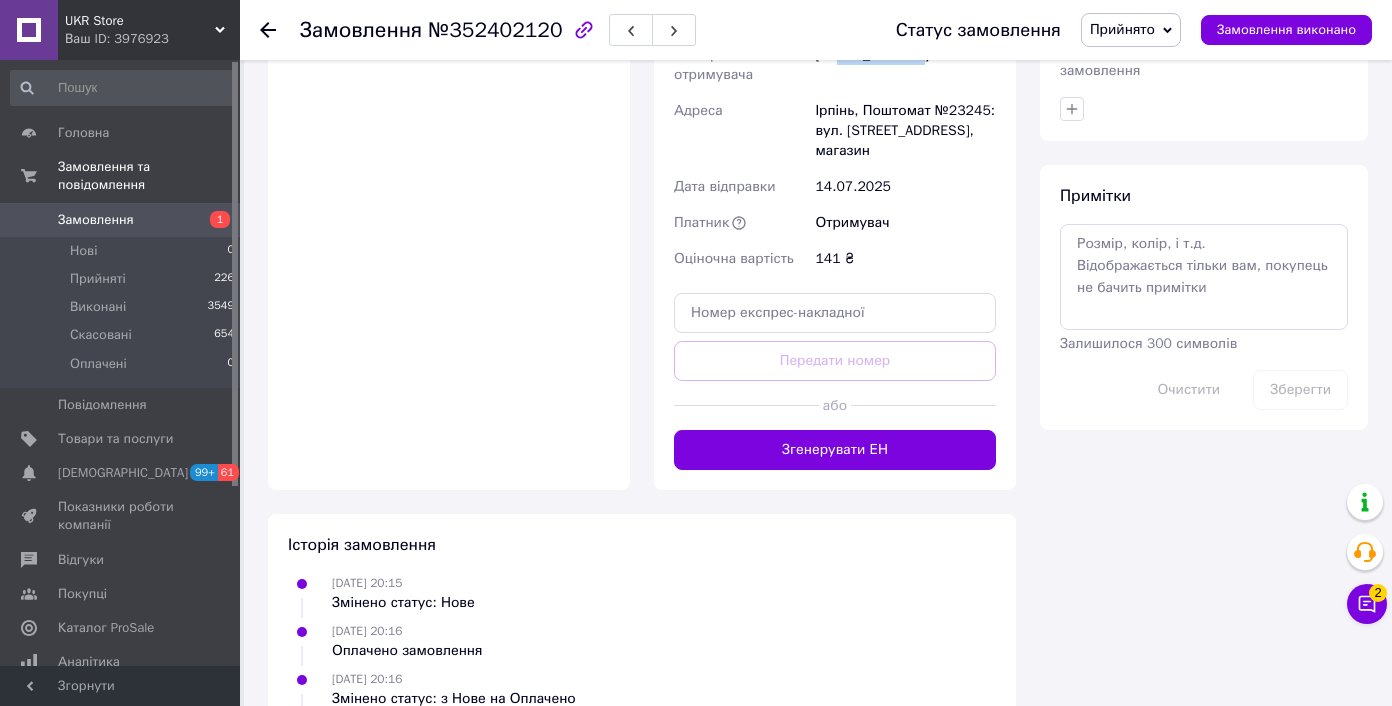 scroll, scrollTop: 1090, scrollLeft: 0, axis: vertical 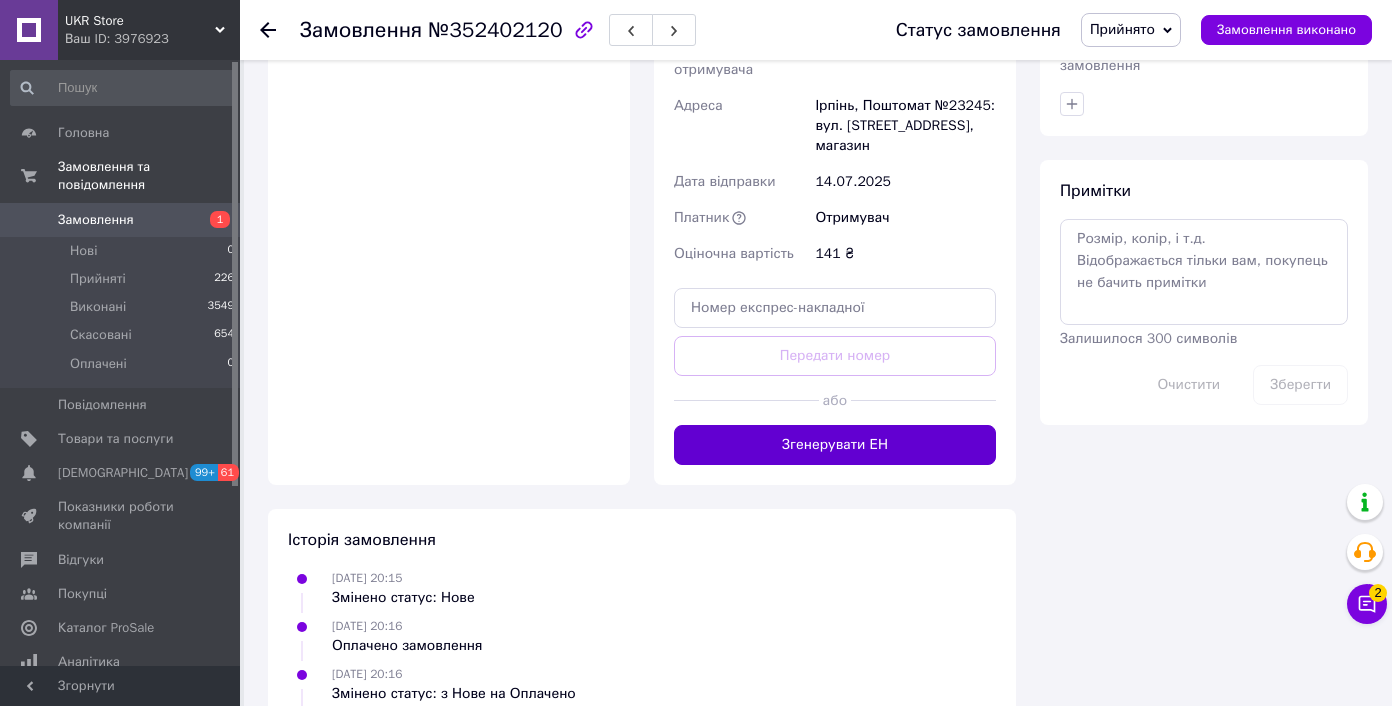 click on "Згенерувати ЕН" at bounding box center [835, 445] 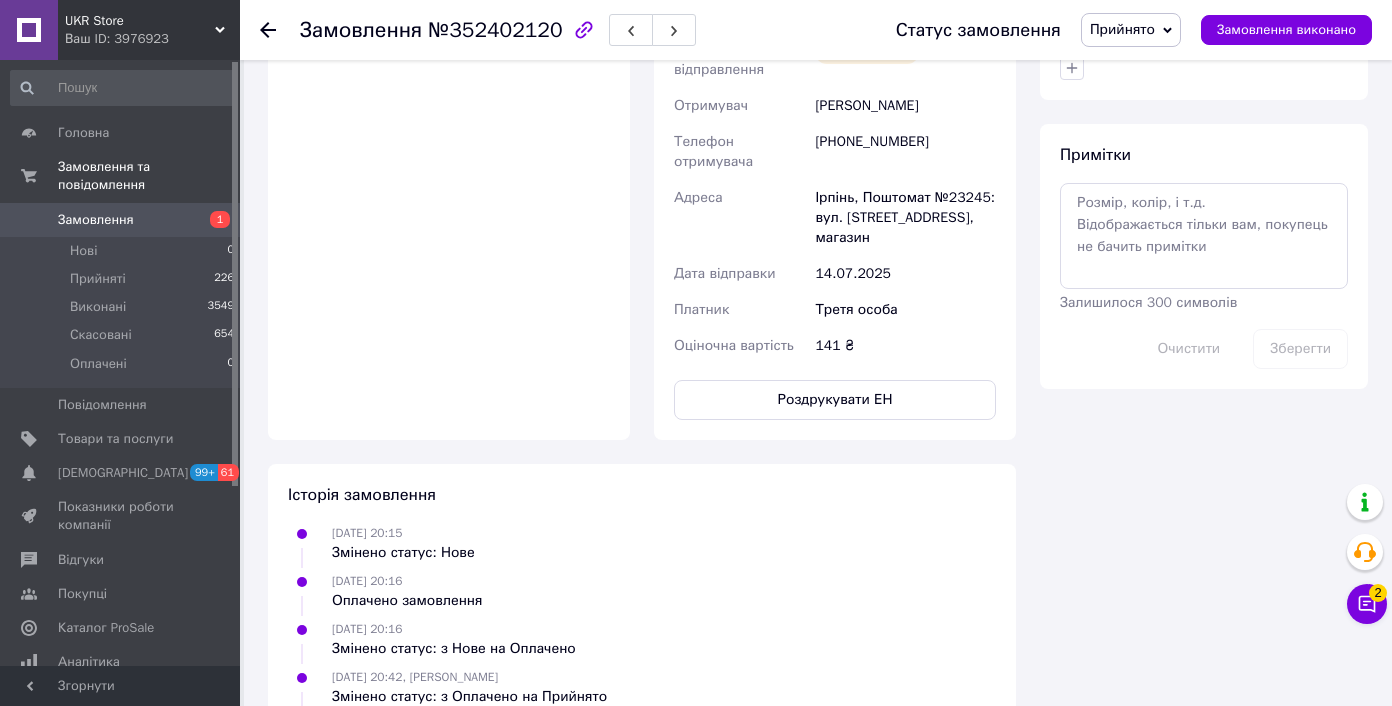 click on "Ірпінь, Поштомат №23245: вул. 10 Лінія, 13г, магазин" at bounding box center [905, 218] 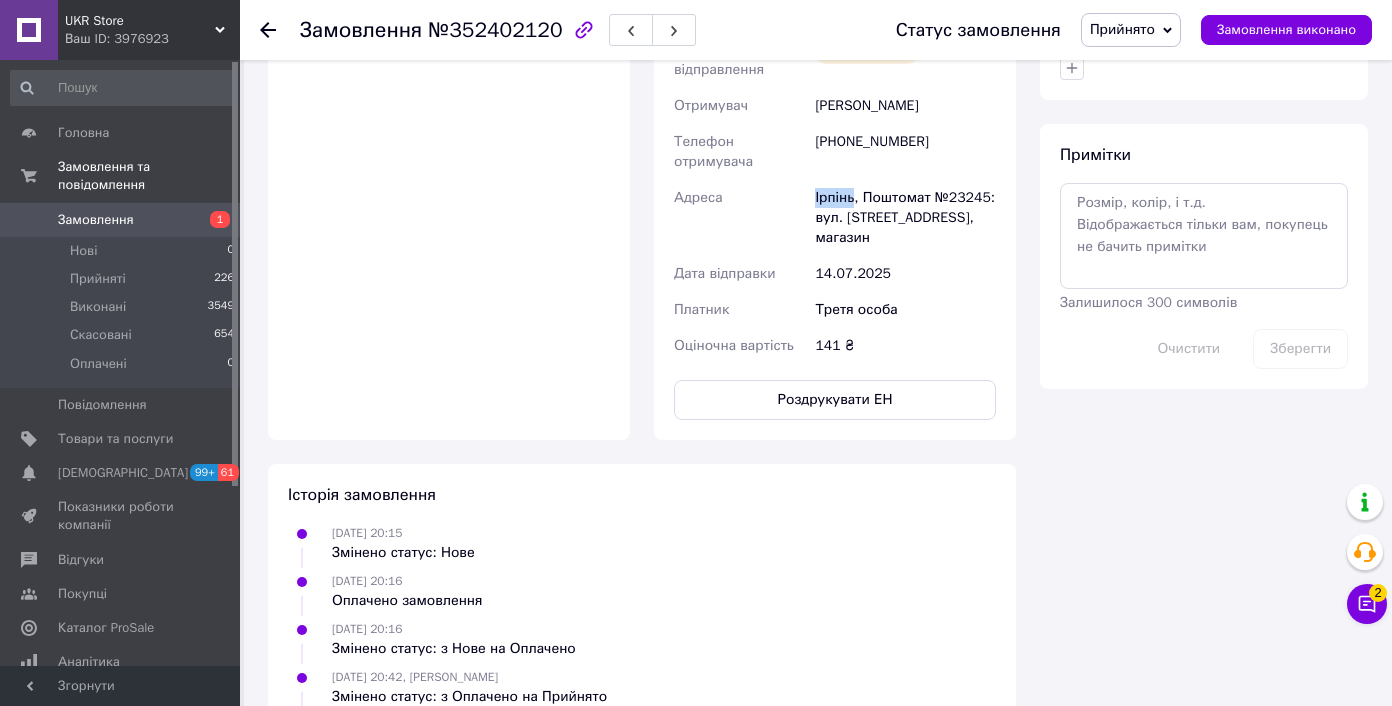 click on "Ірпінь, Поштомат №23245: вул. 10 Лінія, 13г, магазин" at bounding box center [905, 218] 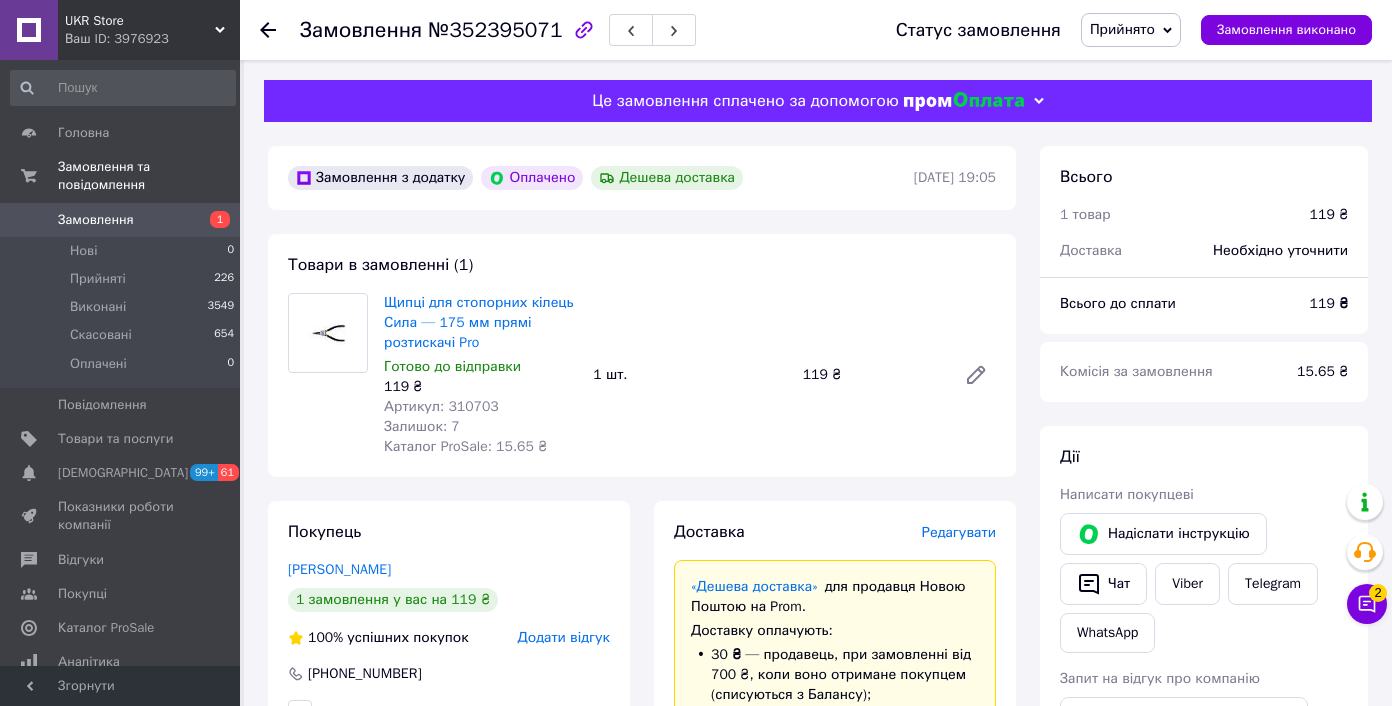 scroll, scrollTop: 0, scrollLeft: 0, axis: both 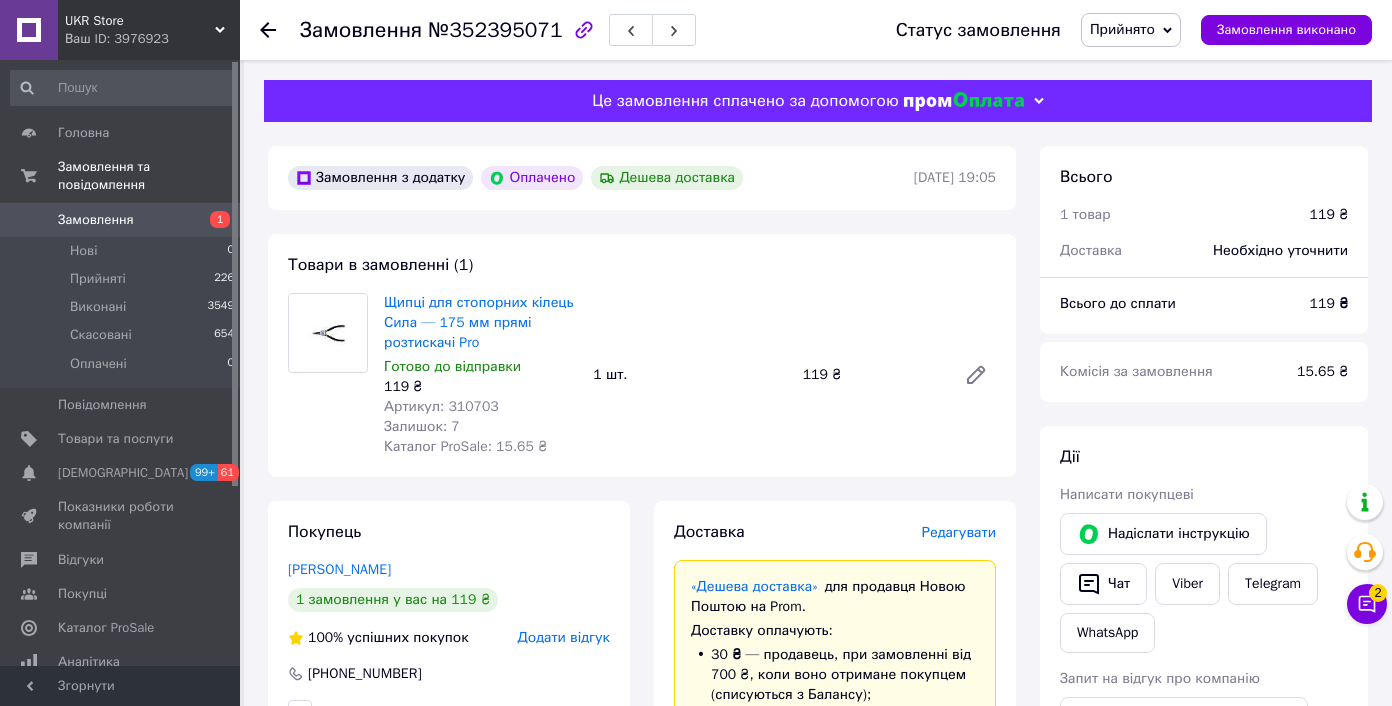 click on "Артикул: 310703" at bounding box center (441, 406) 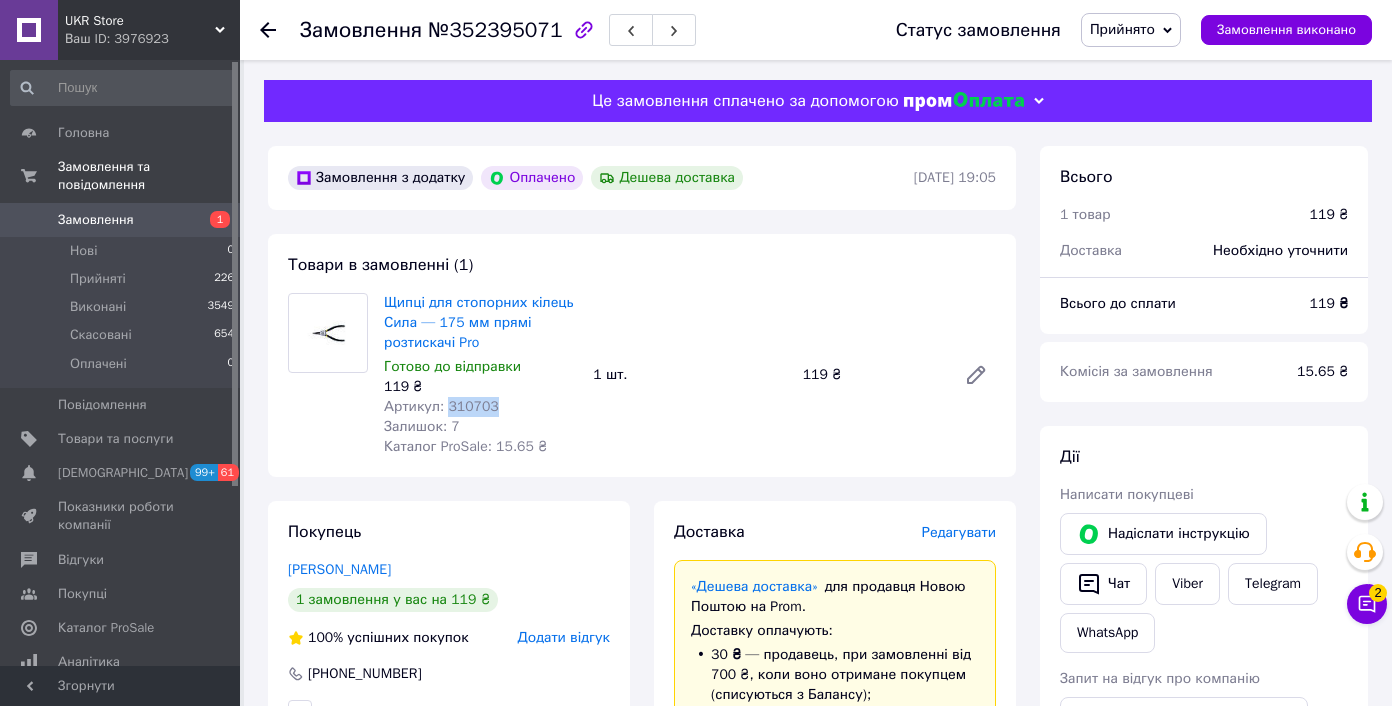 click on "Артикул: 310703" at bounding box center [441, 406] 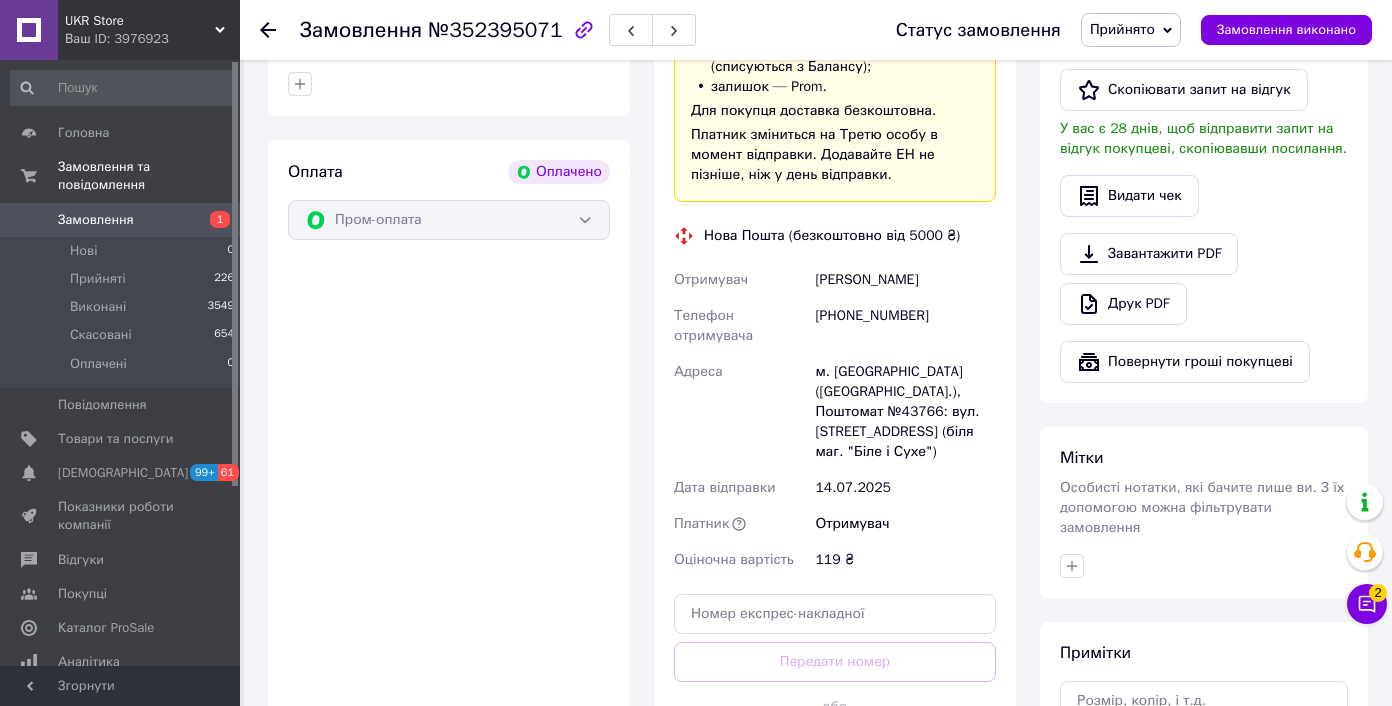scroll, scrollTop: 631, scrollLeft: 0, axis: vertical 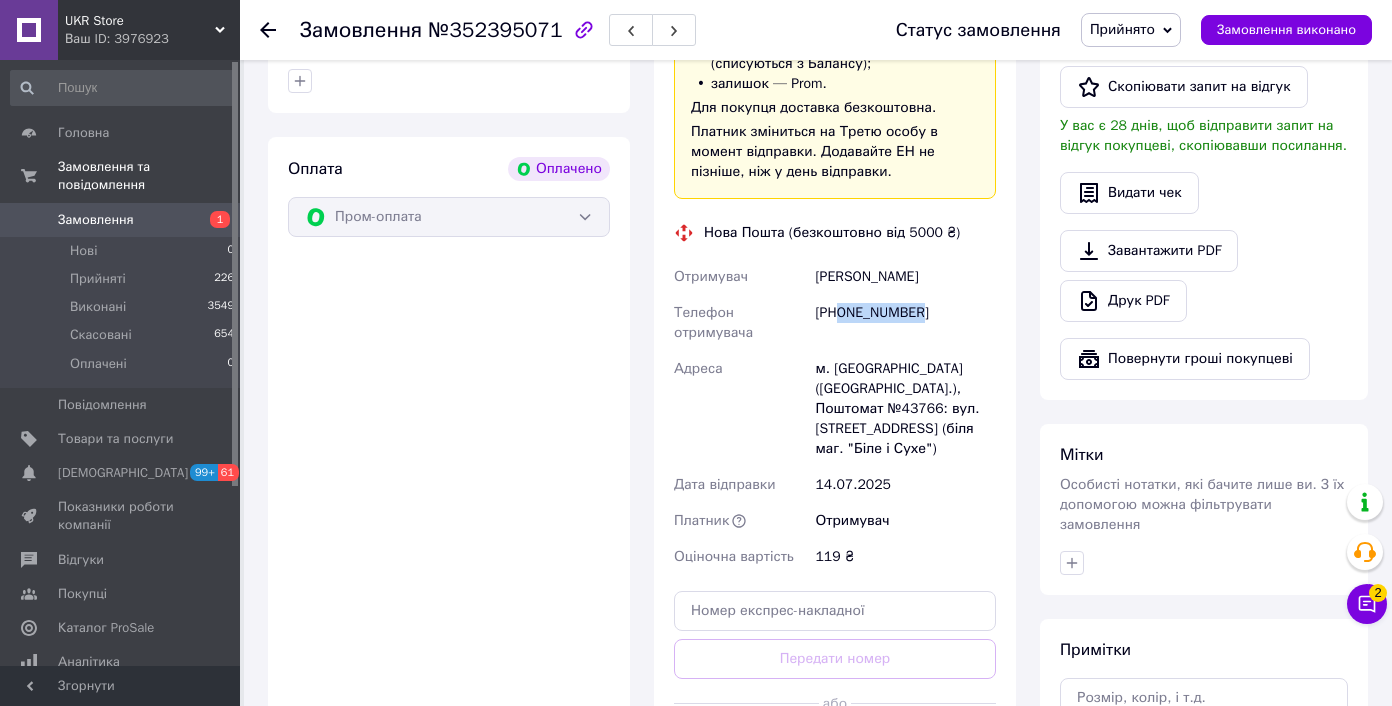 drag, startPoint x: 839, startPoint y: 314, endPoint x: 972, endPoint y: 311, distance: 133.03383 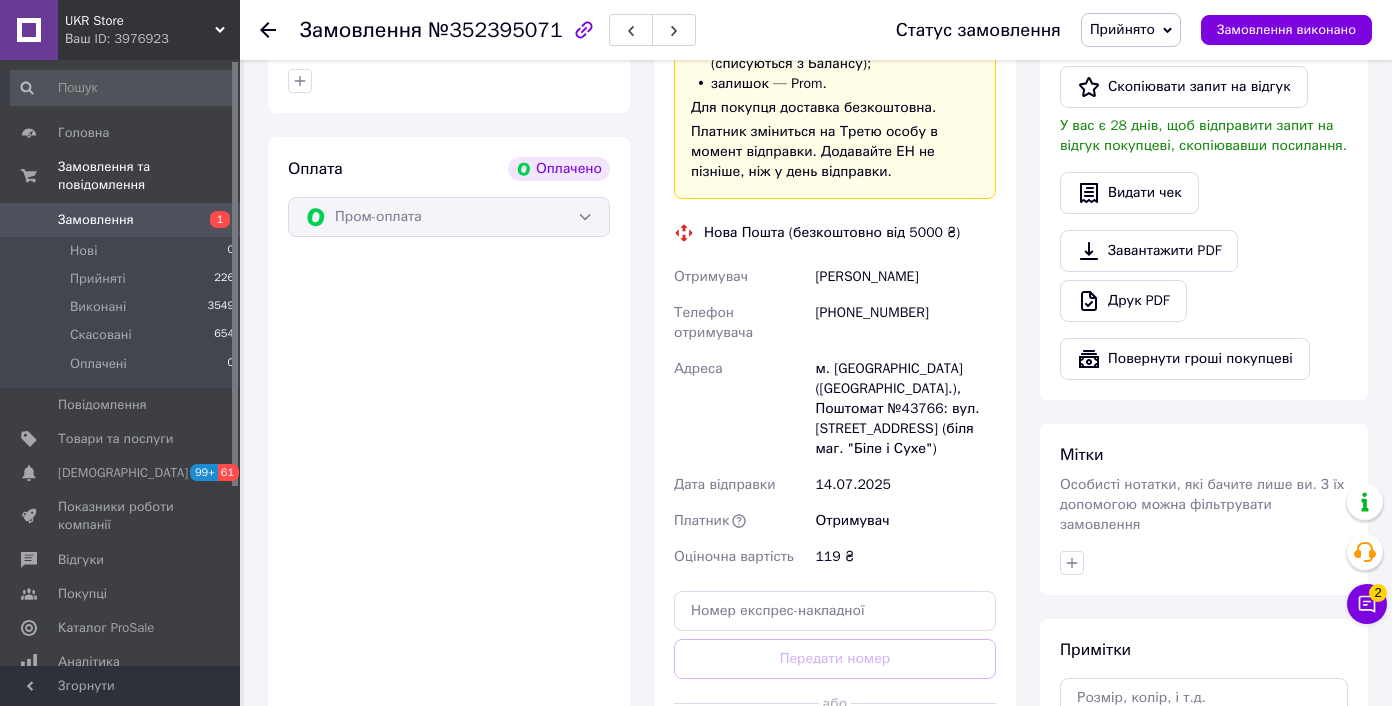 click on "м. Київ (Київська обл.), Поштомат №43766: вул. Пріорська, 13 (біля маг. "Біле і Сухе")" at bounding box center [905, 409] 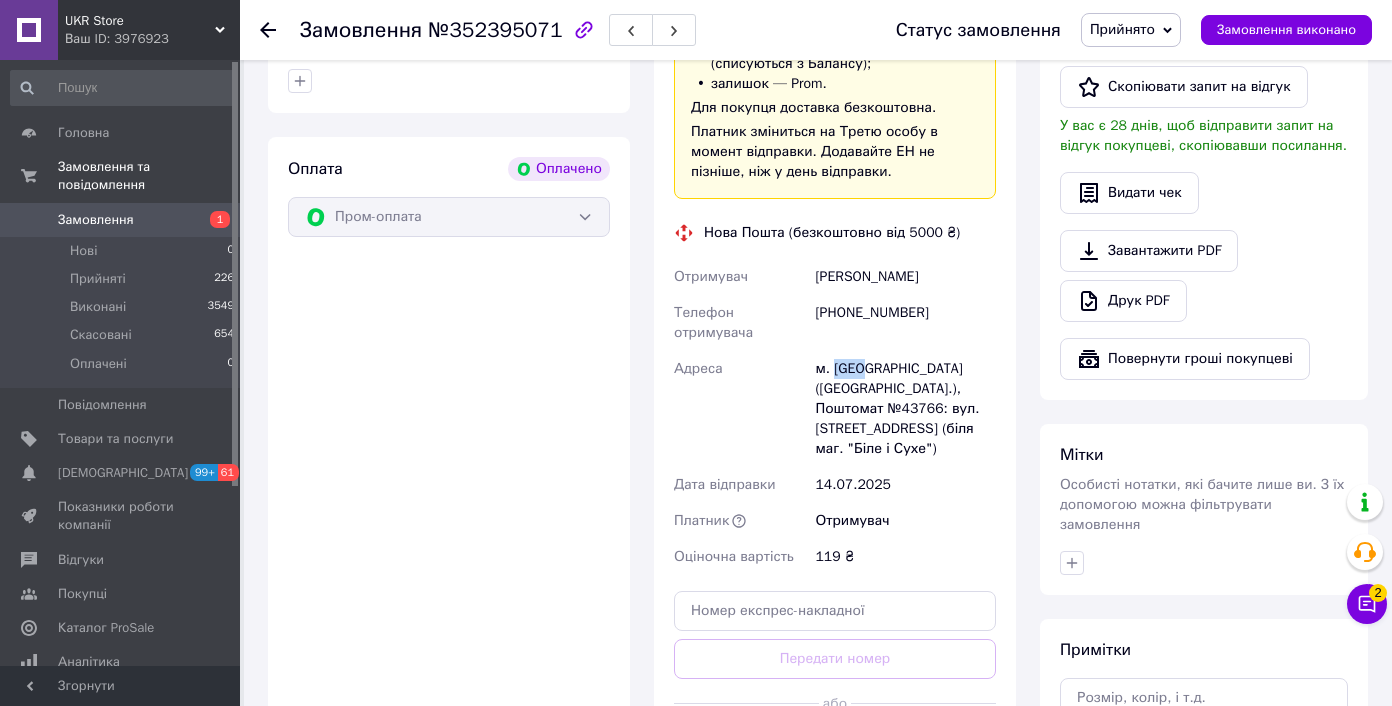 click on "м. Київ (Київська обл.), Поштомат №43766: вул. Пріорська, 13 (біля маг. "Біле і Сухе")" at bounding box center [905, 409] 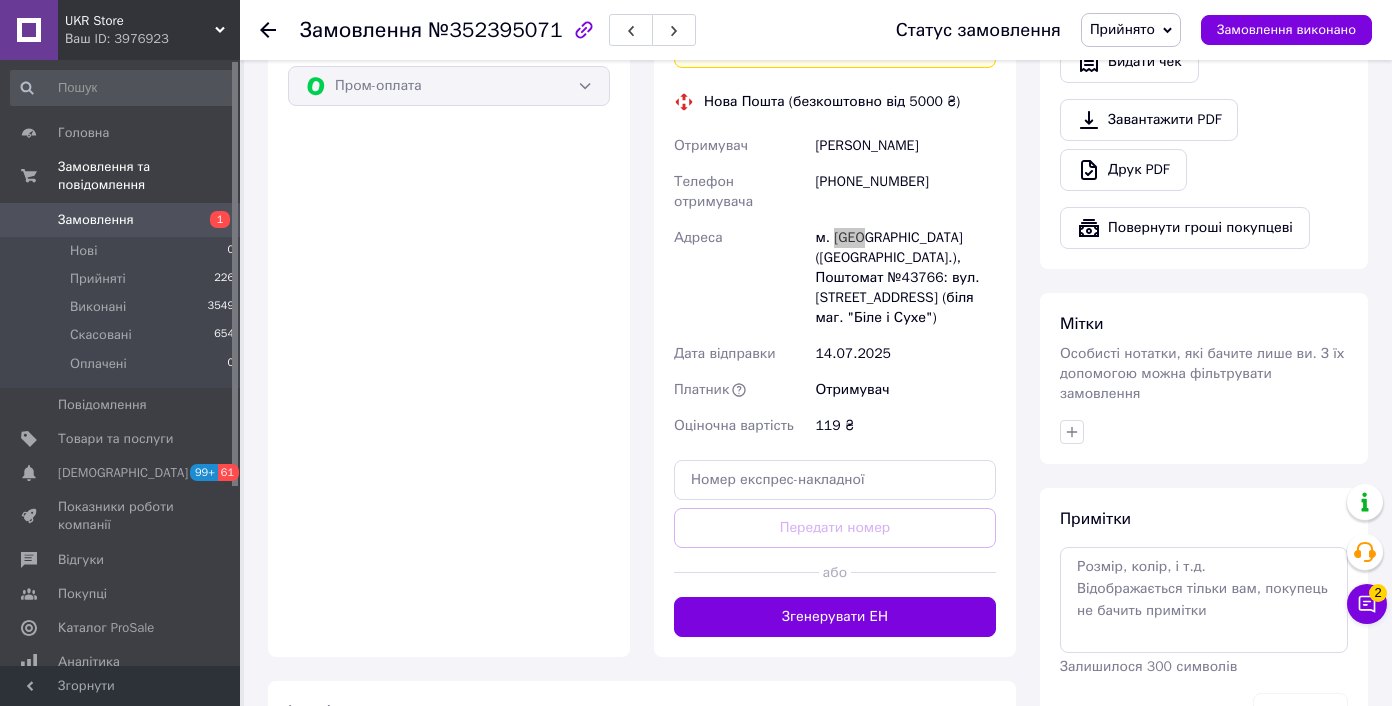 scroll, scrollTop: 996, scrollLeft: 0, axis: vertical 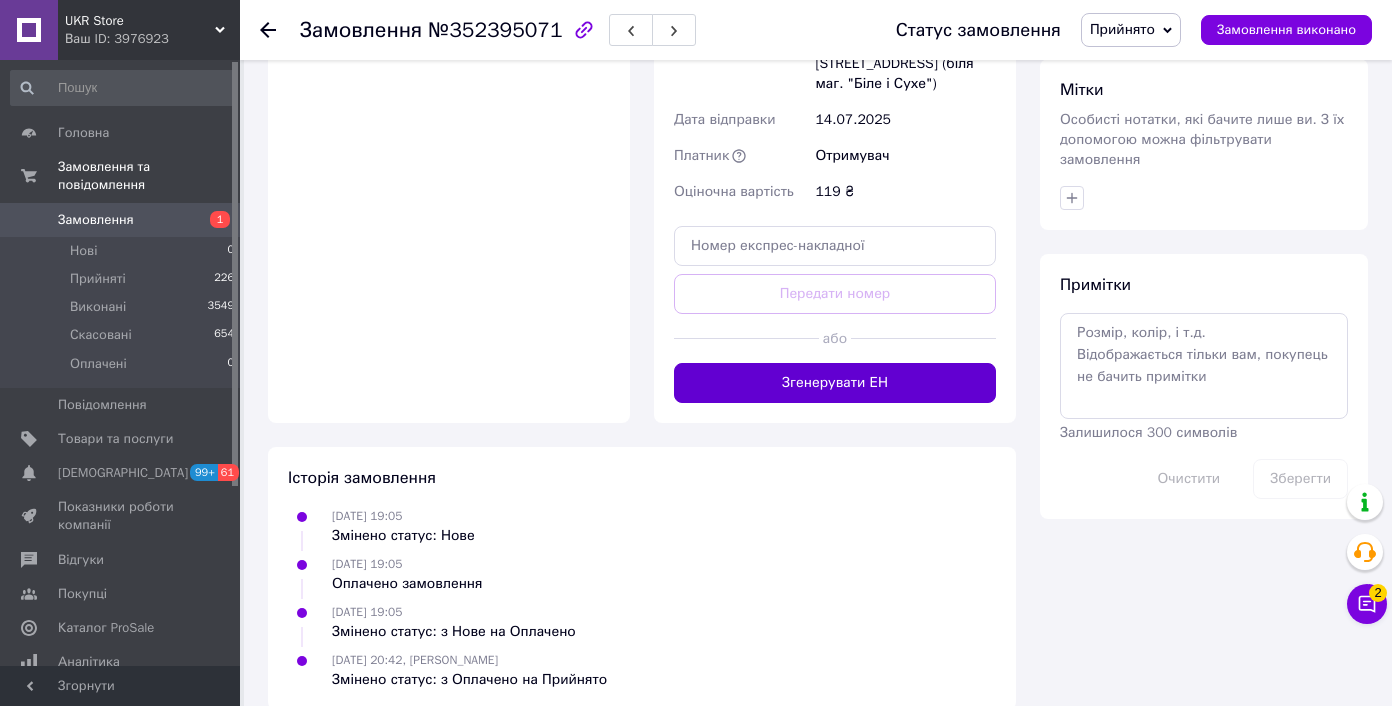 click on "Згенерувати ЕН" at bounding box center [835, 383] 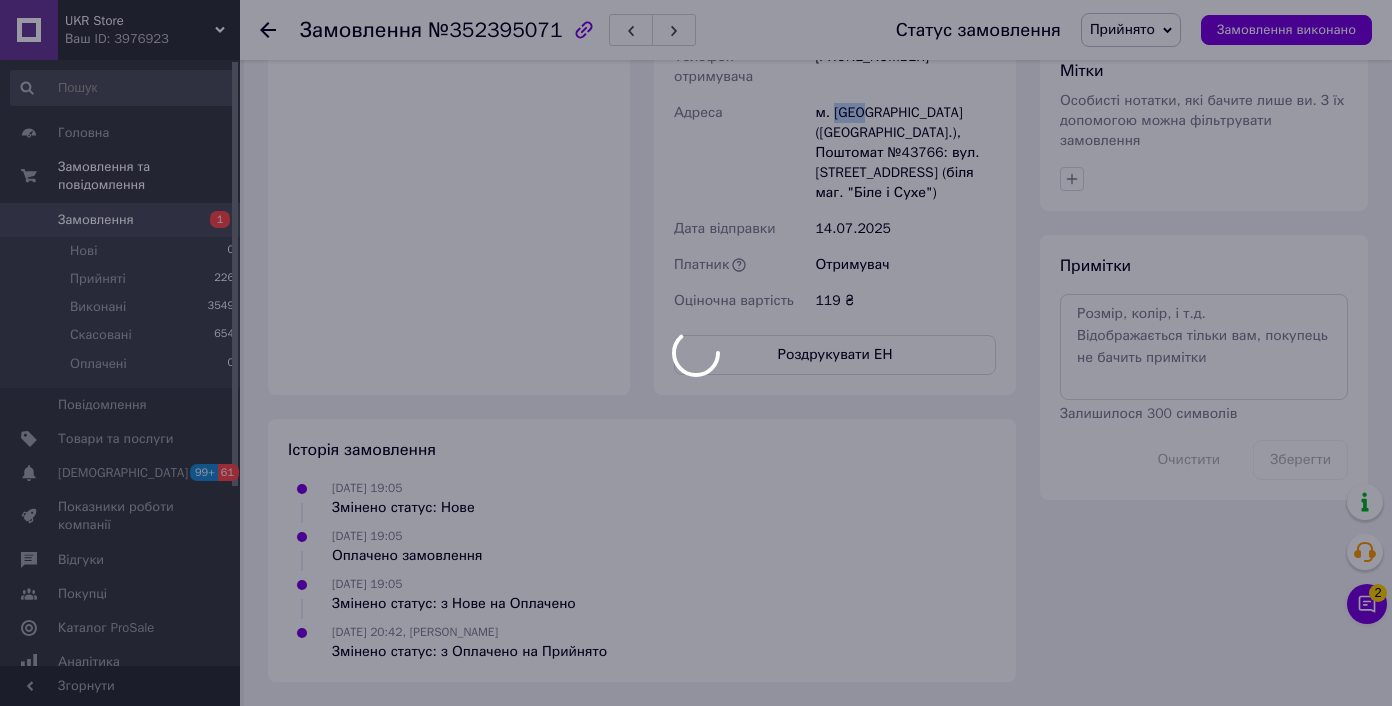 scroll, scrollTop: 959, scrollLeft: 0, axis: vertical 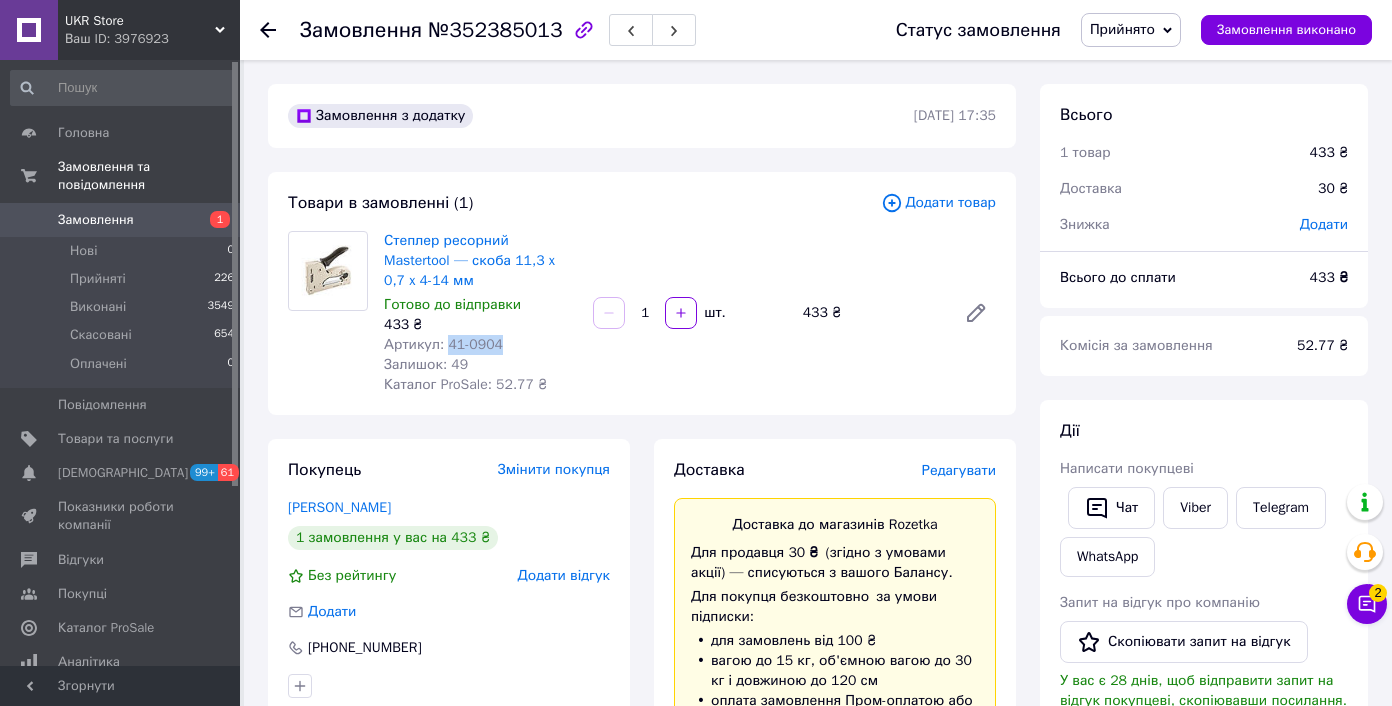 drag, startPoint x: 447, startPoint y: 343, endPoint x: 536, endPoint y: 343, distance: 89 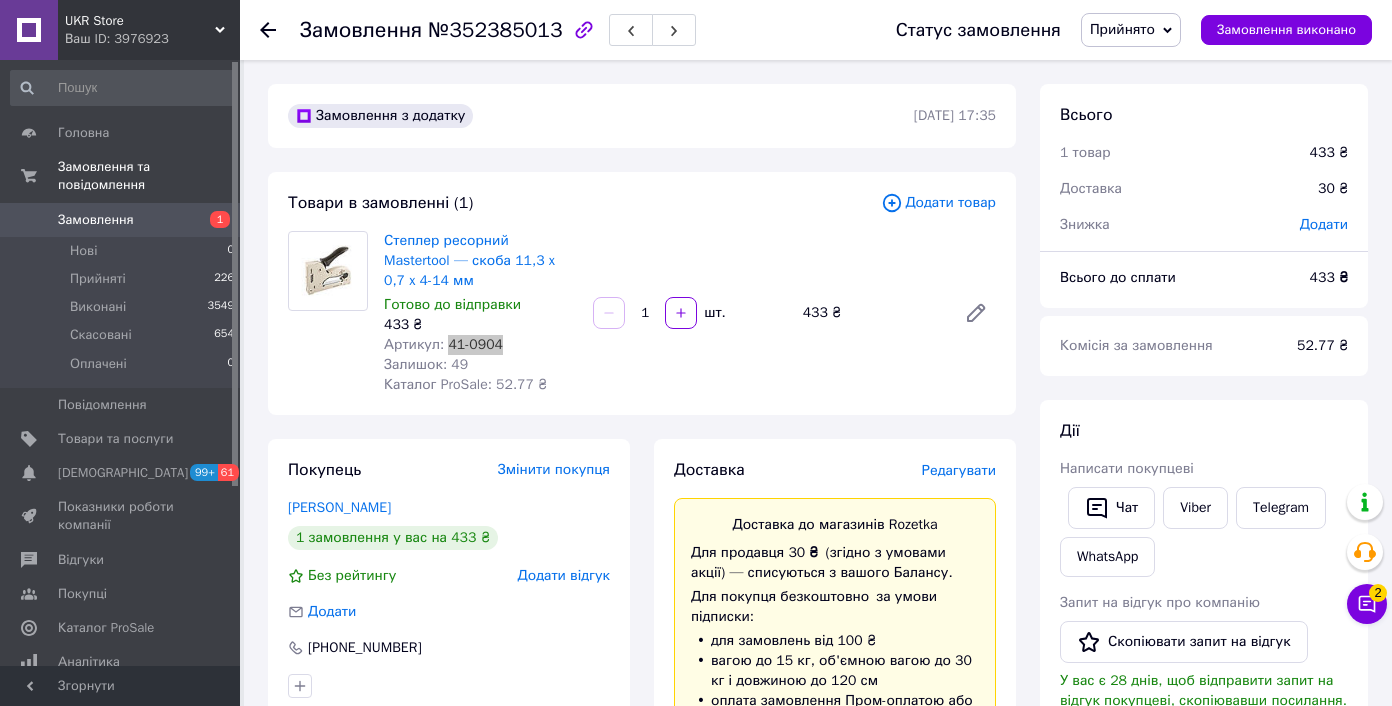 scroll, scrollTop: 623, scrollLeft: 0, axis: vertical 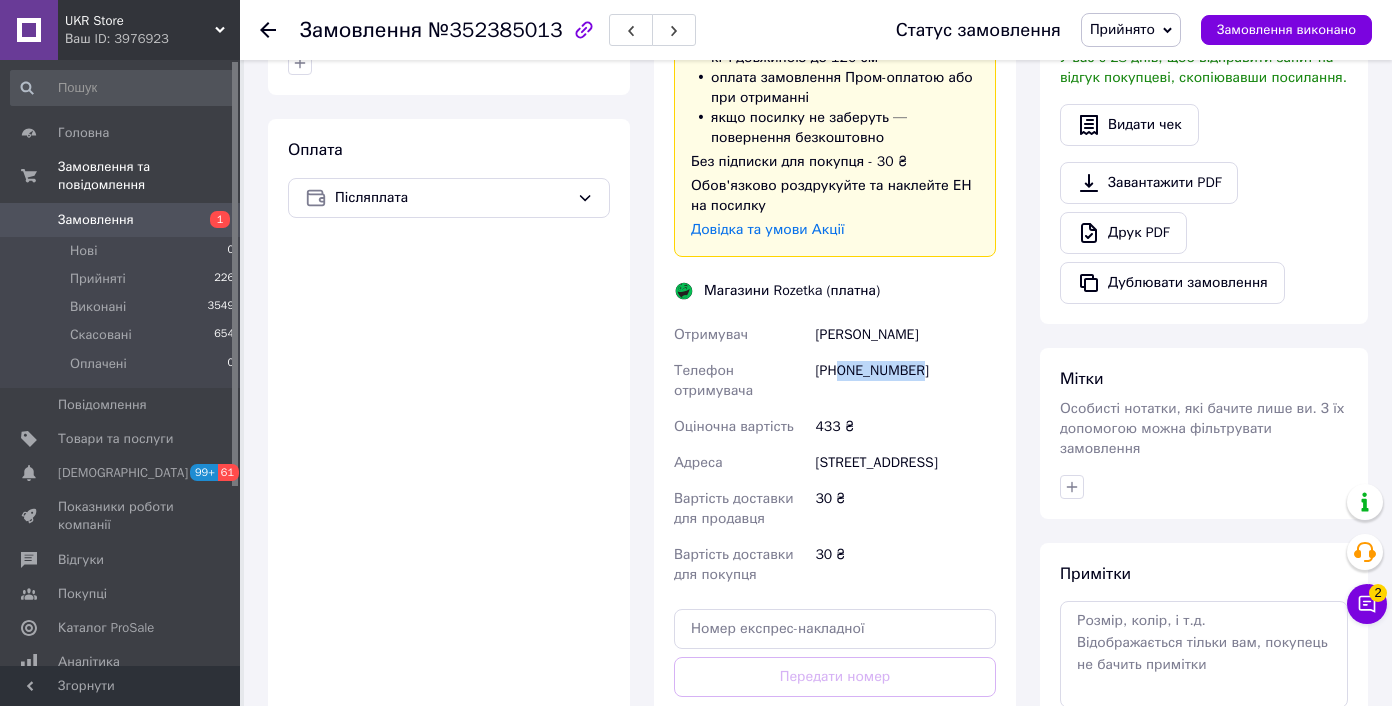 drag, startPoint x: 886, startPoint y: 368, endPoint x: 935, endPoint y: 368, distance: 49 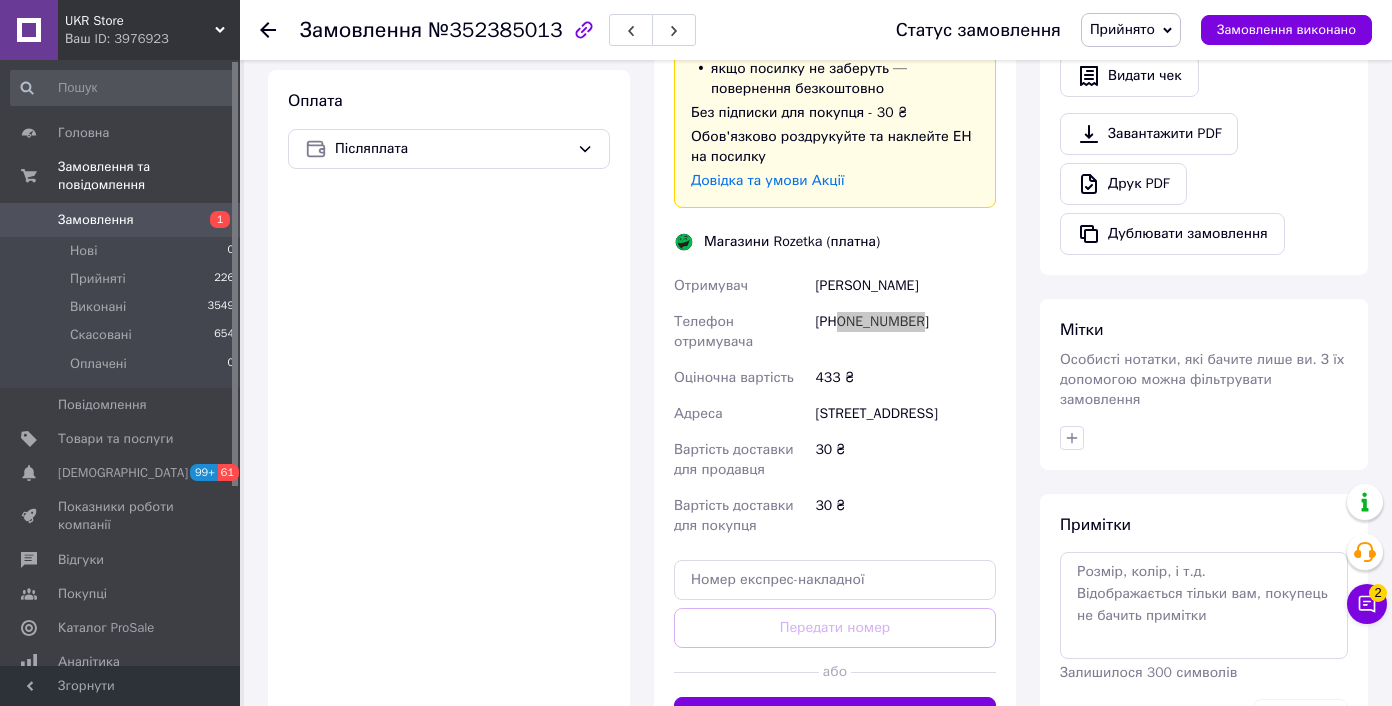 scroll, scrollTop: 786, scrollLeft: 0, axis: vertical 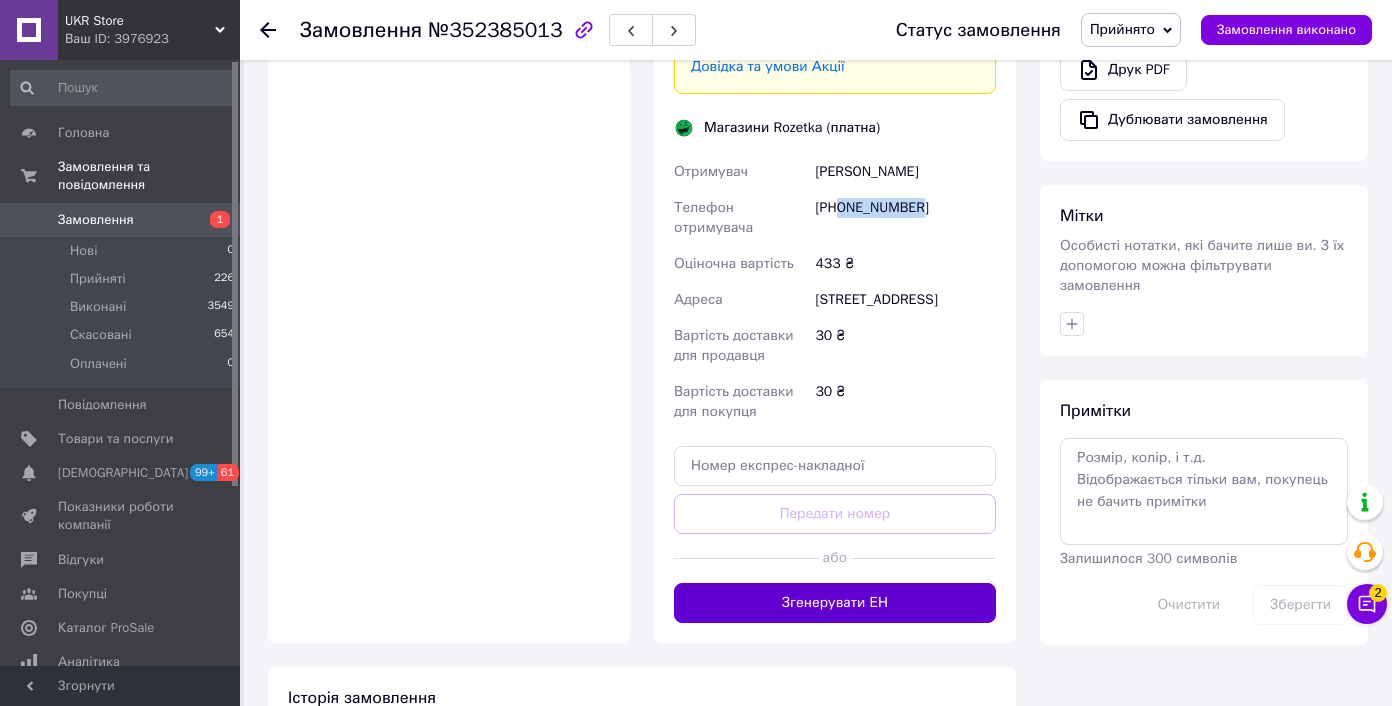 drag, startPoint x: 839, startPoint y: 625, endPoint x: 849, endPoint y: 629, distance: 10.770329 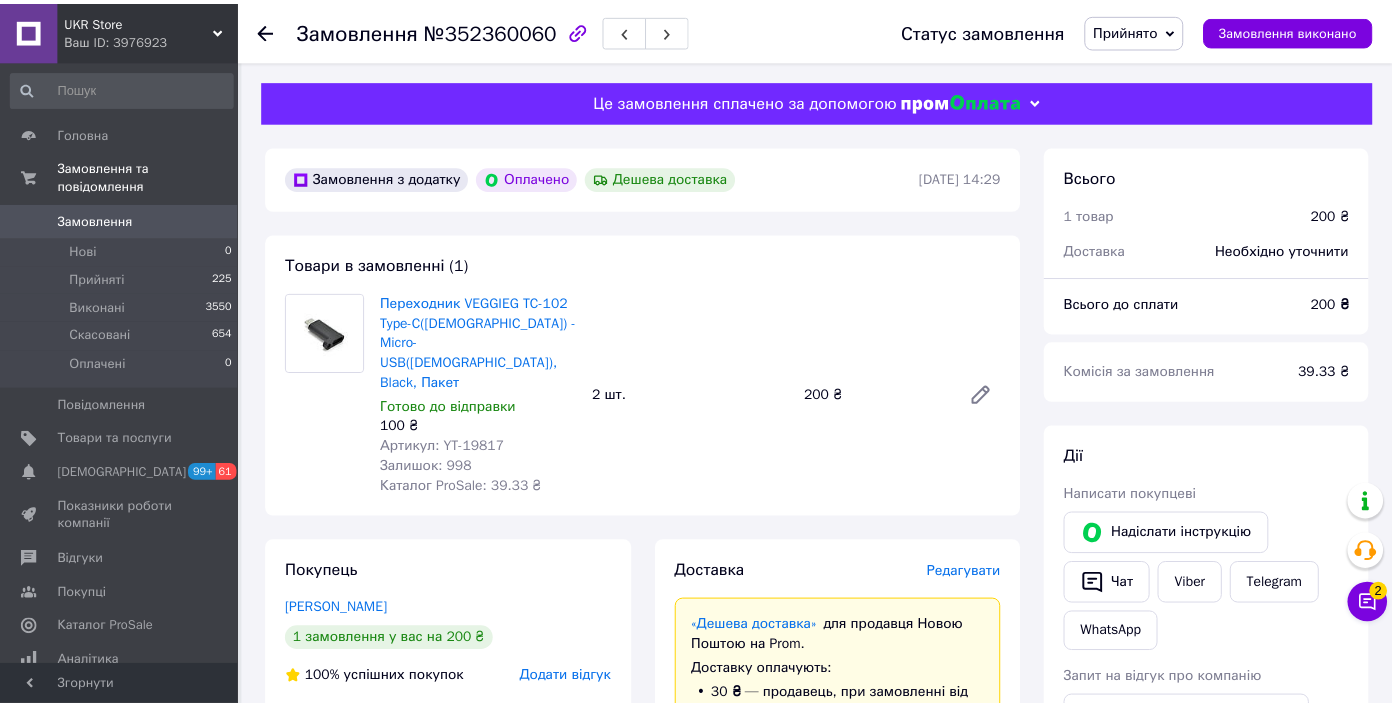 scroll, scrollTop: 0, scrollLeft: 0, axis: both 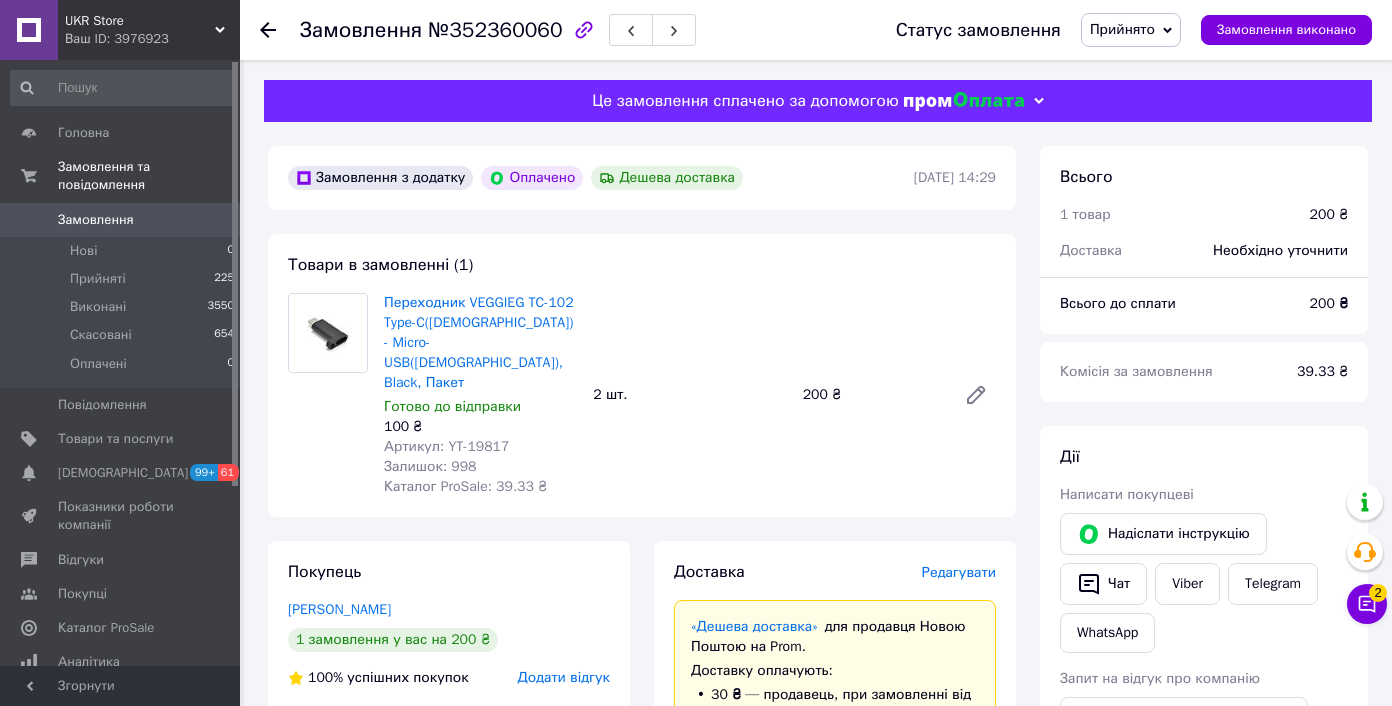 click on "Артикул: YT-19817" at bounding box center (446, 446) 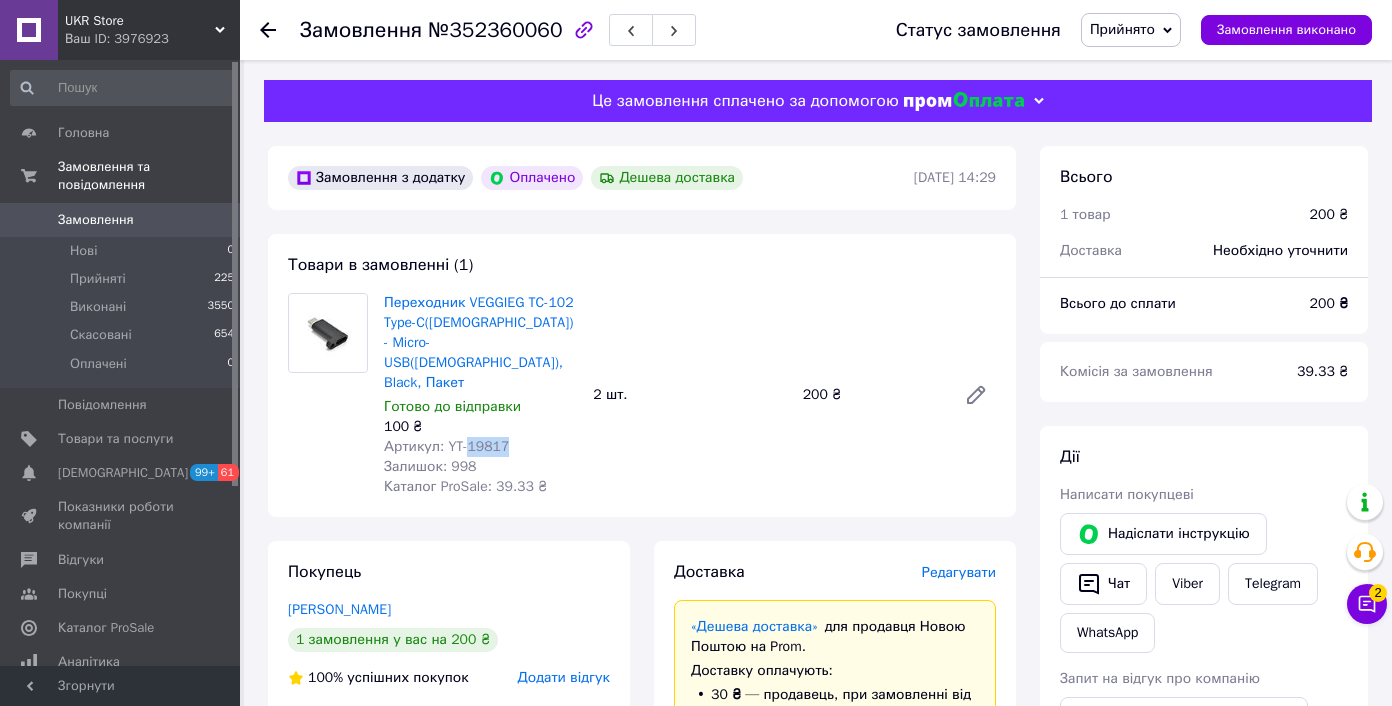 click on "Артикул: YT-19817" at bounding box center [446, 446] 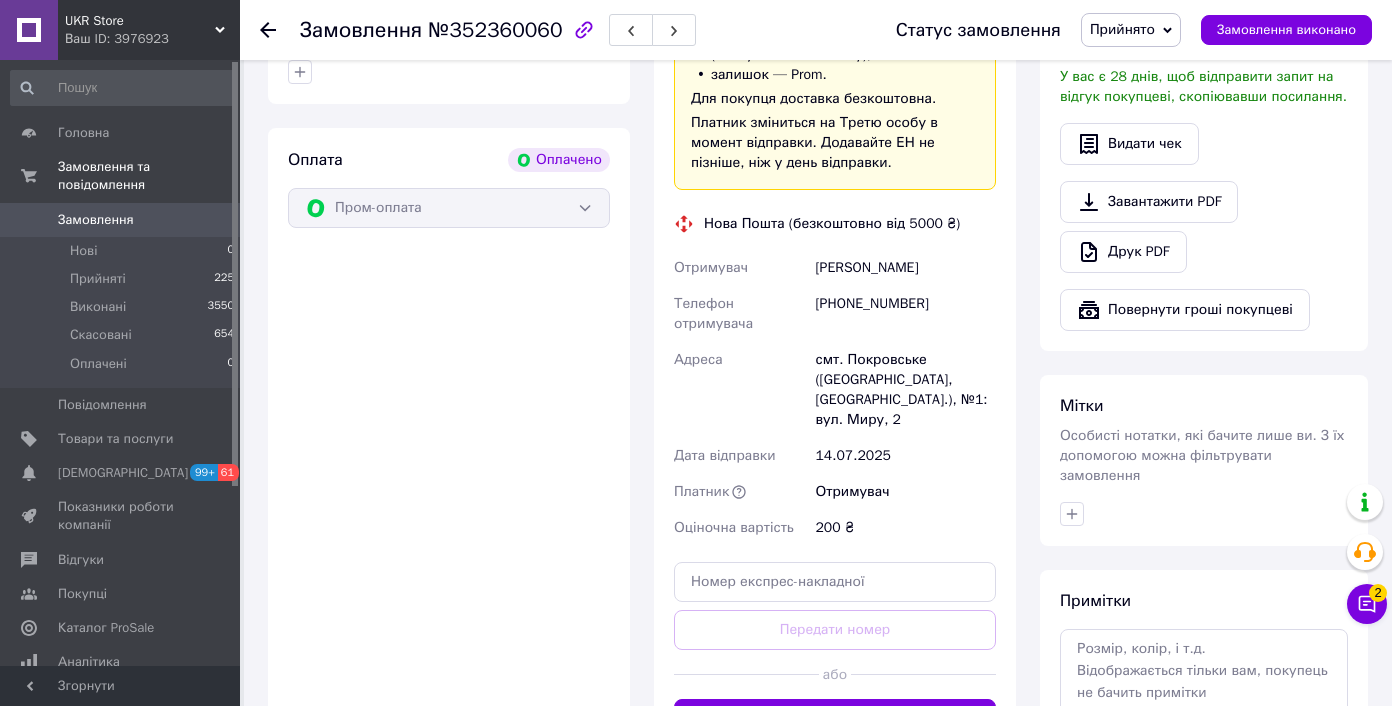 scroll, scrollTop: 759, scrollLeft: 0, axis: vertical 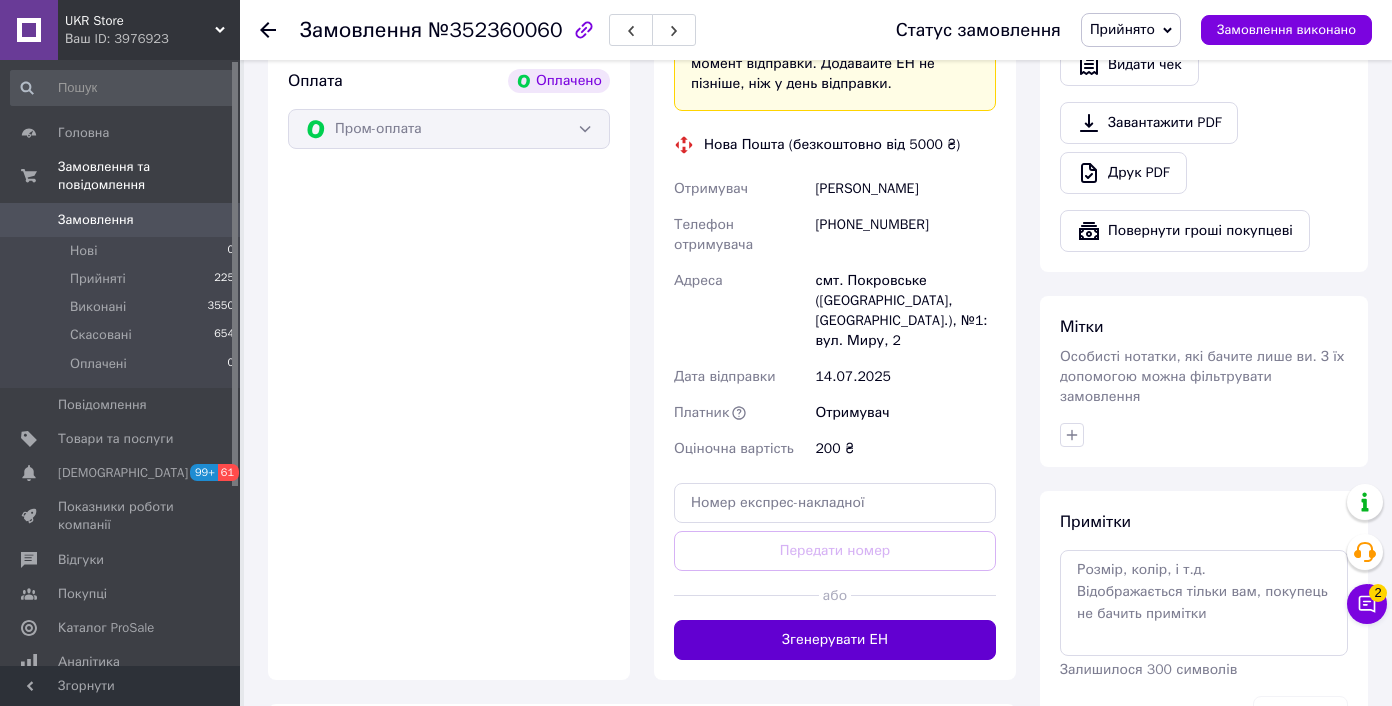 click on "Згенерувати ЕН" at bounding box center (835, 640) 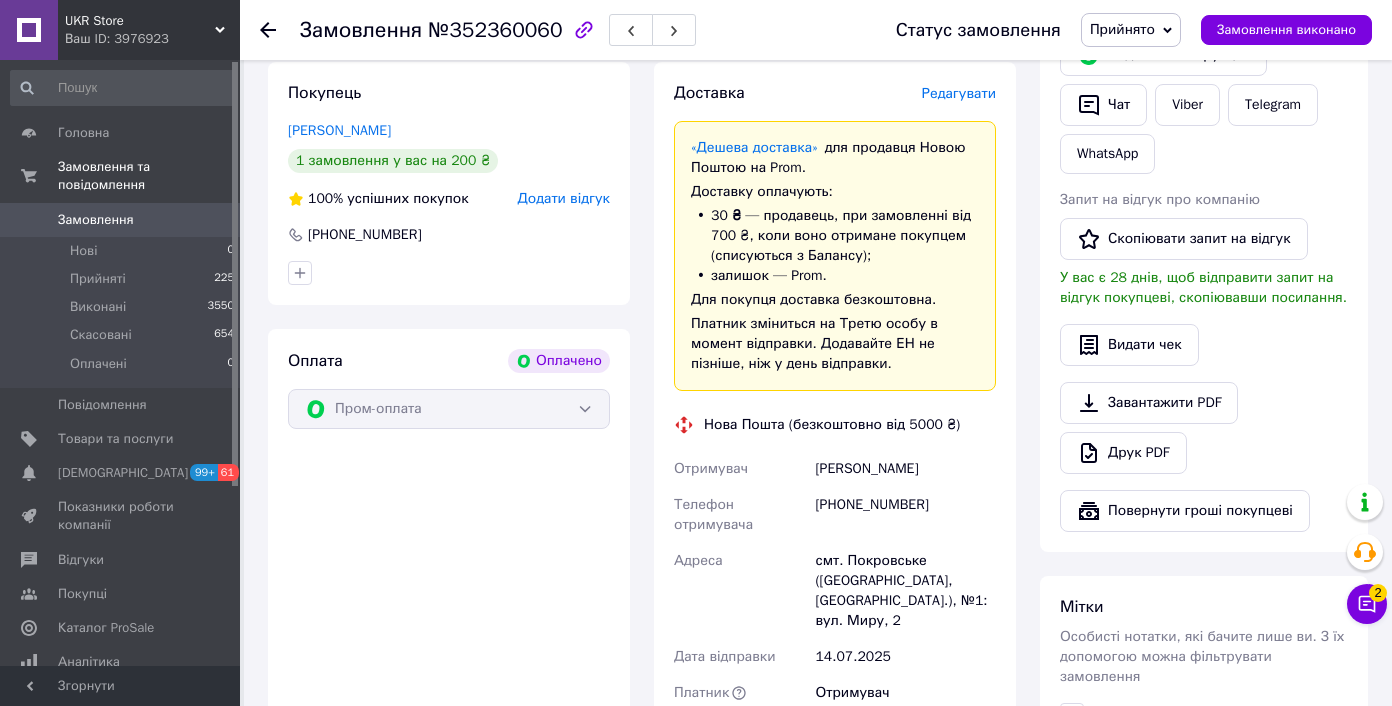 scroll, scrollTop: 351, scrollLeft: 0, axis: vertical 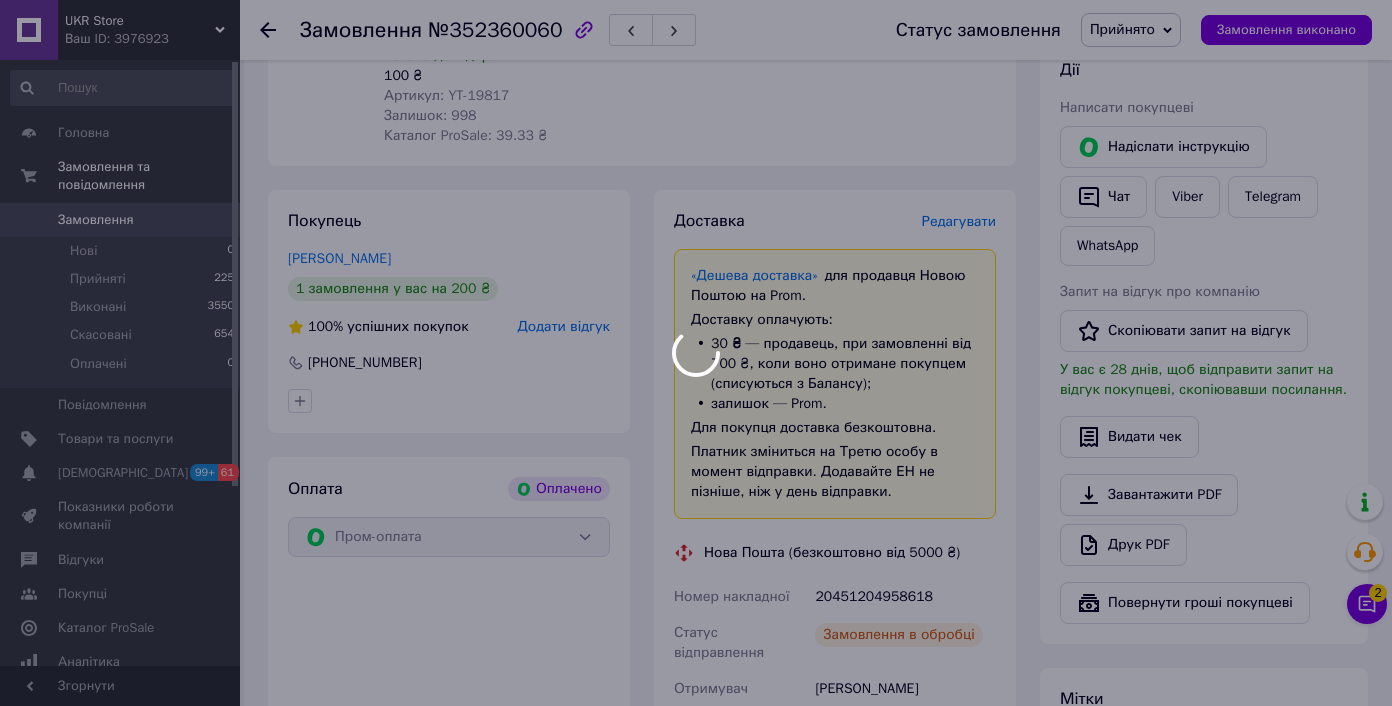click at bounding box center (696, 353) 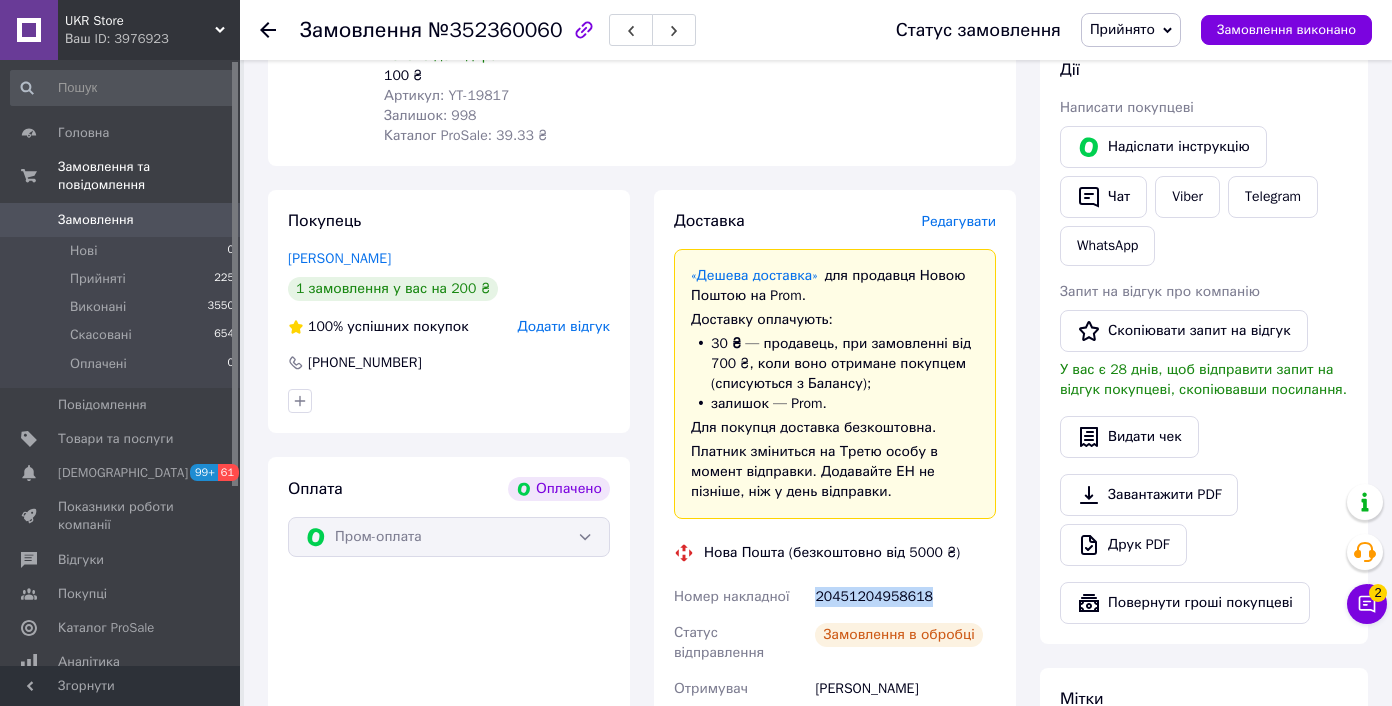 click on "20451204958618" at bounding box center [905, 597] 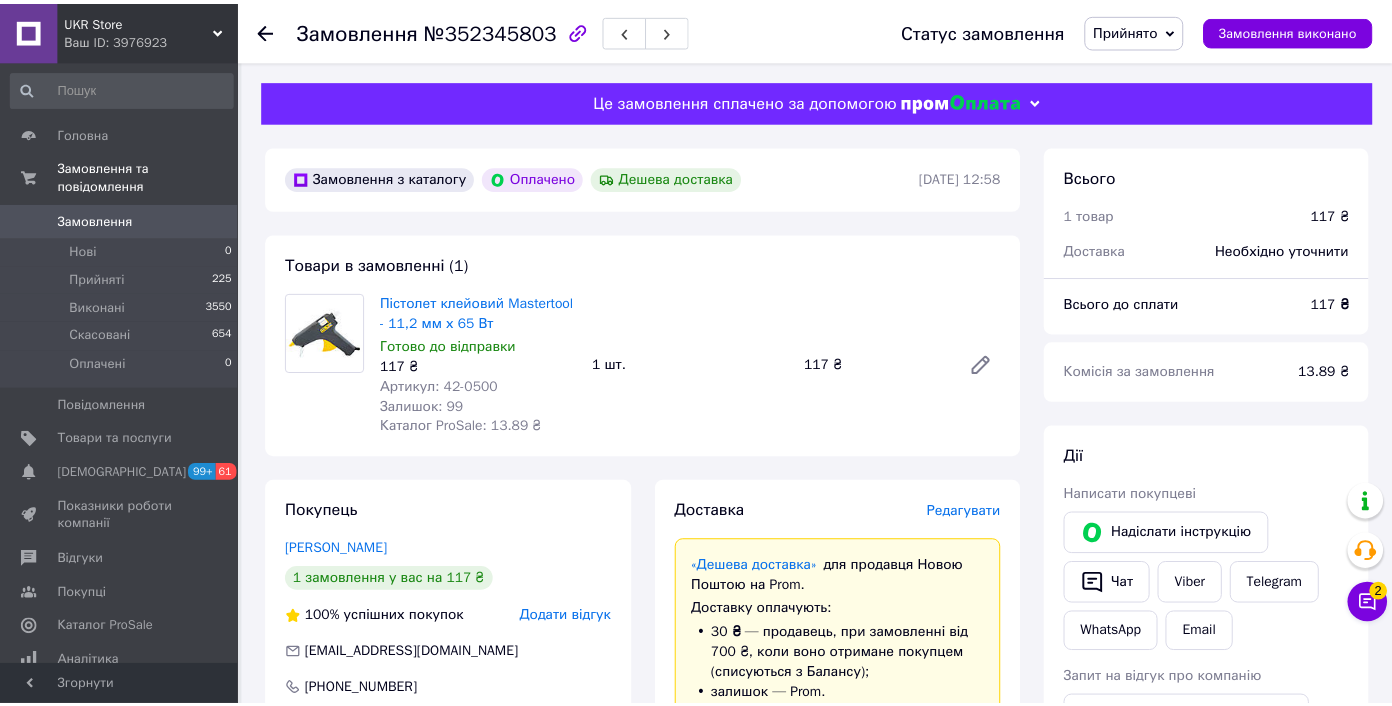 scroll, scrollTop: 0, scrollLeft: 0, axis: both 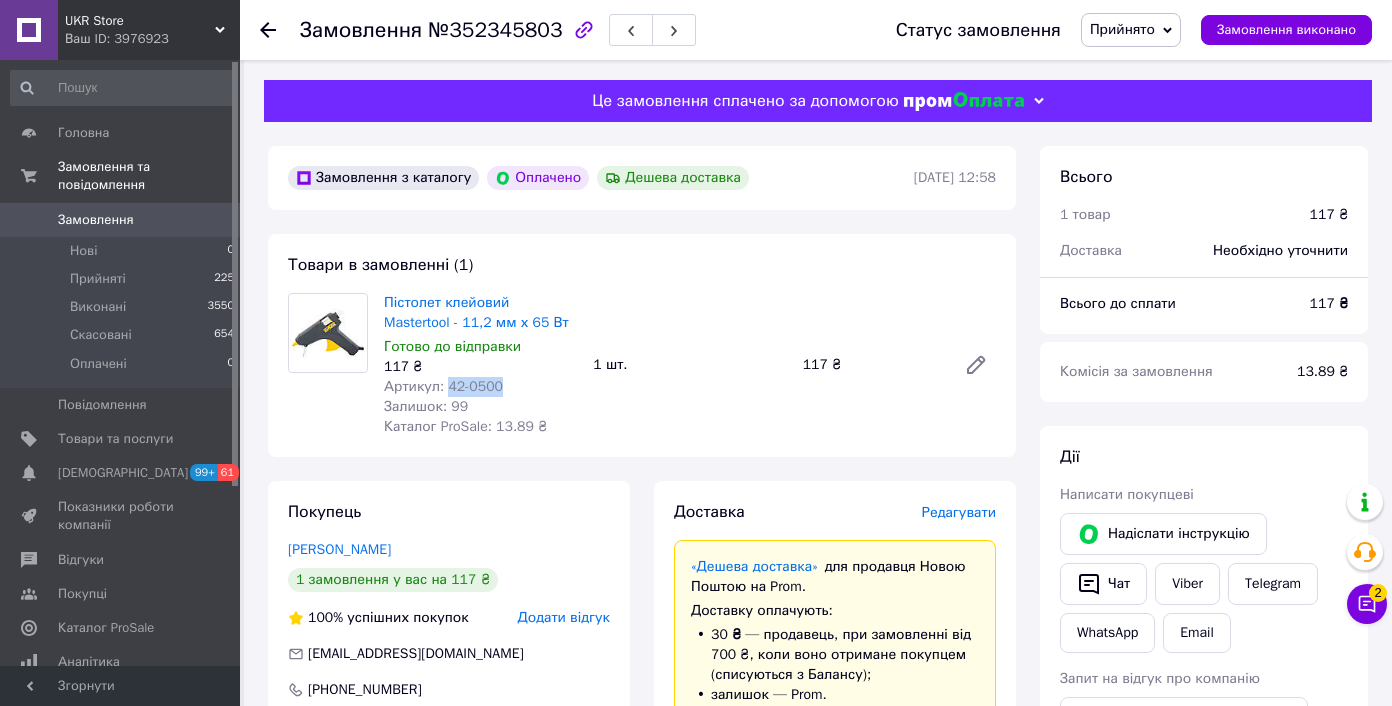 drag, startPoint x: 448, startPoint y: 383, endPoint x: 547, endPoint y: 390, distance: 99.24717 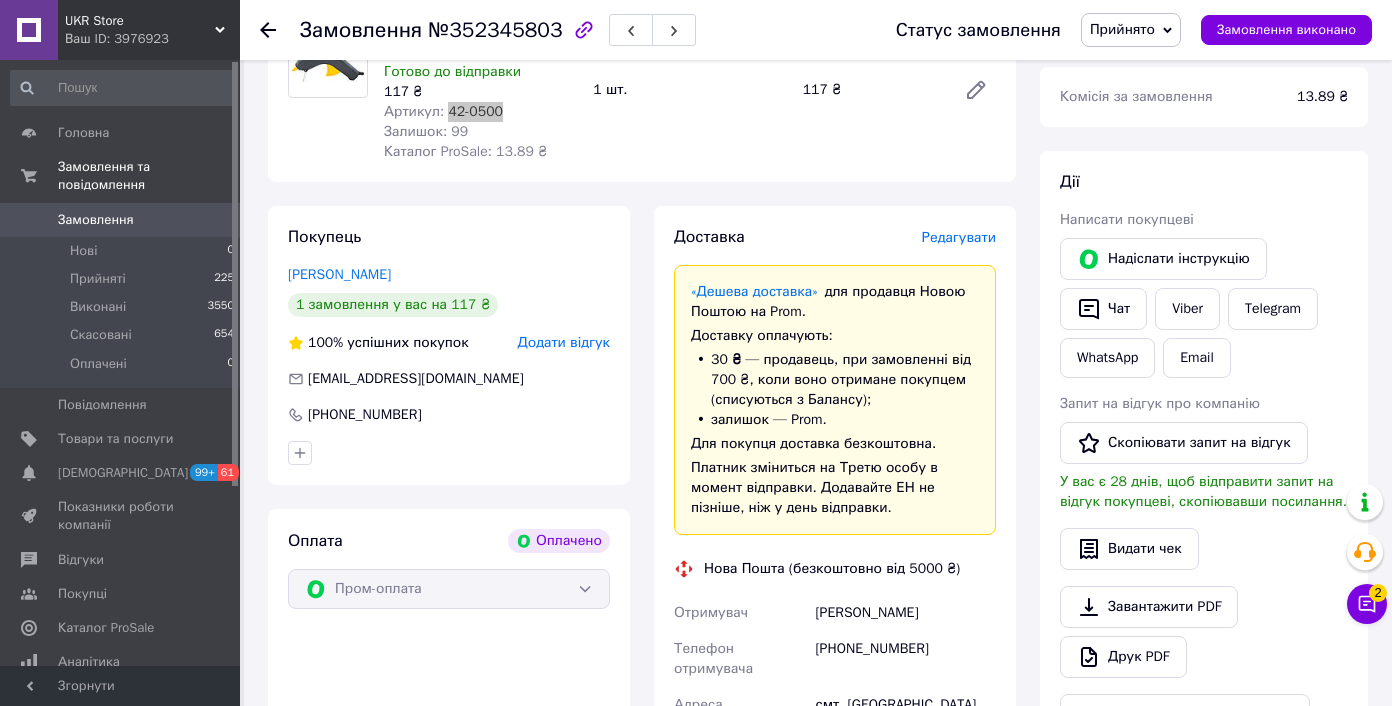scroll, scrollTop: 623, scrollLeft: 0, axis: vertical 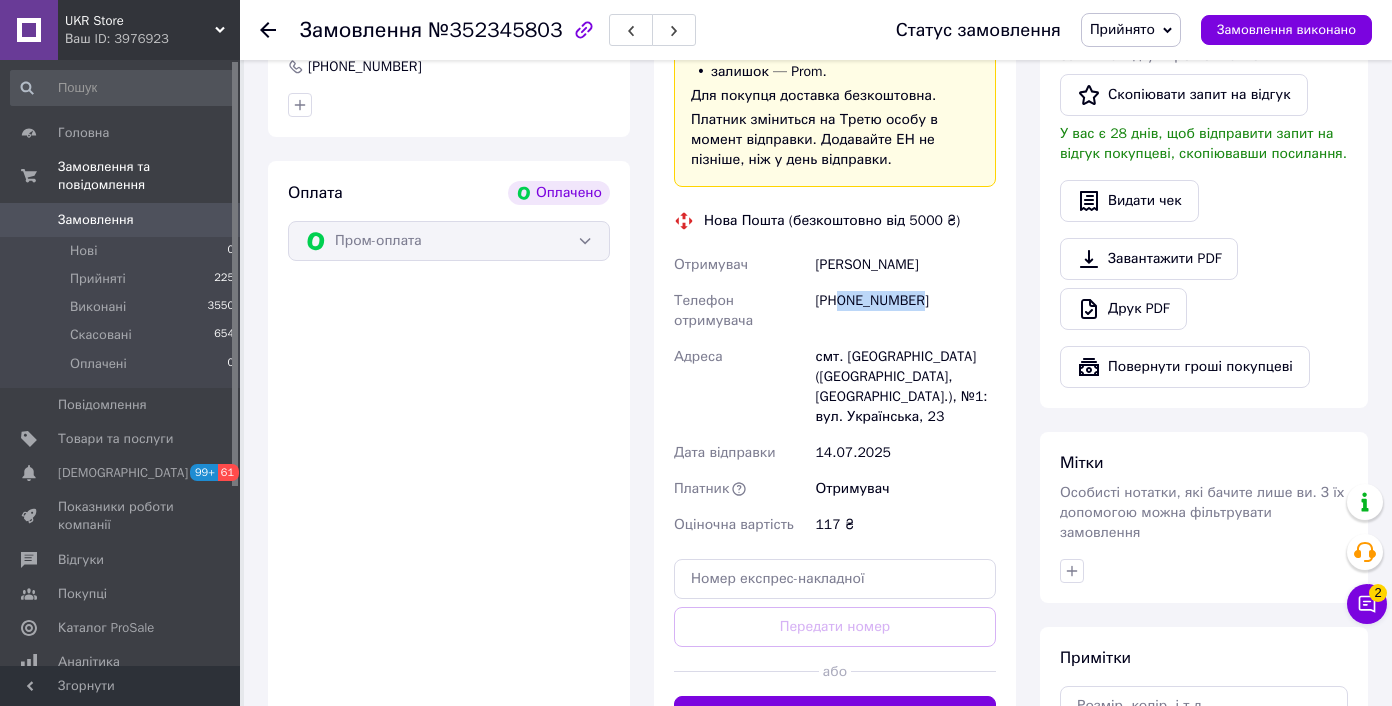 drag, startPoint x: 839, startPoint y: 298, endPoint x: 957, endPoint y: 299, distance: 118.004234 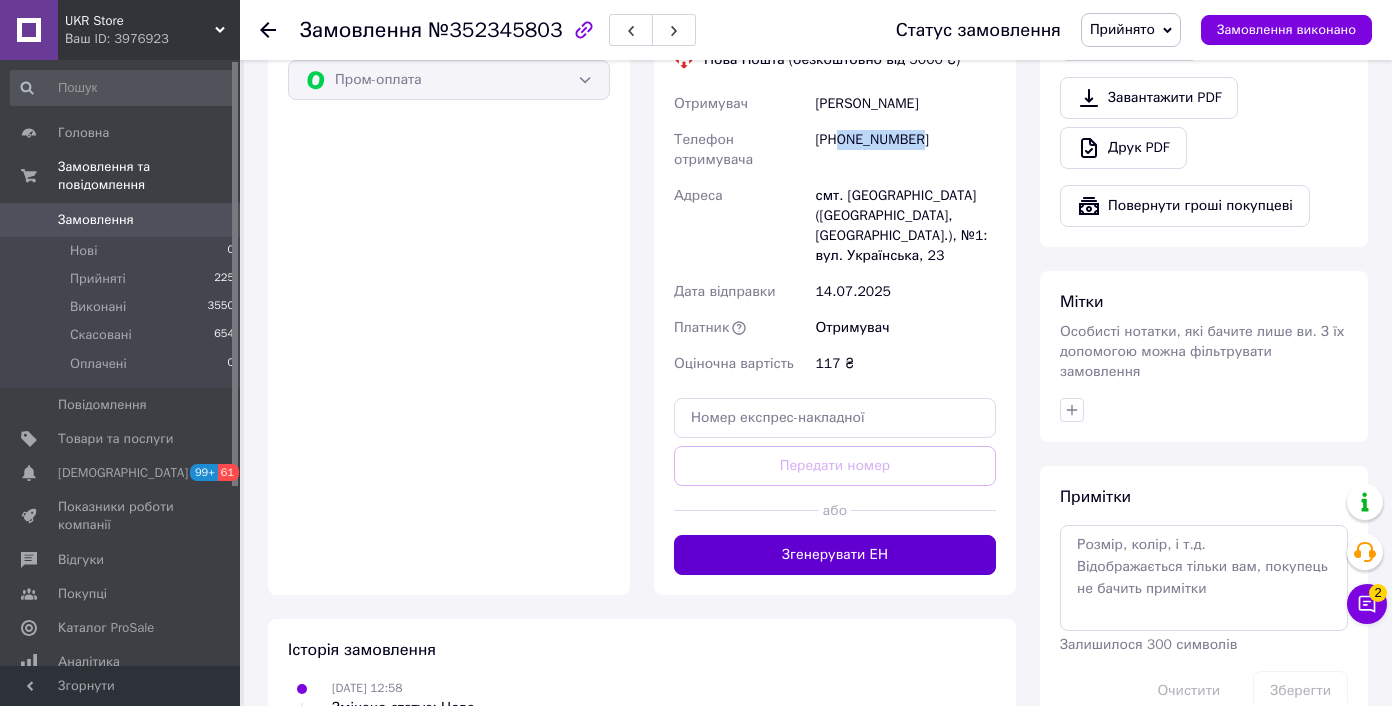 click on "Згенерувати ЕН" at bounding box center [835, 555] 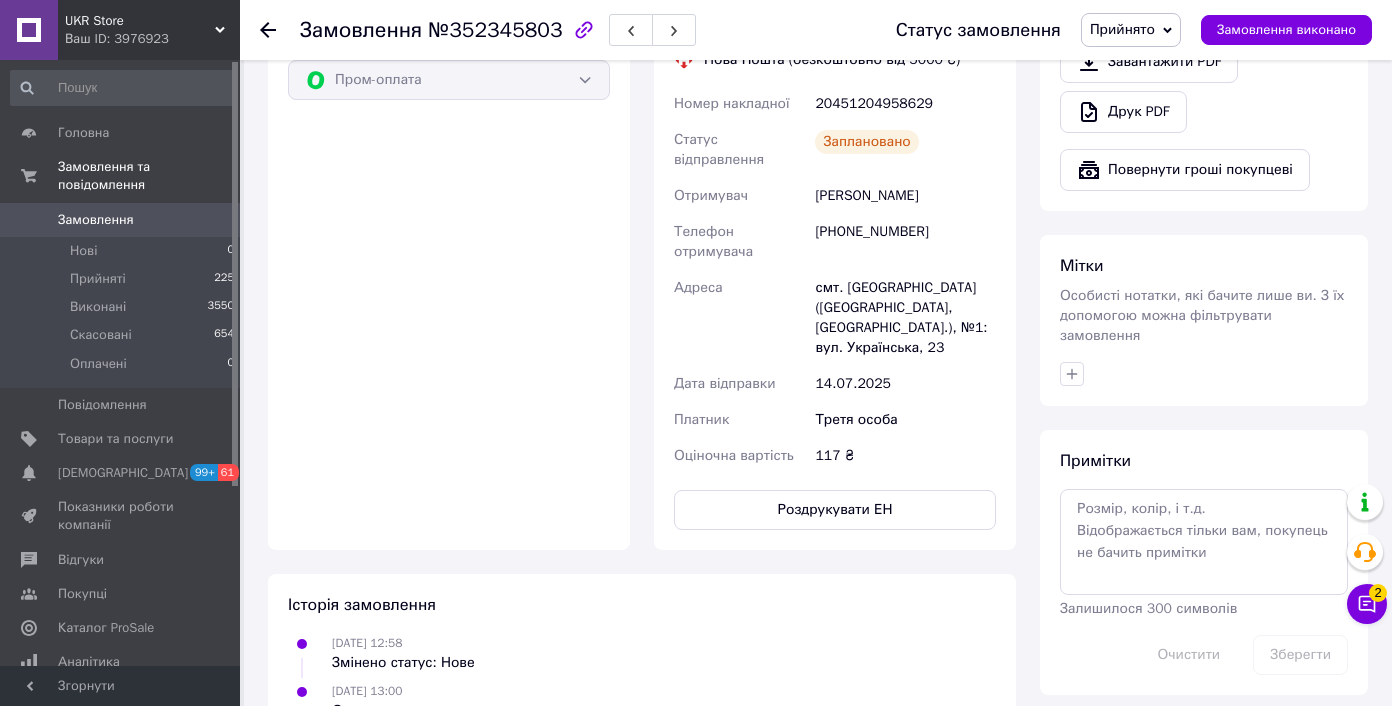 click on "смт. Новомиколаївка (Запорізька обл., Запорізький р-н.), №1: вул. Українська, 23" at bounding box center [905, 318] 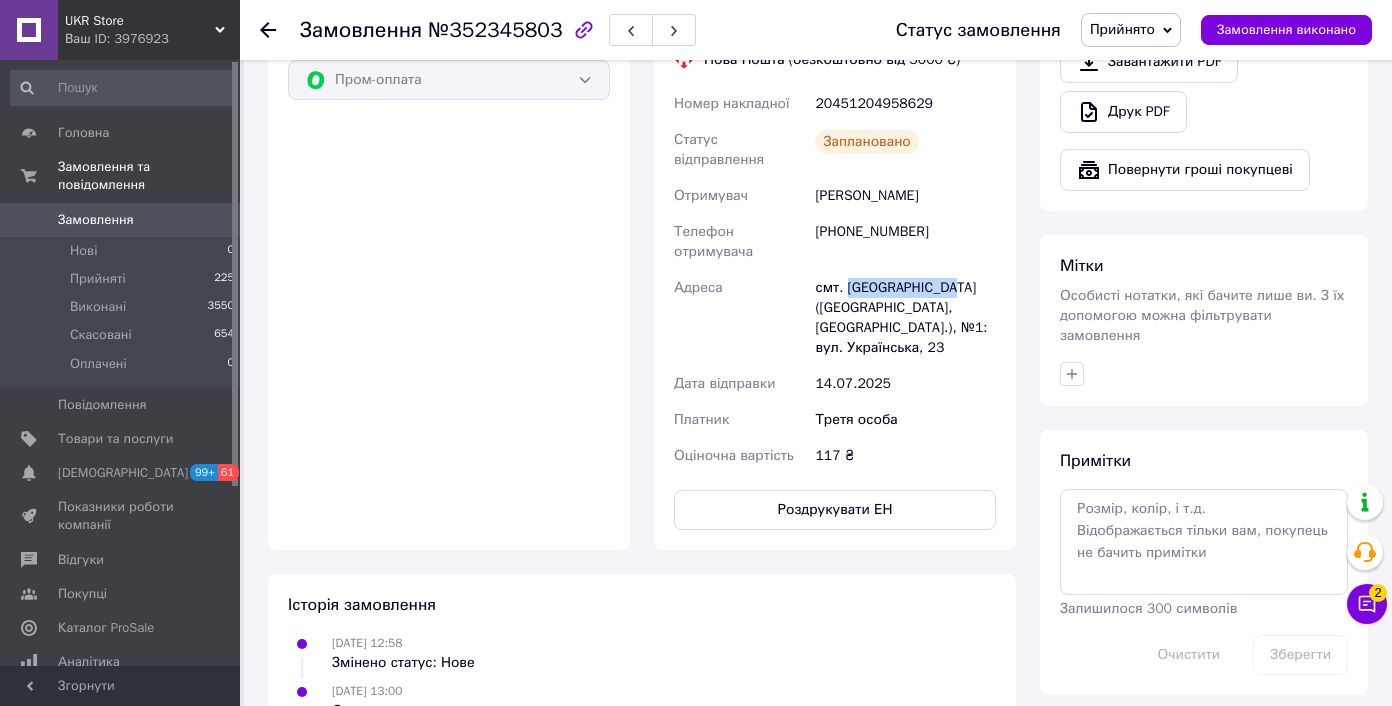 click on "смт. Новомиколаївка (Запорізька обл., Запорізький р-н.), №1: вул. Українська, 23" at bounding box center (905, 318) 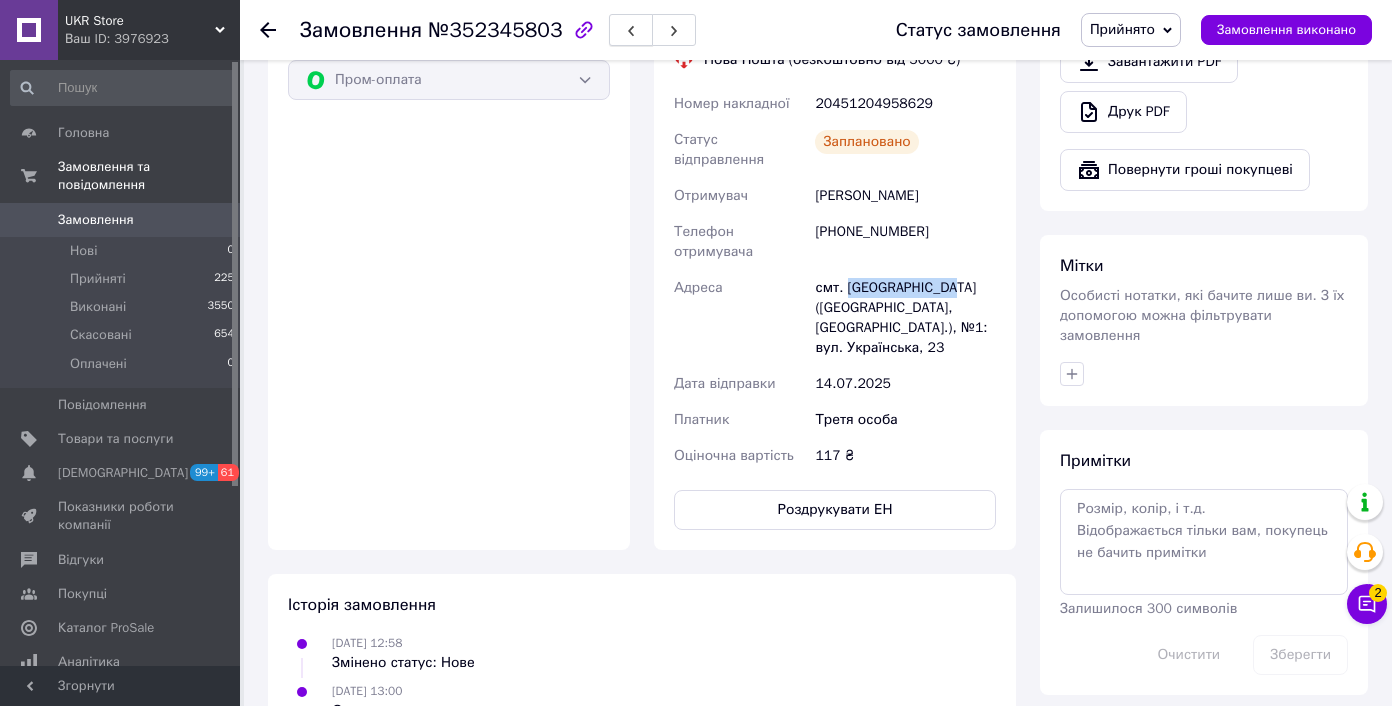 copy on "Новомиколаївка" 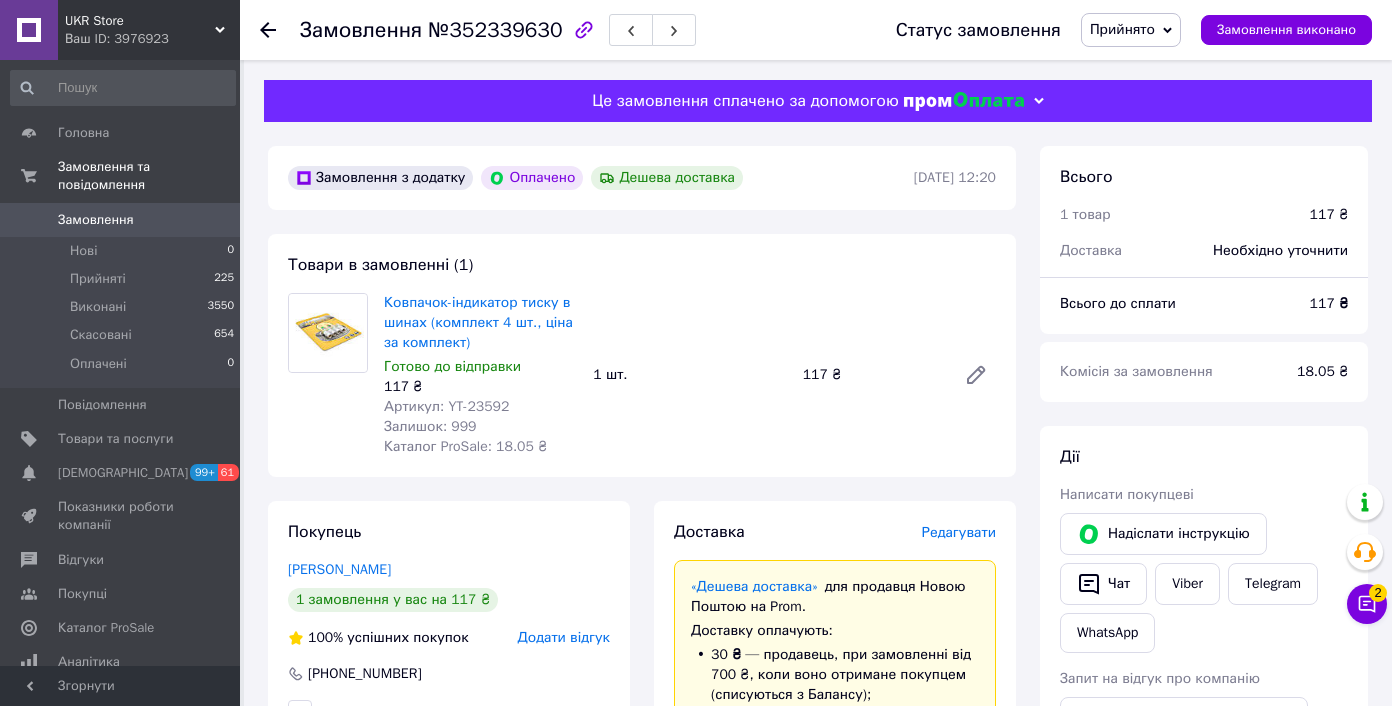 scroll, scrollTop: 0, scrollLeft: 0, axis: both 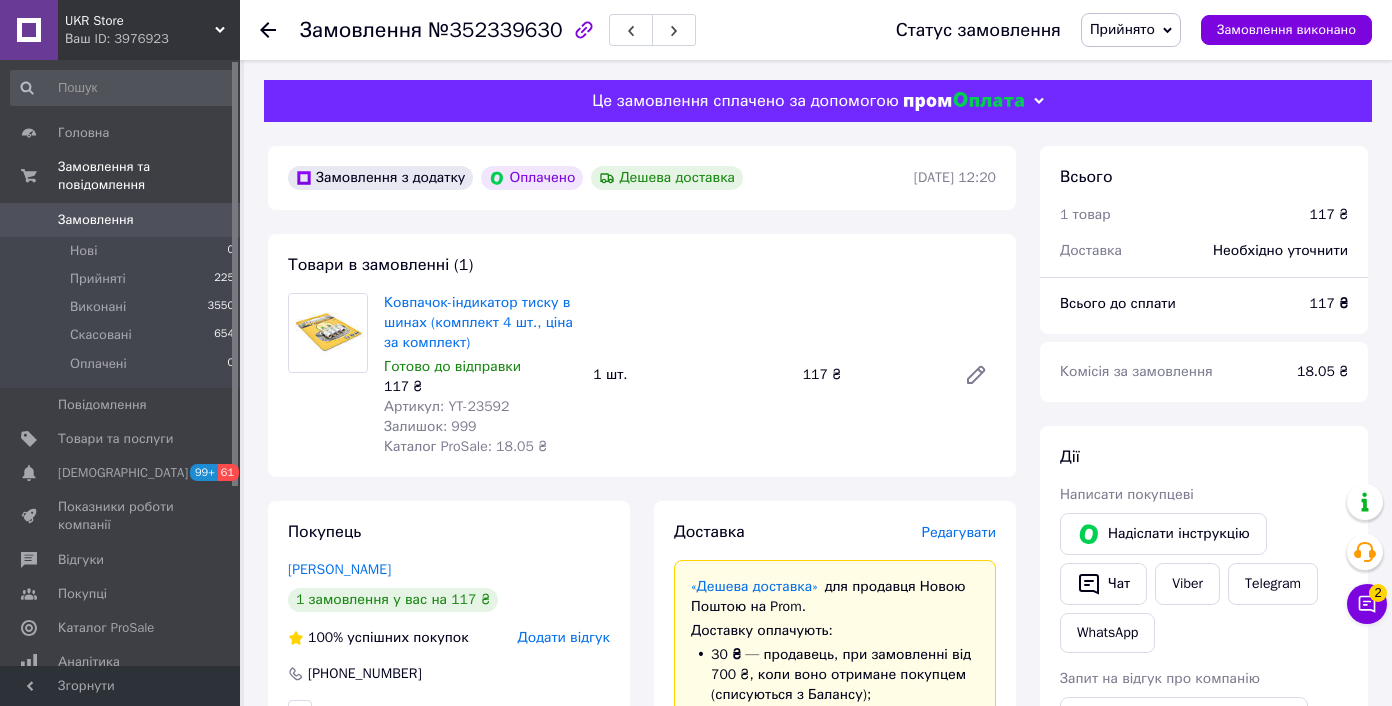 click on "Артикул: YT-23592" at bounding box center (446, 406) 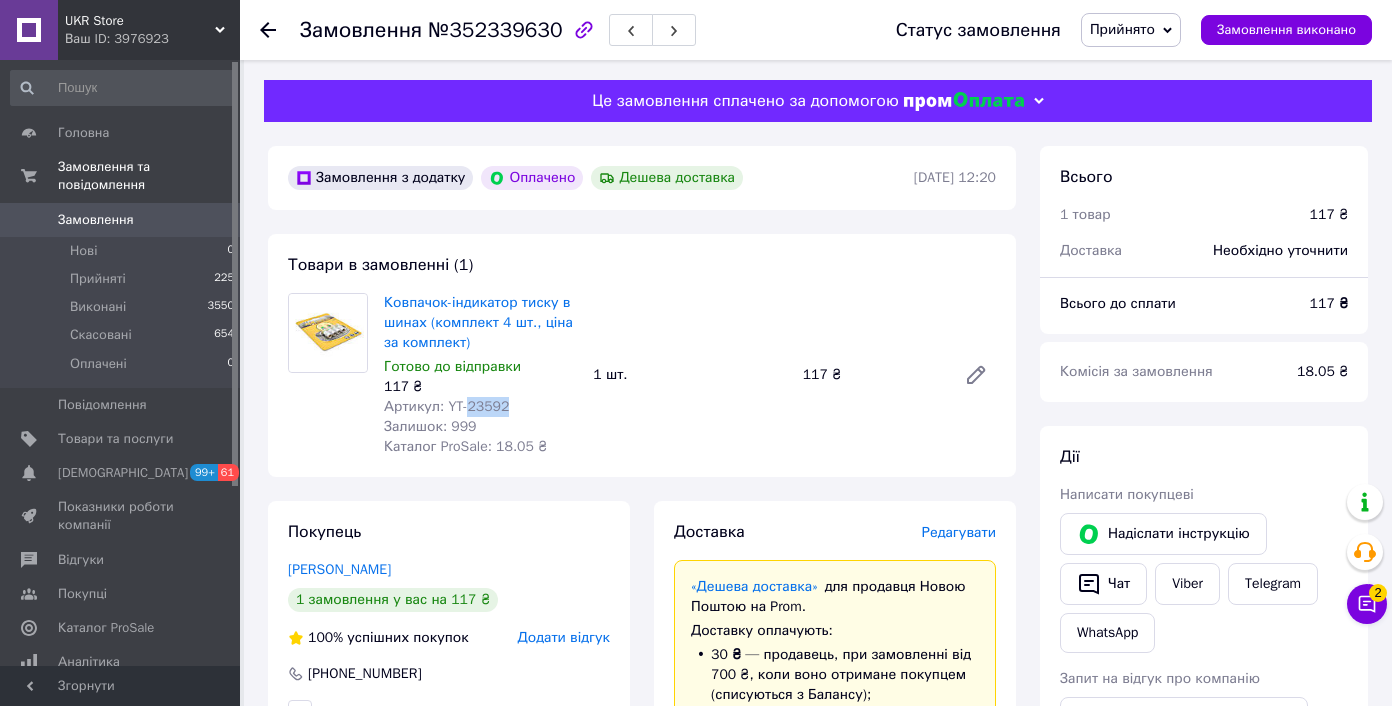 click on "Артикул: YT-23592" at bounding box center [446, 406] 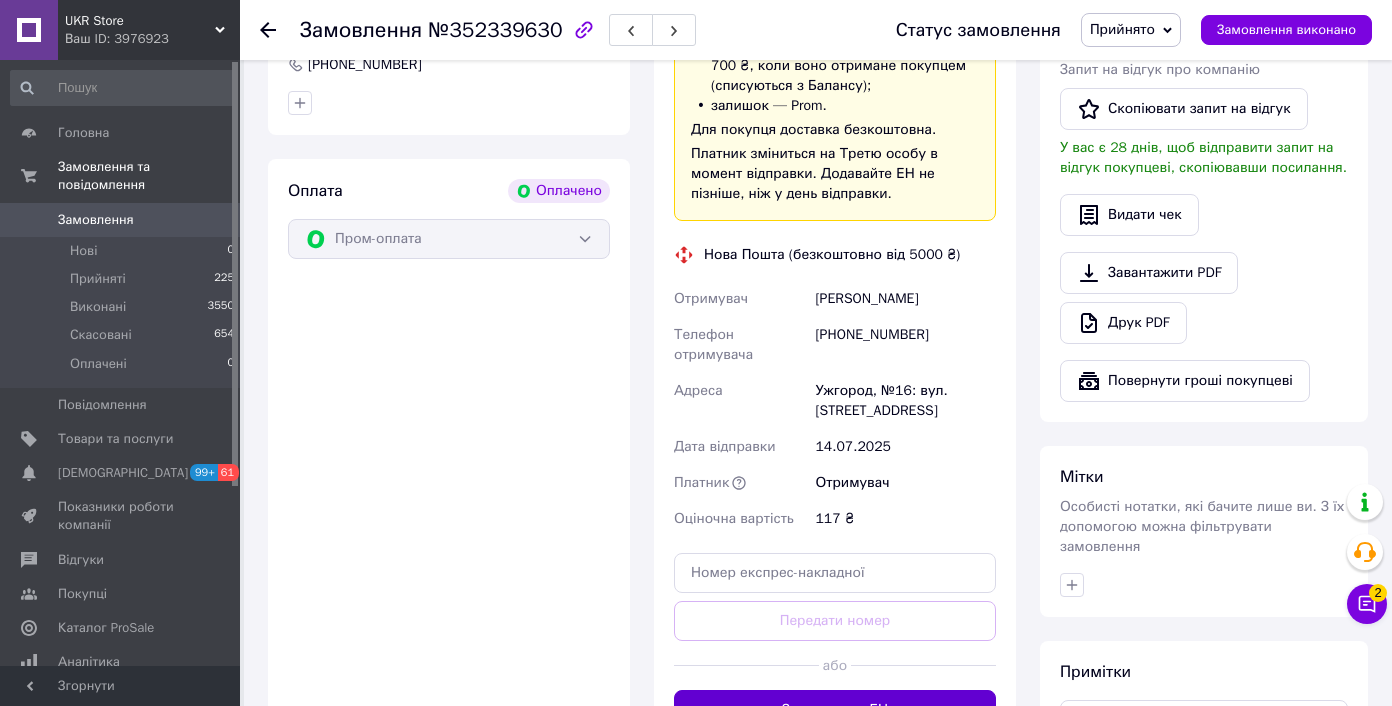 scroll, scrollTop: 744, scrollLeft: 0, axis: vertical 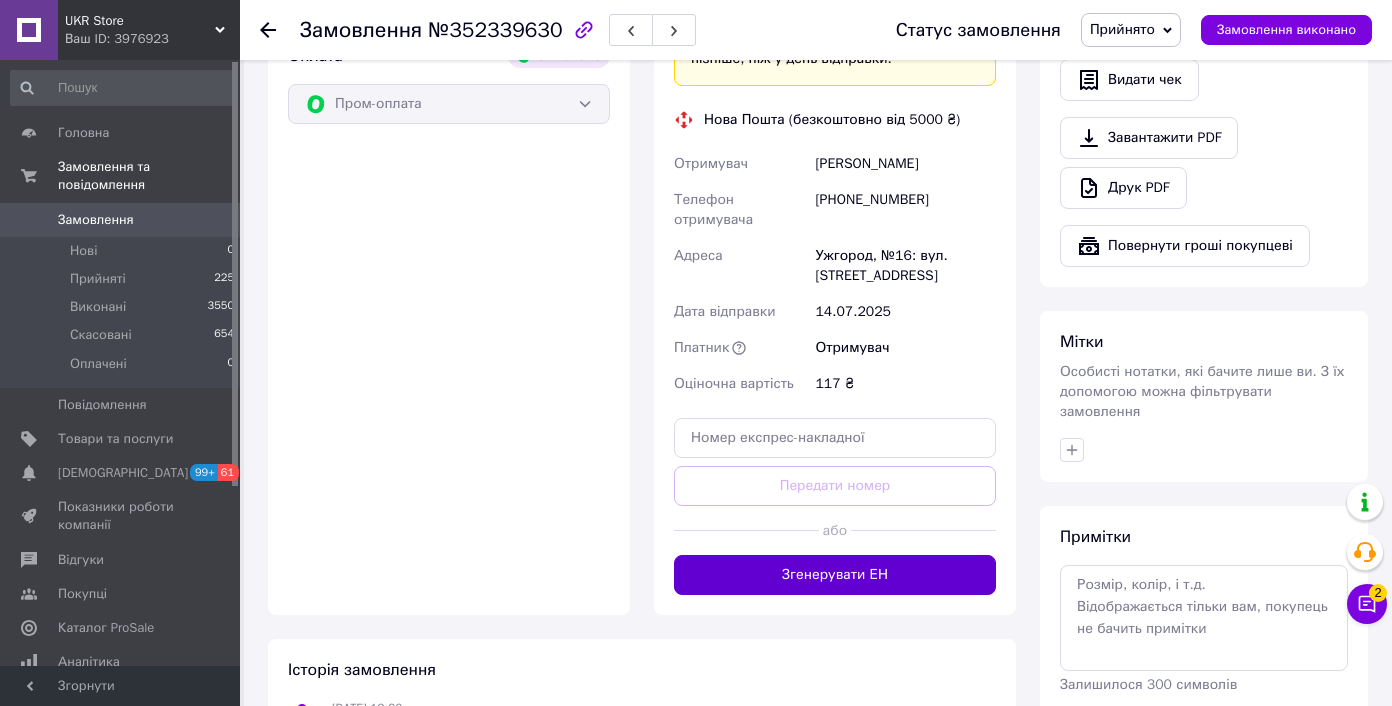 click on "Згенерувати ЕН" at bounding box center [835, 575] 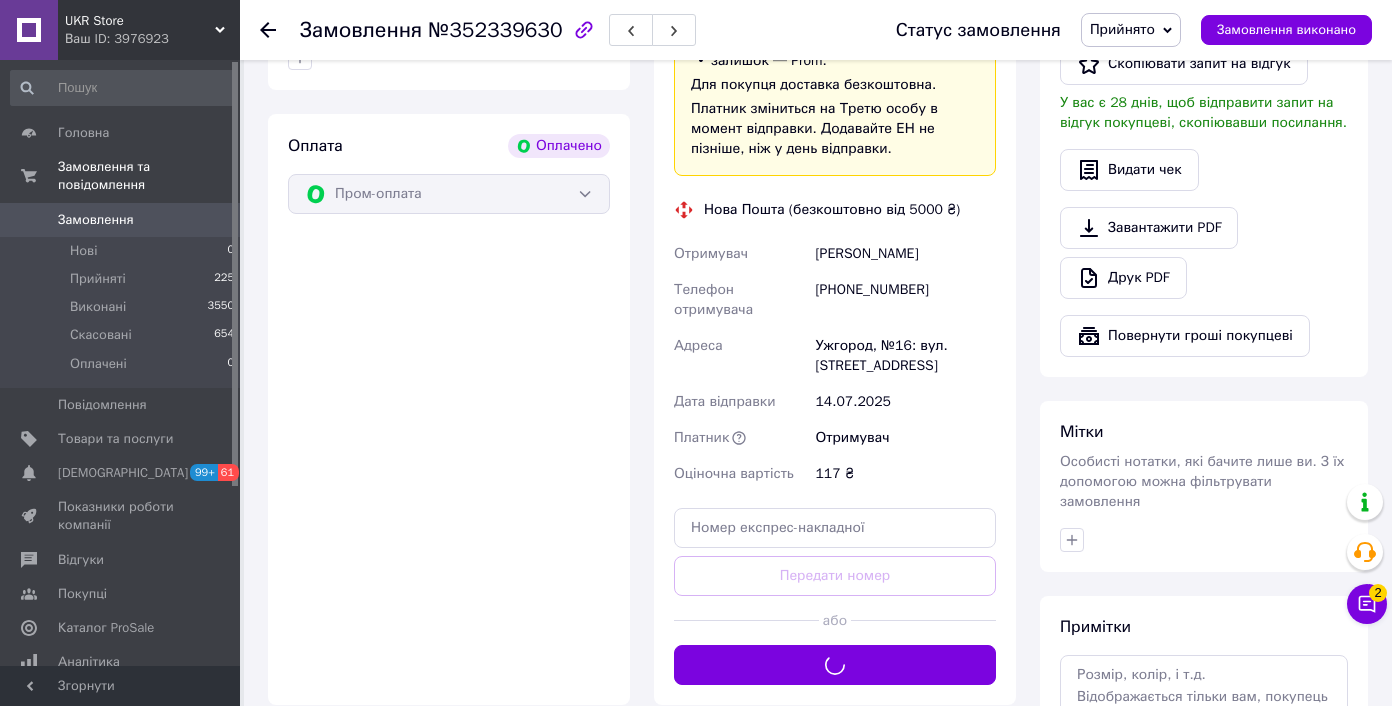 scroll, scrollTop: 538, scrollLeft: 0, axis: vertical 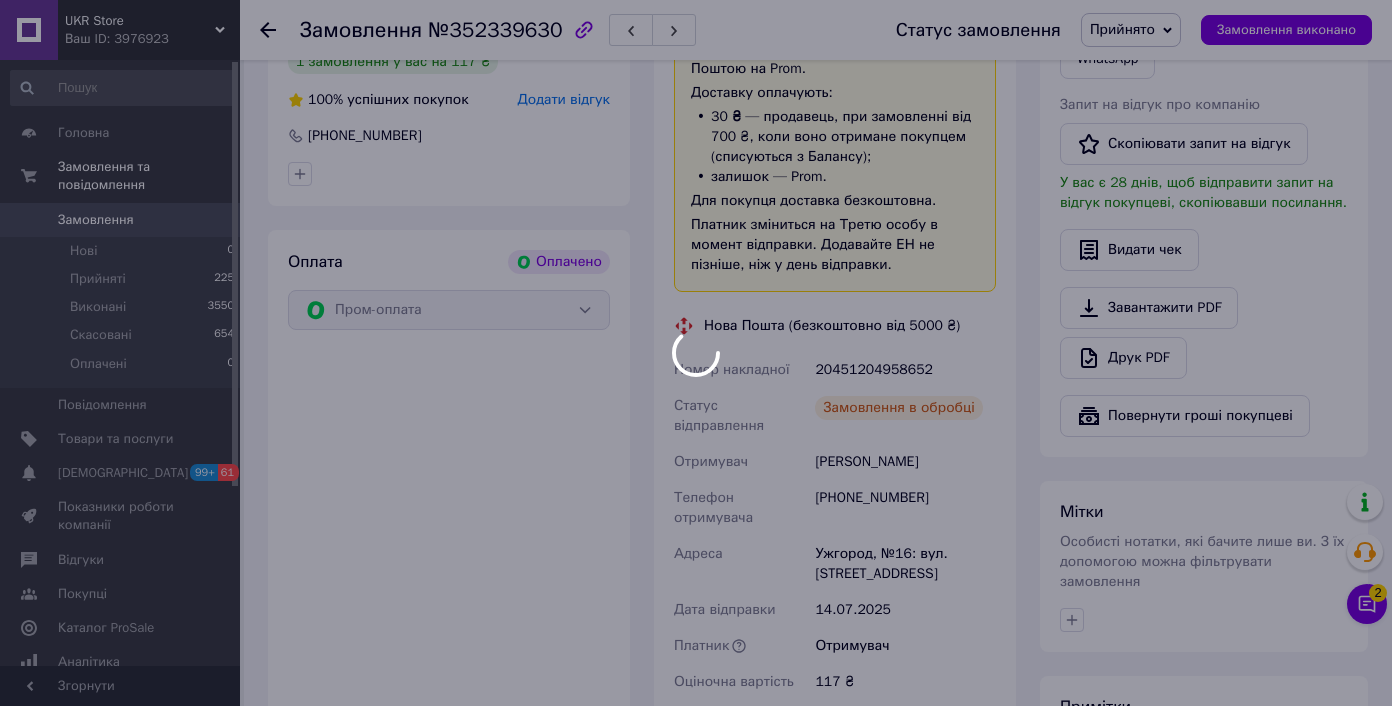 click at bounding box center [696, 353] 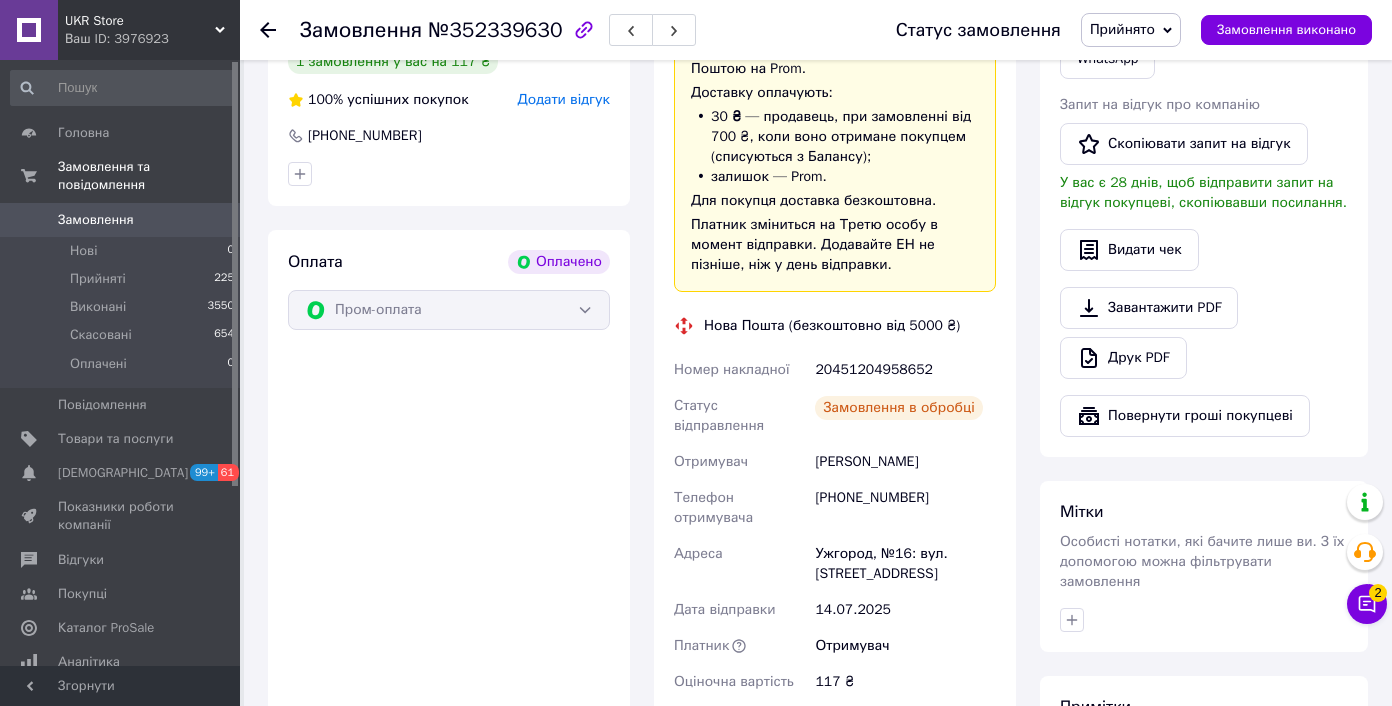 click on "20451204958652" at bounding box center (905, 370) 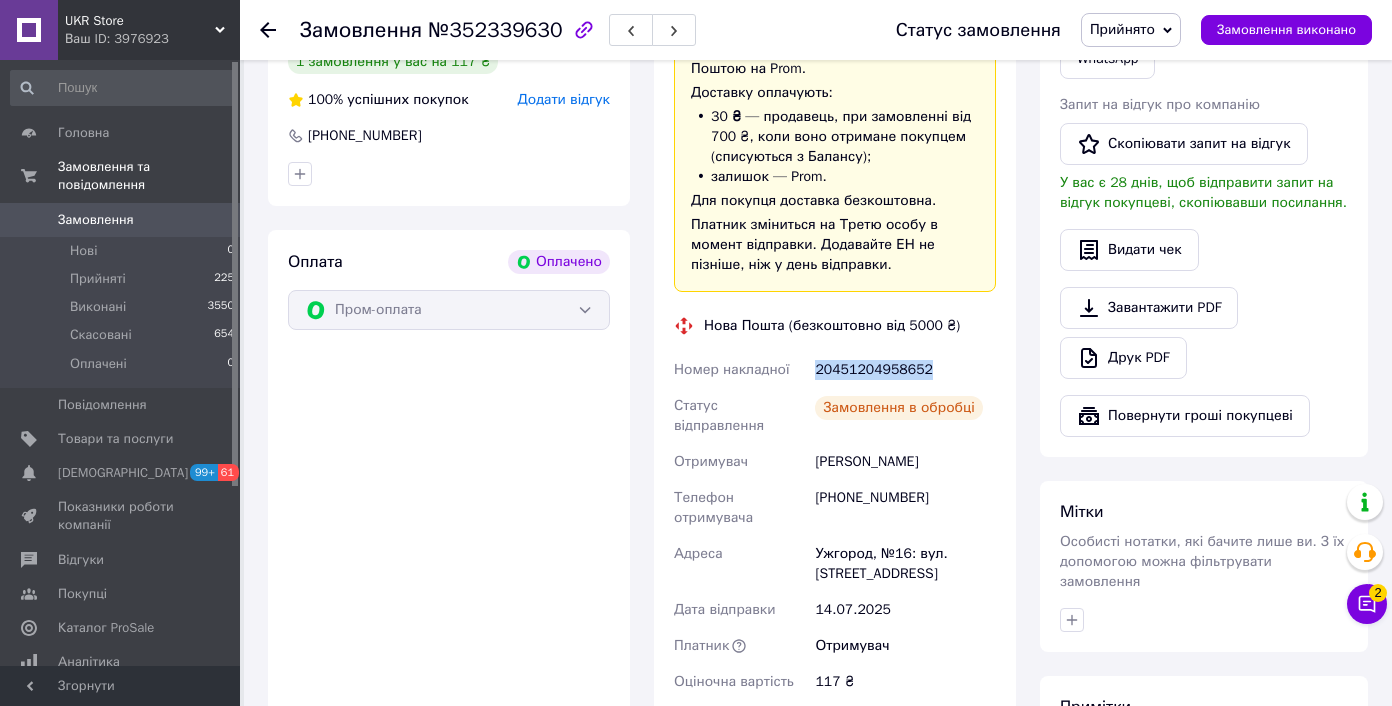 click on "20451204958652" at bounding box center [905, 370] 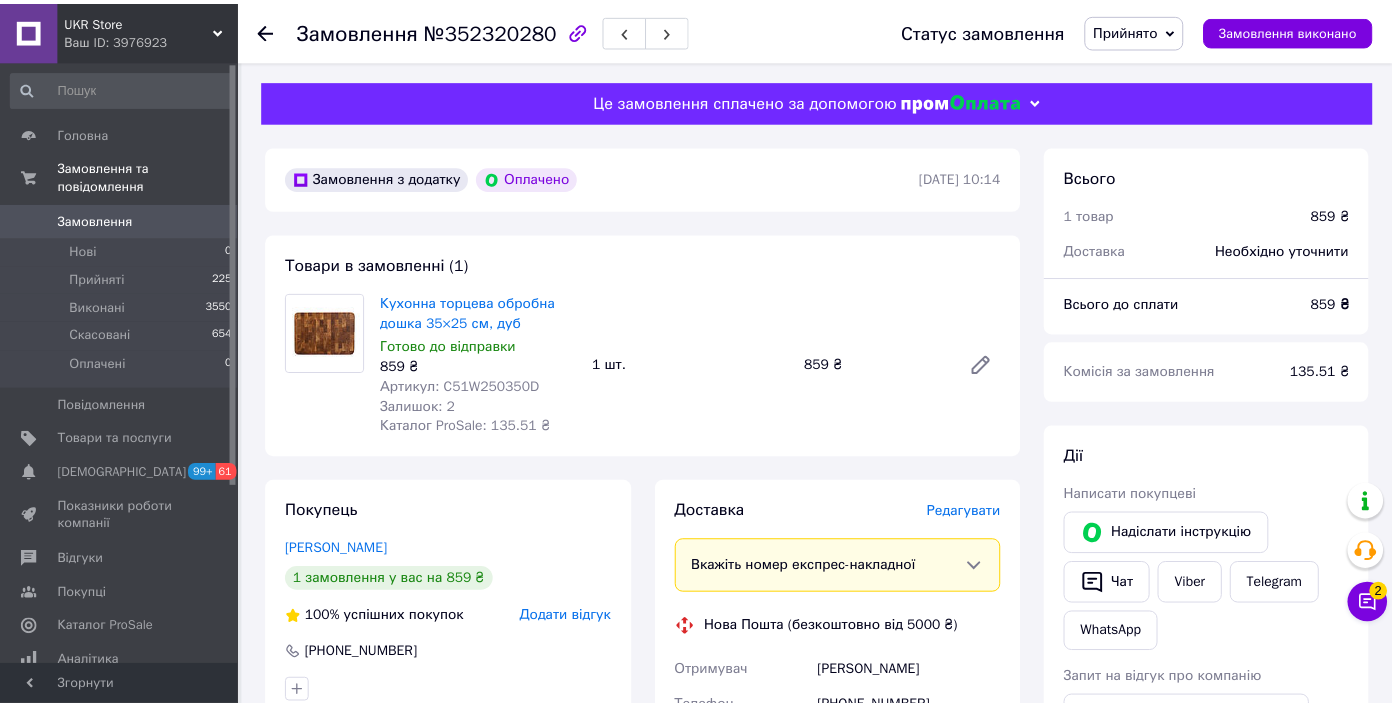 scroll, scrollTop: 0, scrollLeft: 0, axis: both 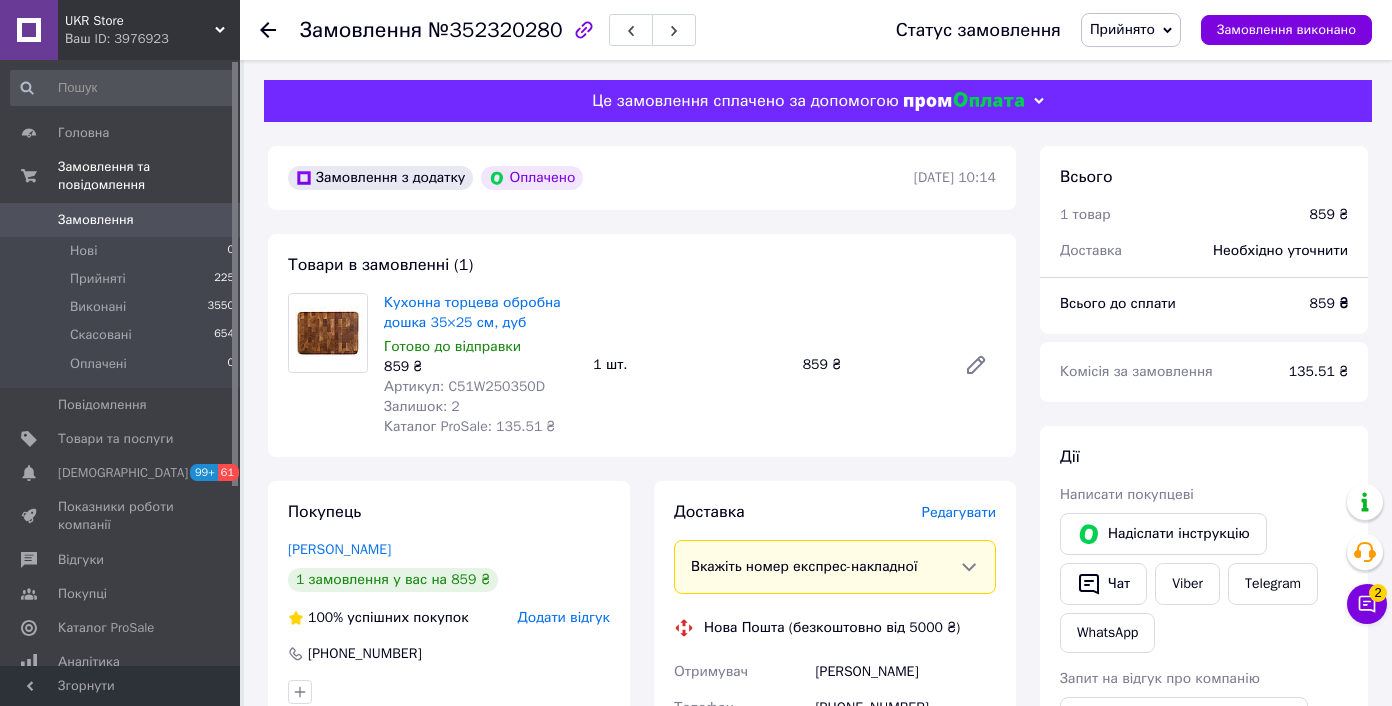 click on "Артикул: C51W250350D" at bounding box center (464, 386) 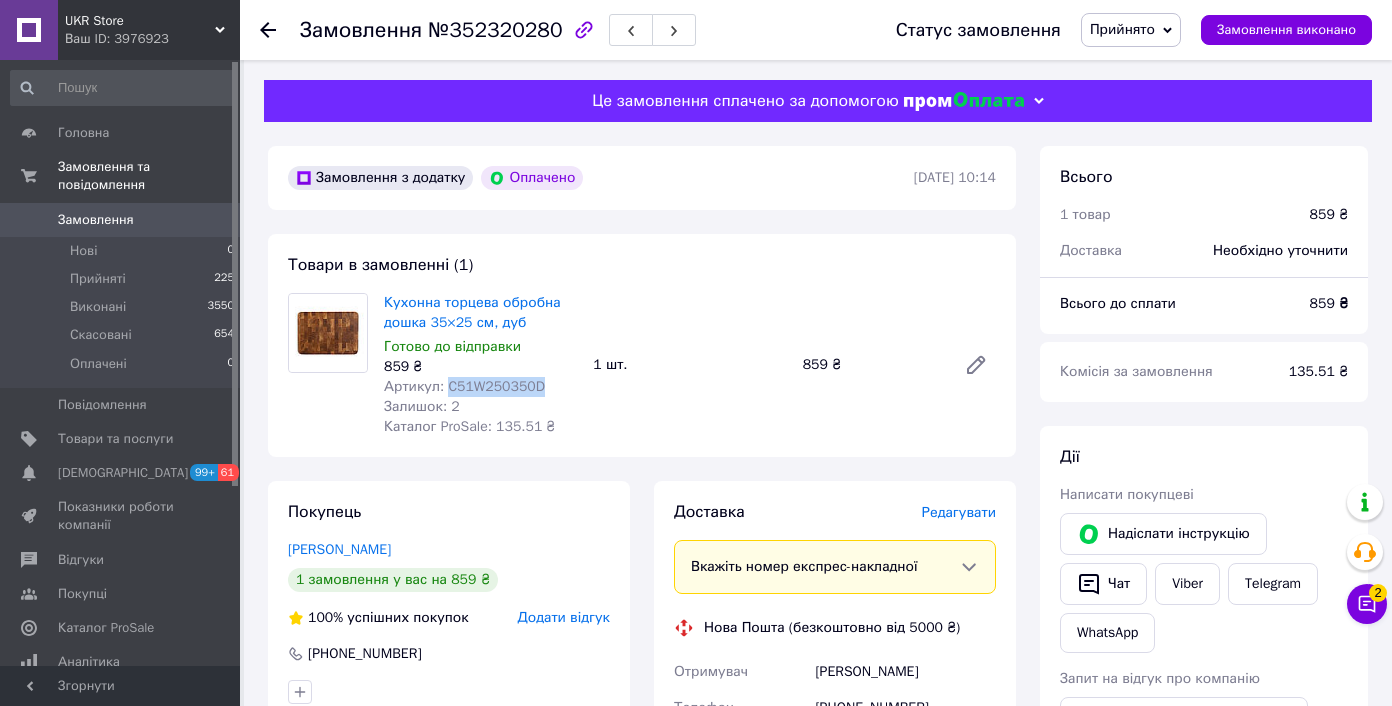 click on "Артикул: C51W250350D" at bounding box center (464, 386) 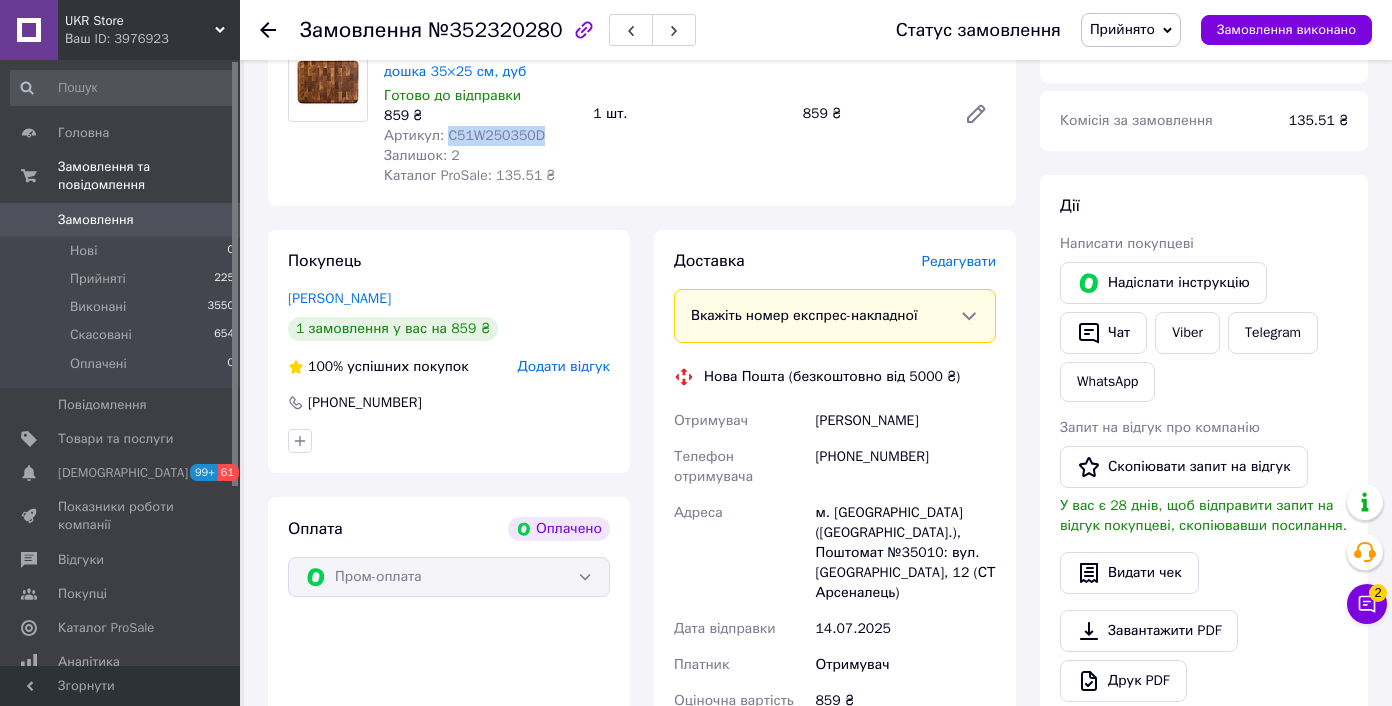 scroll, scrollTop: 231, scrollLeft: 0, axis: vertical 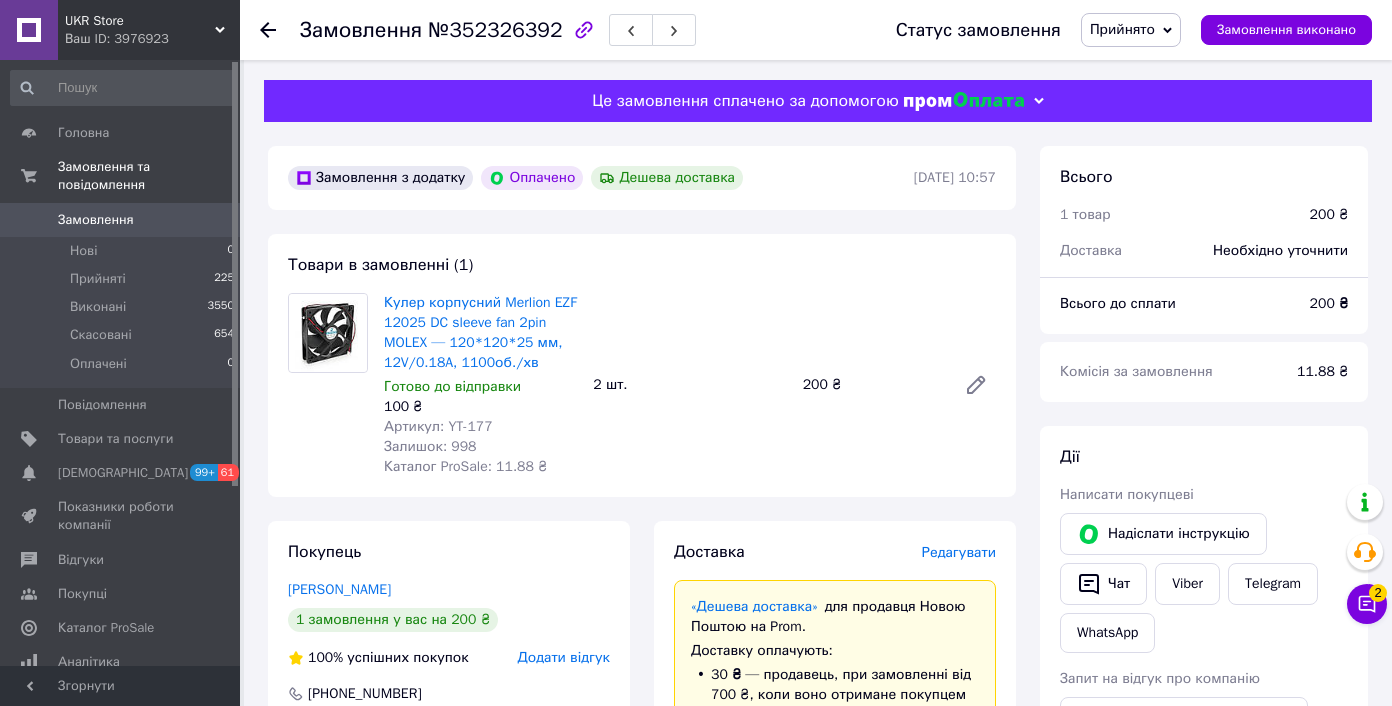 click on "Артикул: YT-177" at bounding box center [438, 426] 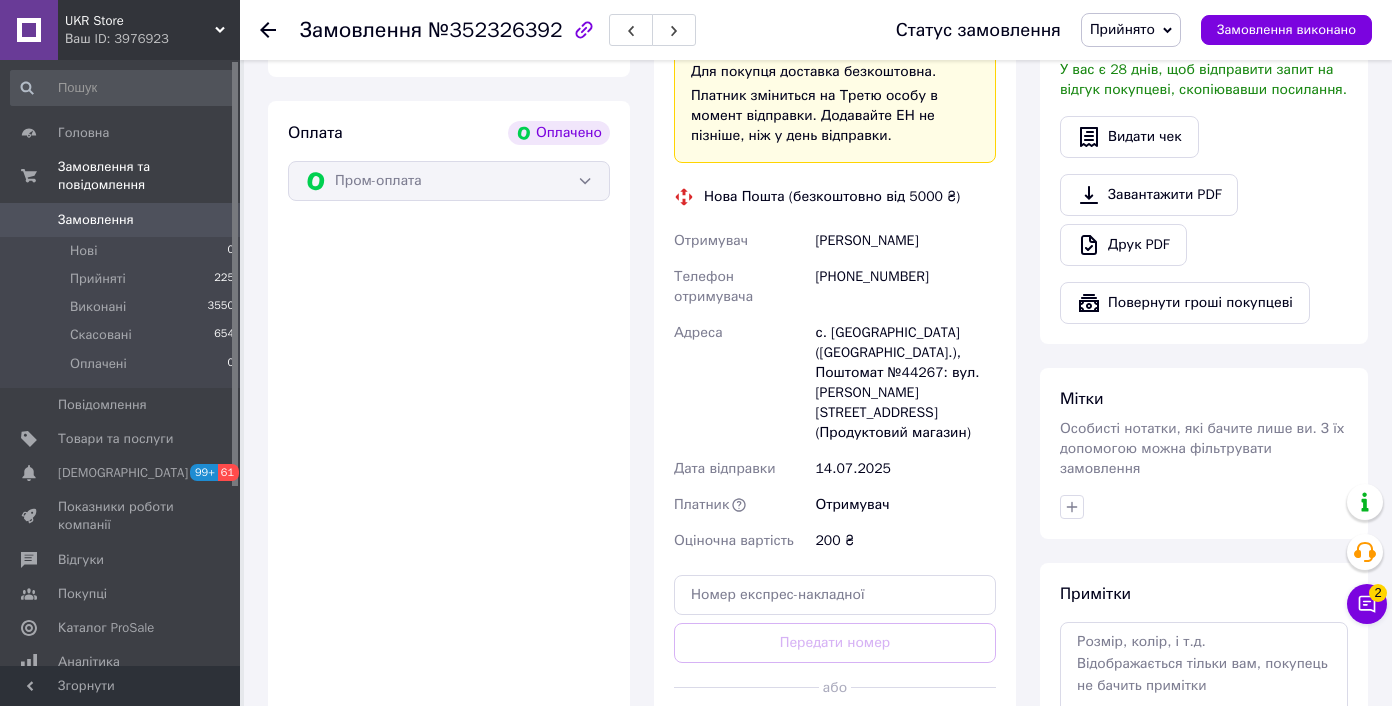 scroll, scrollTop: 946, scrollLeft: 0, axis: vertical 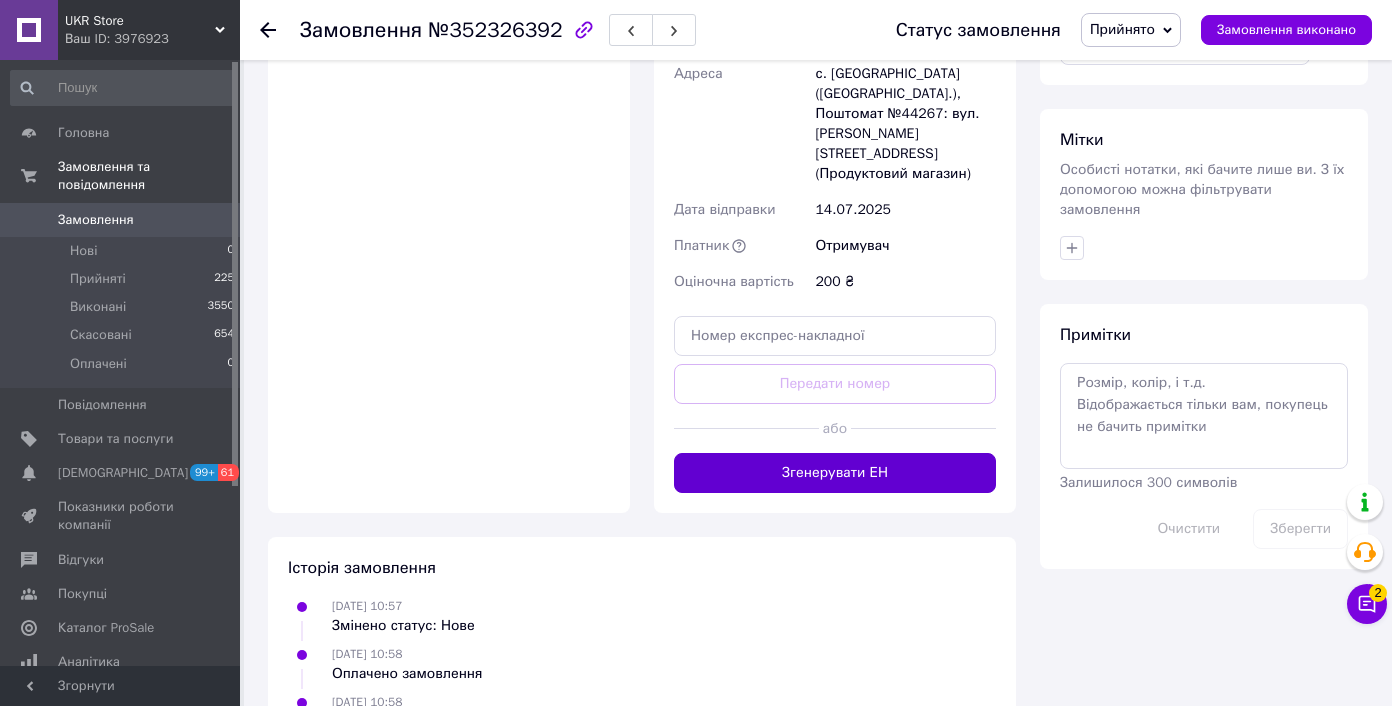 click on "Згенерувати ЕН" at bounding box center [835, 473] 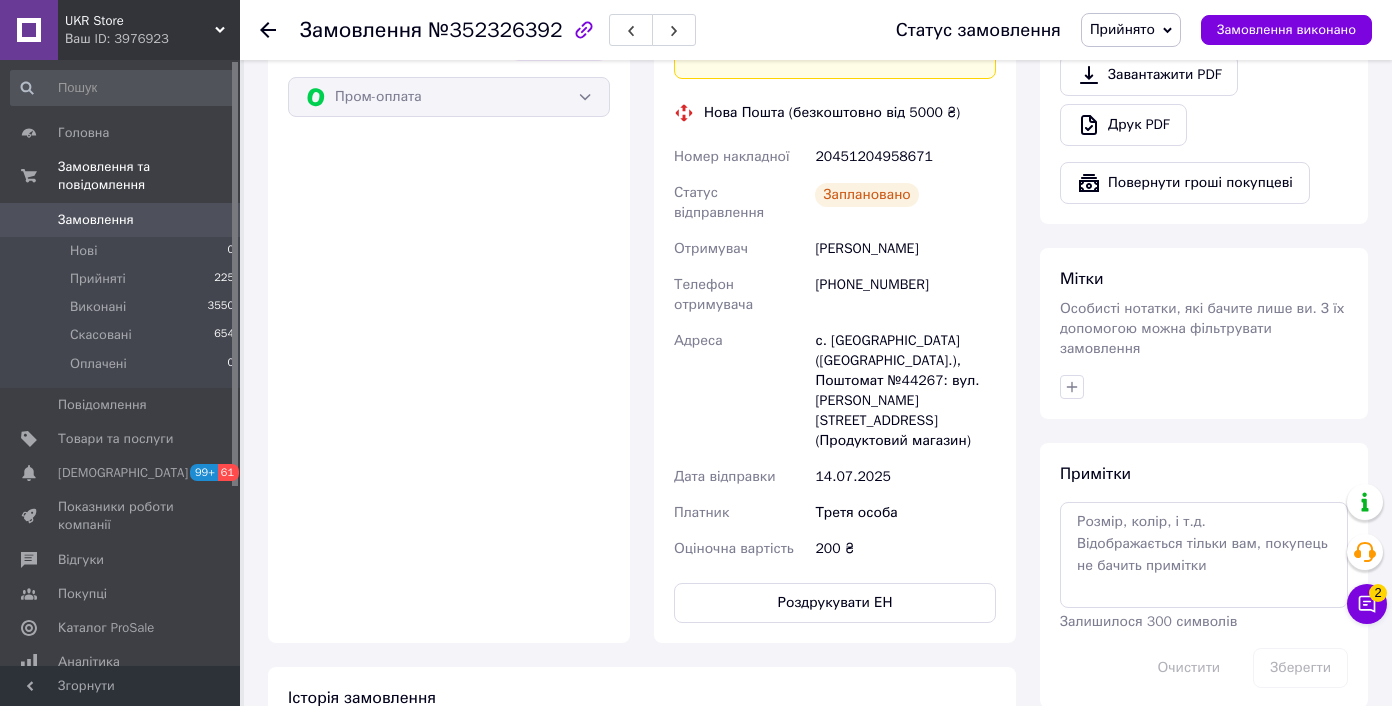 scroll, scrollTop: 758, scrollLeft: 0, axis: vertical 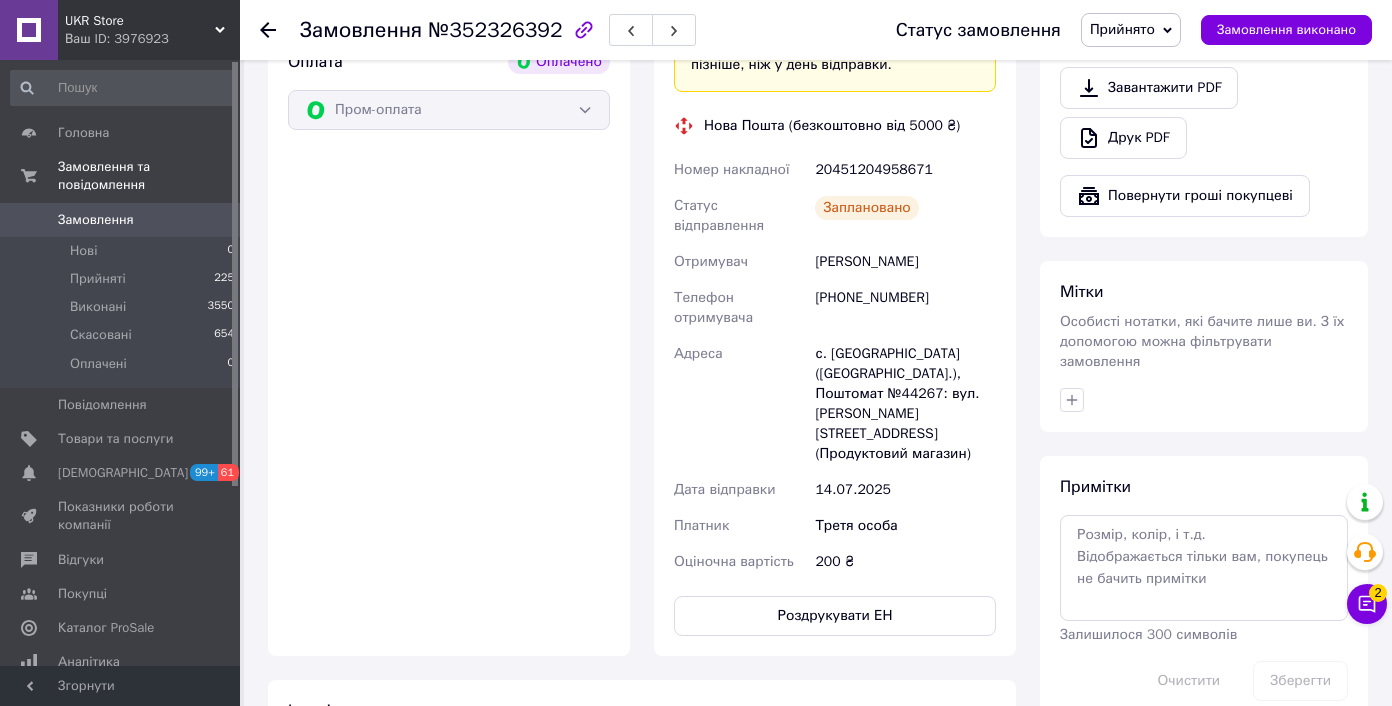 click on "20451204958671" at bounding box center [905, 170] 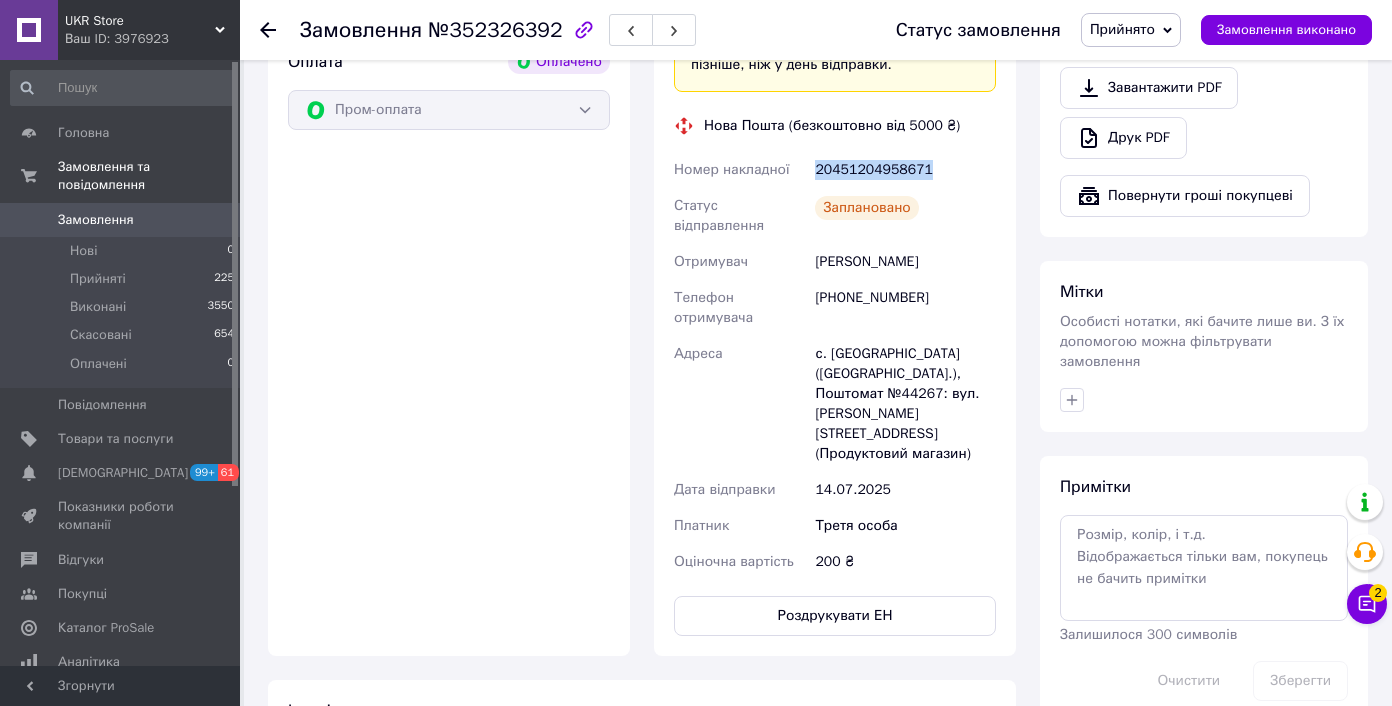 click on "20451204958671" at bounding box center [905, 170] 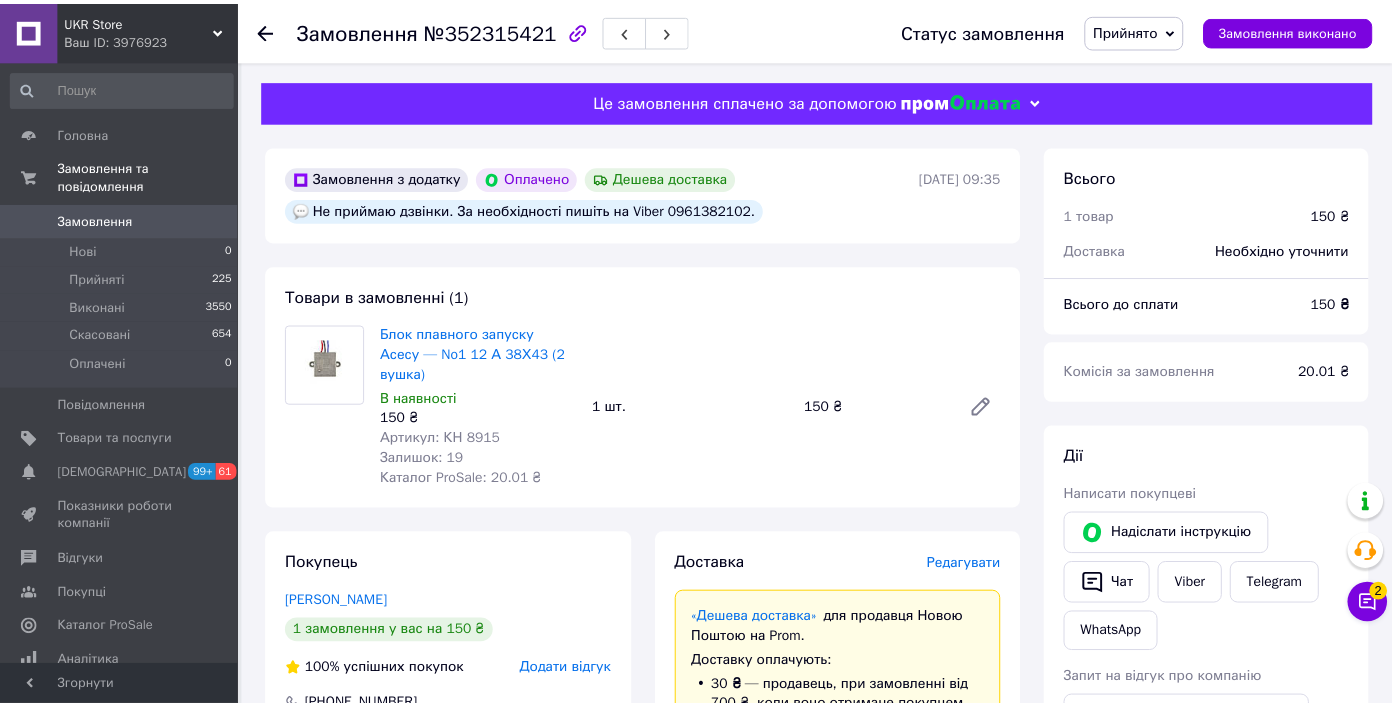 scroll, scrollTop: 0, scrollLeft: 0, axis: both 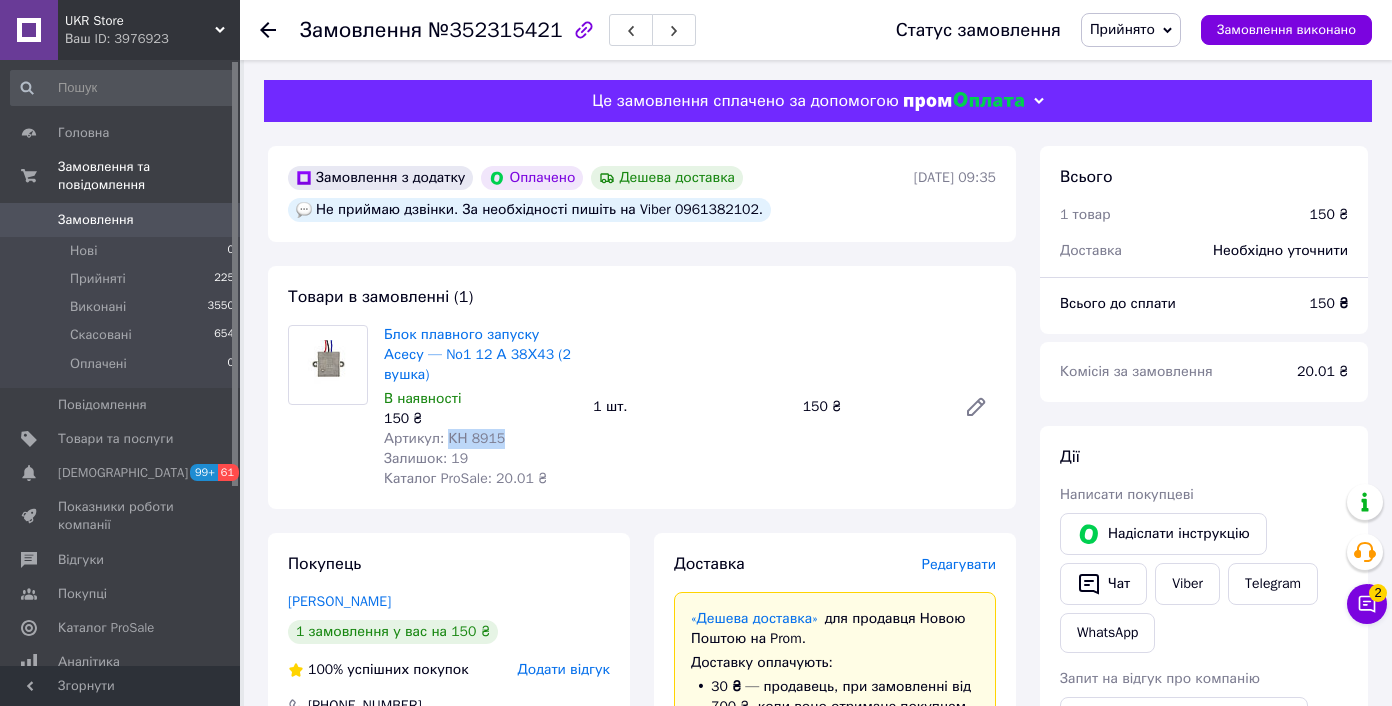 drag, startPoint x: 464, startPoint y: 436, endPoint x: 514, endPoint y: 436, distance: 50 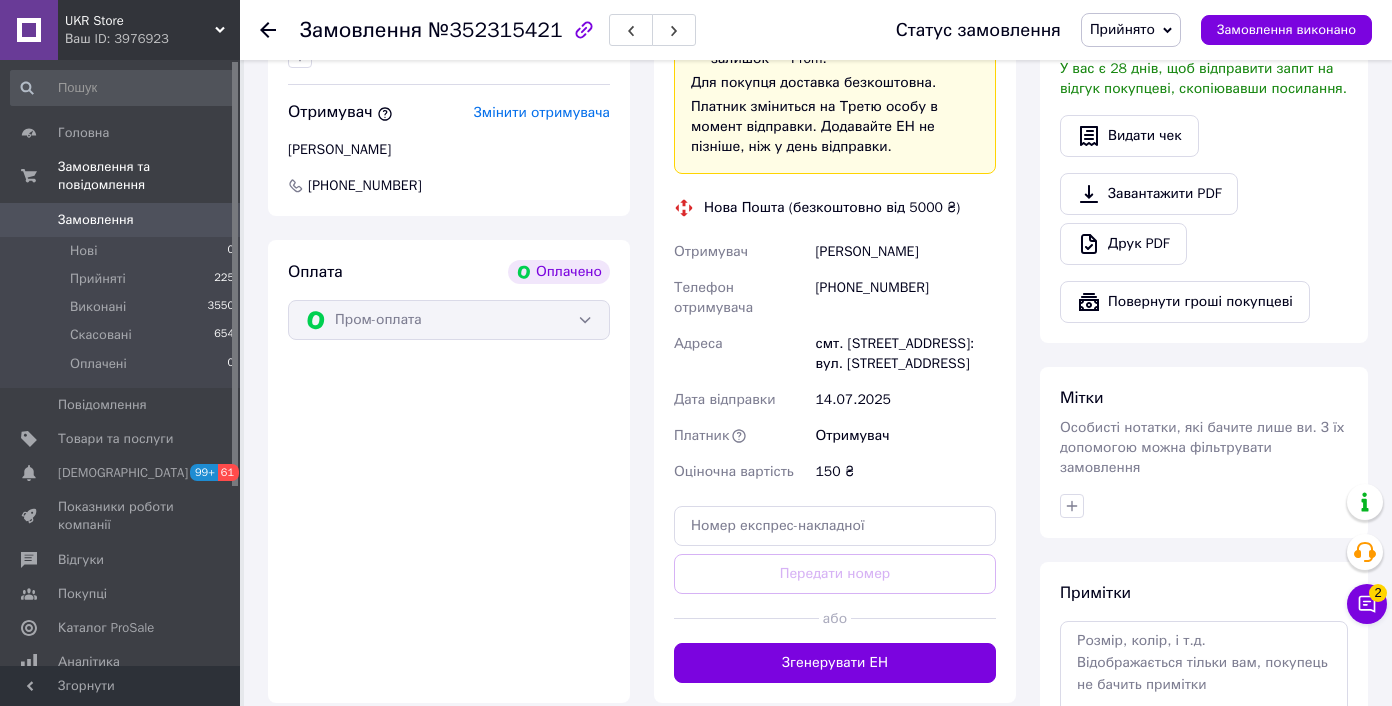 scroll, scrollTop: 693, scrollLeft: 0, axis: vertical 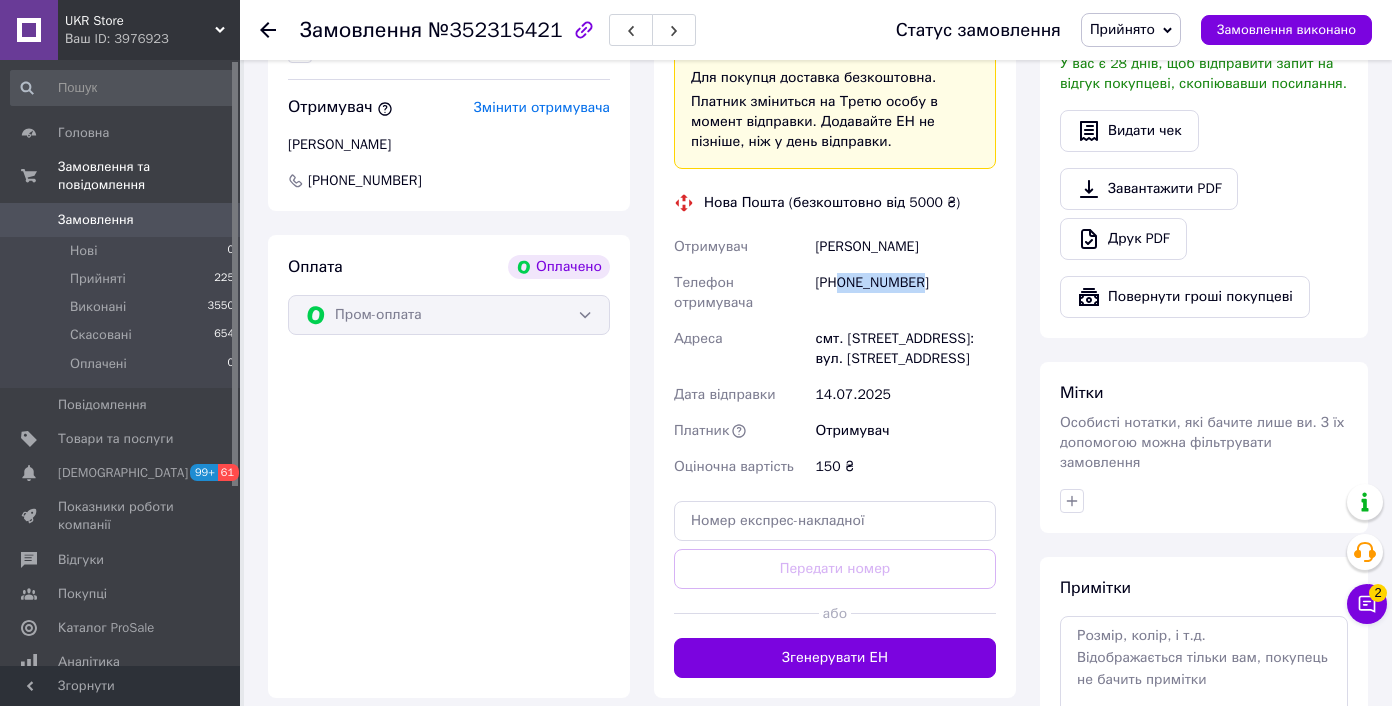 drag, startPoint x: 883, startPoint y: 285, endPoint x: 995, endPoint y: 285, distance: 112 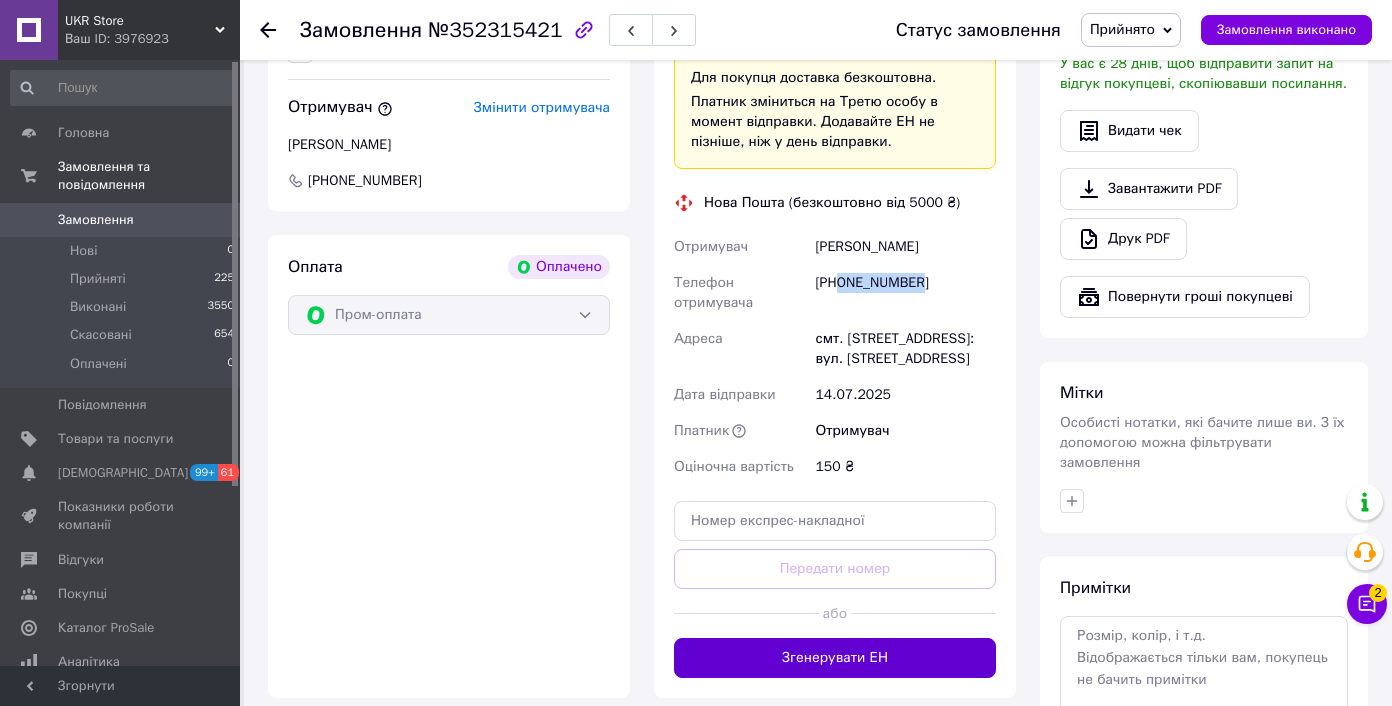 click on "Згенерувати ЕН" at bounding box center (835, 658) 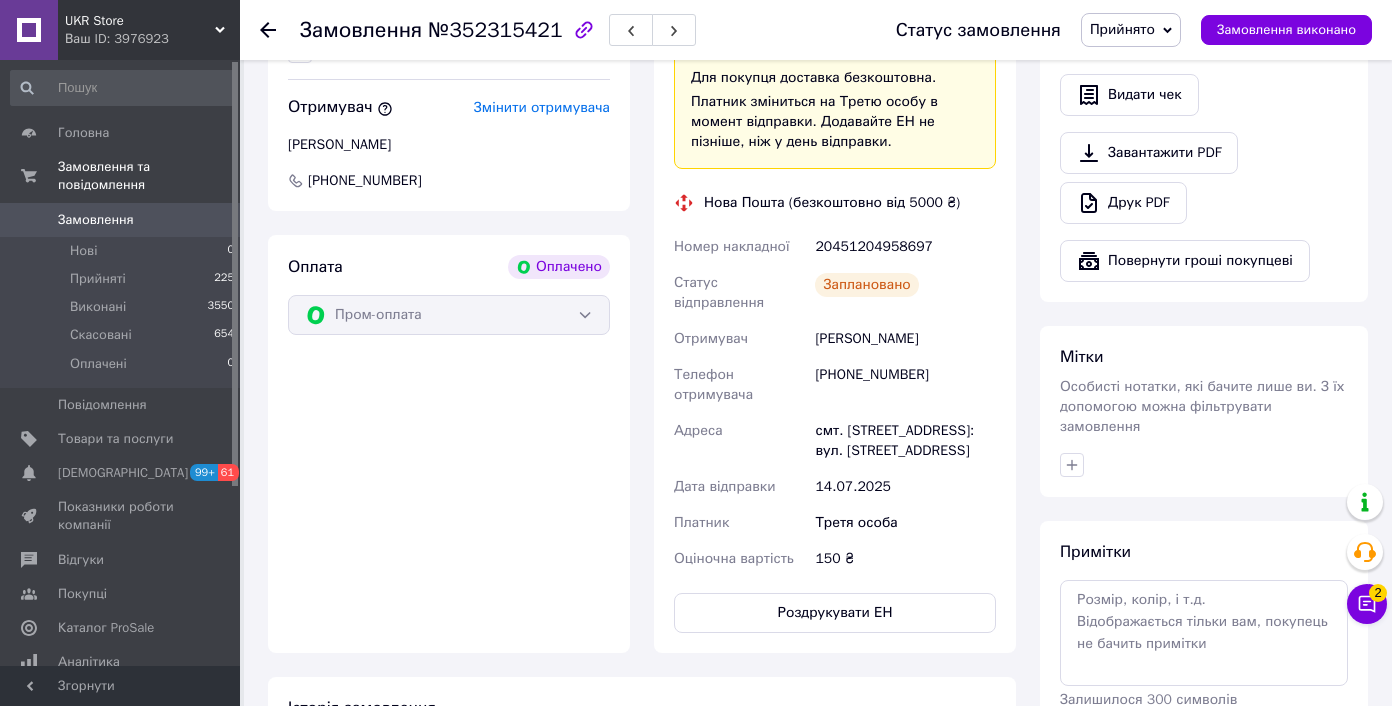 click on "смт. Рожнятів, №1: вул. Шкільна, 13" at bounding box center (905, 441) 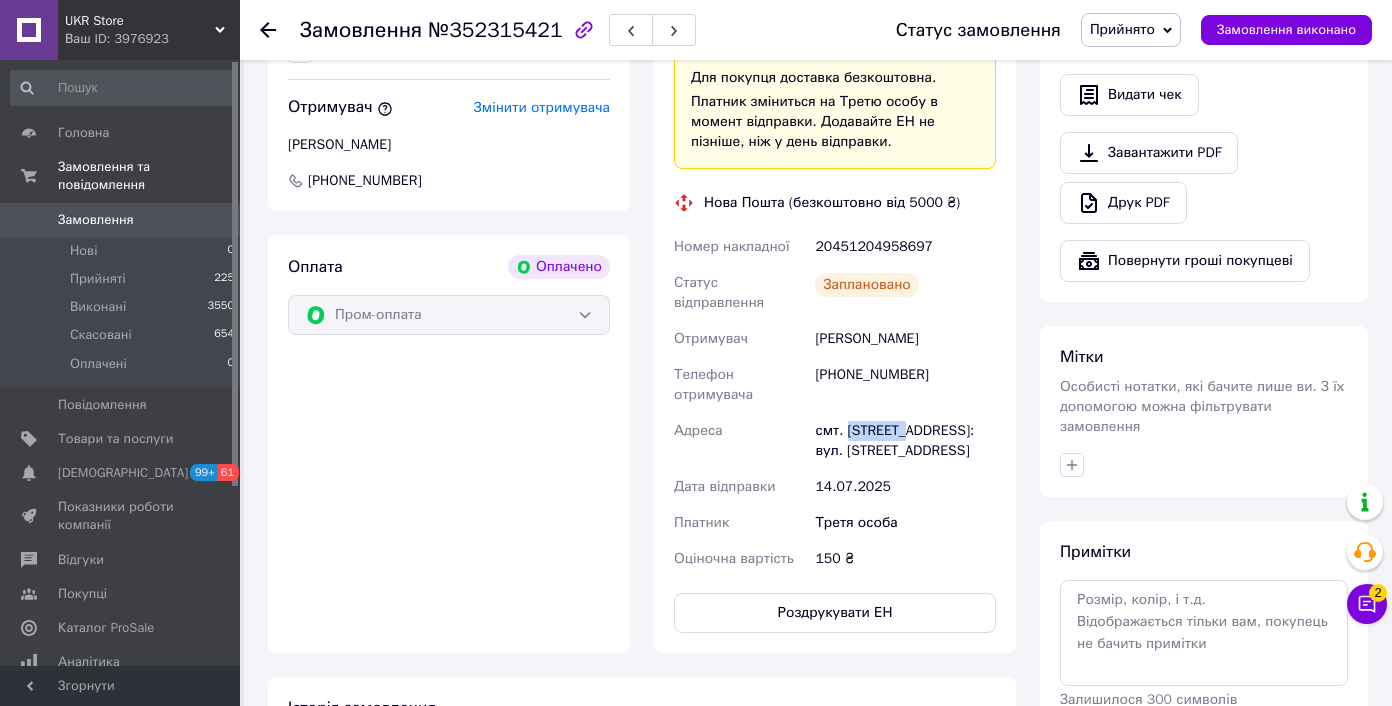 click on "смт. Рожнятів, №1: вул. Шкільна, 13" at bounding box center (905, 441) 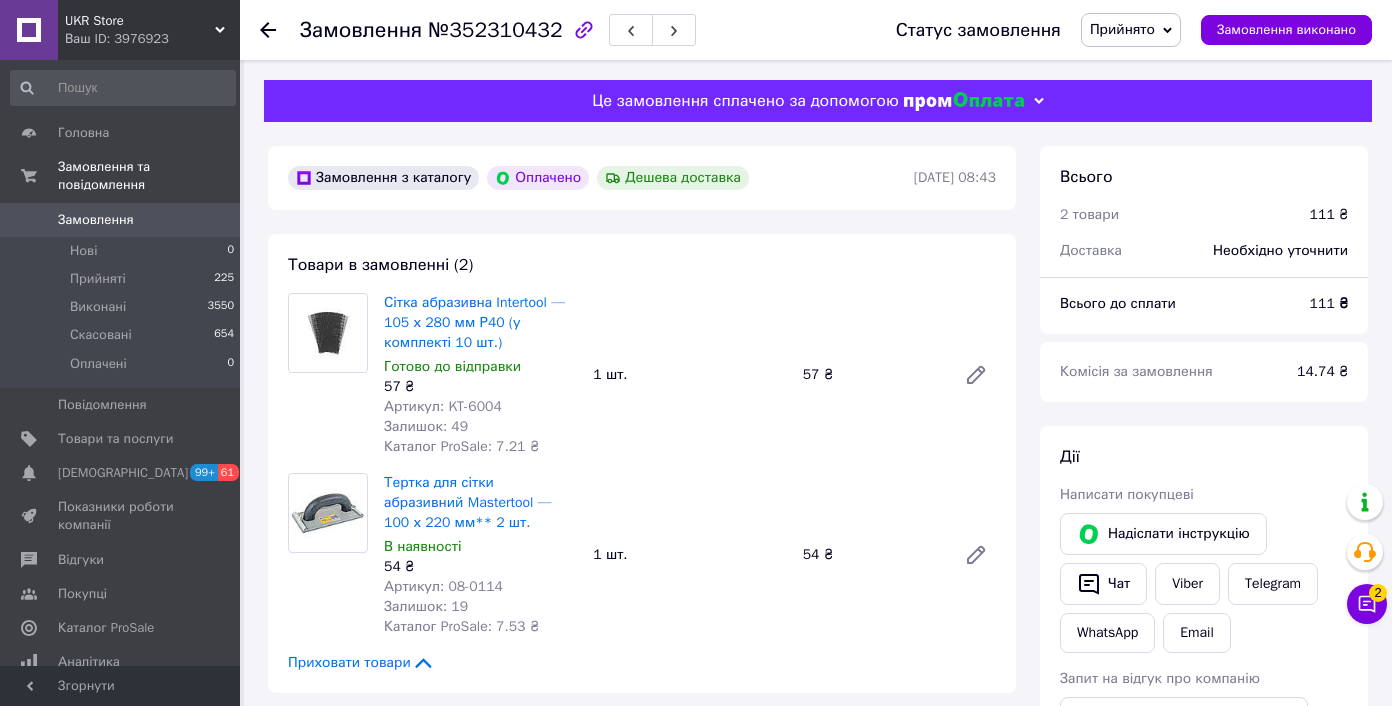 scroll, scrollTop: 0, scrollLeft: 0, axis: both 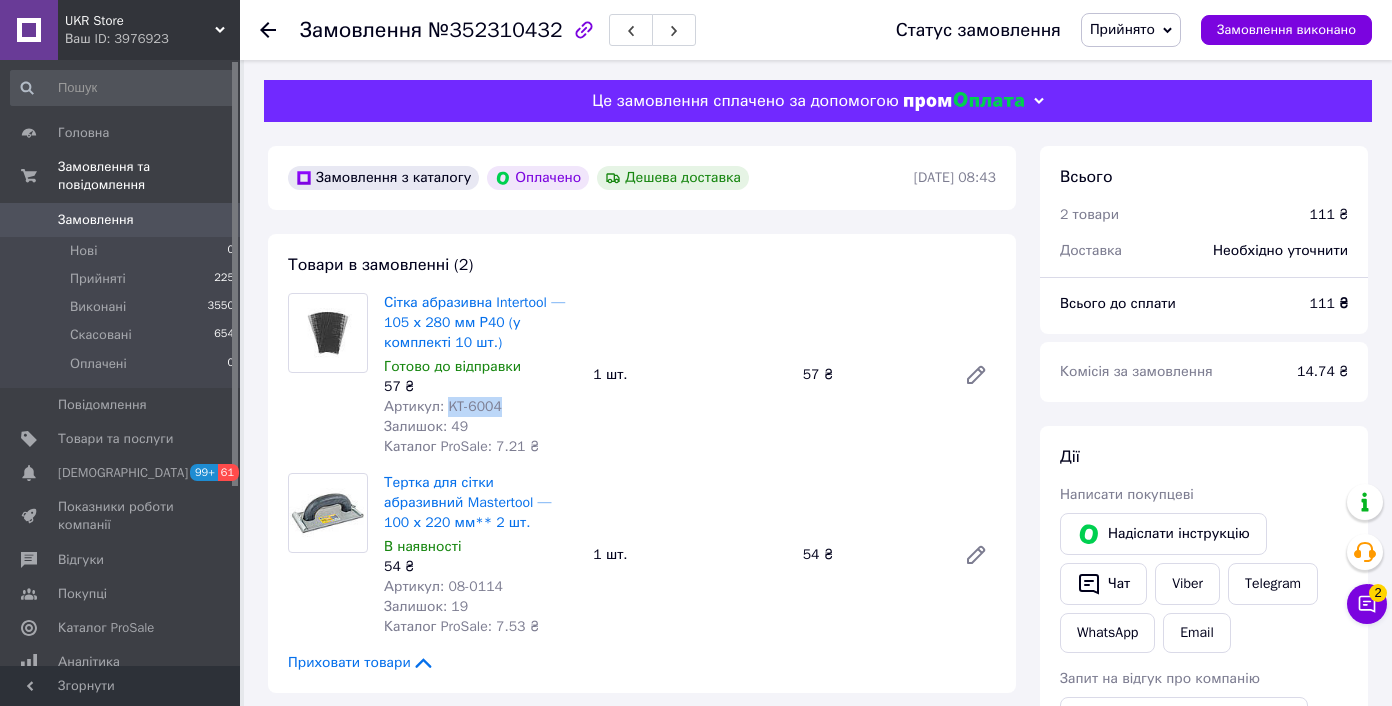 drag, startPoint x: 451, startPoint y: 408, endPoint x: 530, endPoint y: 407, distance: 79.00633 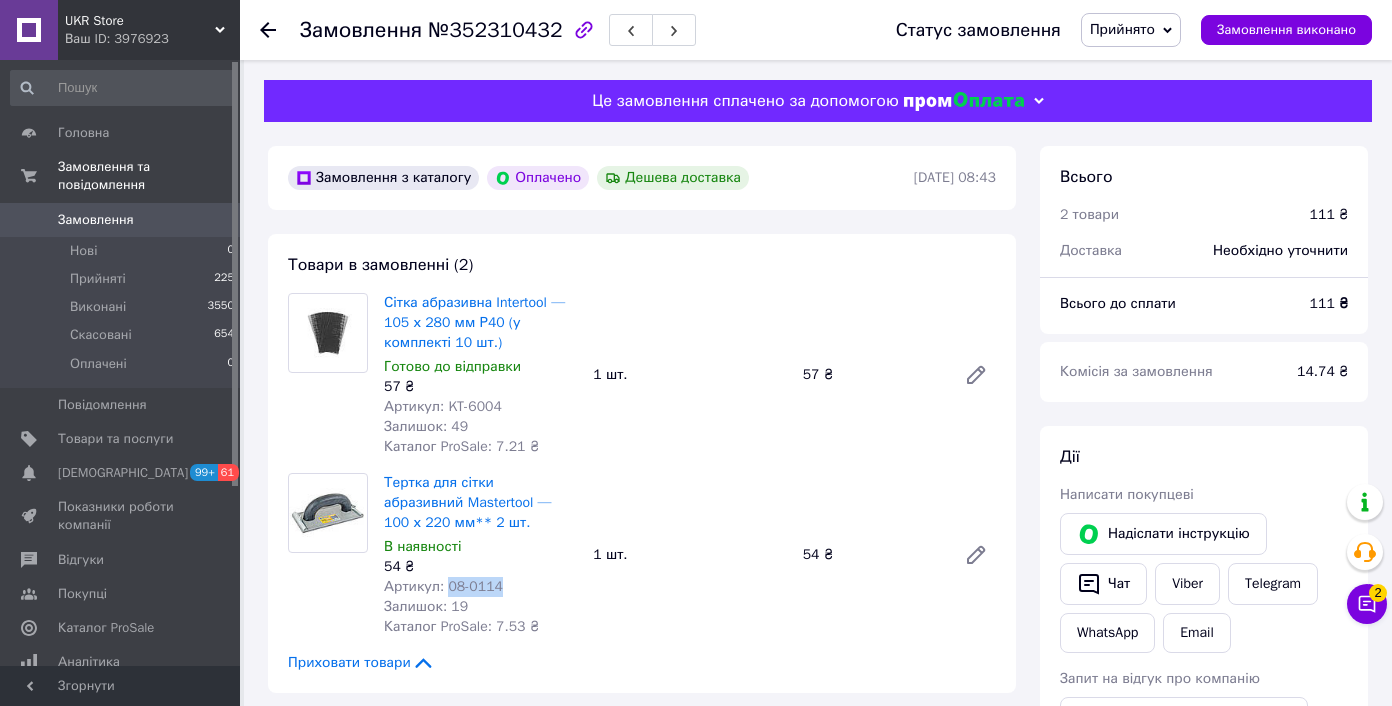 drag, startPoint x: 449, startPoint y: 587, endPoint x: 530, endPoint y: 586, distance: 81.00617 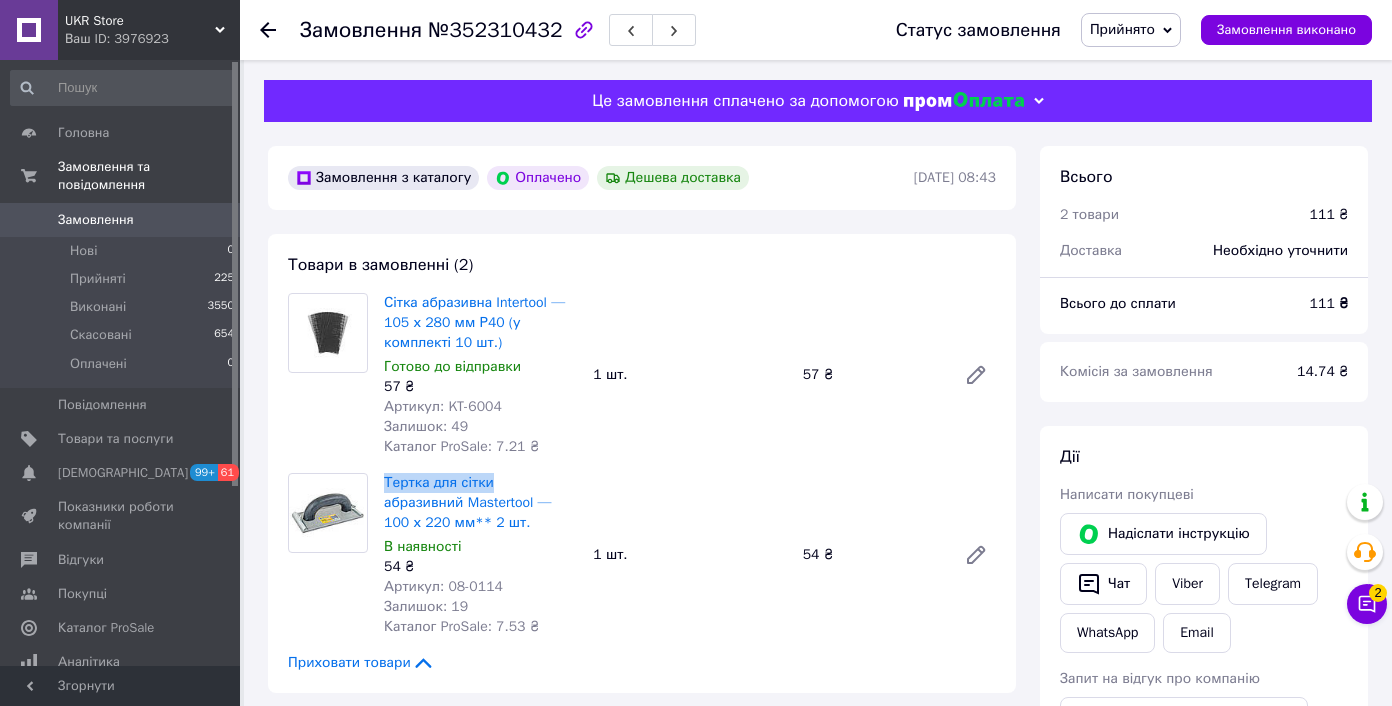 drag, startPoint x: 378, startPoint y: 481, endPoint x: 502, endPoint y: 481, distance: 124 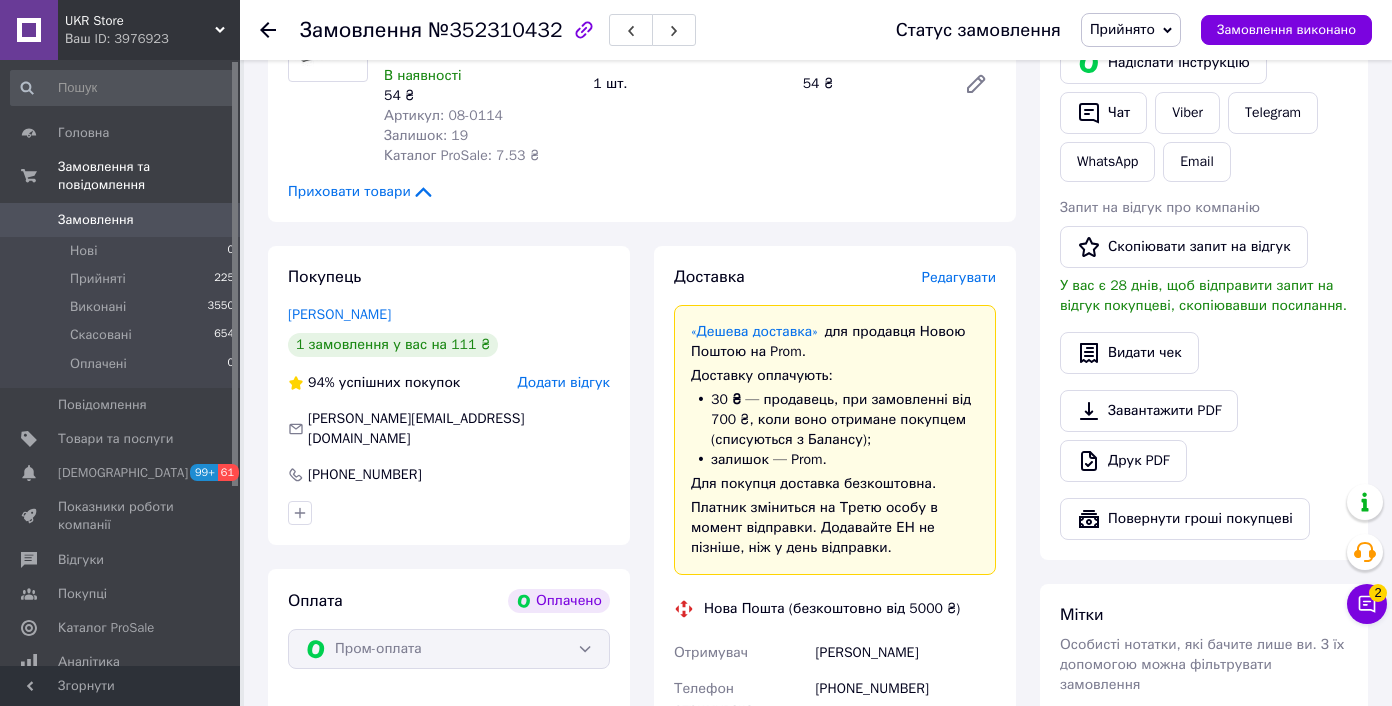 scroll, scrollTop: 0, scrollLeft: 0, axis: both 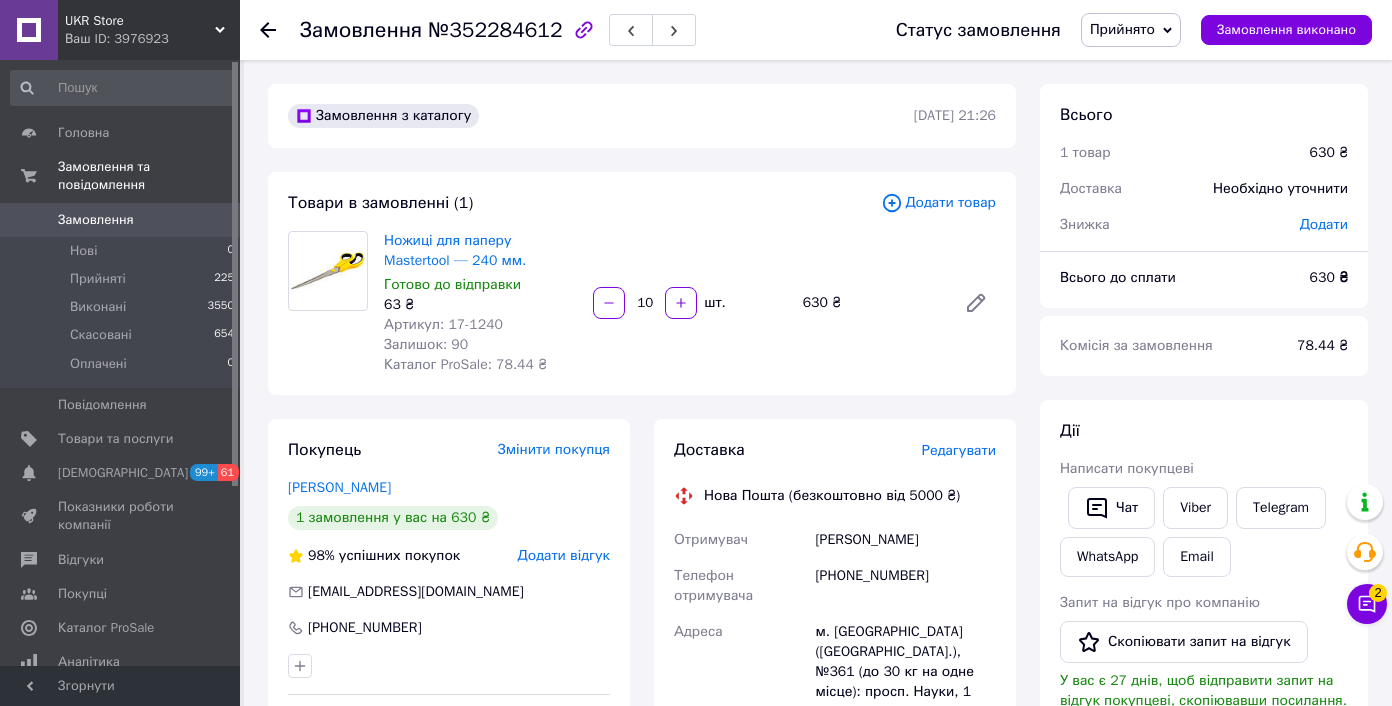 drag, startPoint x: 448, startPoint y: 324, endPoint x: 523, endPoint y: 325, distance: 75.00667 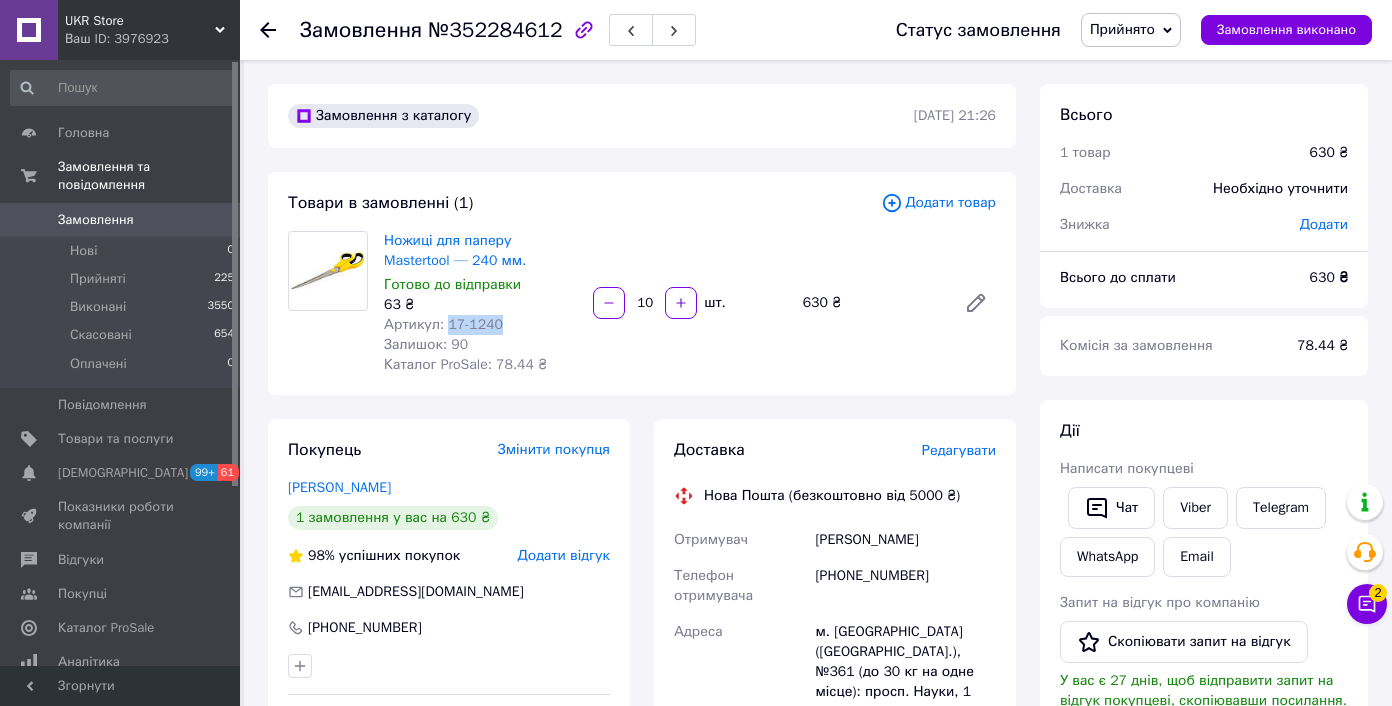drag, startPoint x: 517, startPoint y: 325, endPoint x: 448, endPoint y: 317, distance: 69.46222 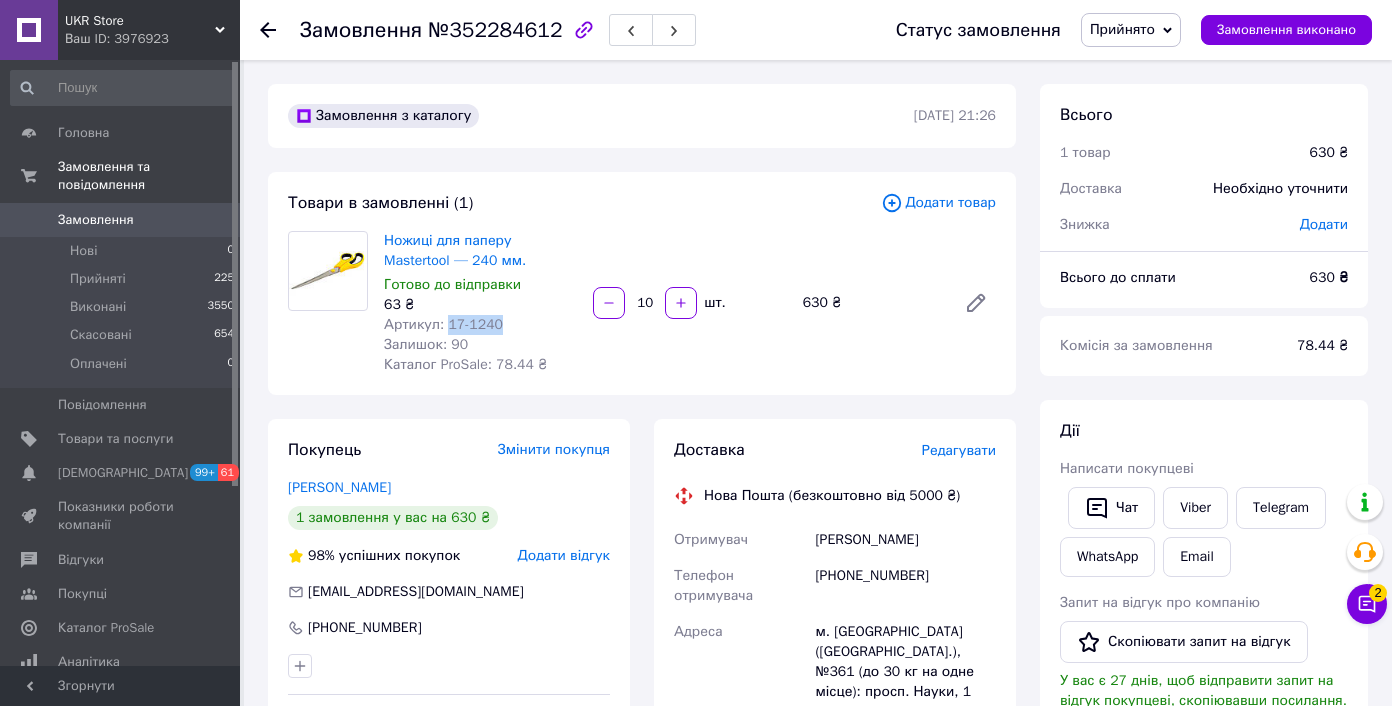 click on "Артикул: 17-1240" at bounding box center (480, 325) 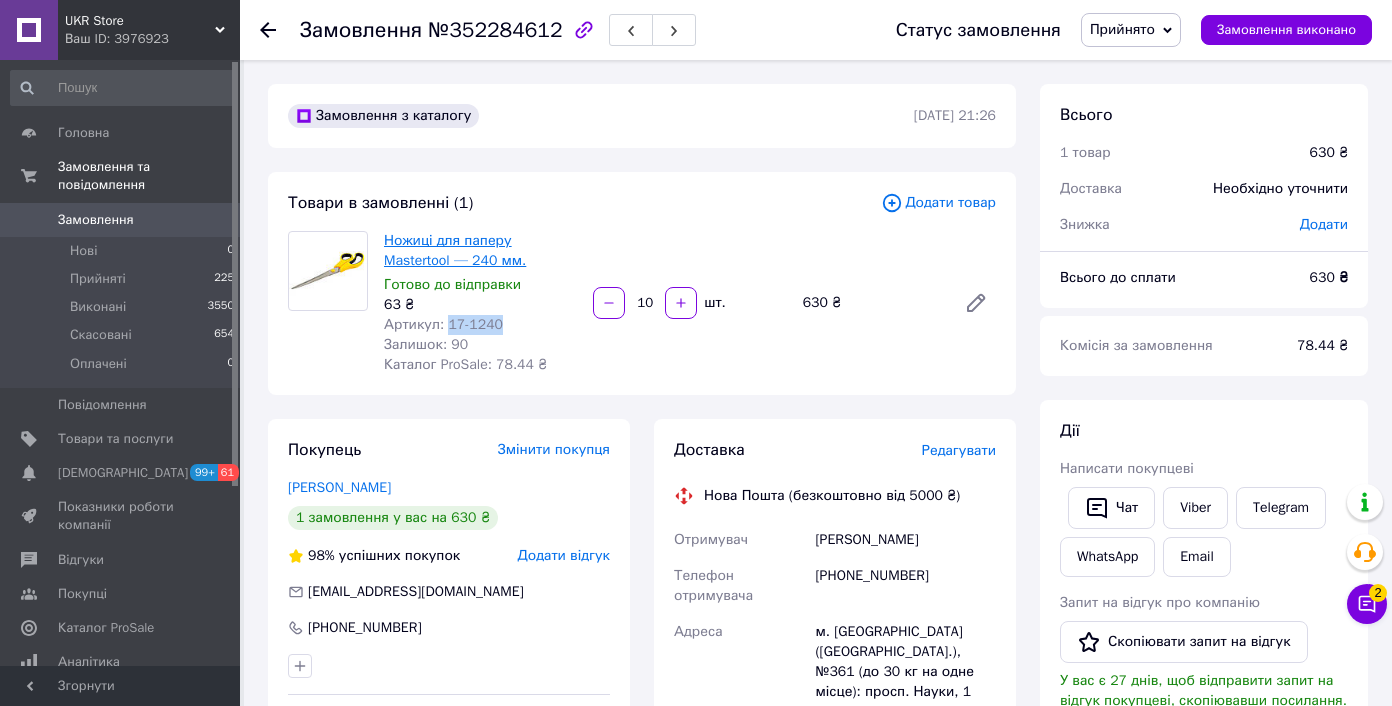 copy on "17-1240" 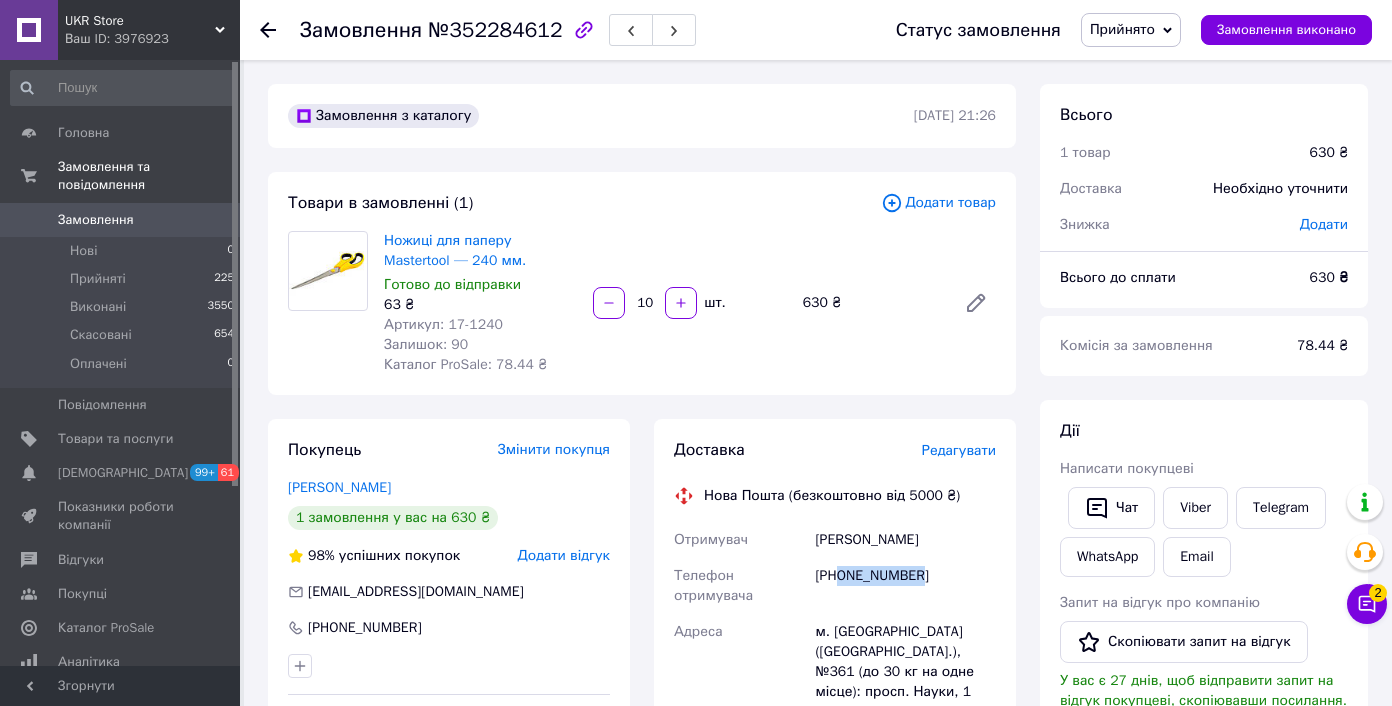 drag, startPoint x: 858, startPoint y: 573, endPoint x: 935, endPoint y: 576, distance: 77.05842 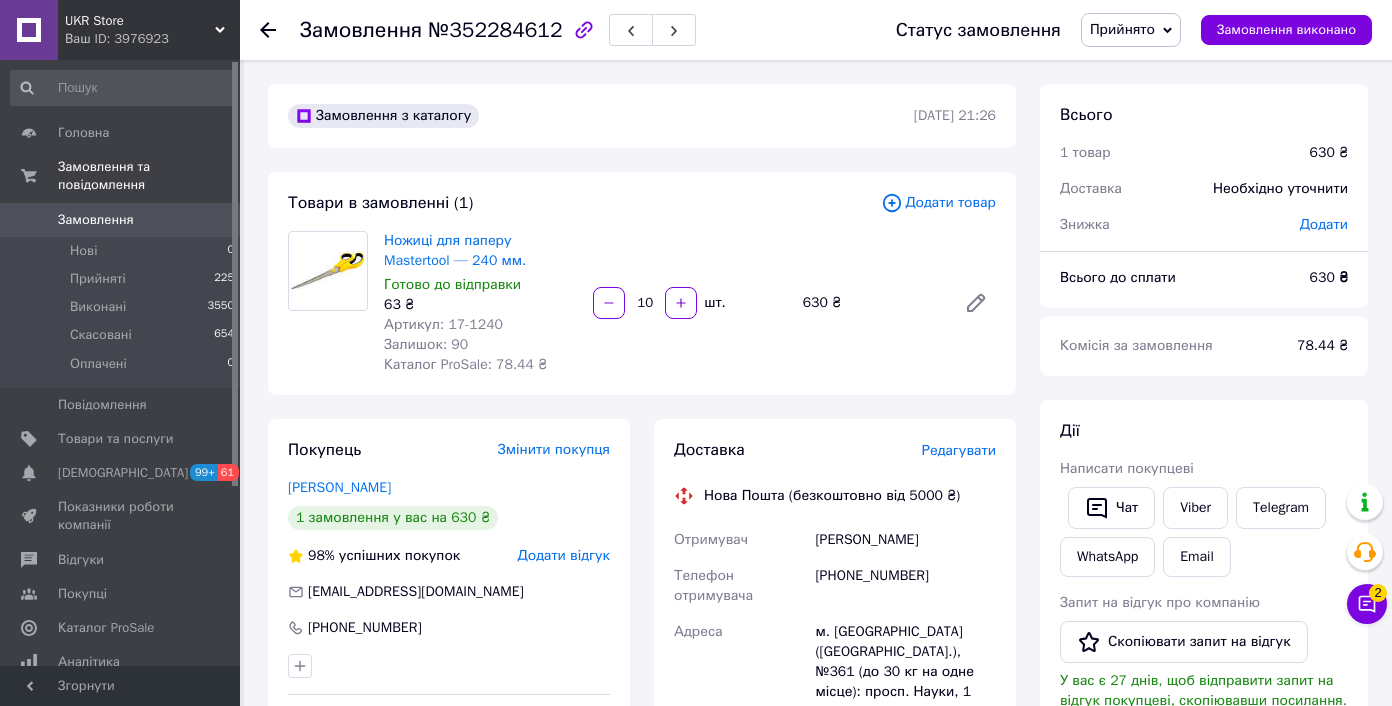 click on "Черепнін Георгій" at bounding box center [905, 540] 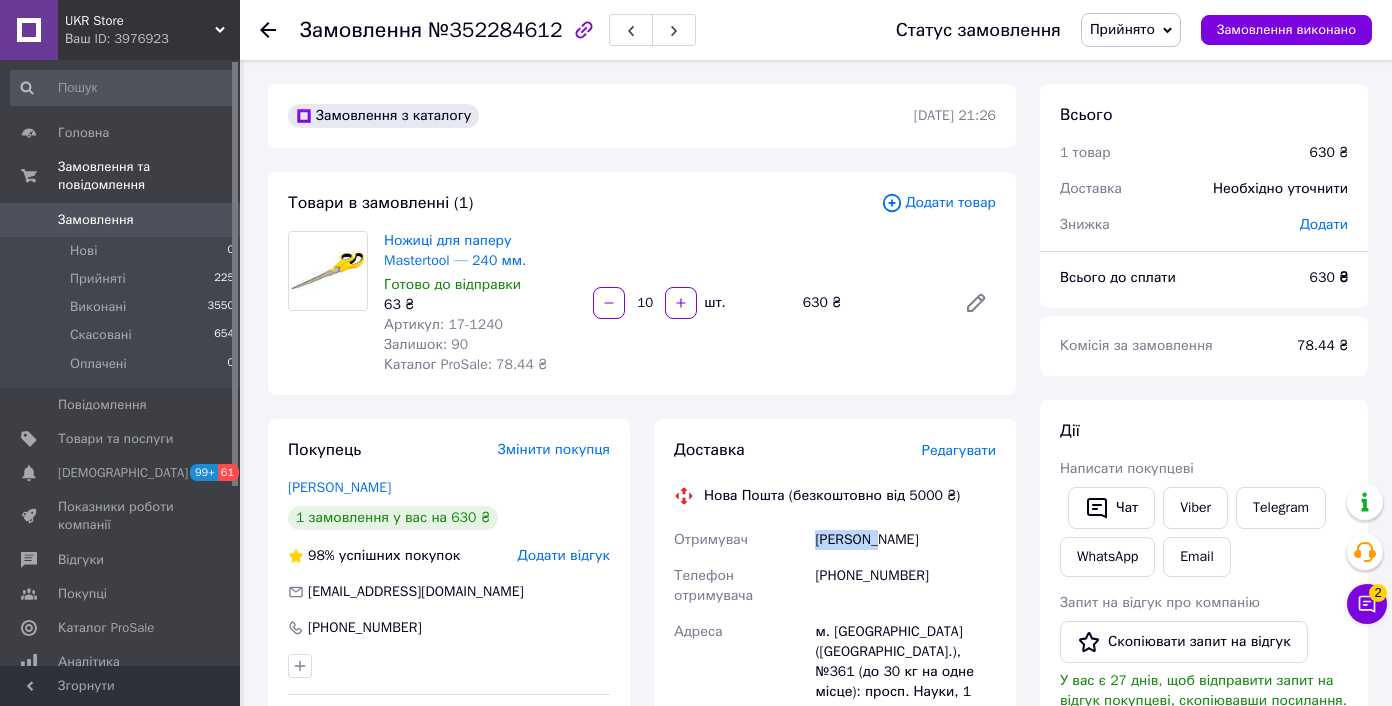 click on "Черепнін Георгій" at bounding box center (905, 540) 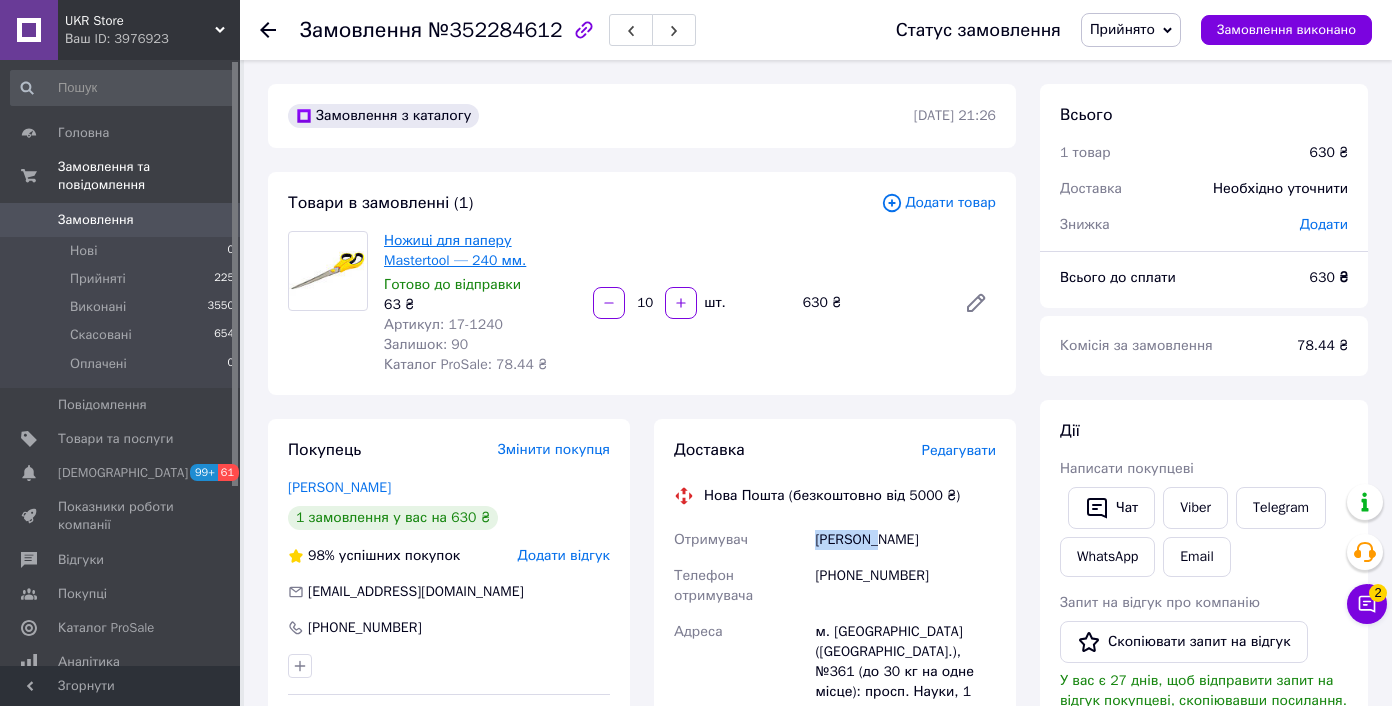 copy on "Черепнін" 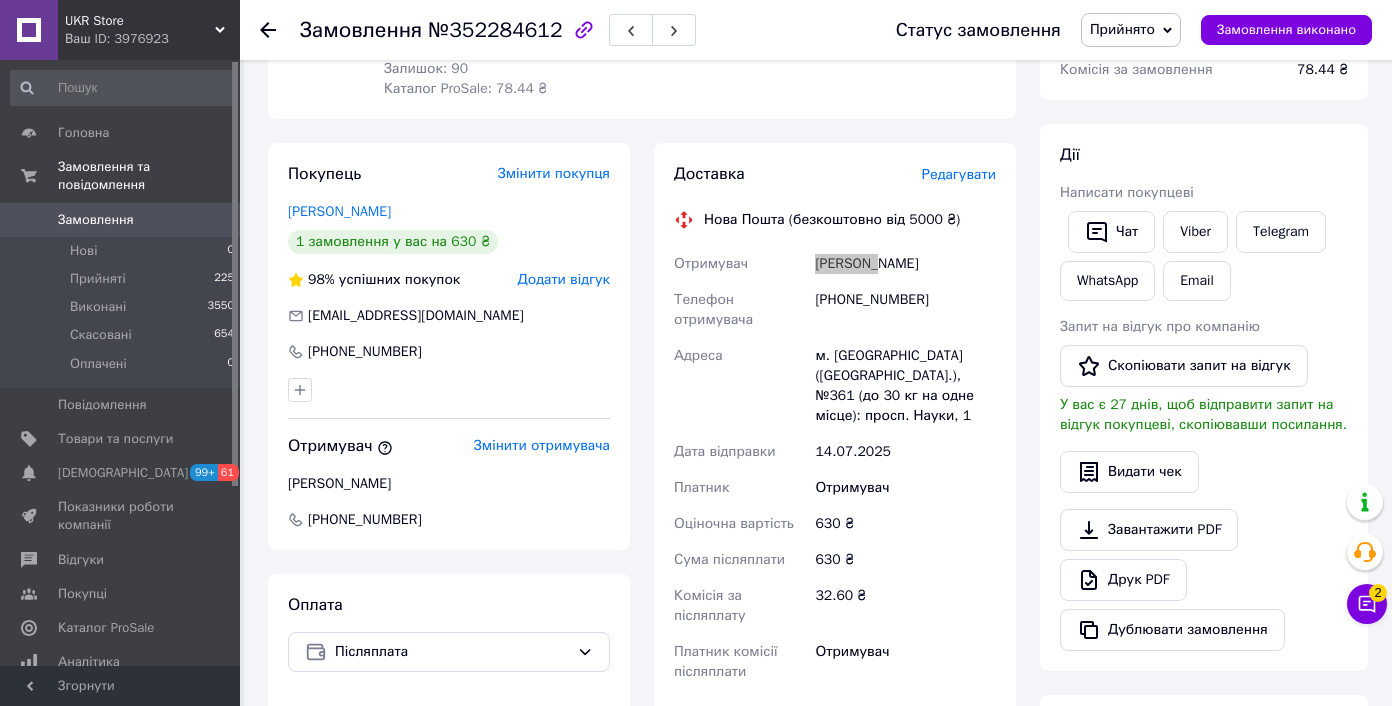 scroll, scrollTop: 401, scrollLeft: 0, axis: vertical 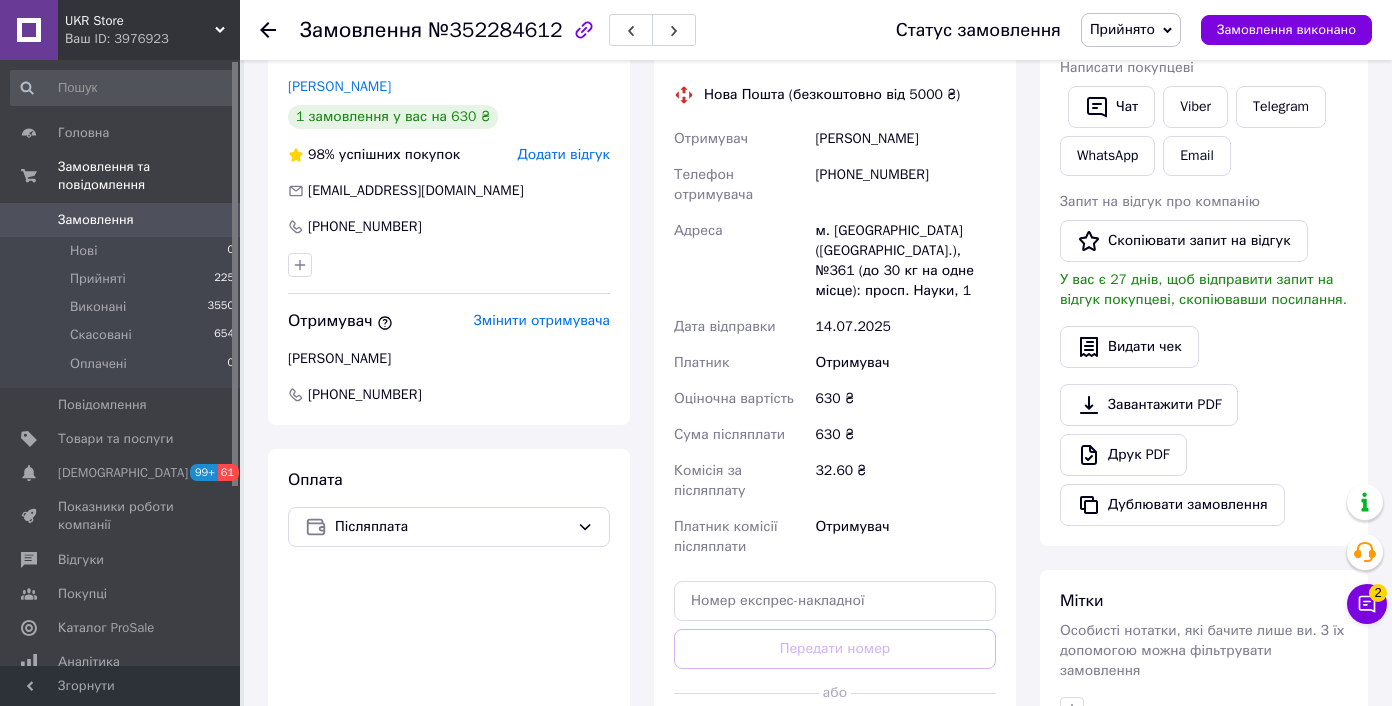 click on "м. Київ (Київська обл.), №361 (до 30 кг на одне місце): просп. Науки, 1" at bounding box center [905, 261] 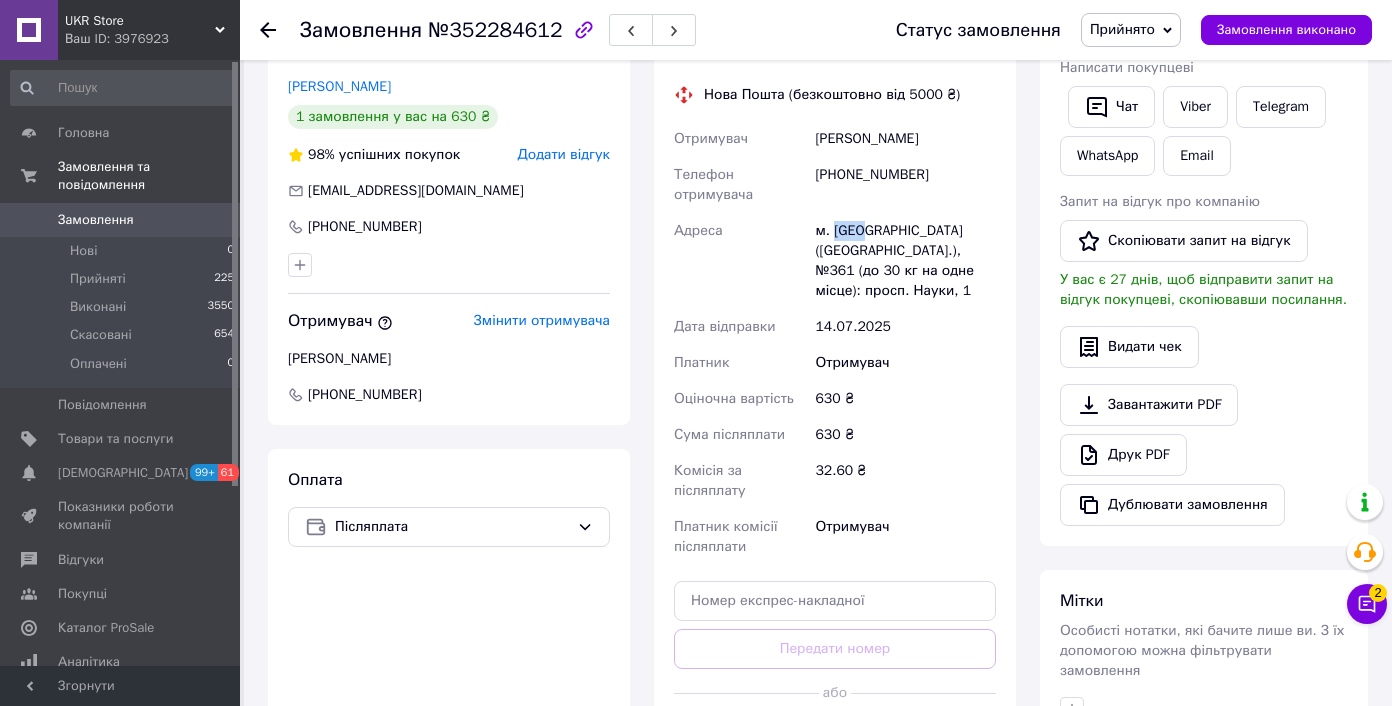 click on "м. Київ (Київська обл.), №361 (до 30 кг на одне місце): просп. Науки, 1" at bounding box center (905, 261) 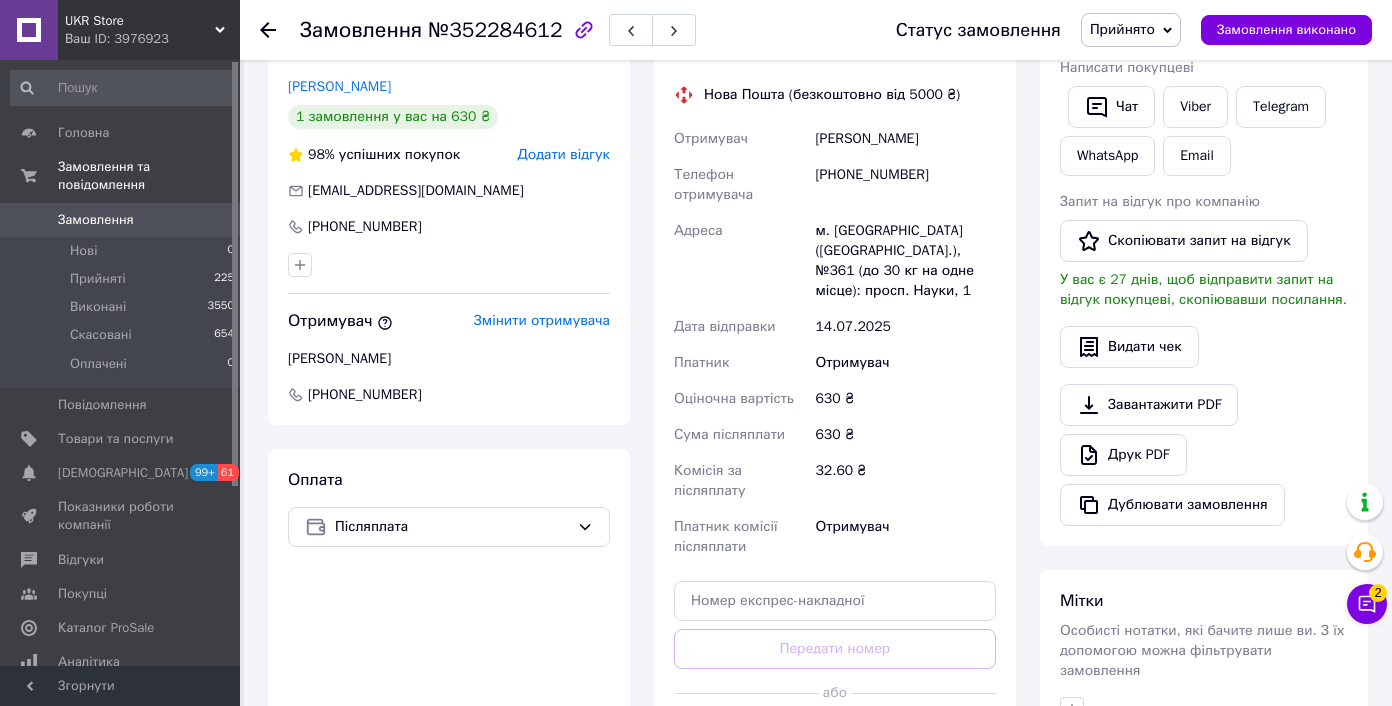 click on "м. Київ (Київська обл.), №361 (до 30 кг на одне місце): просп. Науки, 1" at bounding box center (905, 261) 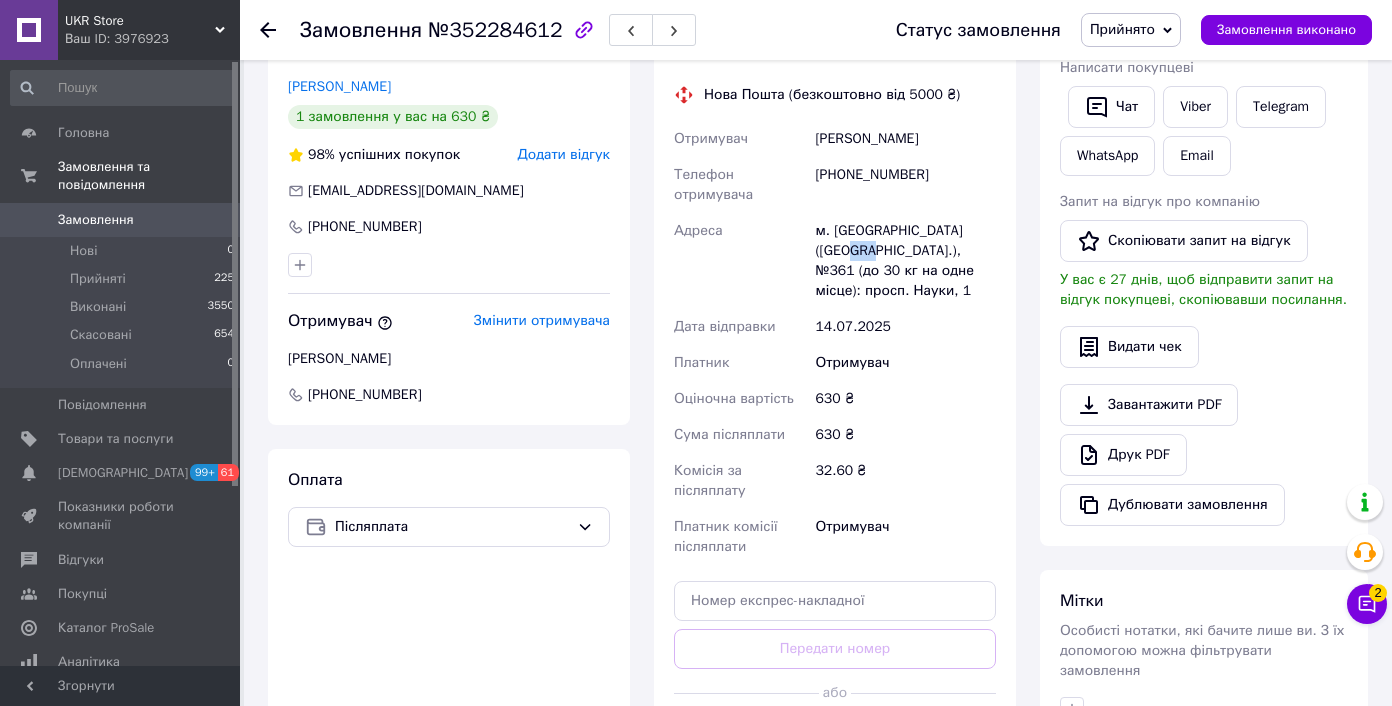 click on "м. Київ (Київська обл.), №361 (до 30 кг на одне місце): просп. Науки, 1" at bounding box center [905, 261] 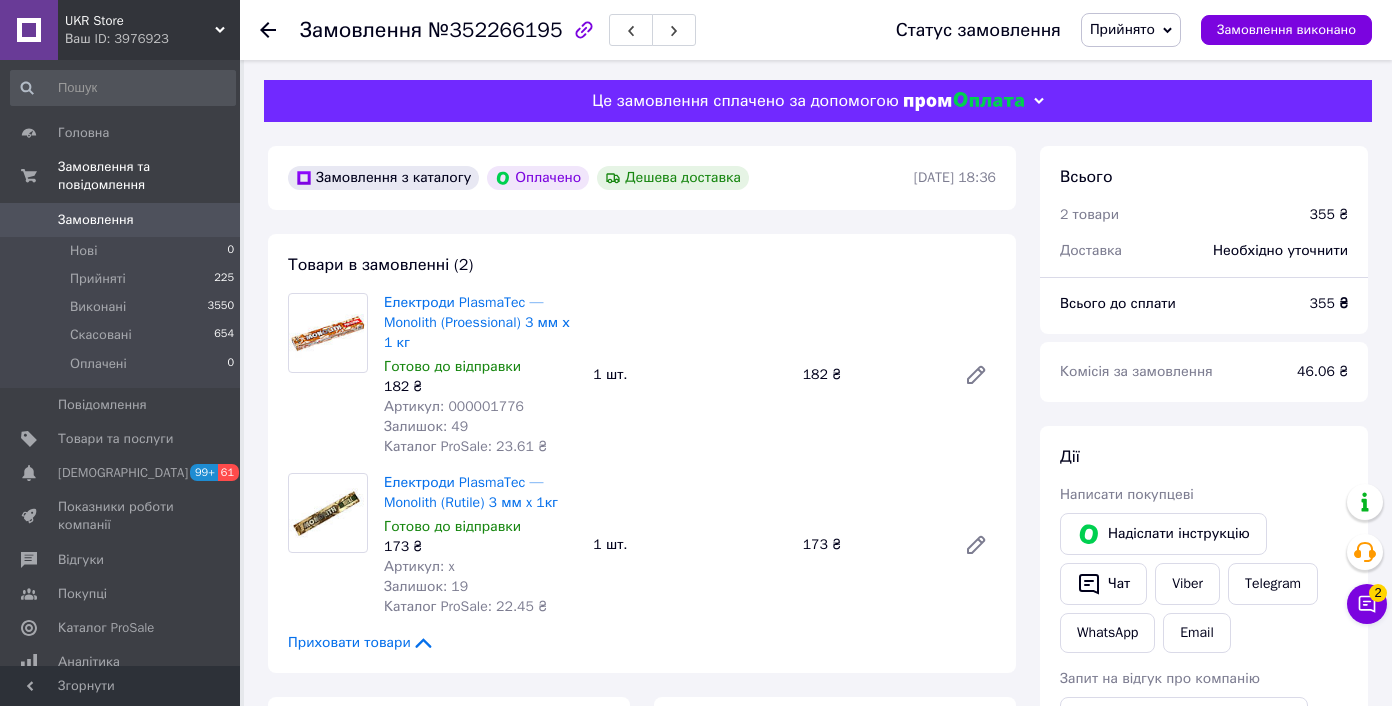 scroll, scrollTop: 0, scrollLeft: 0, axis: both 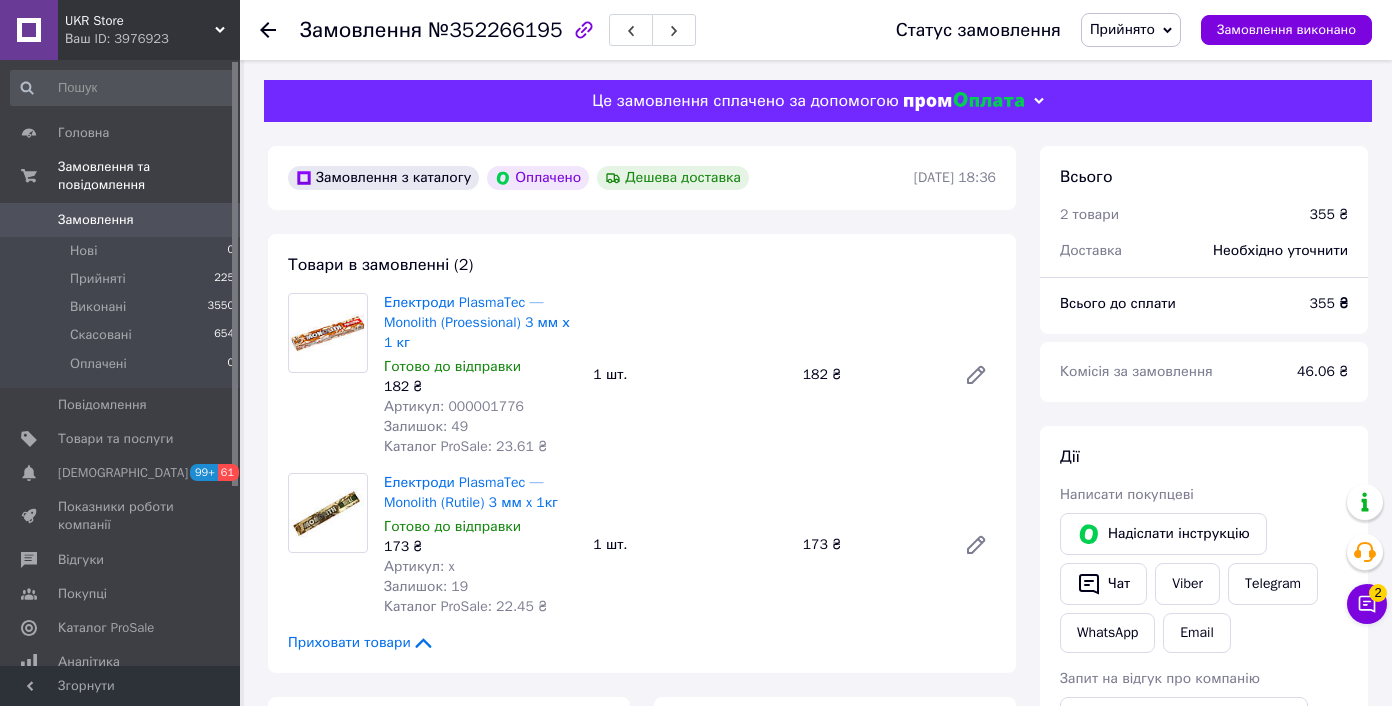 click on "Артикул: 000001776" at bounding box center [454, 406] 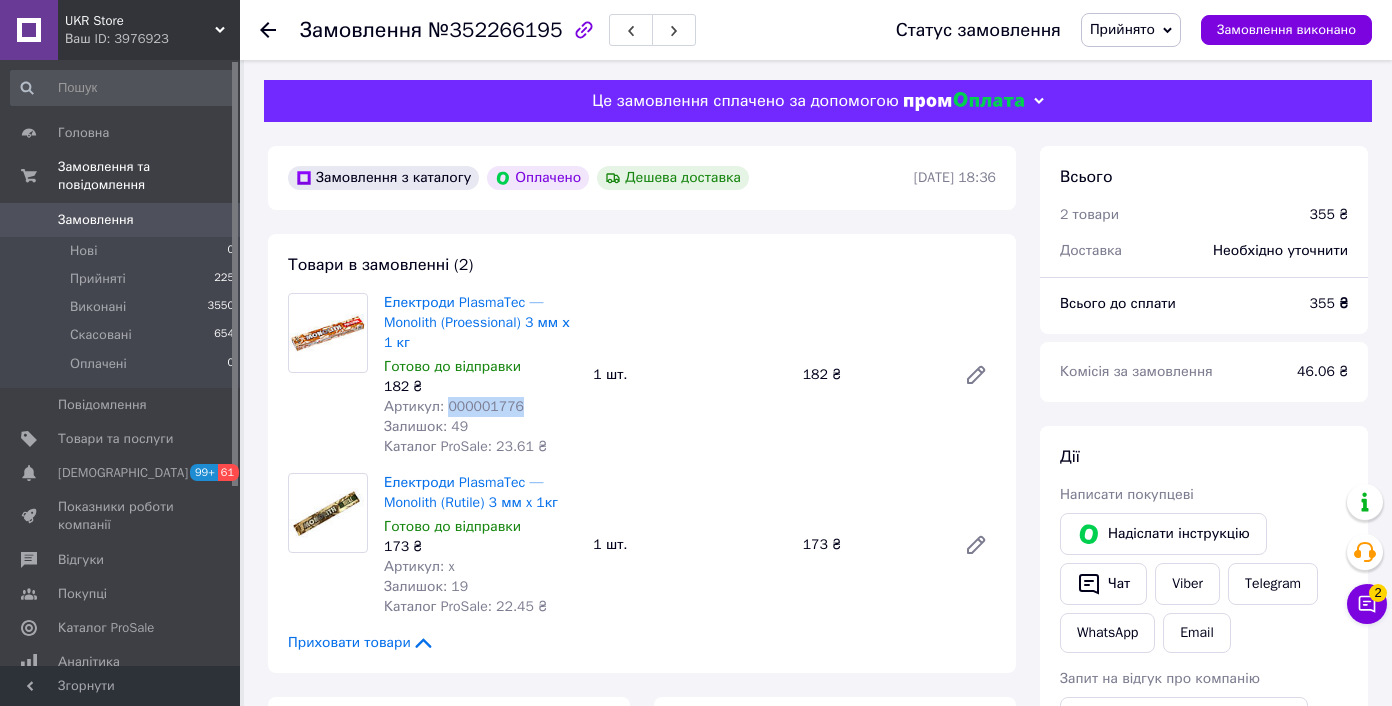 click on "Артикул: 000001776" at bounding box center (454, 406) 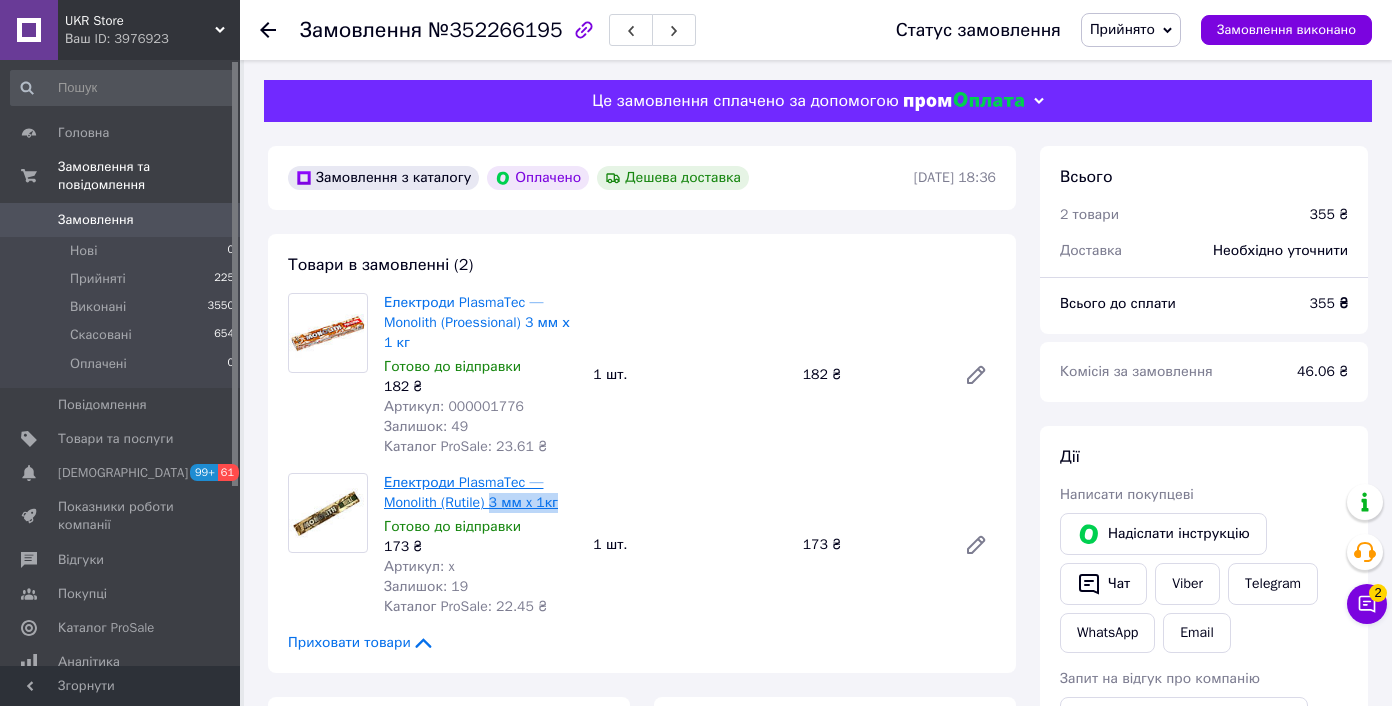 drag, startPoint x: 577, startPoint y: 509, endPoint x: 495, endPoint y: 504, distance: 82.1523 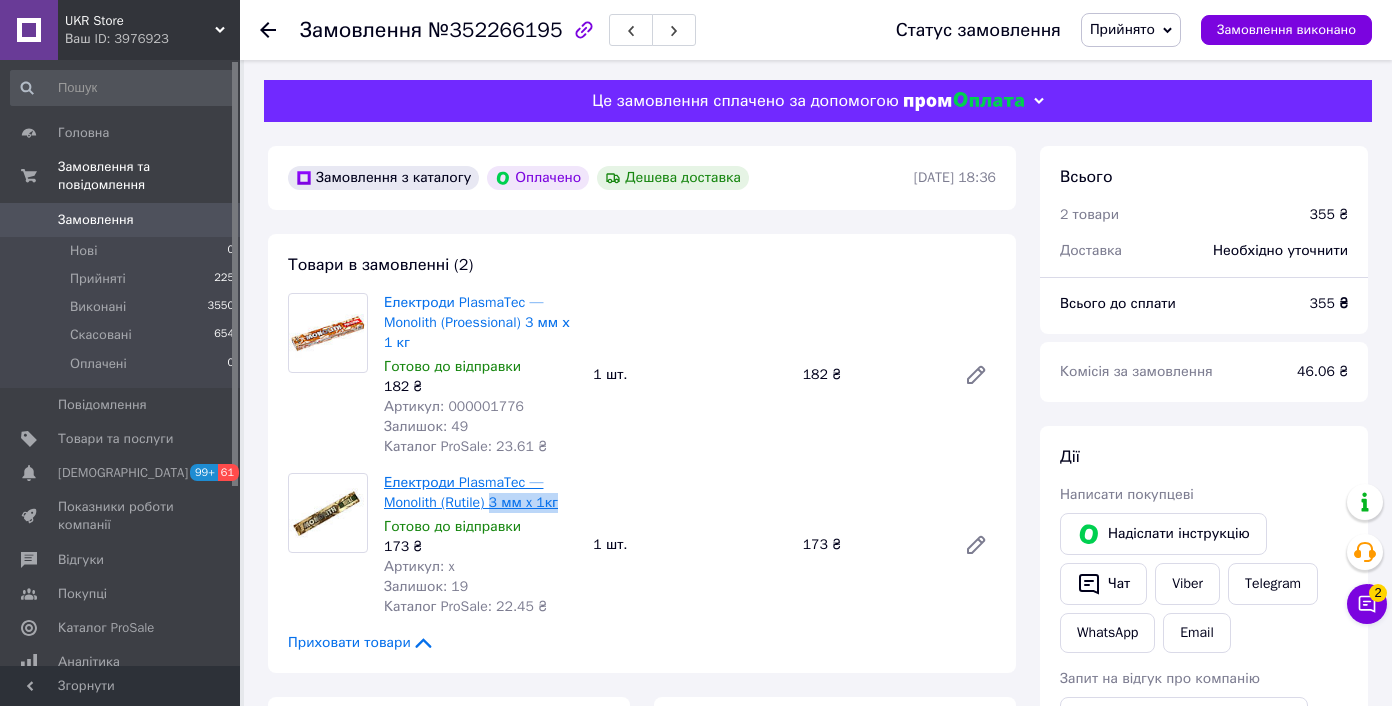 click on "Електроди PlasmaTec — Monolith (Rutile) 3 мм x 1кг Готово до відправки 173 ₴ Артикул: x Залишок: 19 Каталог ProSale: 22.45 ₴" at bounding box center (480, 545) 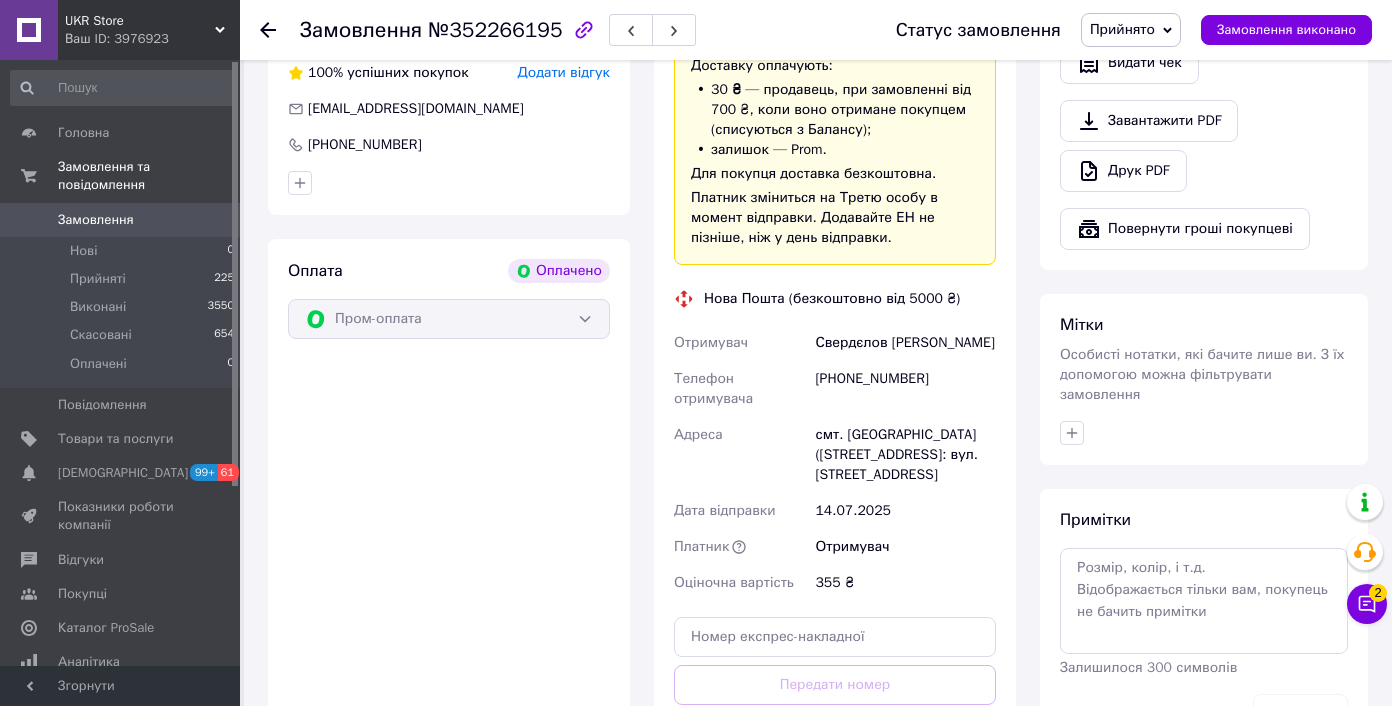 scroll, scrollTop: 767, scrollLeft: 0, axis: vertical 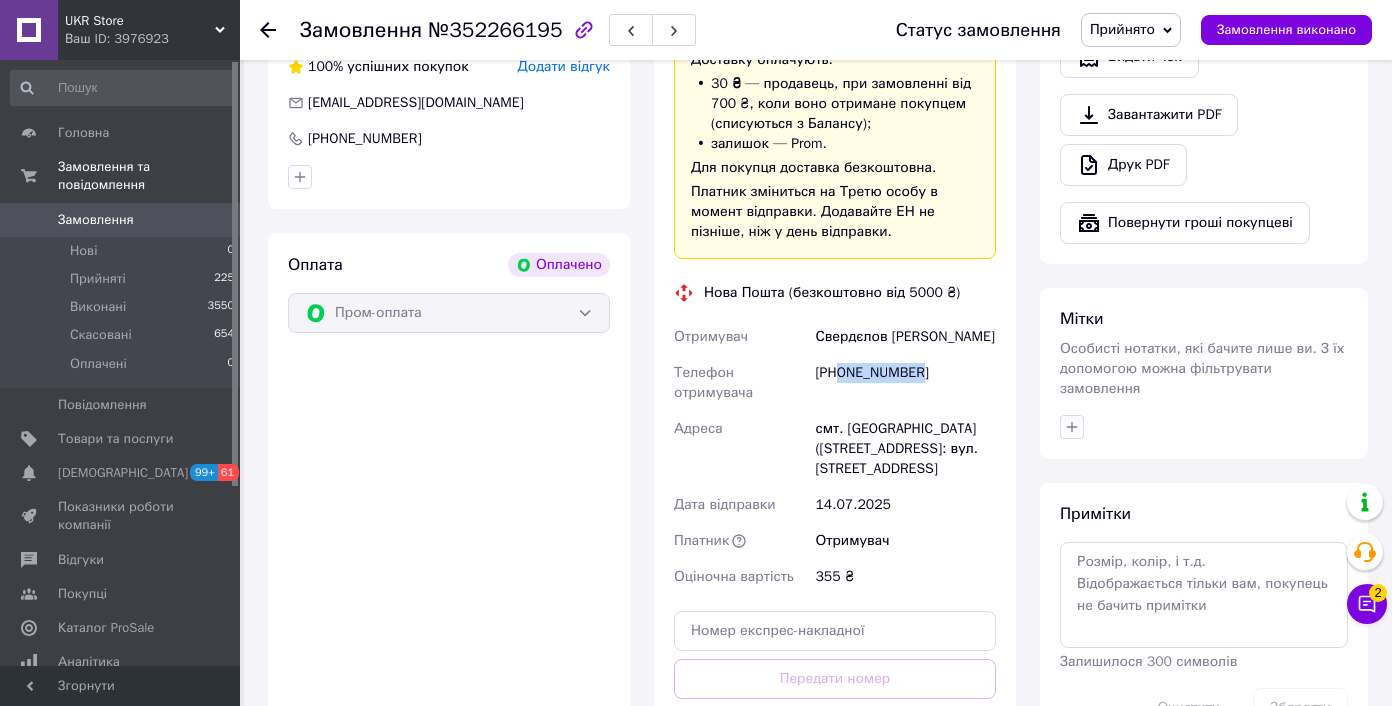 drag, startPoint x: 846, startPoint y: 372, endPoint x: 972, endPoint y: 372, distance: 126 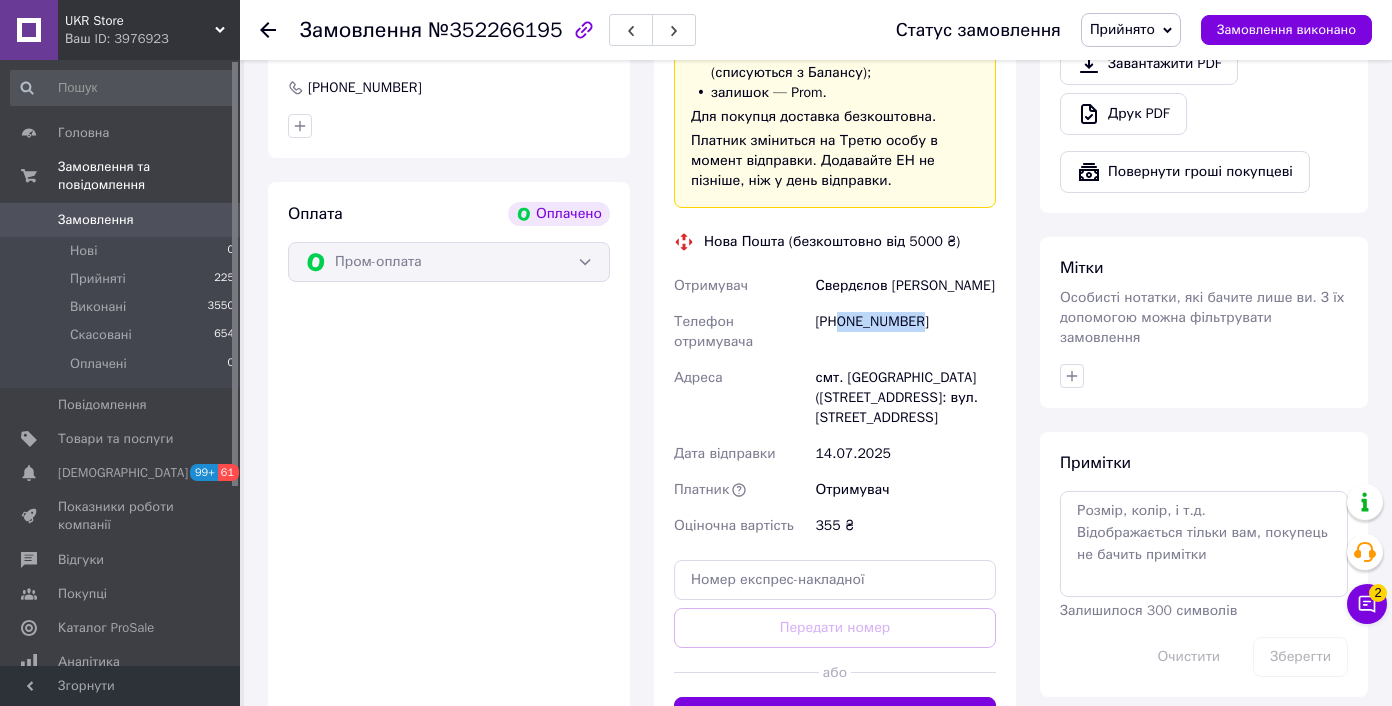 scroll, scrollTop: 916, scrollLeft: 0, axis: vertical 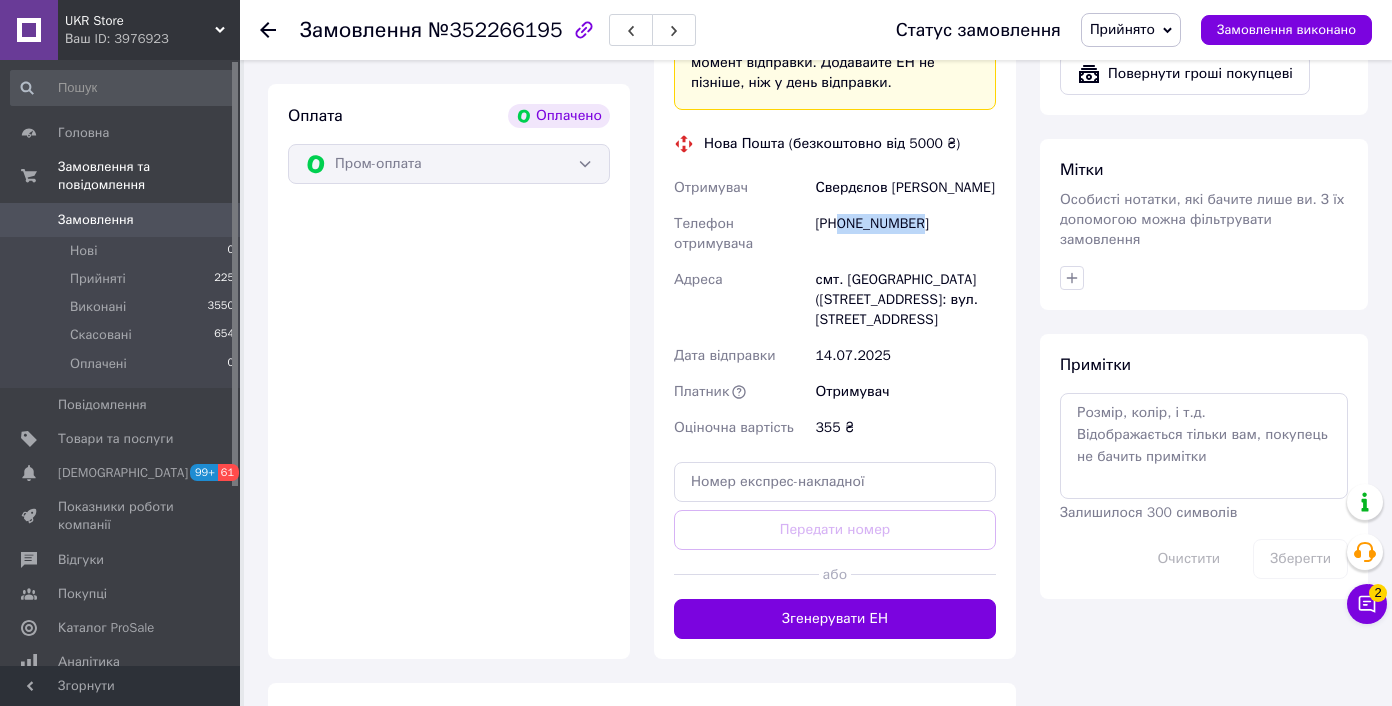 click on "Згенерувати ЕН" at bounding box center [835, 619] 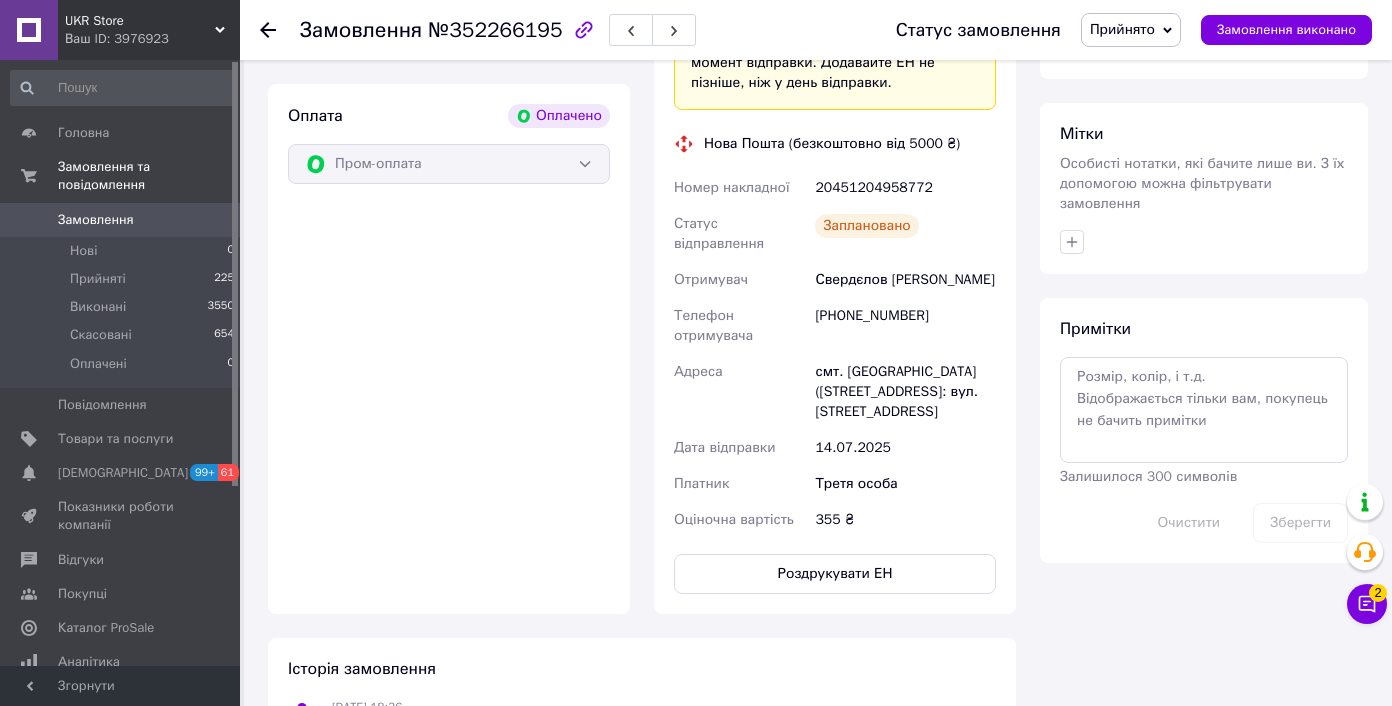 click on "Свердєлов Михайло" at bounding box center (905, 280) 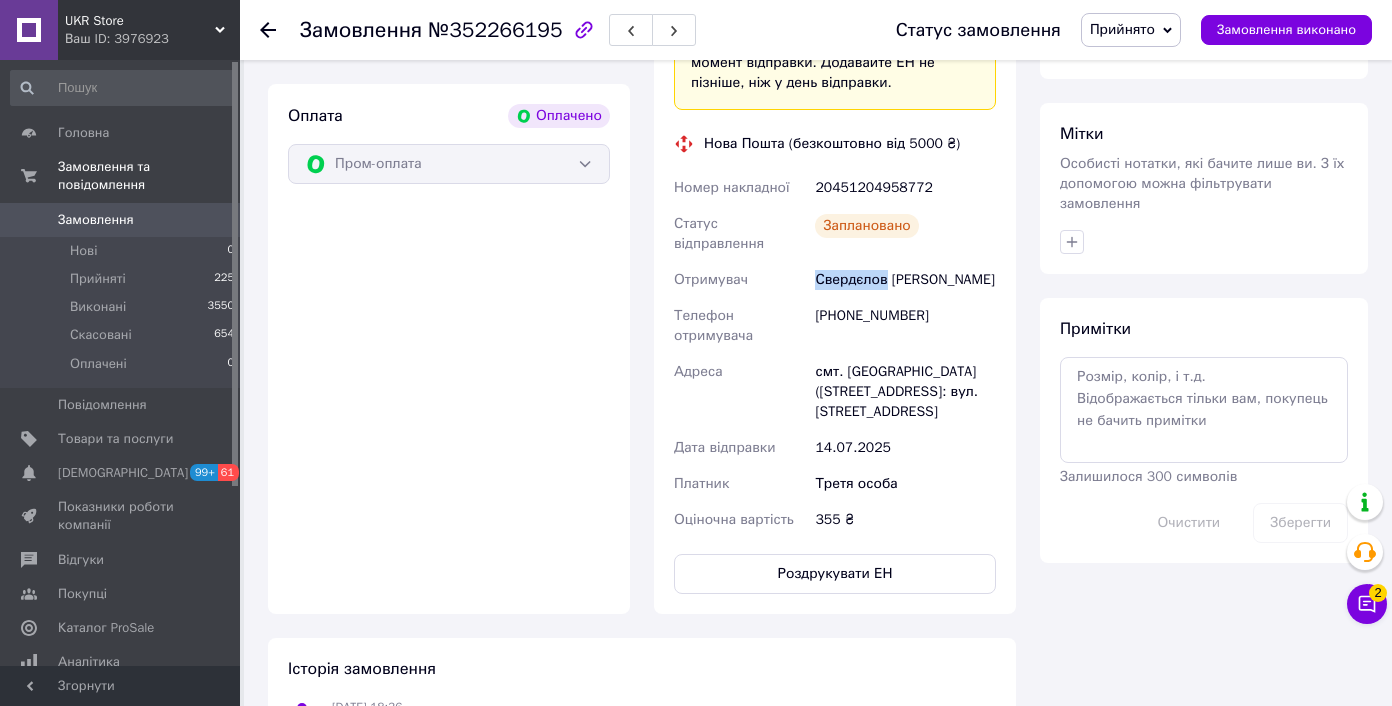 click on "Свердєлов Михайло" at bounding box center [905, 280] 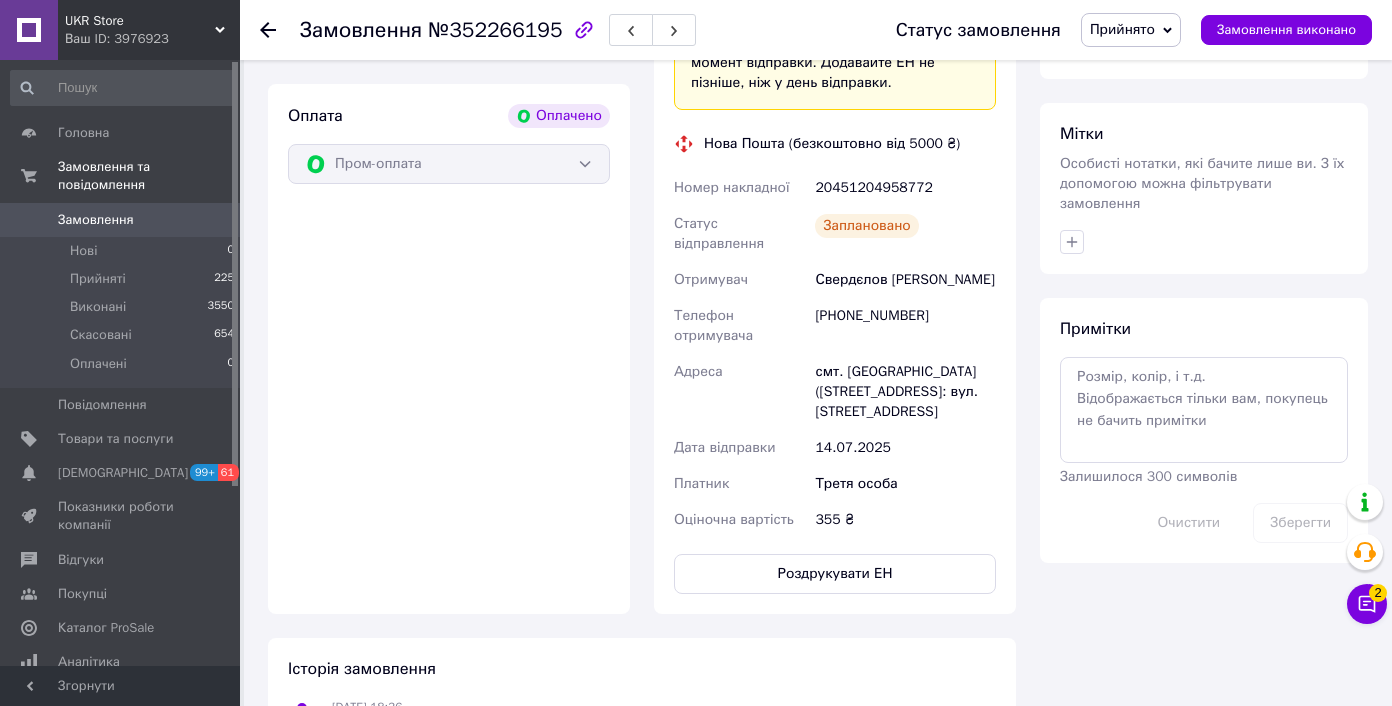 click on "смт. [GEOGRAPHIC_DATA] ([STREET_ADDRESS]: вул. [STREET_ADDRESS]" at bounding box center (905, 392) 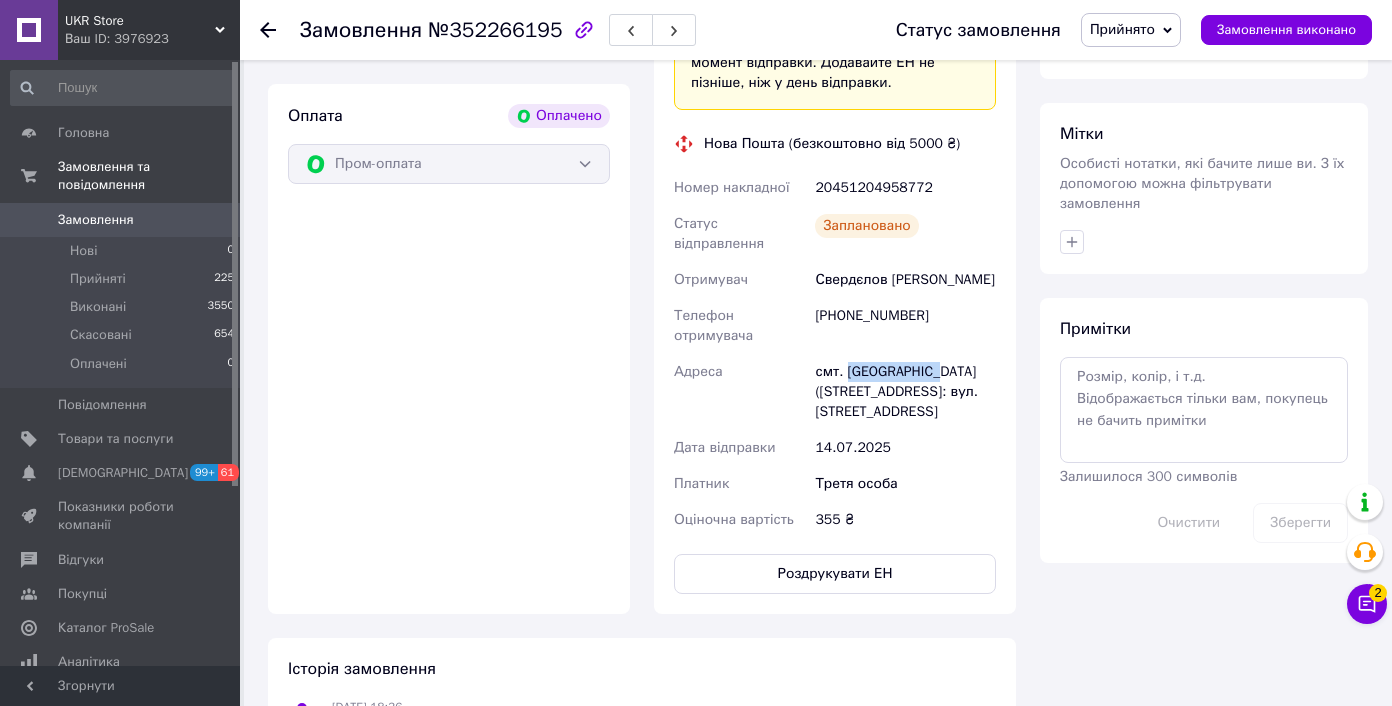 click on "смт. [GEOGRAPHIC_DATA] ([STREET_ADDRESS]: вул. [STREET_ADDRESS]" at bounding box center [905, 392] 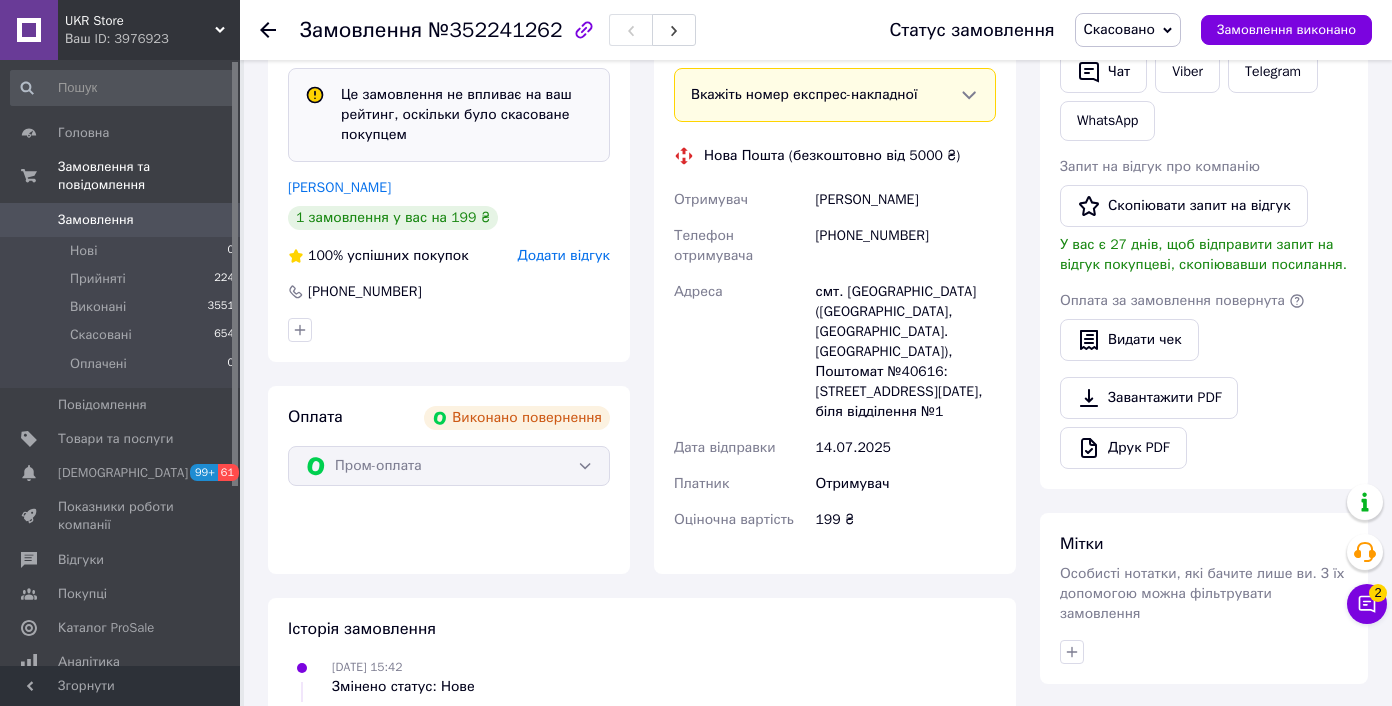 scroll, scrollTop: 430, scrollLeft: 0, axis: vertical 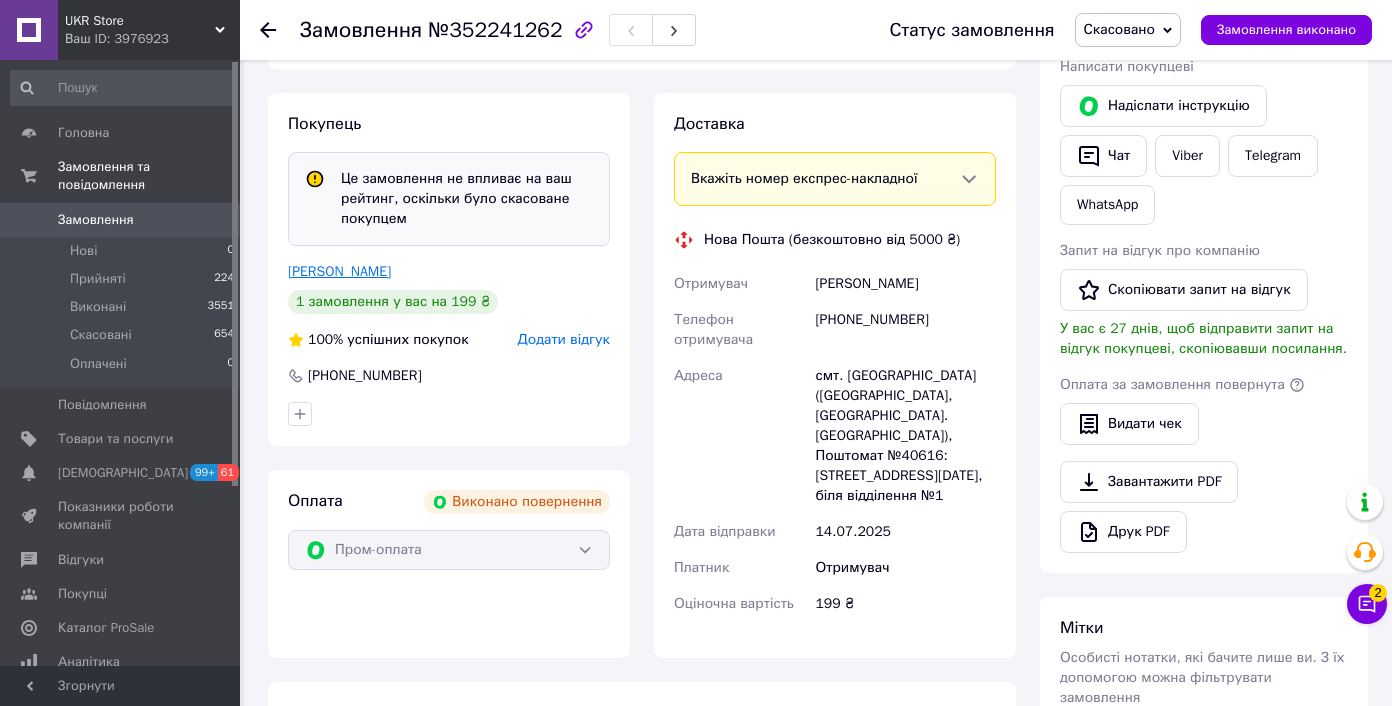 click on "[PERSON_NAME]" at bounding box center (339, 271) 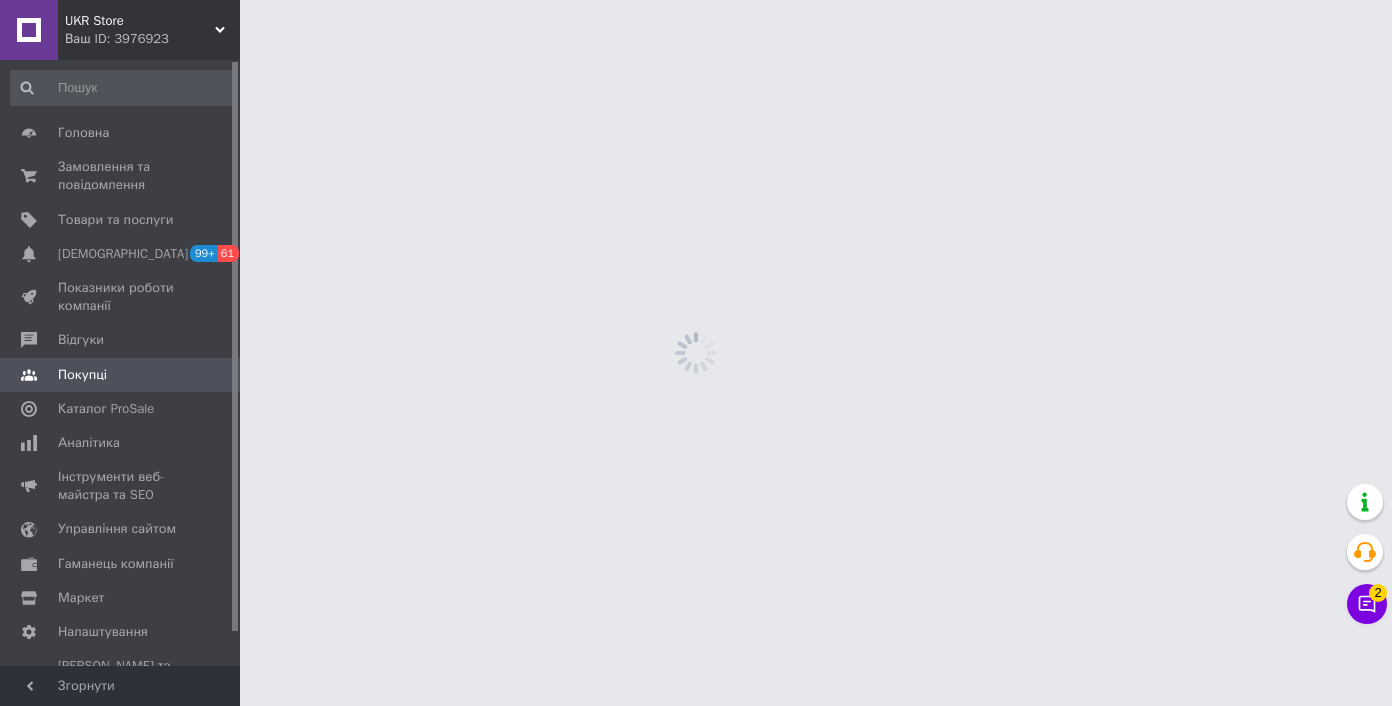 scroll, scrollTop: 0, scrollLeft: 0, axis: both 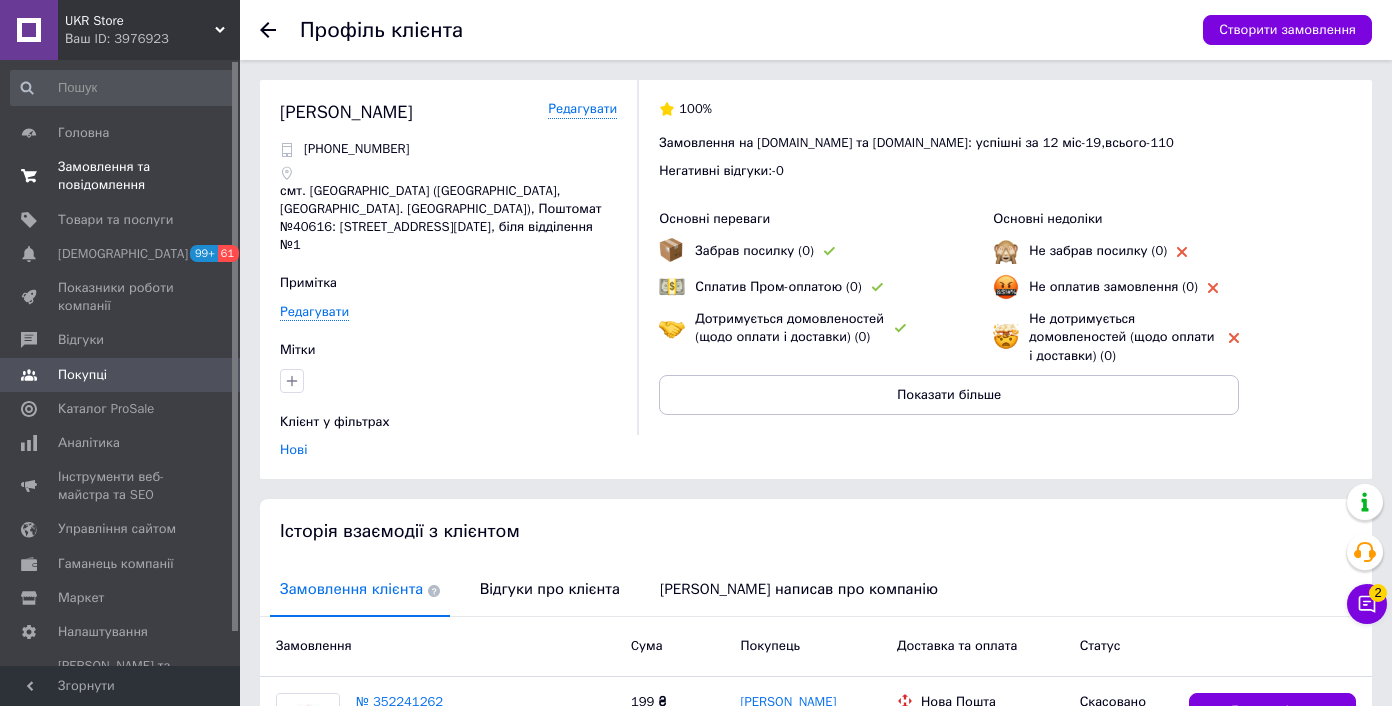click on "Замовлення та повідомлення" at bounding box center (121, 176) 